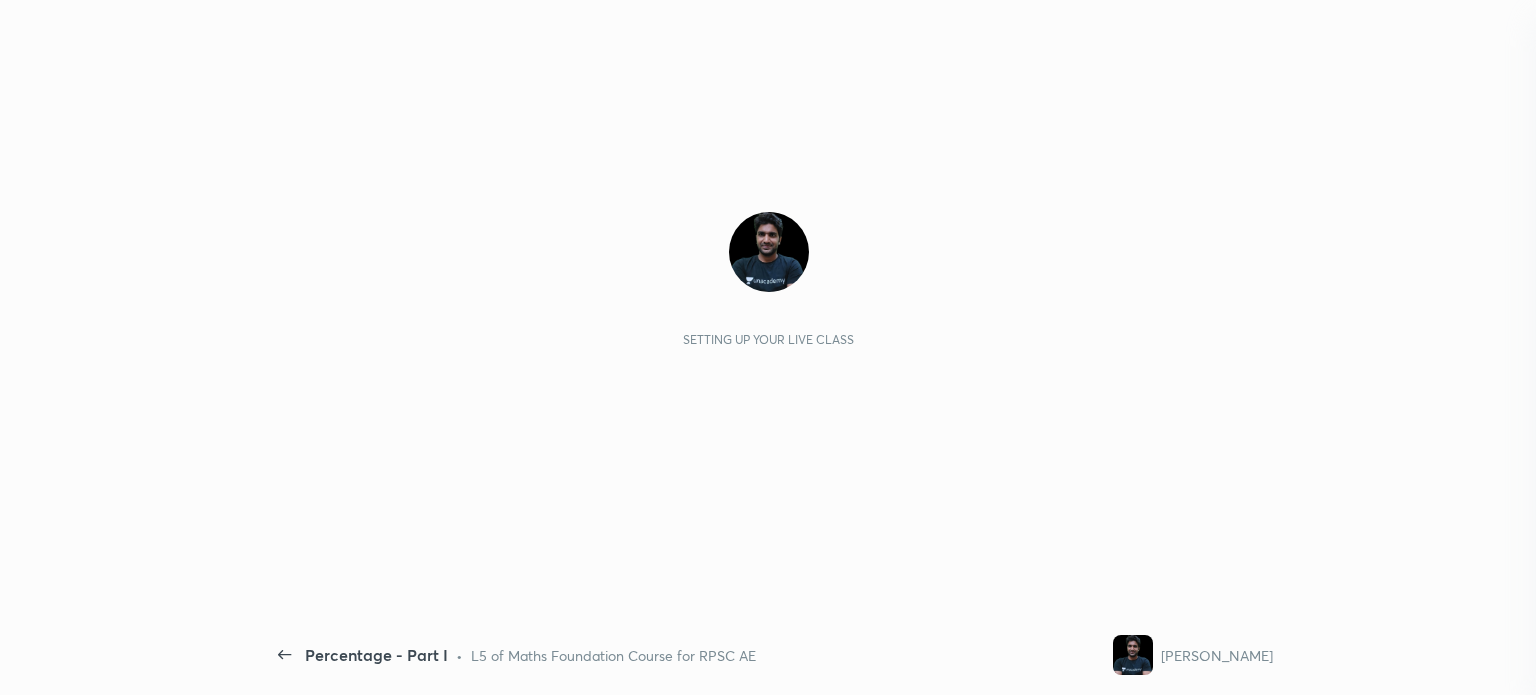 scroll, scrollTop: 0, scrollLeft: 0, axis: both 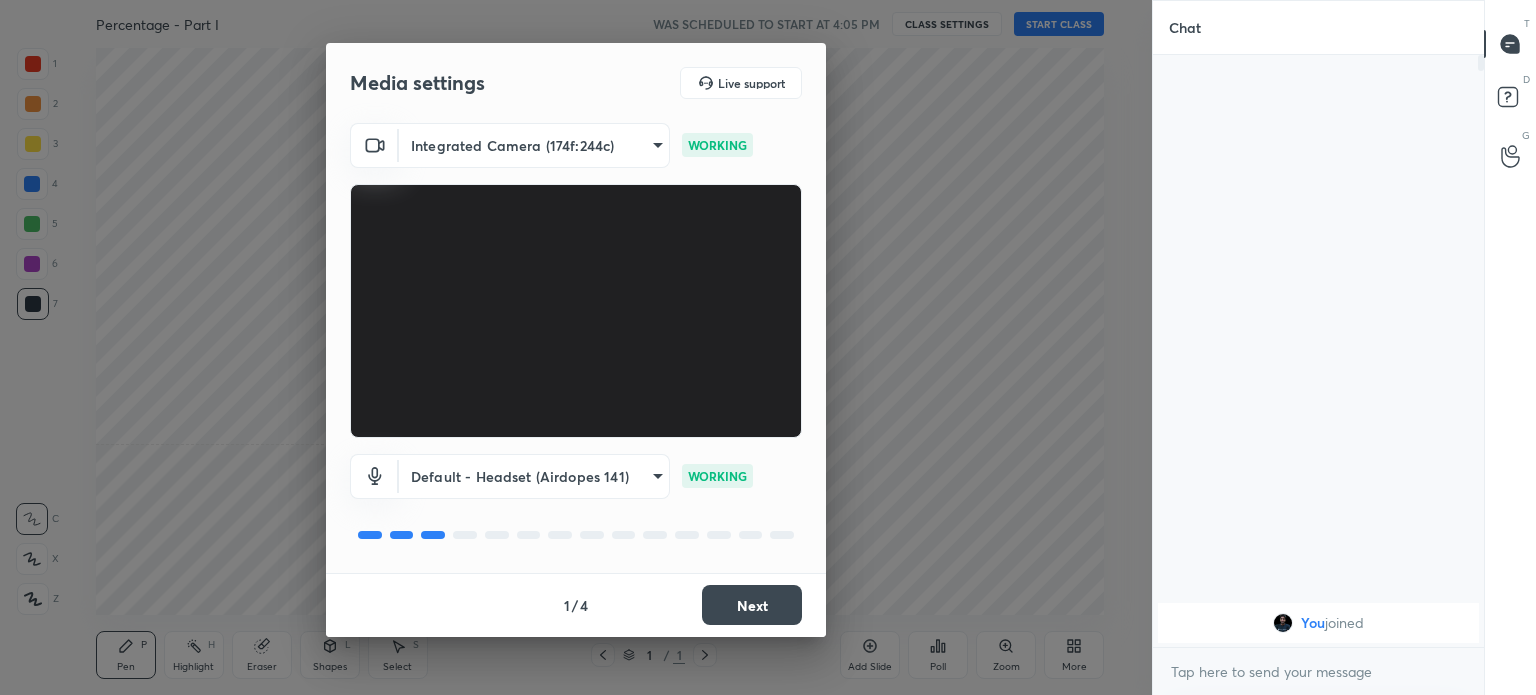 click on "Next" at bounding box center (752, 605) 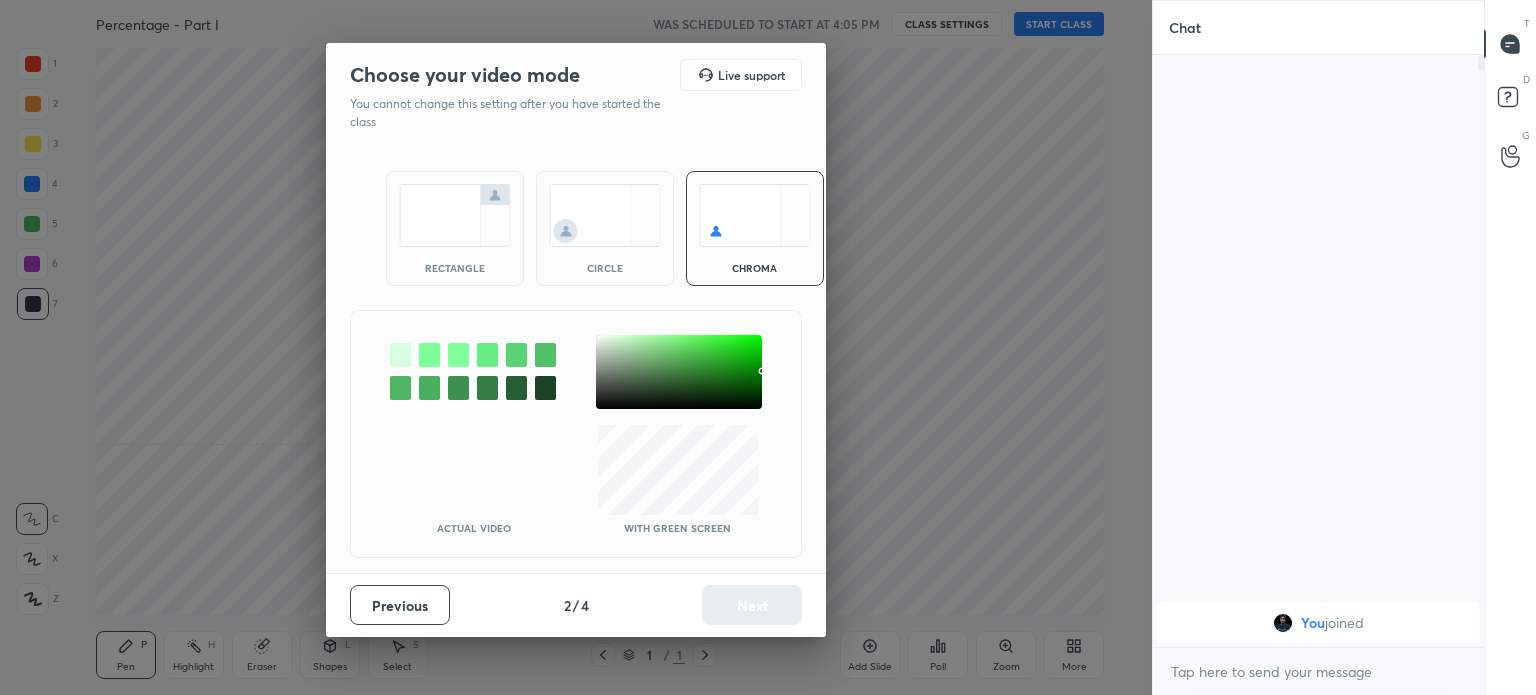 click at bounding box center [455, 215] 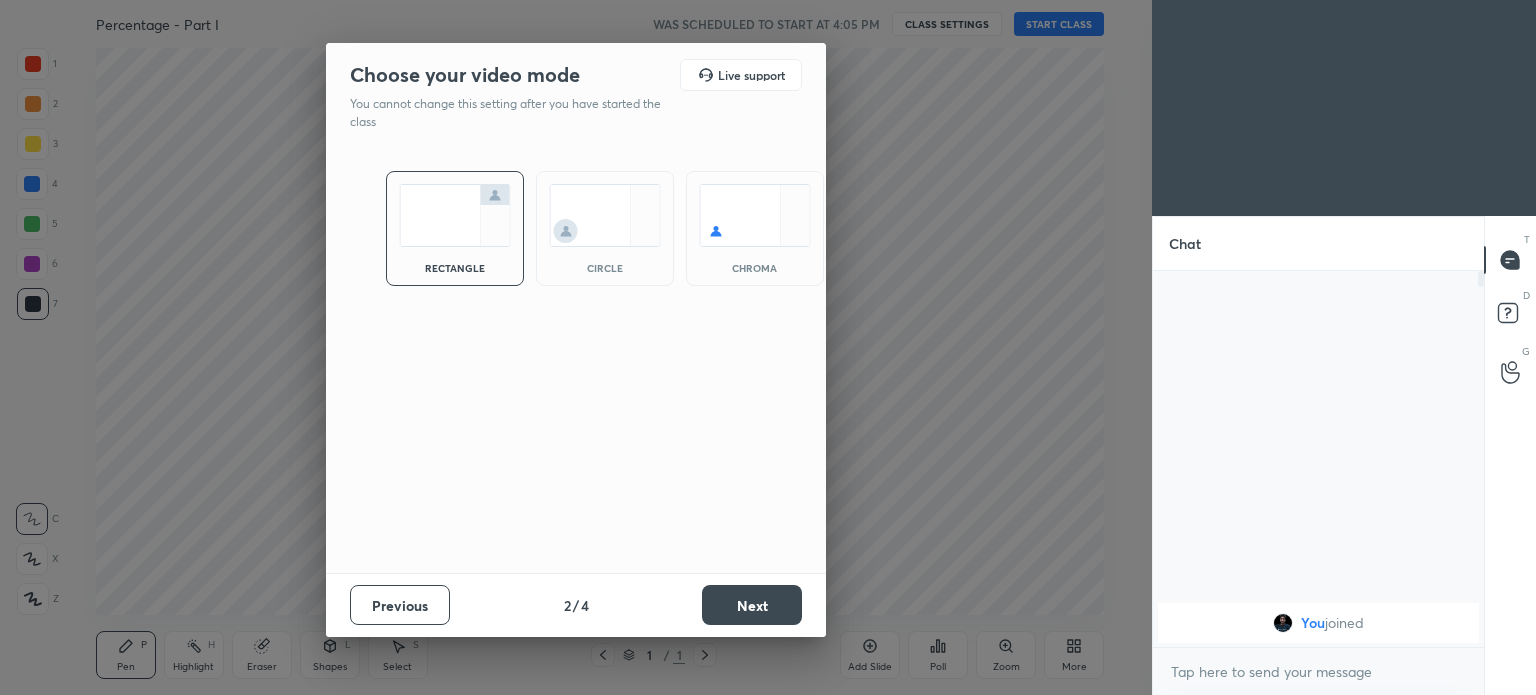 click on "Next" at bounding box center [752, 605] 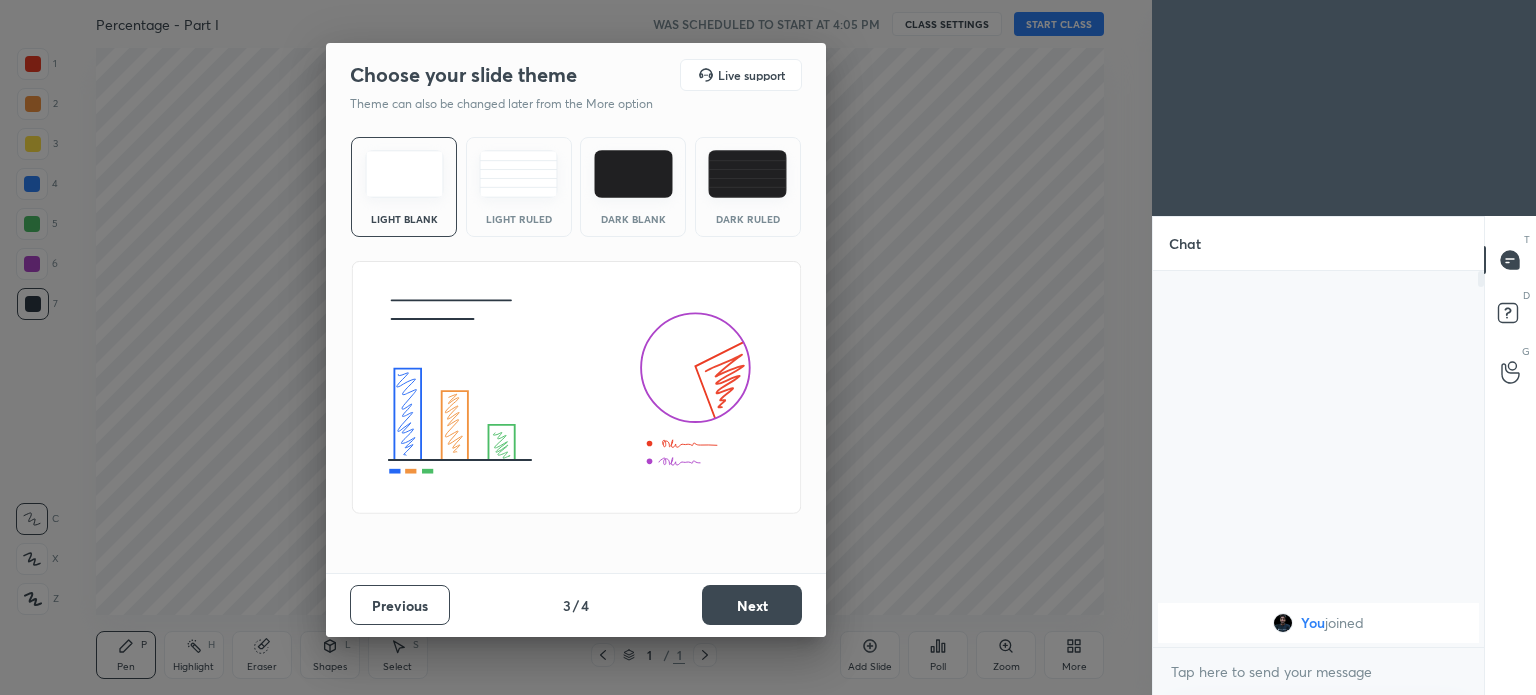 click on "Next" at bounding box center (752, 605) 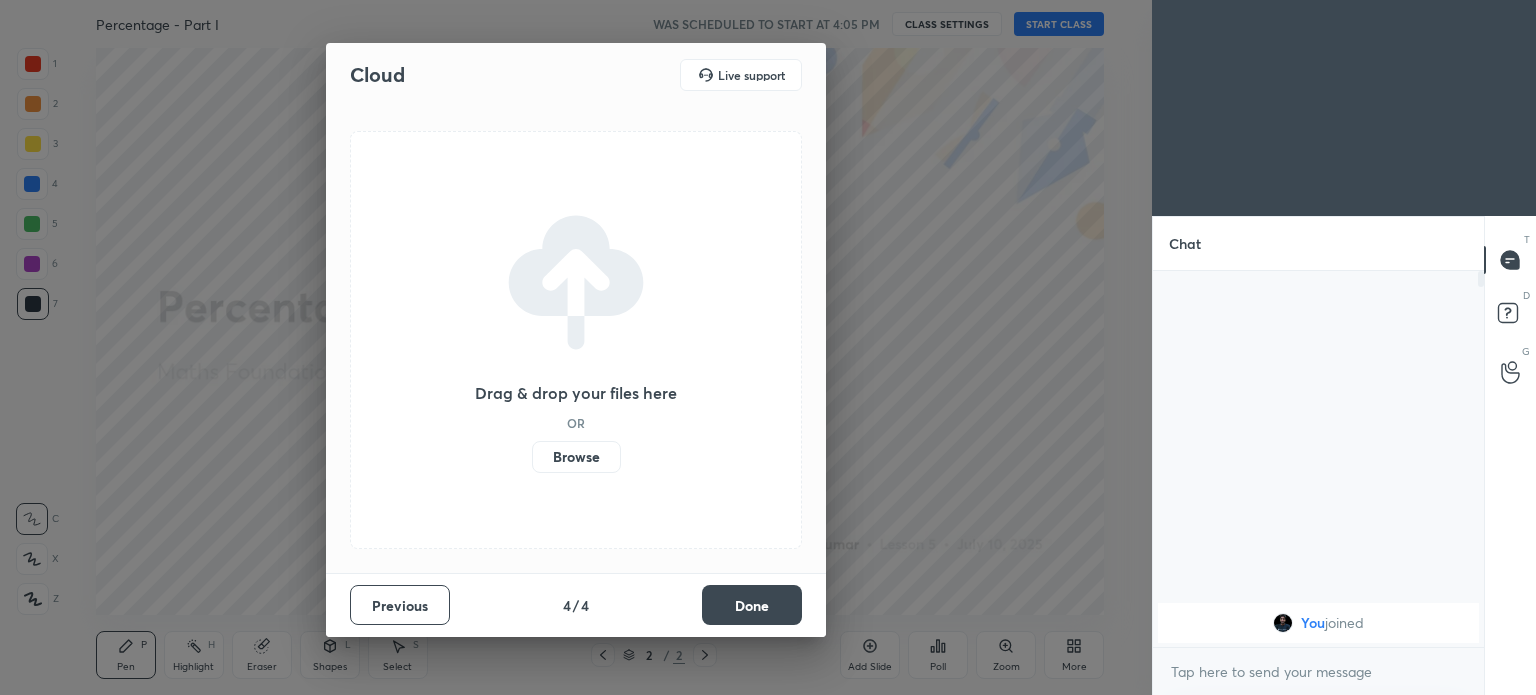 click on "Done" at bounding box center (752, 605) 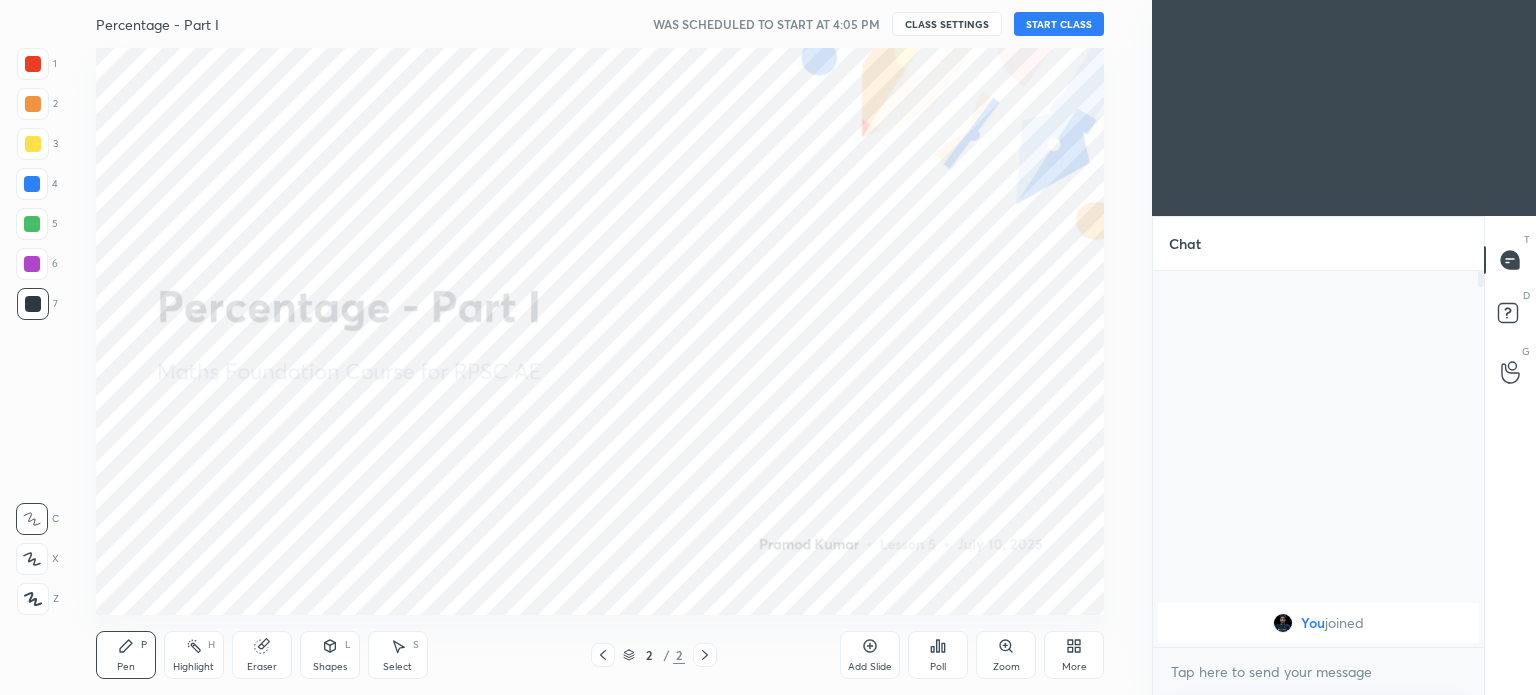 click on "More" at bounding box center (1074, 655) 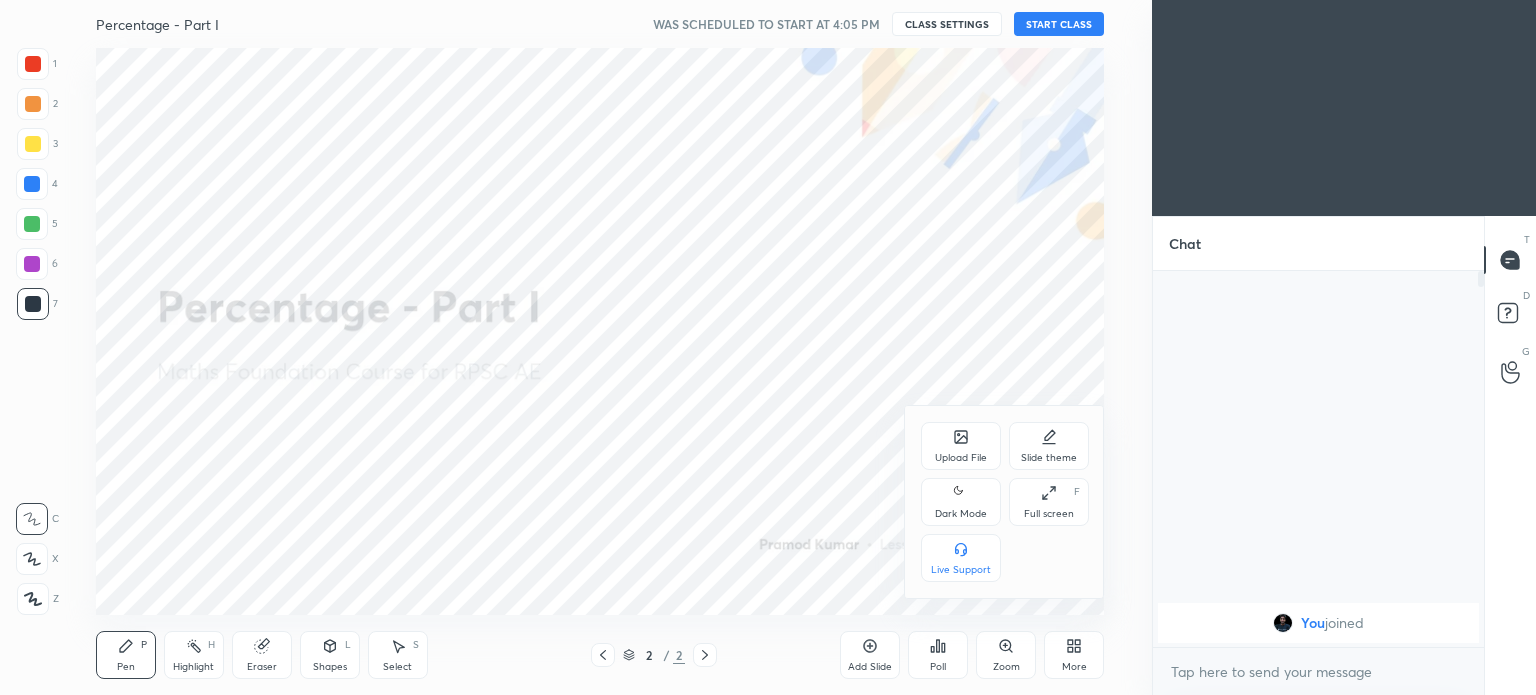 click on "Upload File" at bounding box center (961, 446) 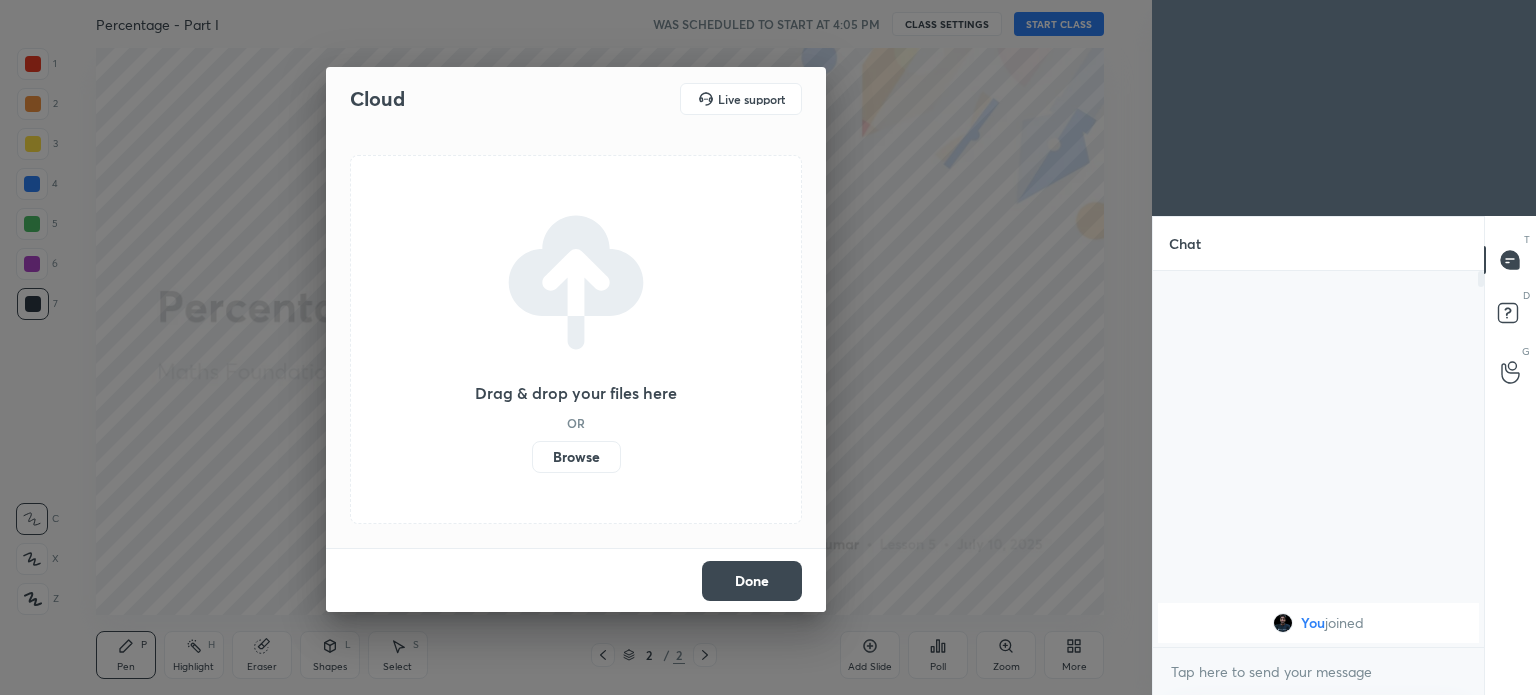 click on "Browse" at bounding box center (576, 457) 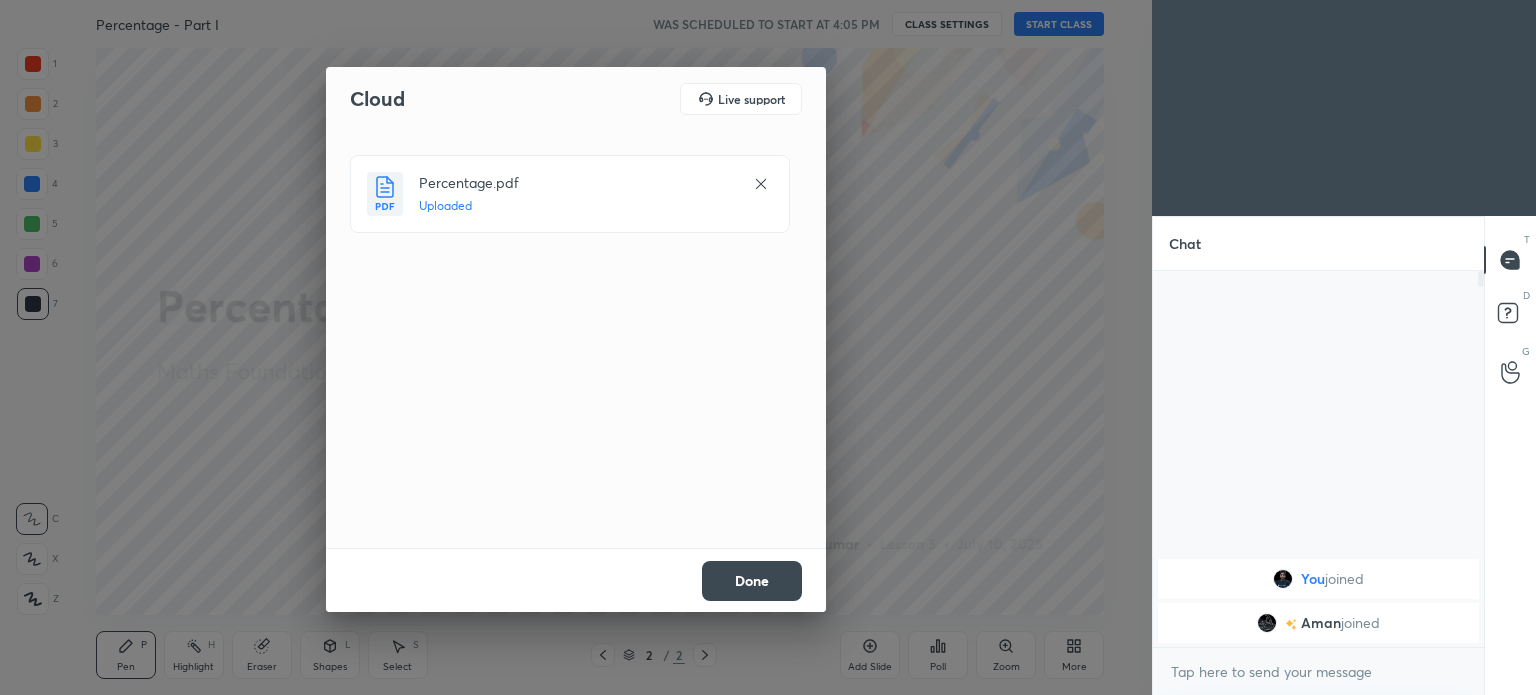 click on "Done" at bounding box center [752, 581] 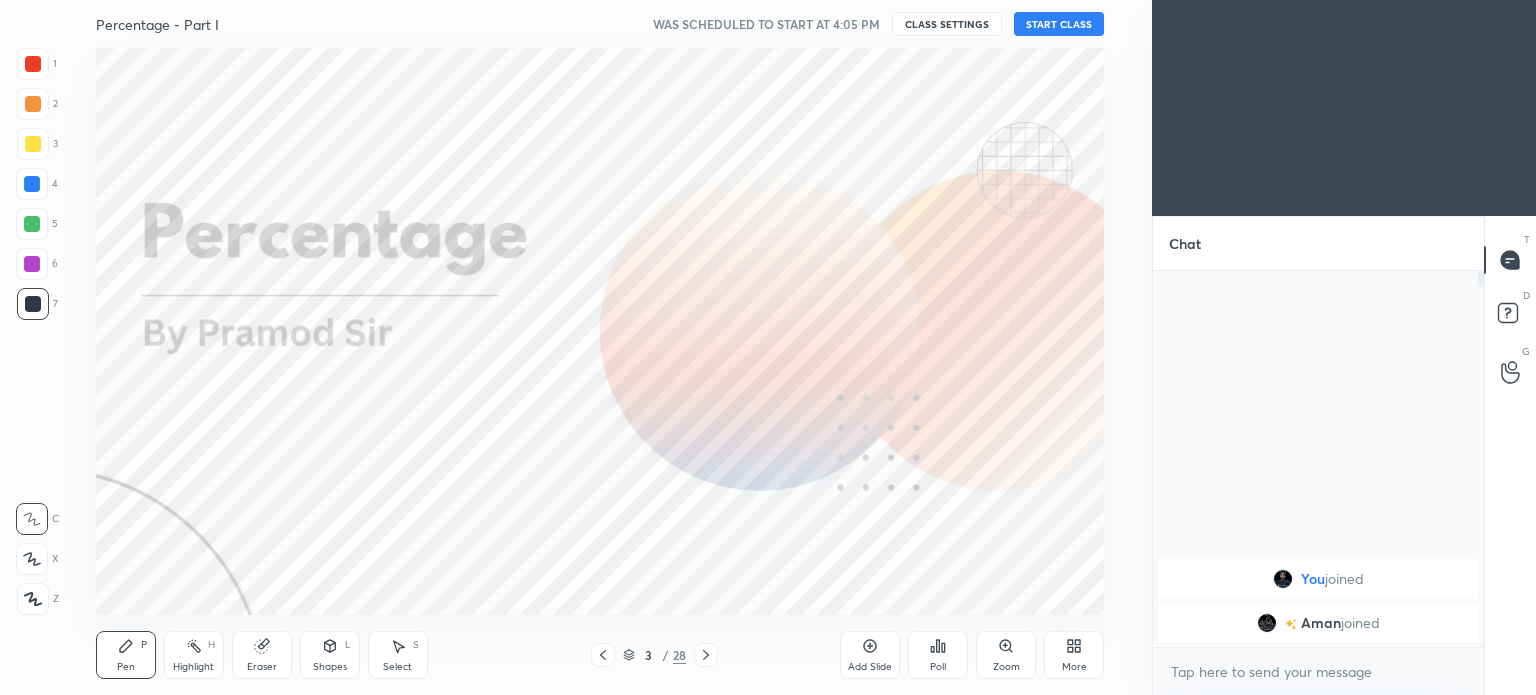 click at bounding box center (603, 655) 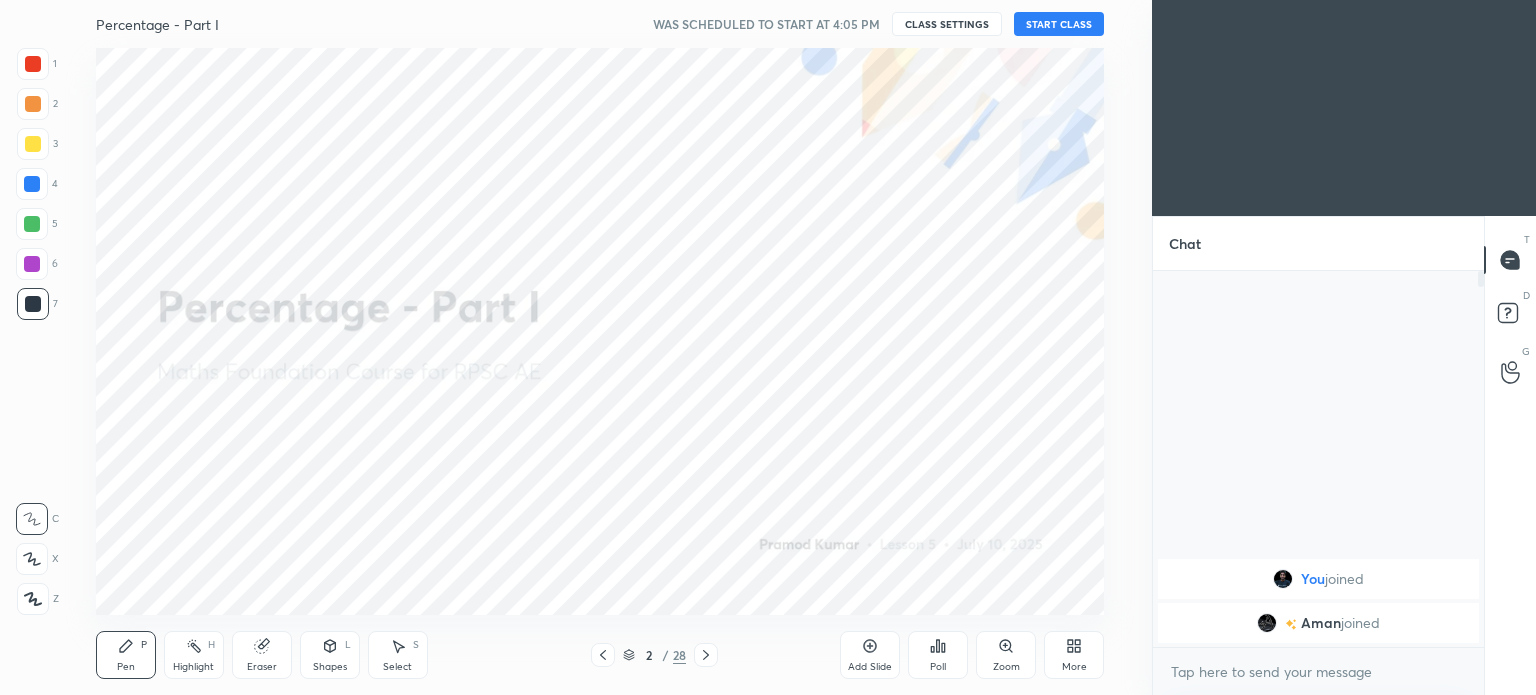 click on "START CLASS" at bounding box center [1059, 24] 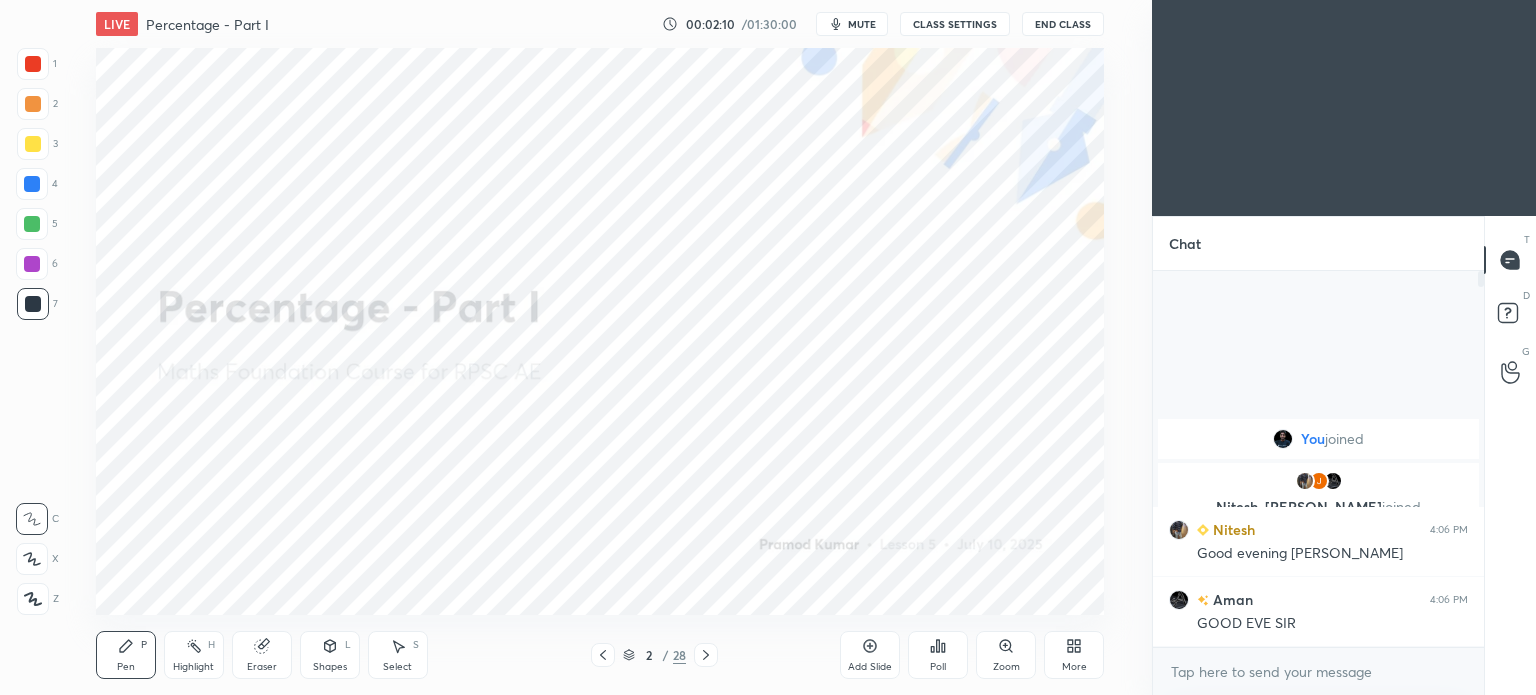 click on "mute" at bounding box center (852, 24) 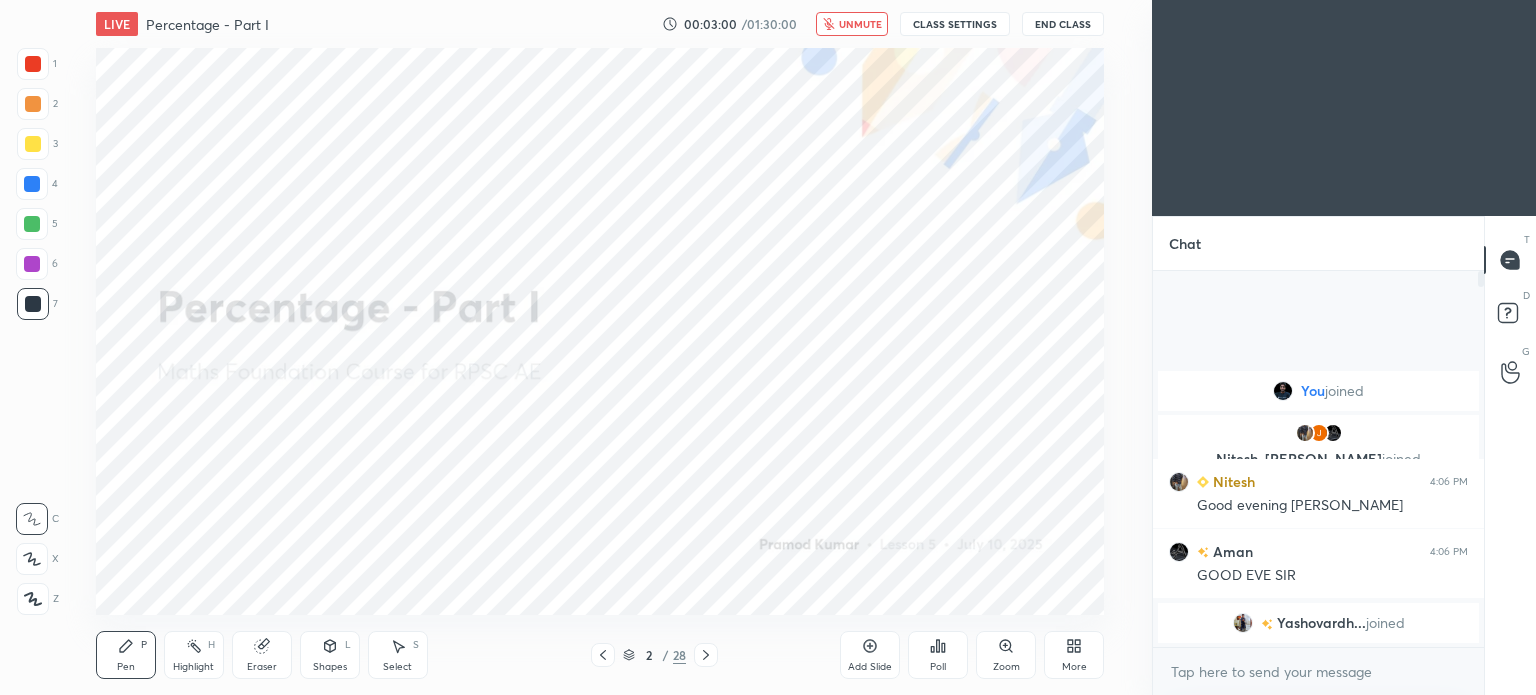 click on "unmute" at bounding box center [852, 24] 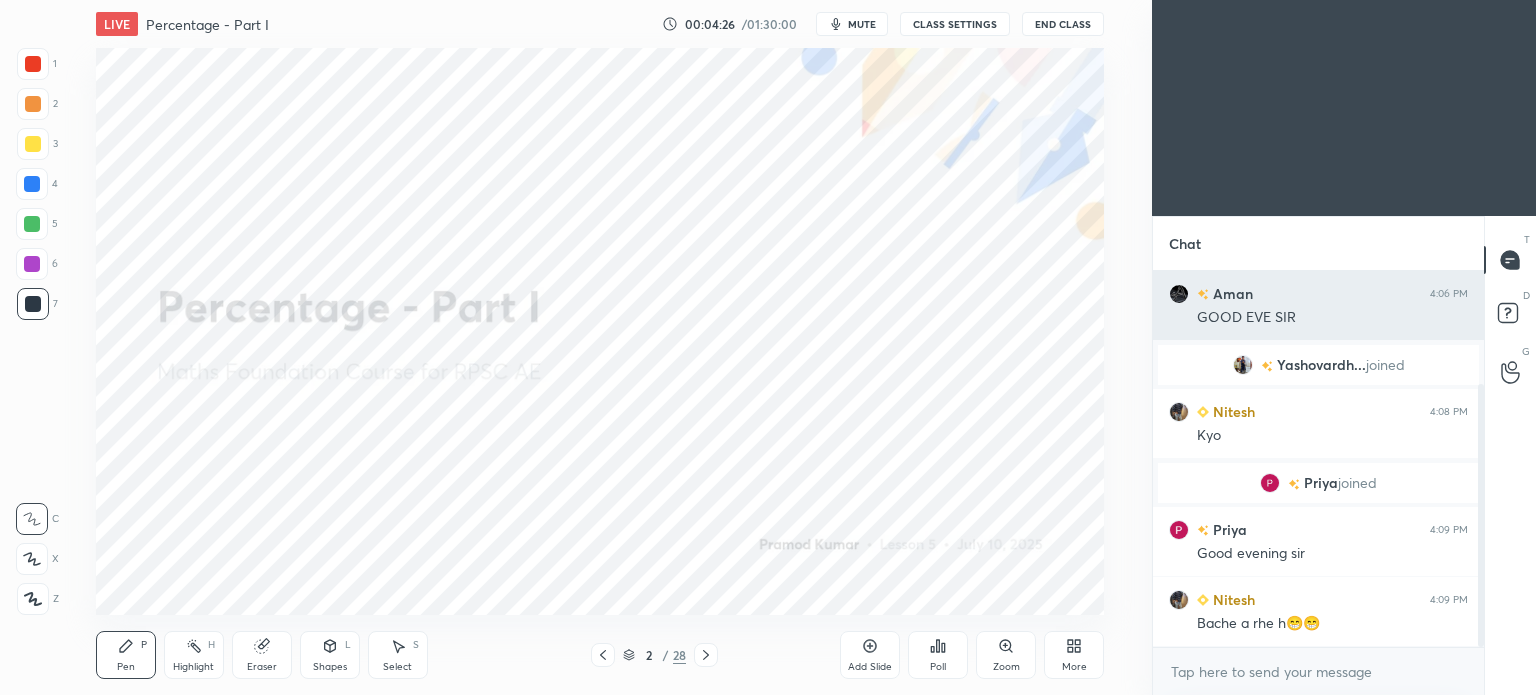 scroll, scrollTop: 182, scrollLeft: 0, axis: vertical 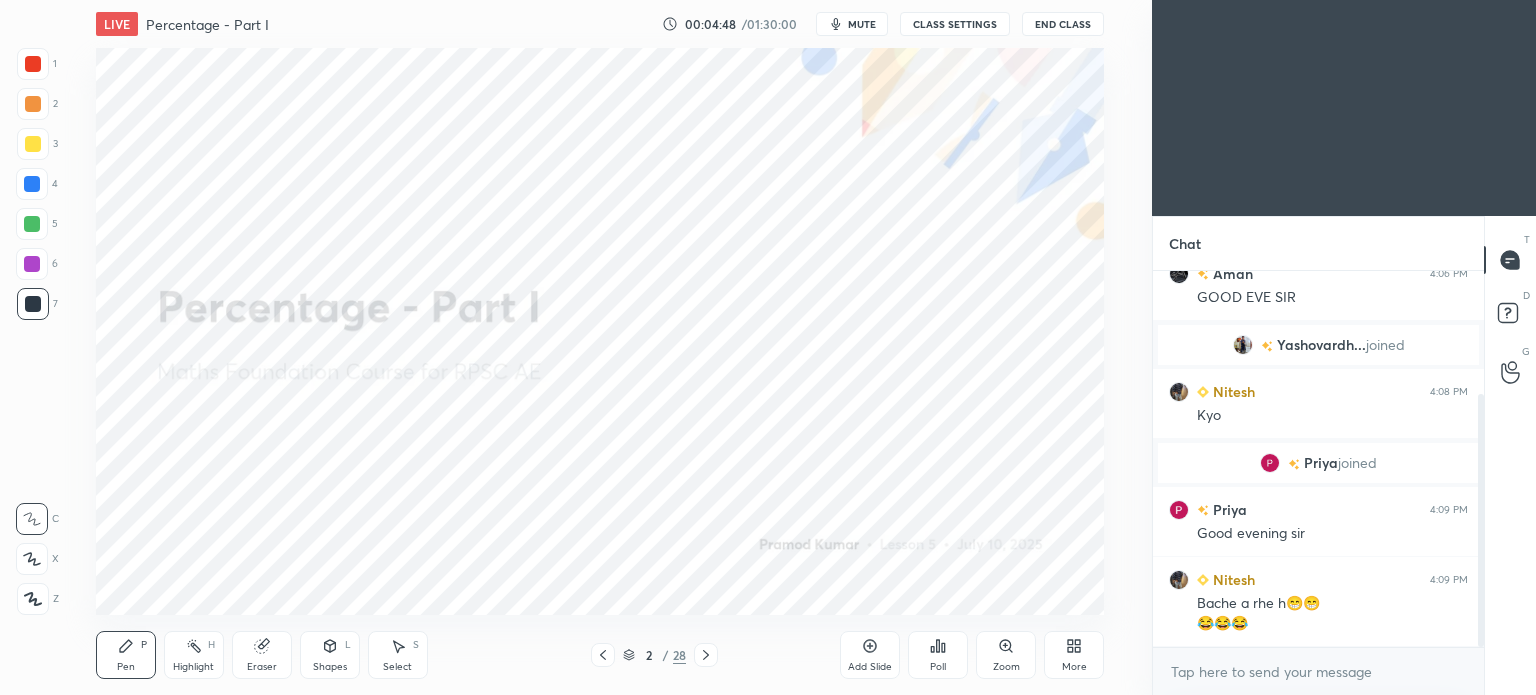 click 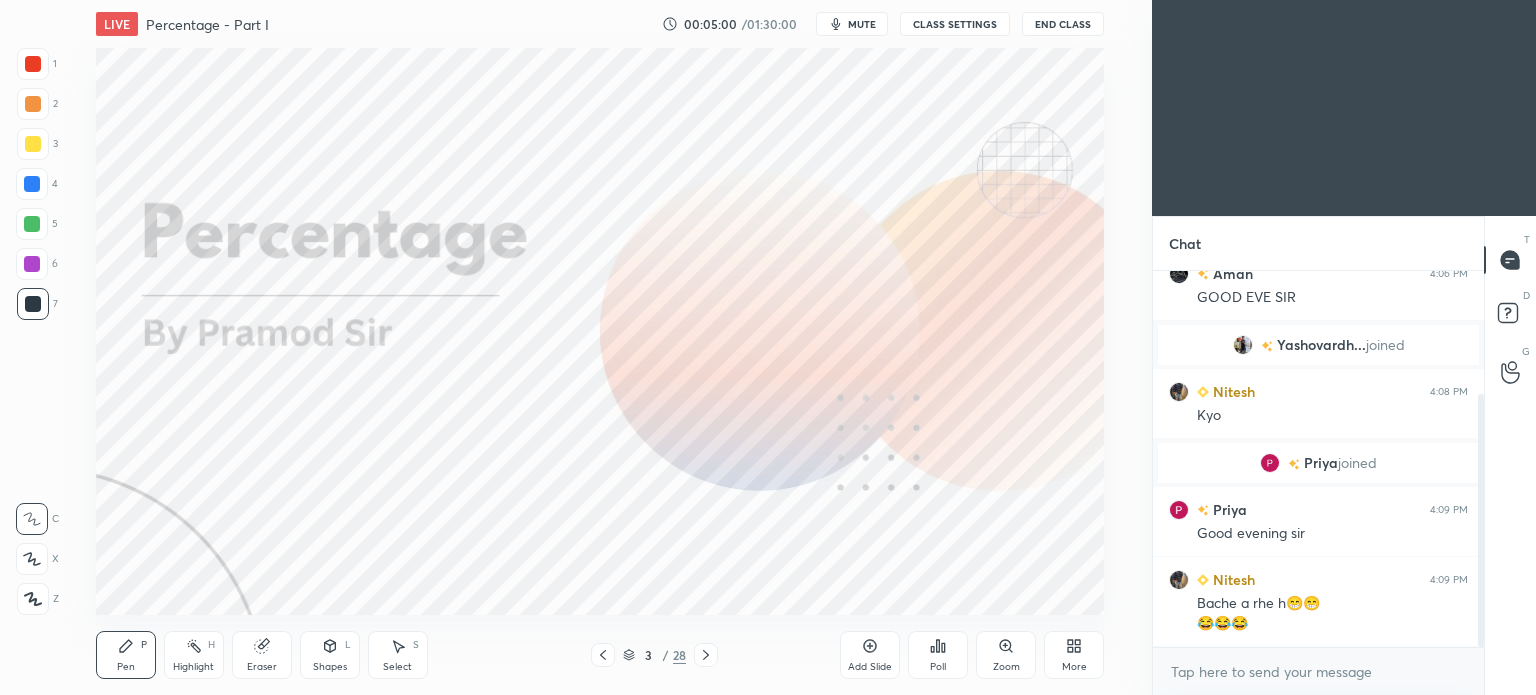click 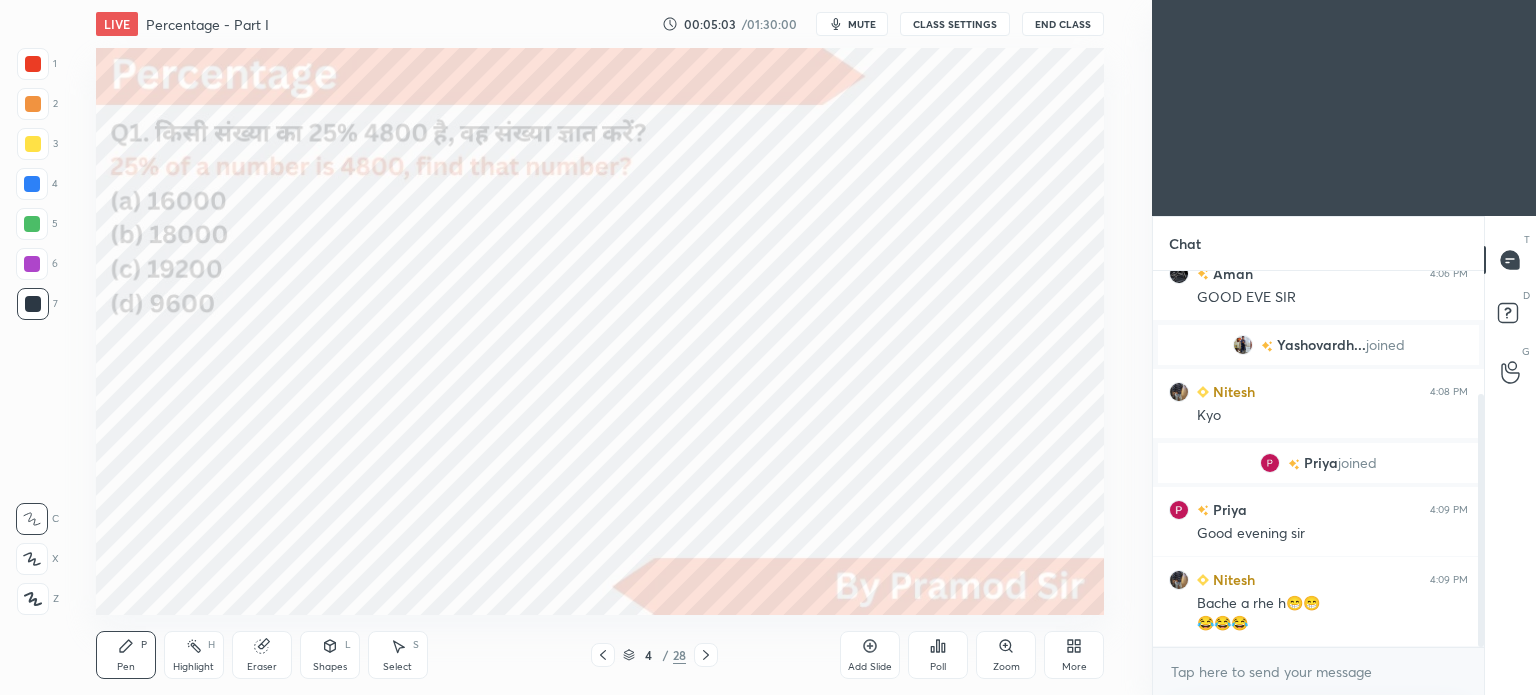click 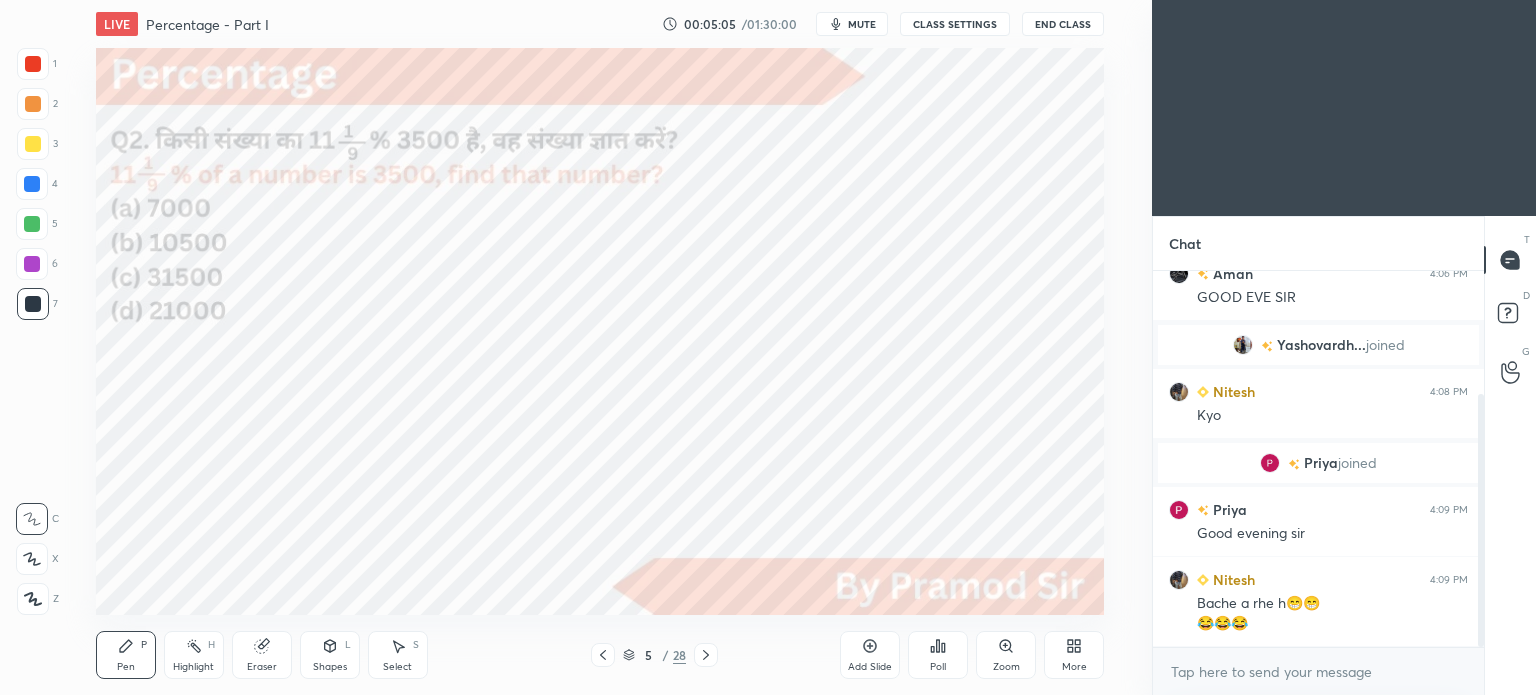 click 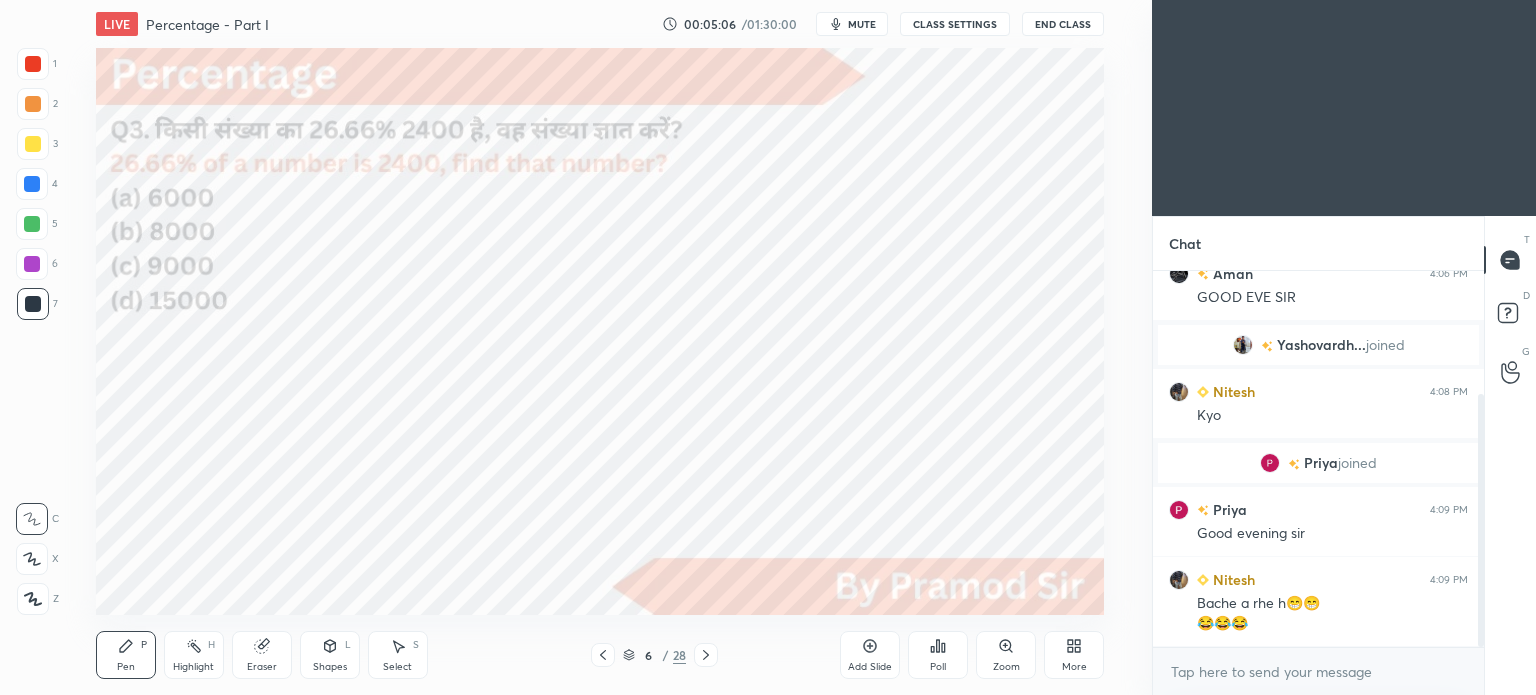 click 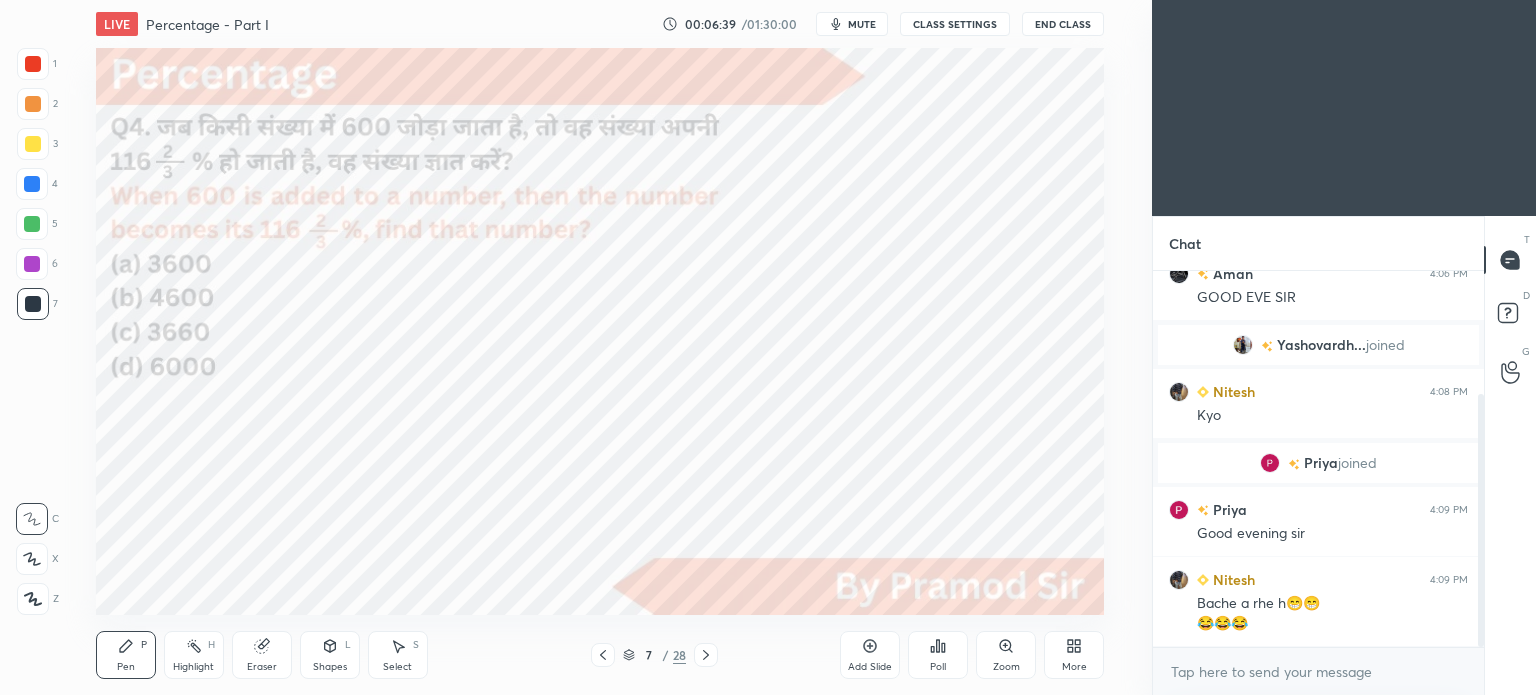 scroll, scrollTop: 252, scrollLeft: 0, axis: vertical 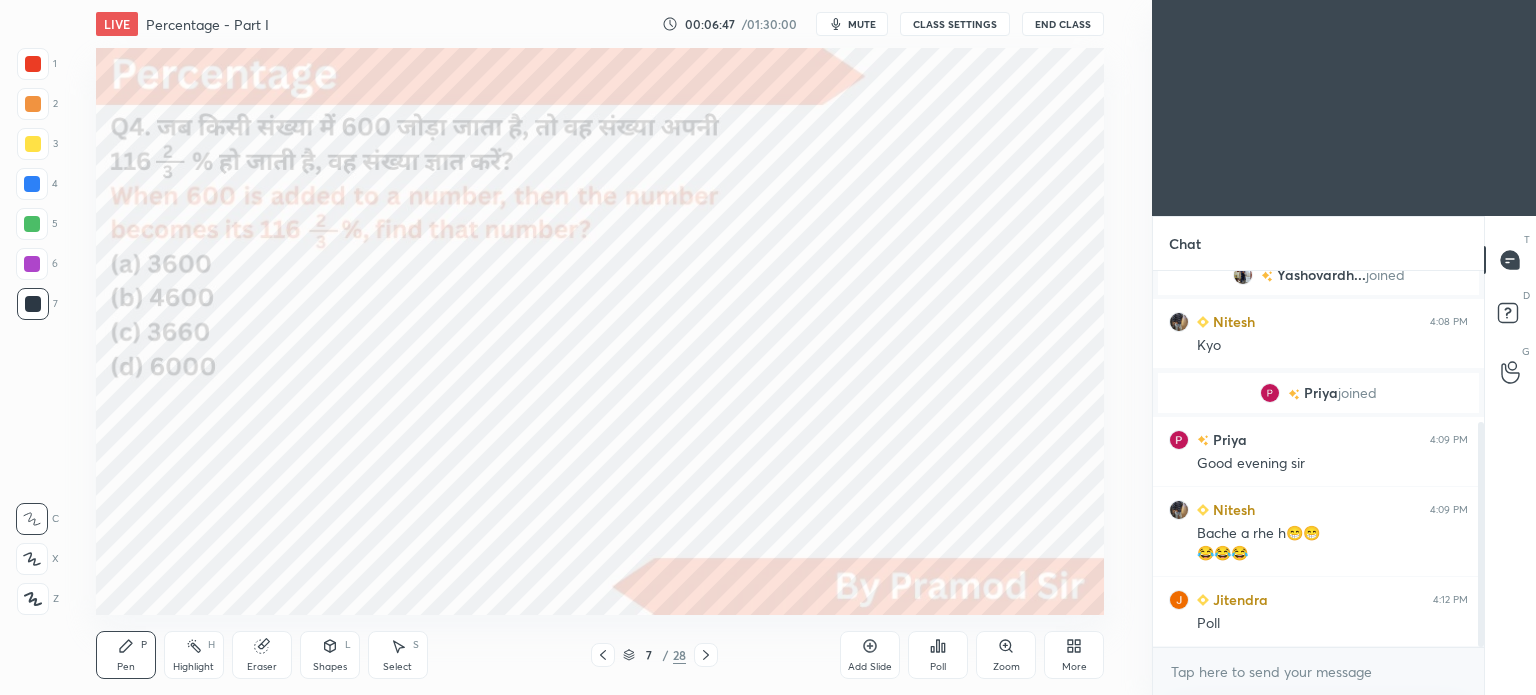 click on "Poll" at bounding box center (938, 655) 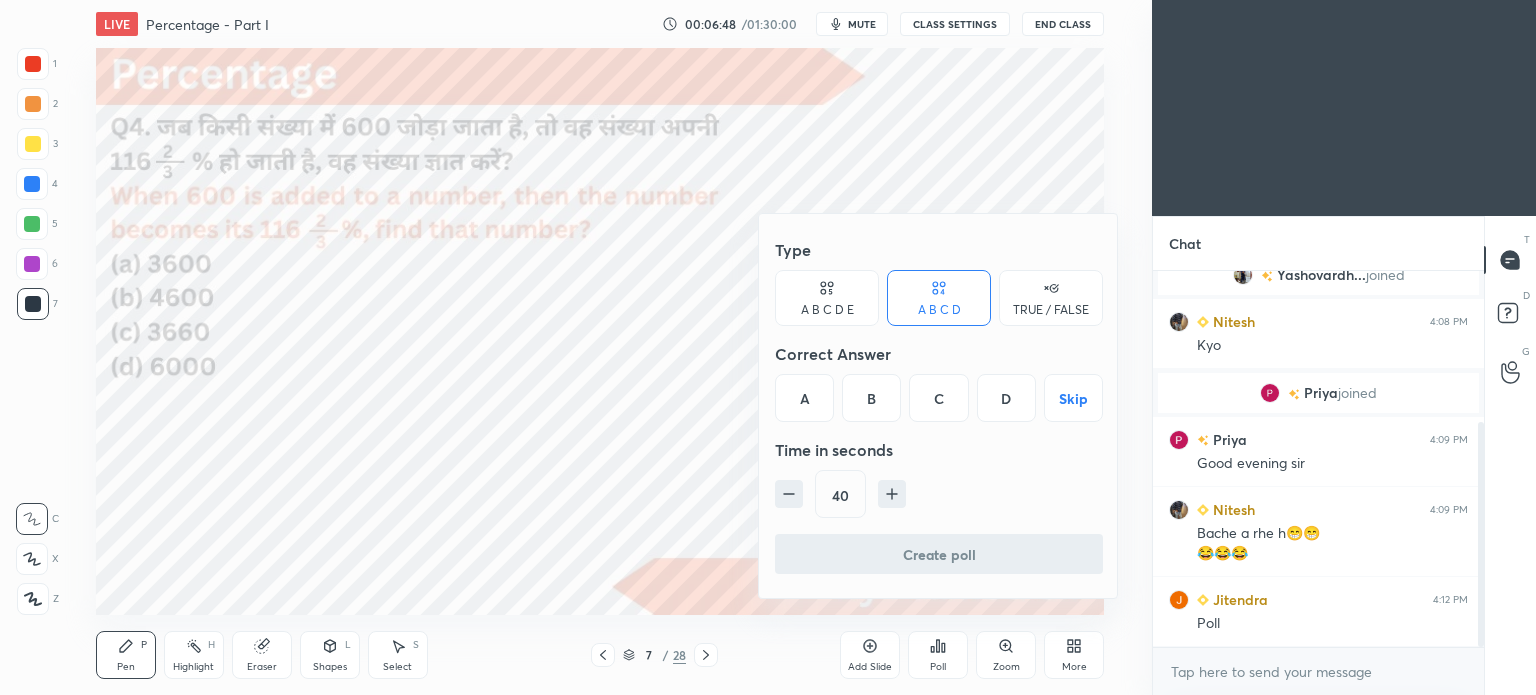 click on "A" at bounding box center [804, 398] 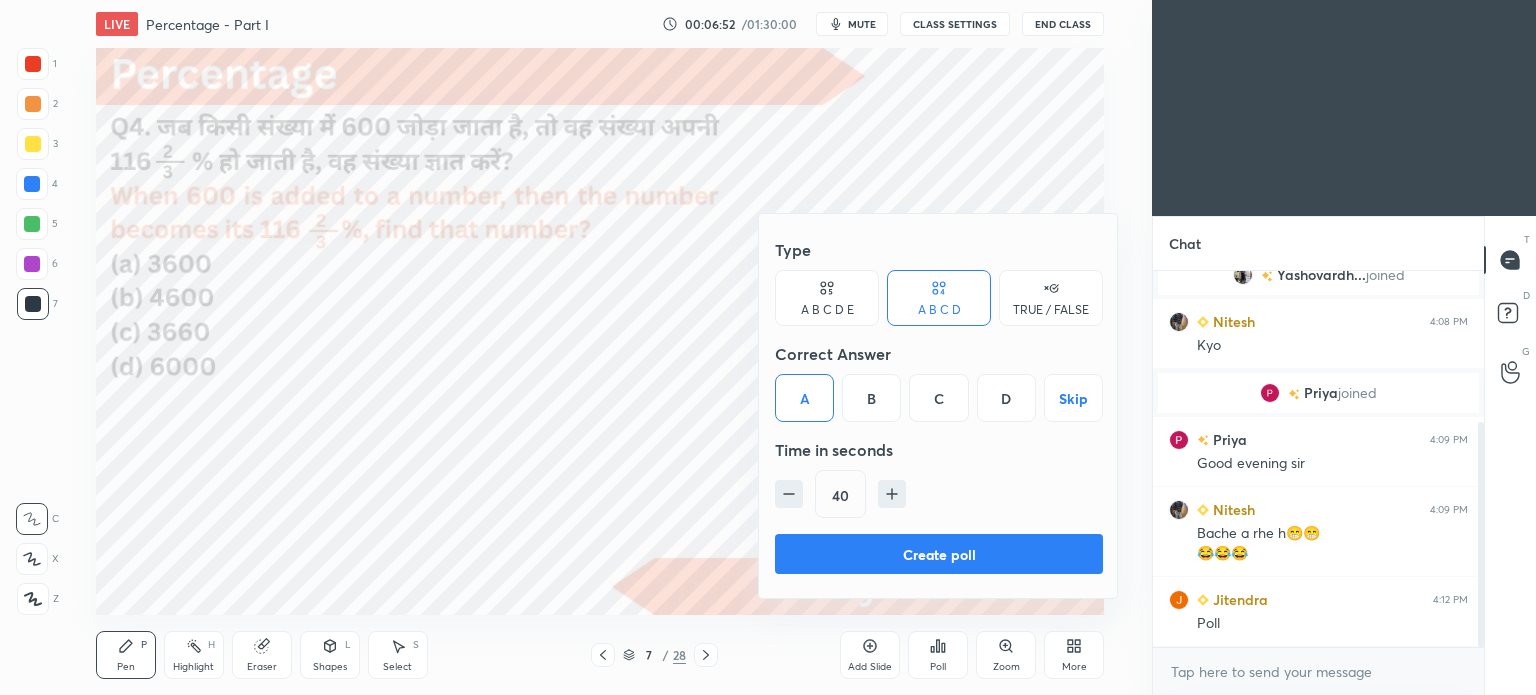 click on "Create poll" at bounding box center [939, 554] 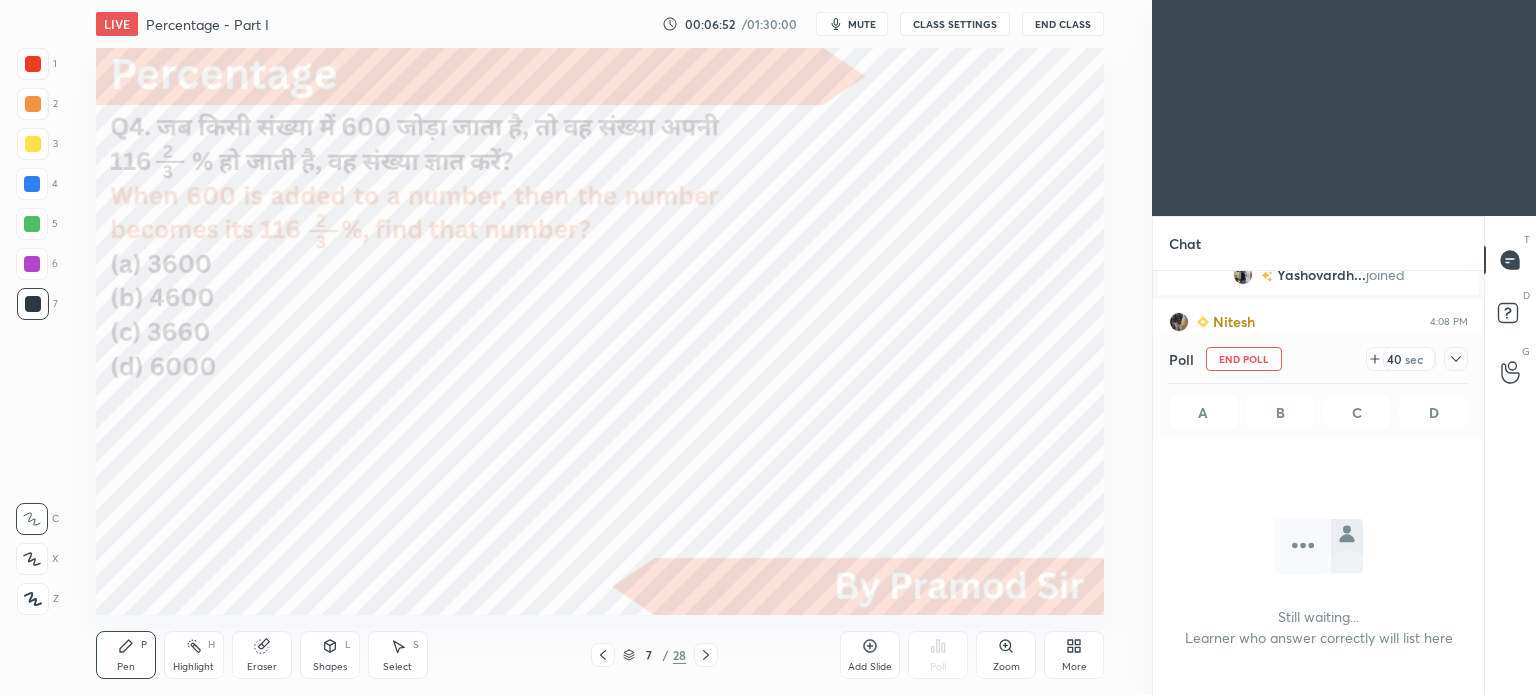 scroll, scrollTop: 304, scrollLeft: 325, axis: both 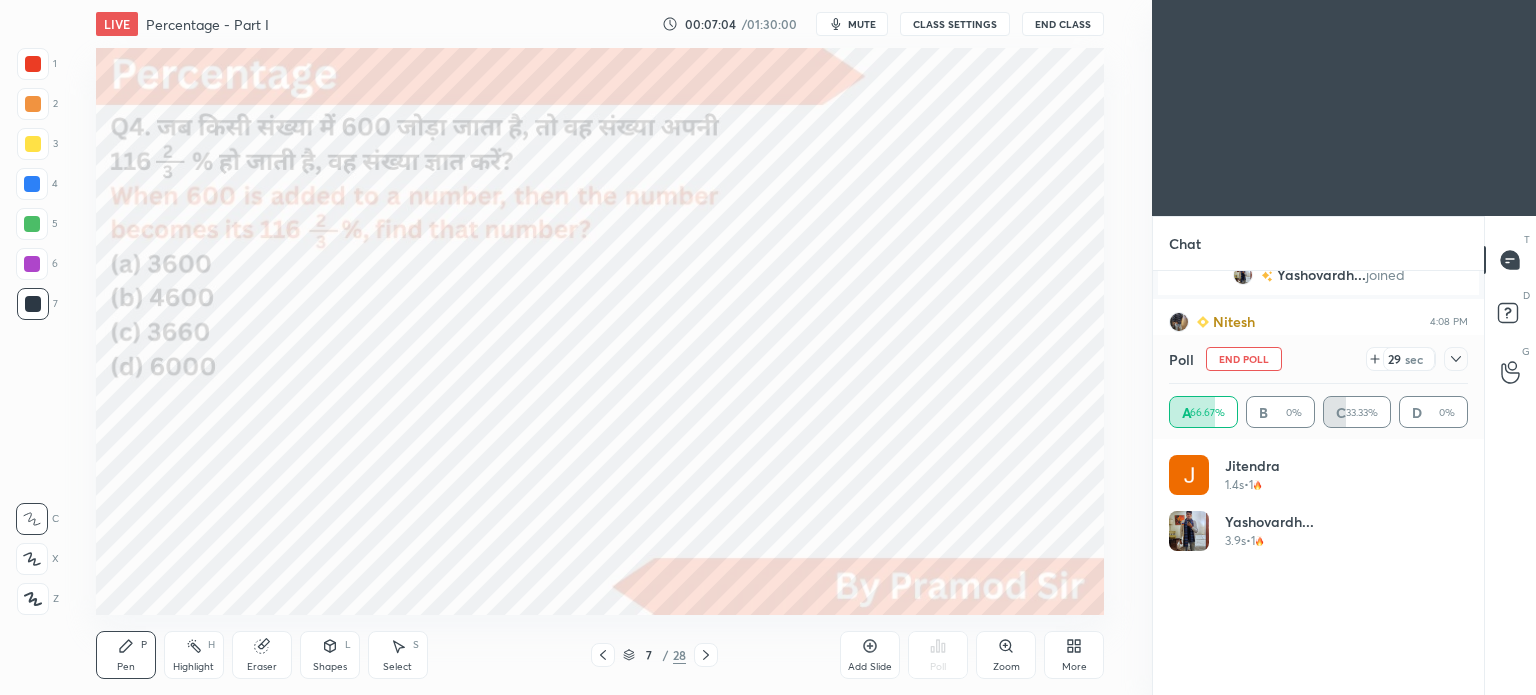 click at bounding box center (1456, 359) 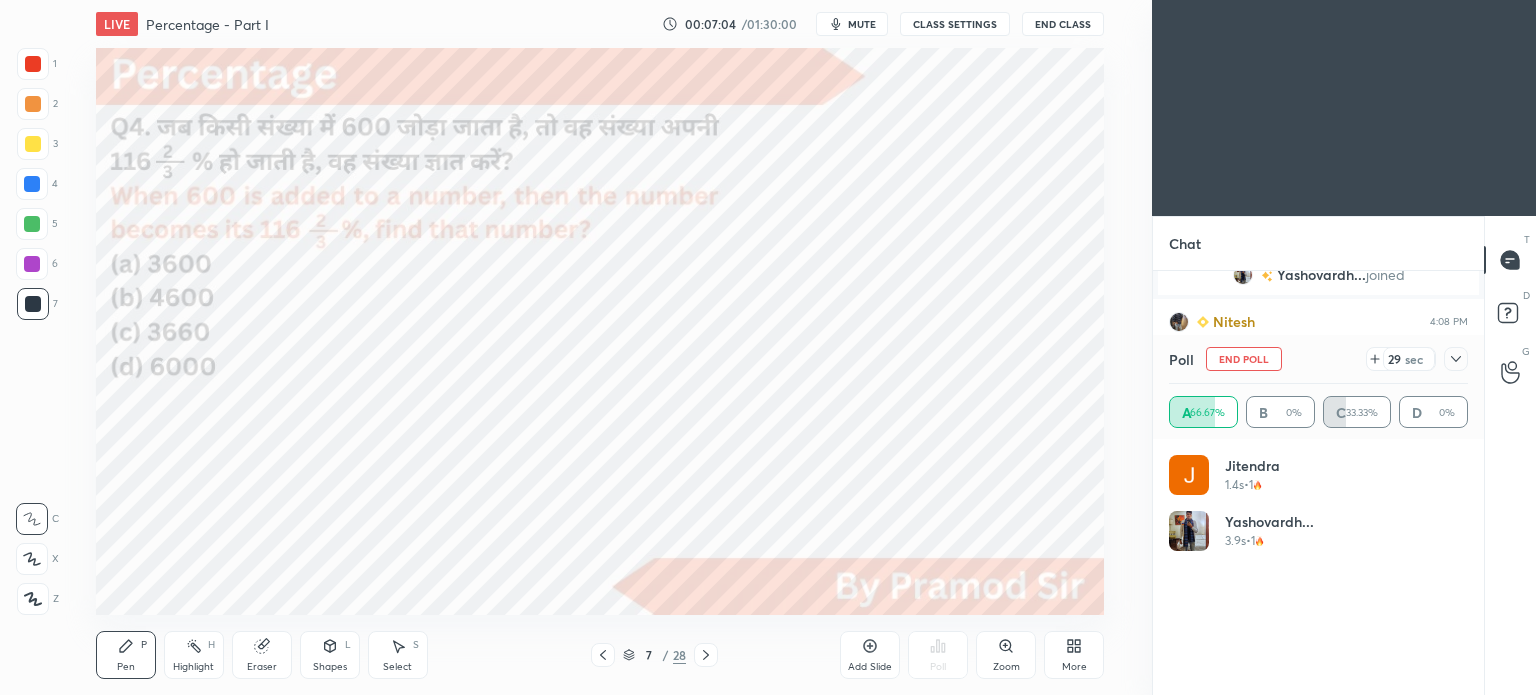 scroll, scrollTop: 184, scrollLeft: 293, axis: both 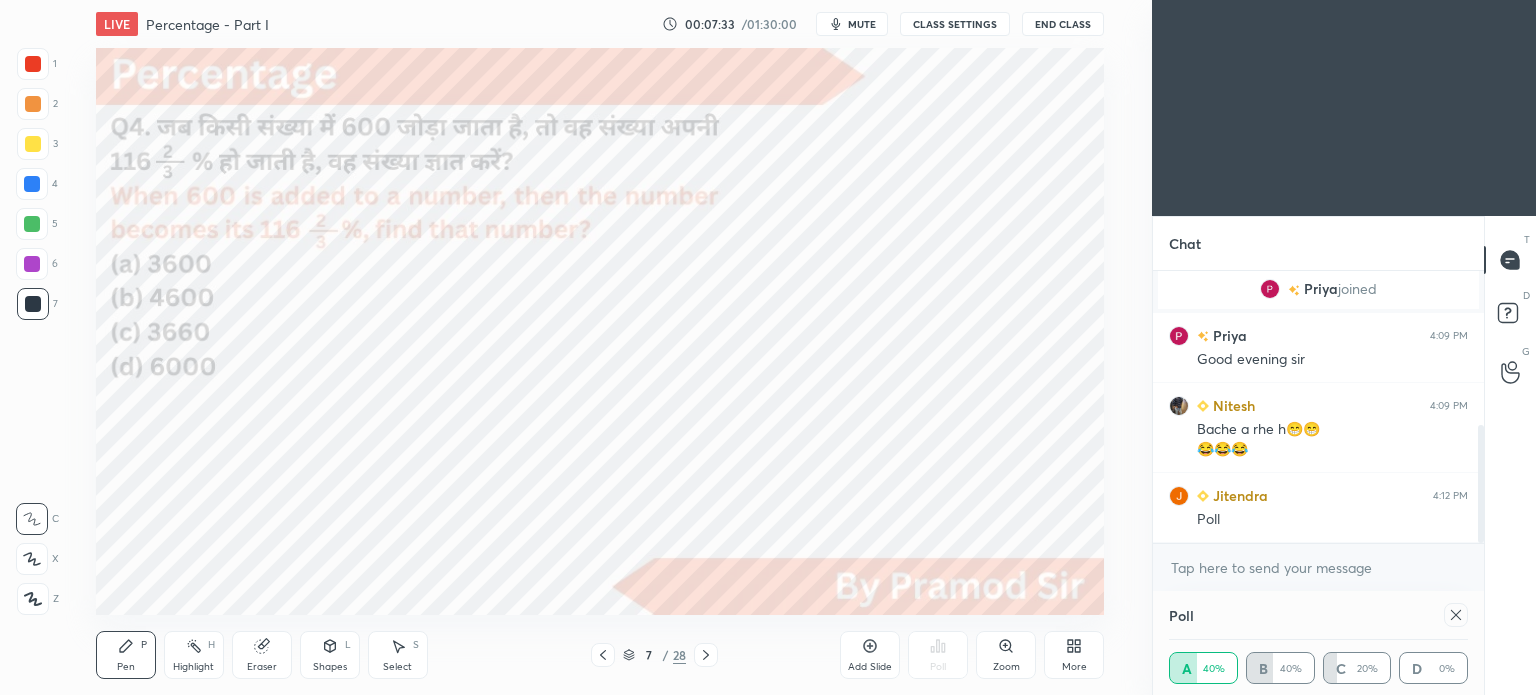 click 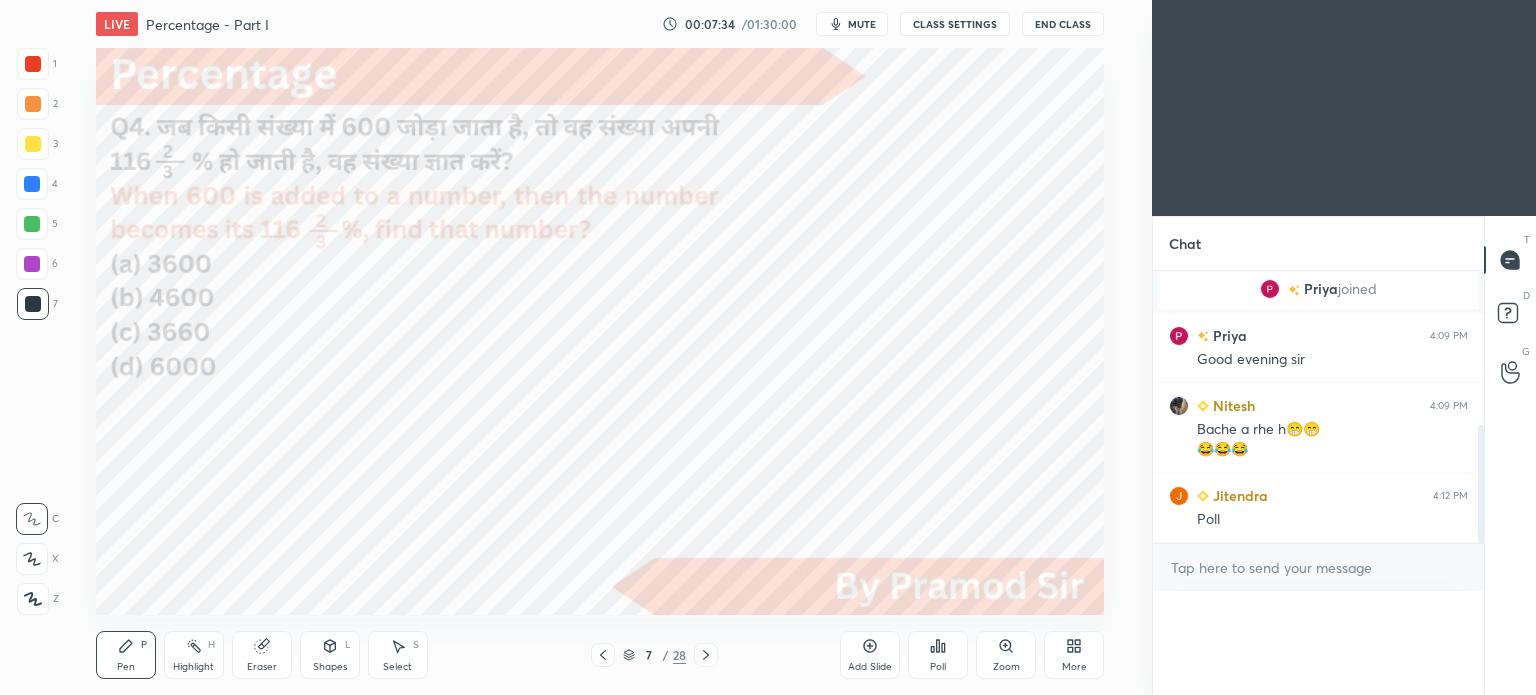 scroll, scrollTop: 7, scrollLeft: 6, axis: both 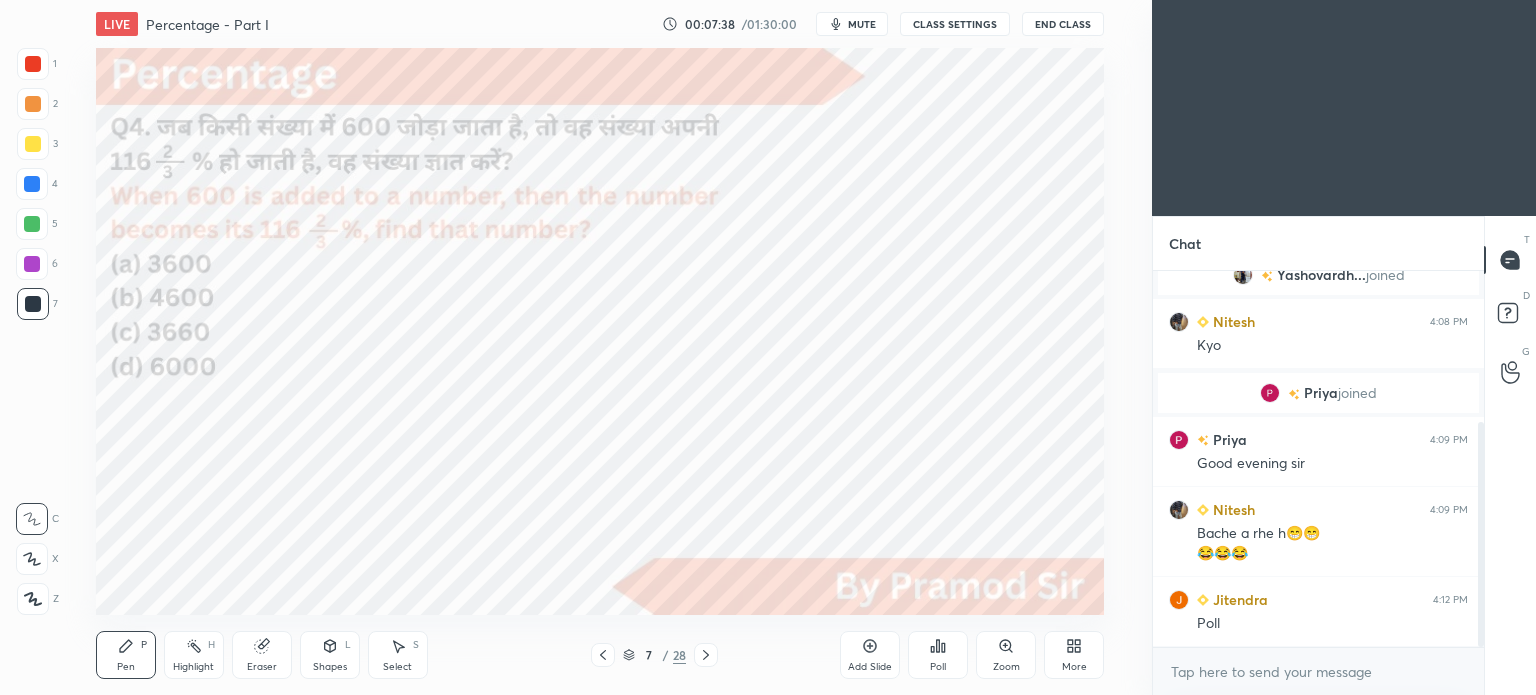 click 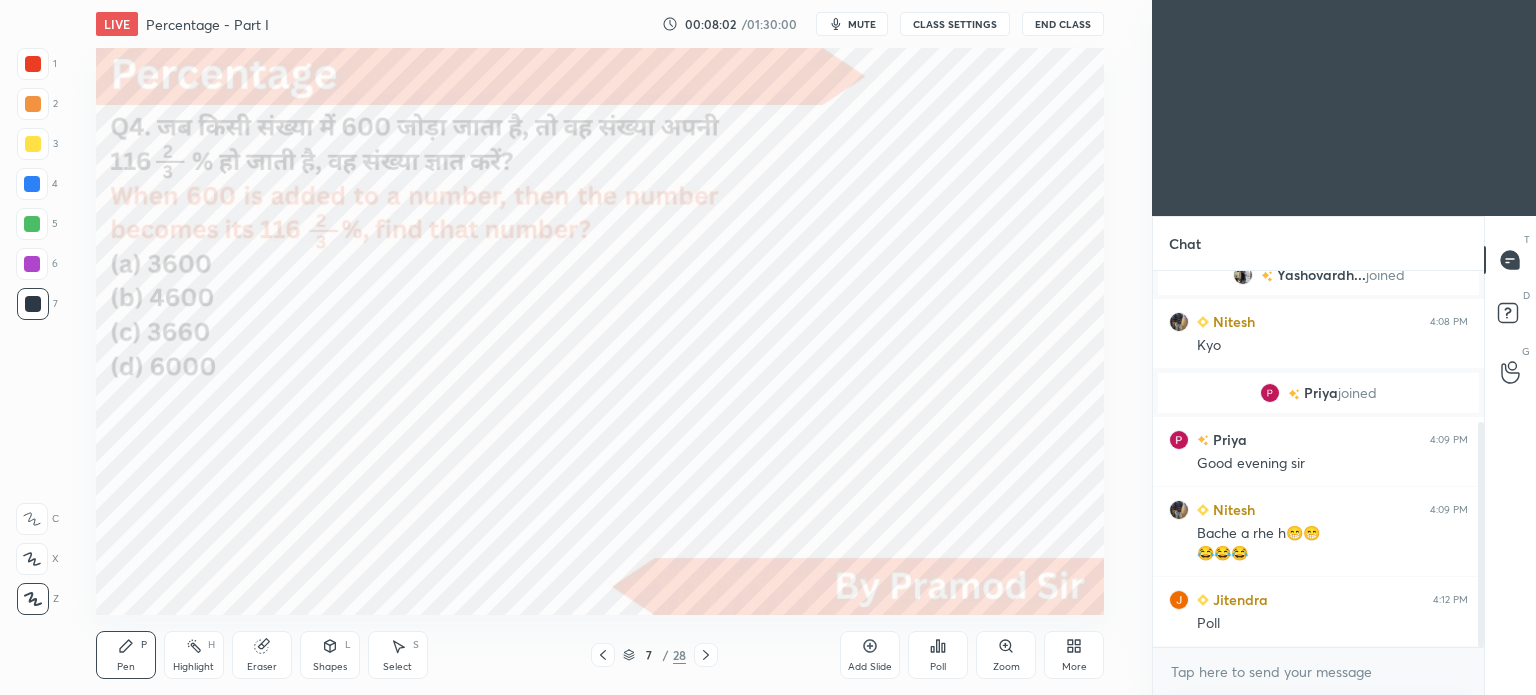 click at bounding box center [33, 64] 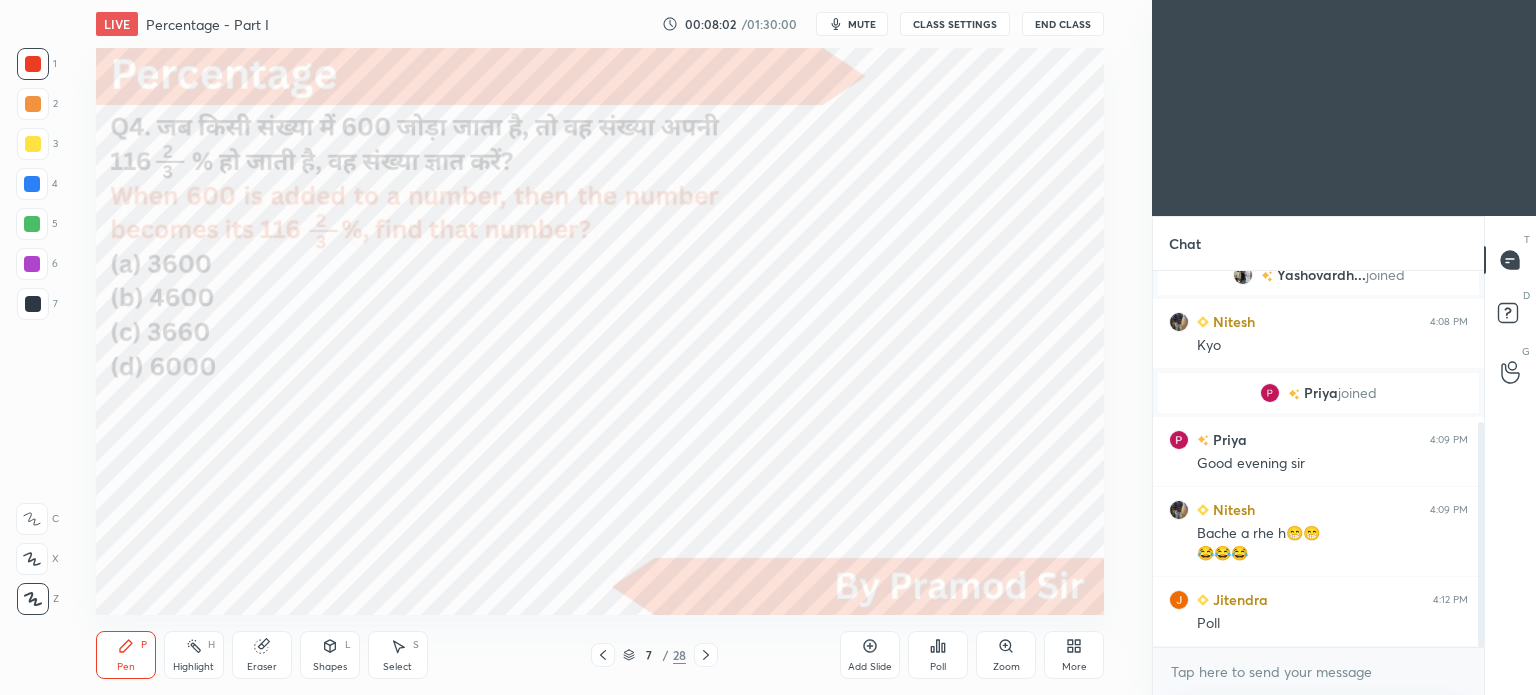 click at bounding box center [33, 64] 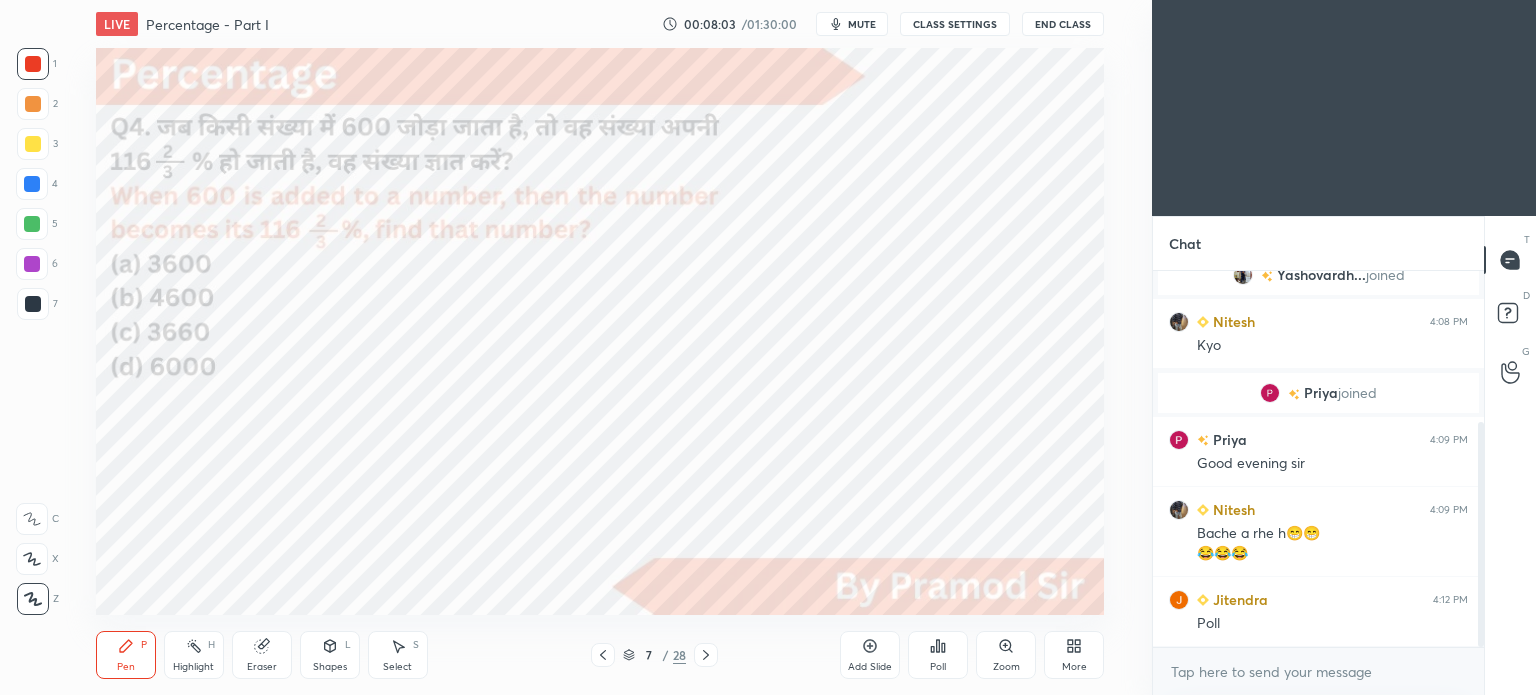 click at bounding box center [32, 184] 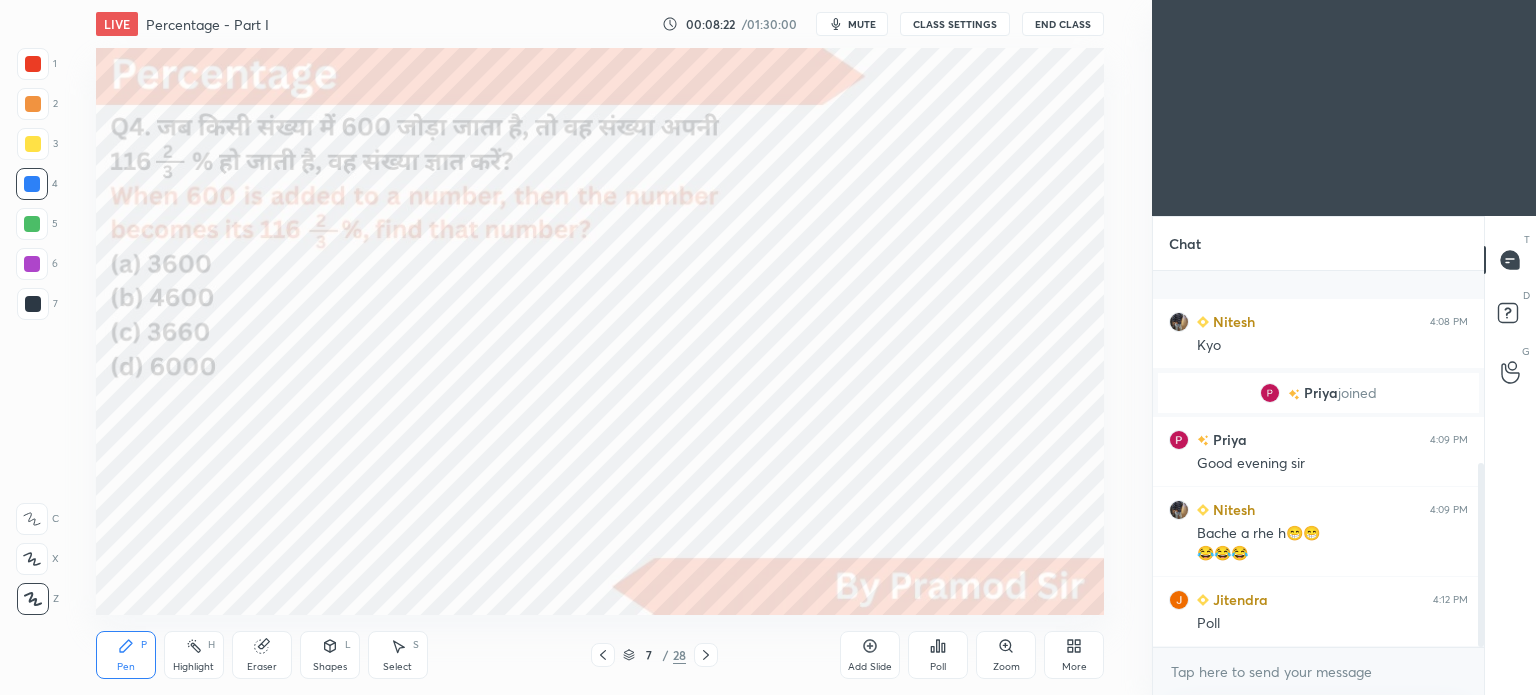scroll, scrollTop: 392, scrollLeft: 0, axis: vertical 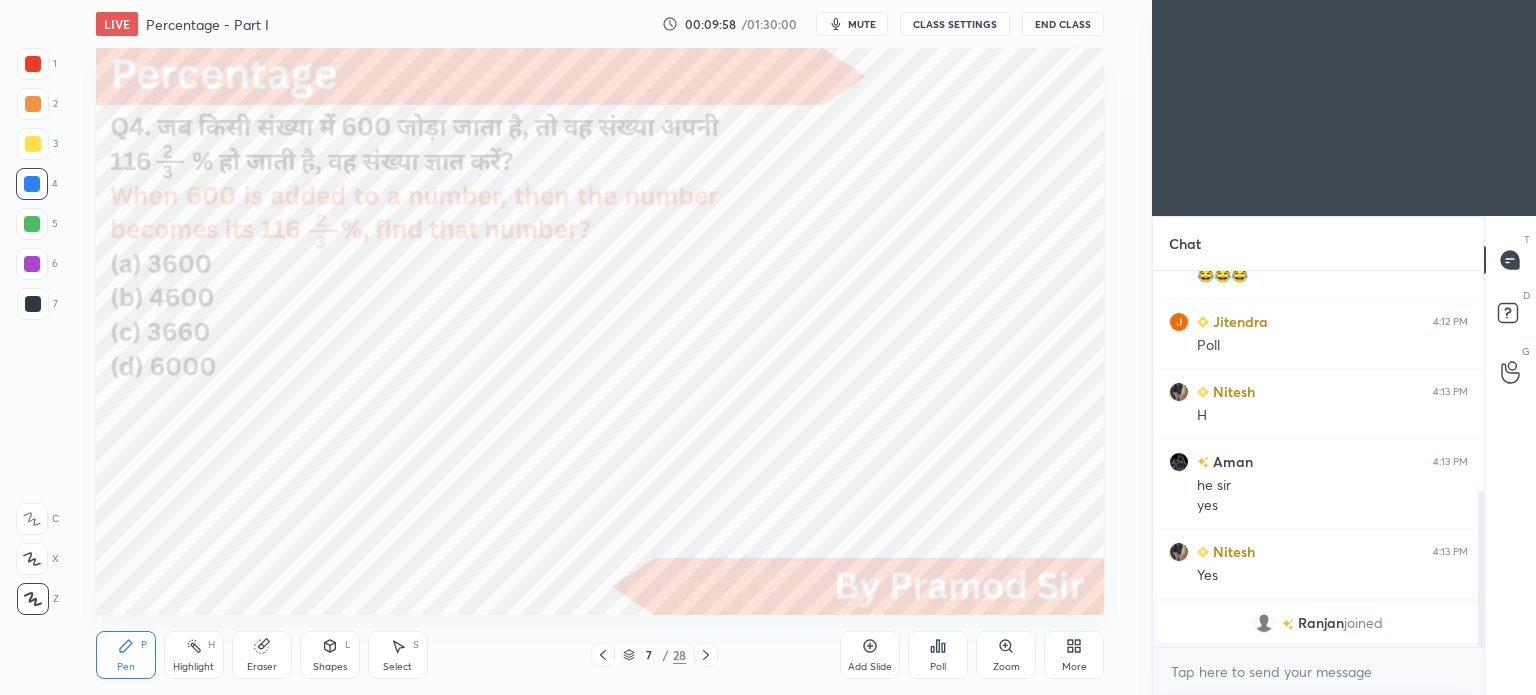 click at bounding box center [33, 64] 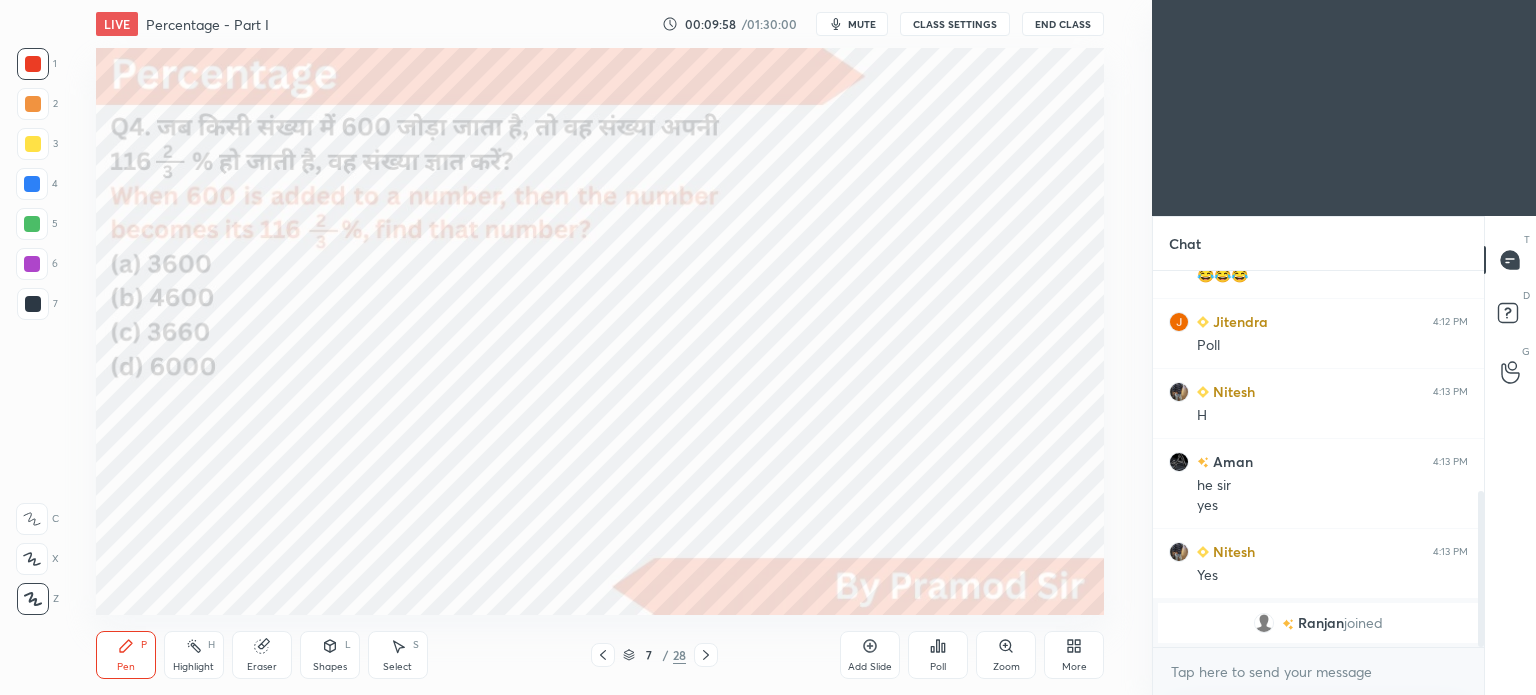 click at bounding box center (33, 64) 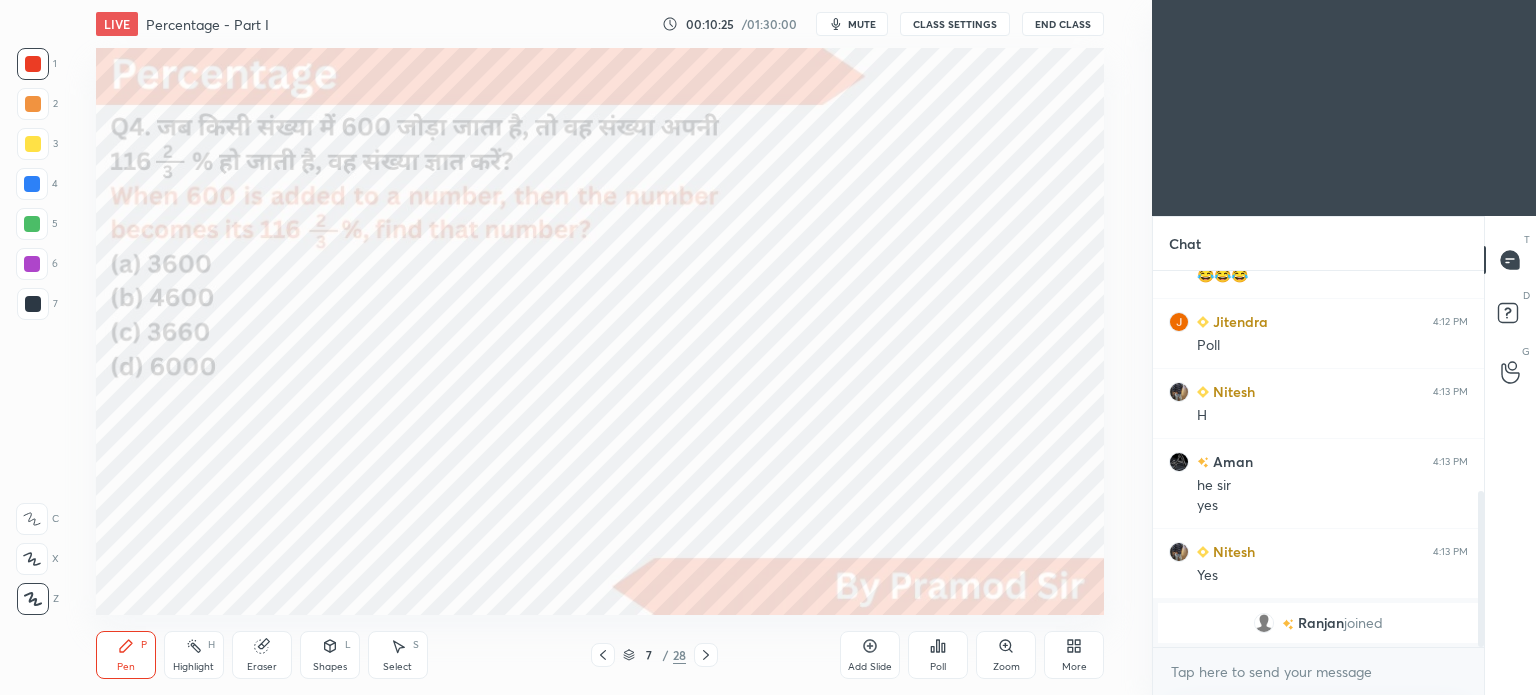 scroll, scrollTop: 570, scrollLeft: 0, axis: vertical 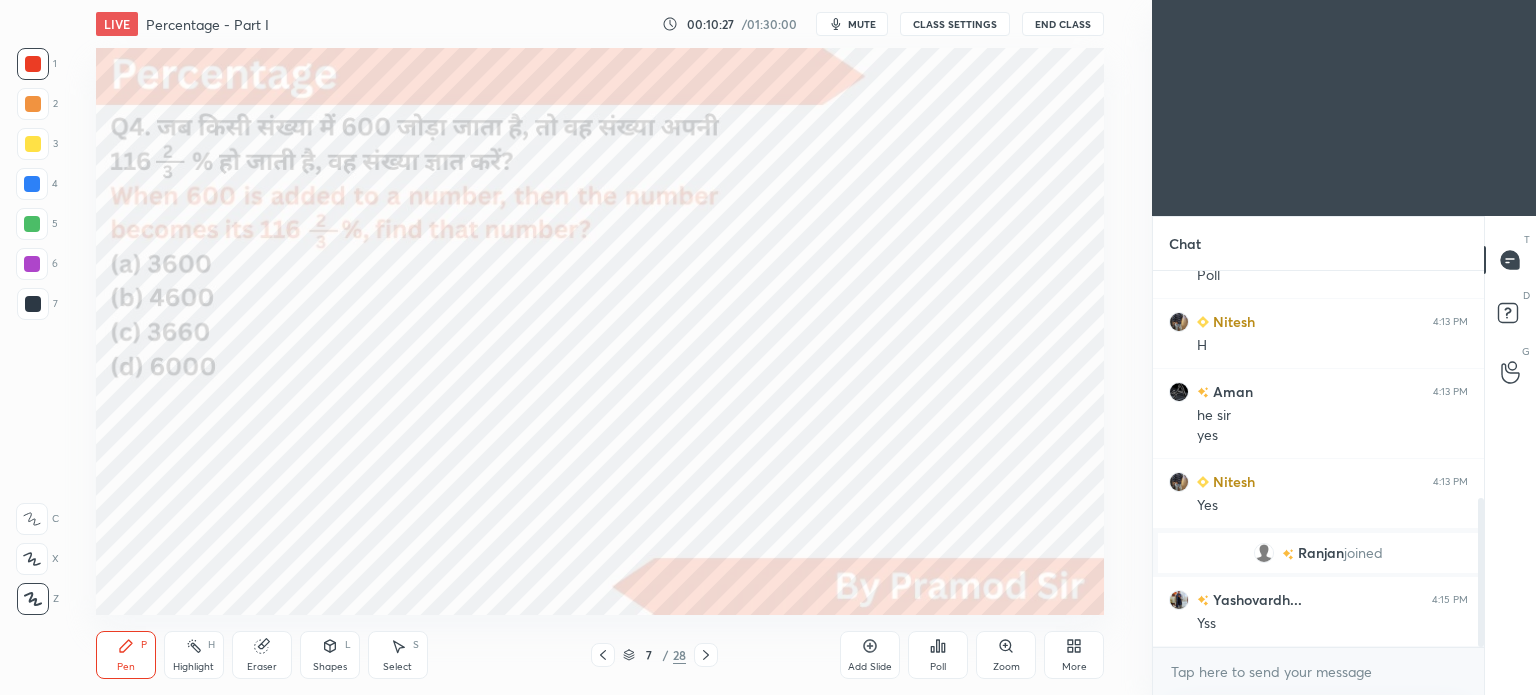 click at bounding box center (33, 304) 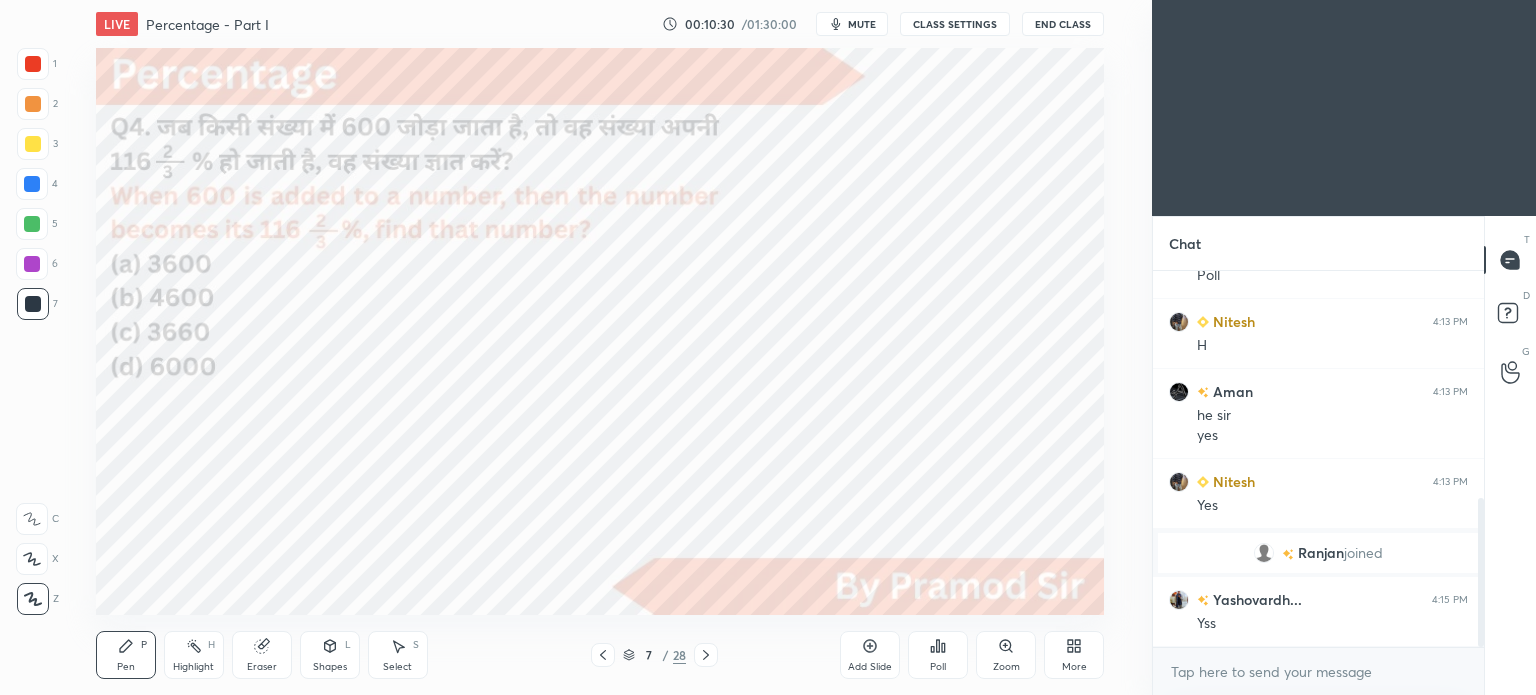 scroll, scrollTop: 640, scrollLeft: 0, axis: vertical 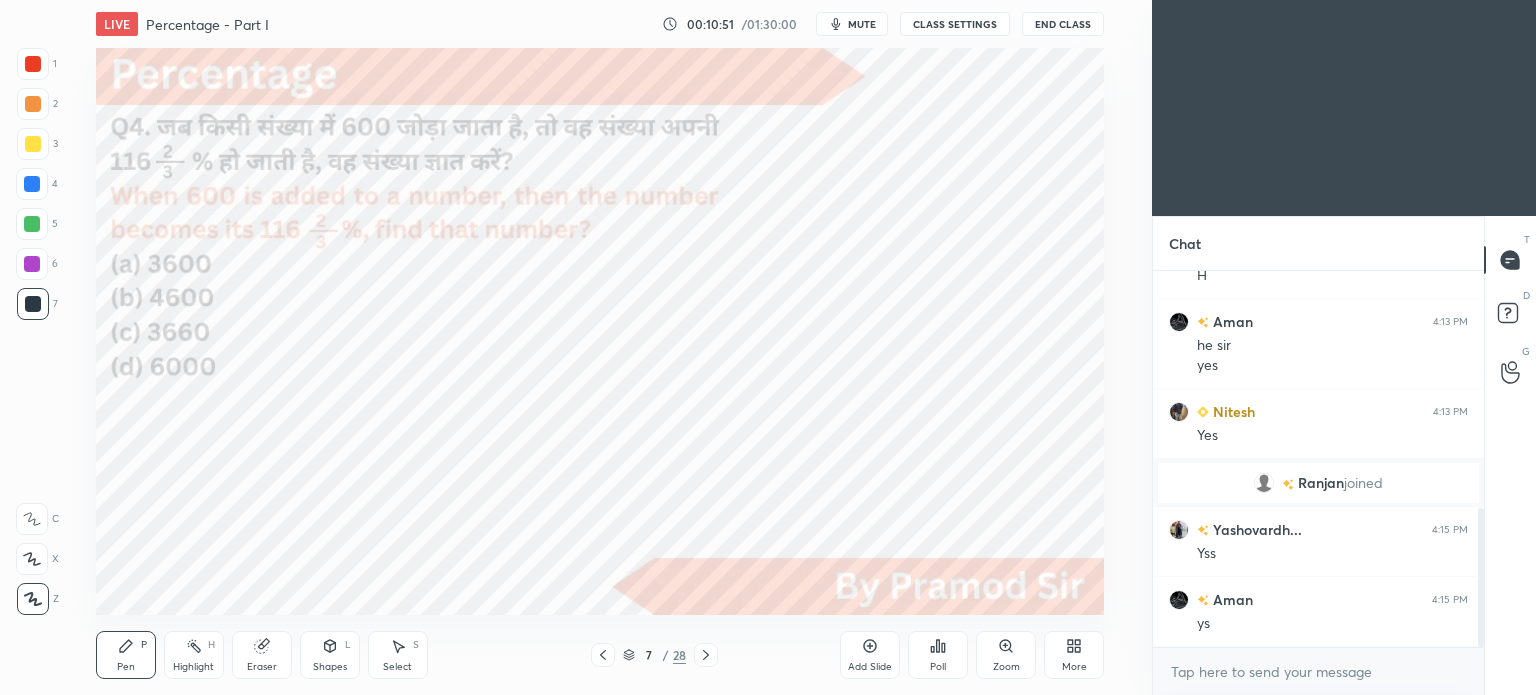 click 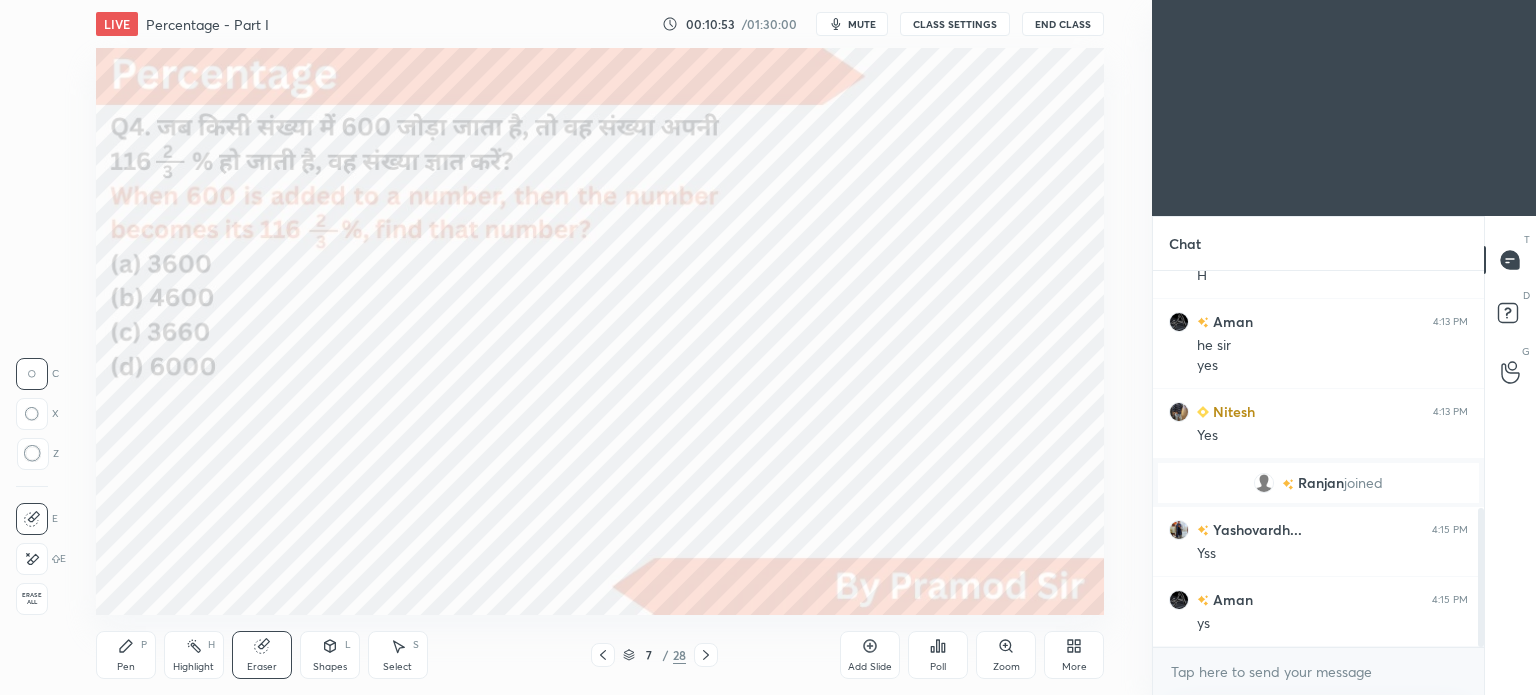 click on "Pen P" at bounding box center (126, 655) 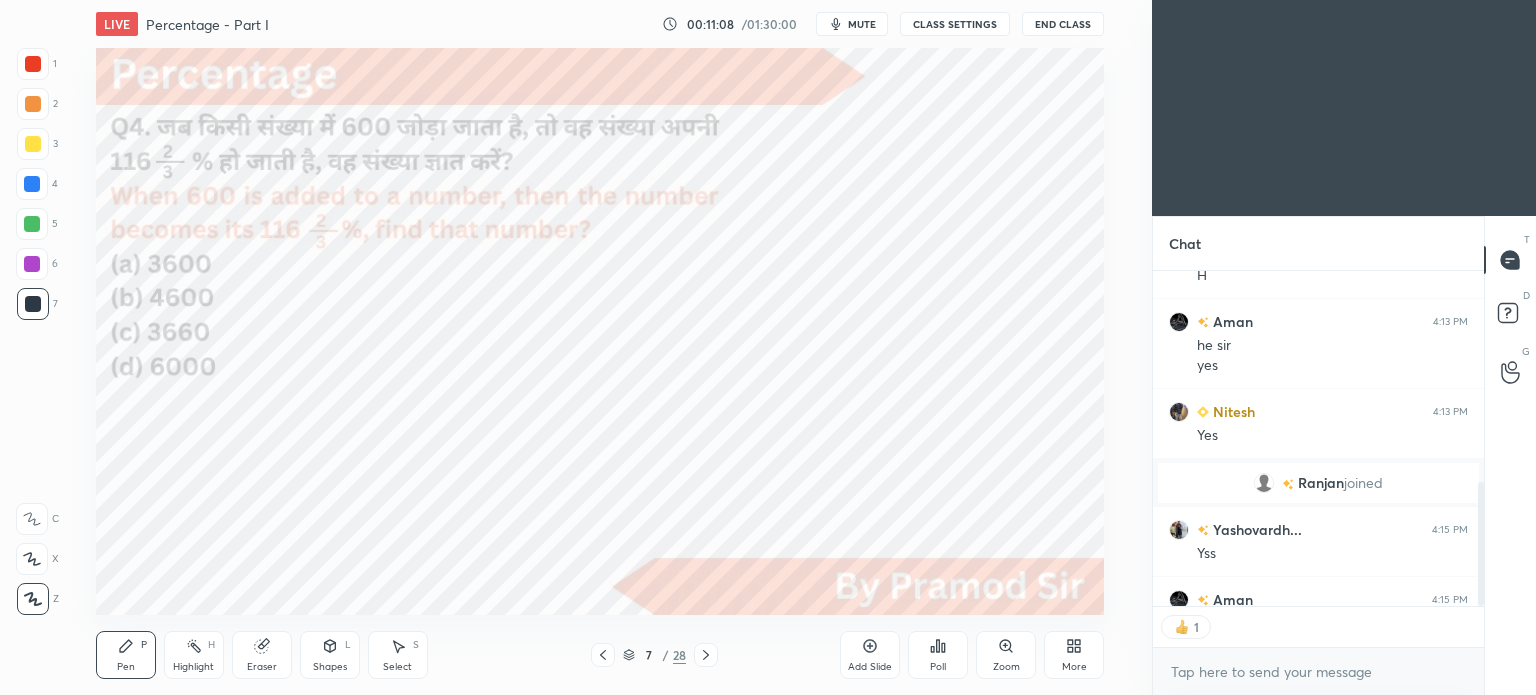 scroll, scrollTop: 6, scrollLeft: 6, axis: both 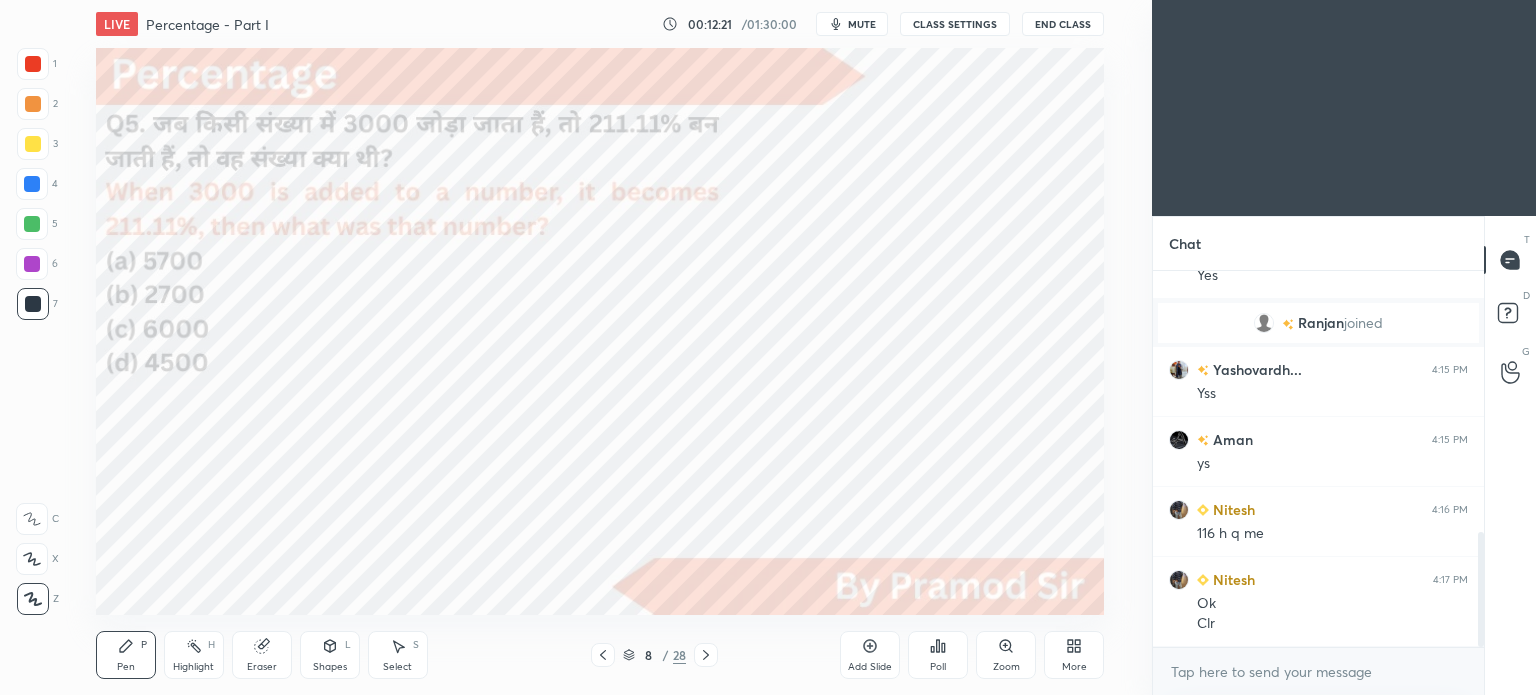 click on "mute" at bounding box center [862, 24] 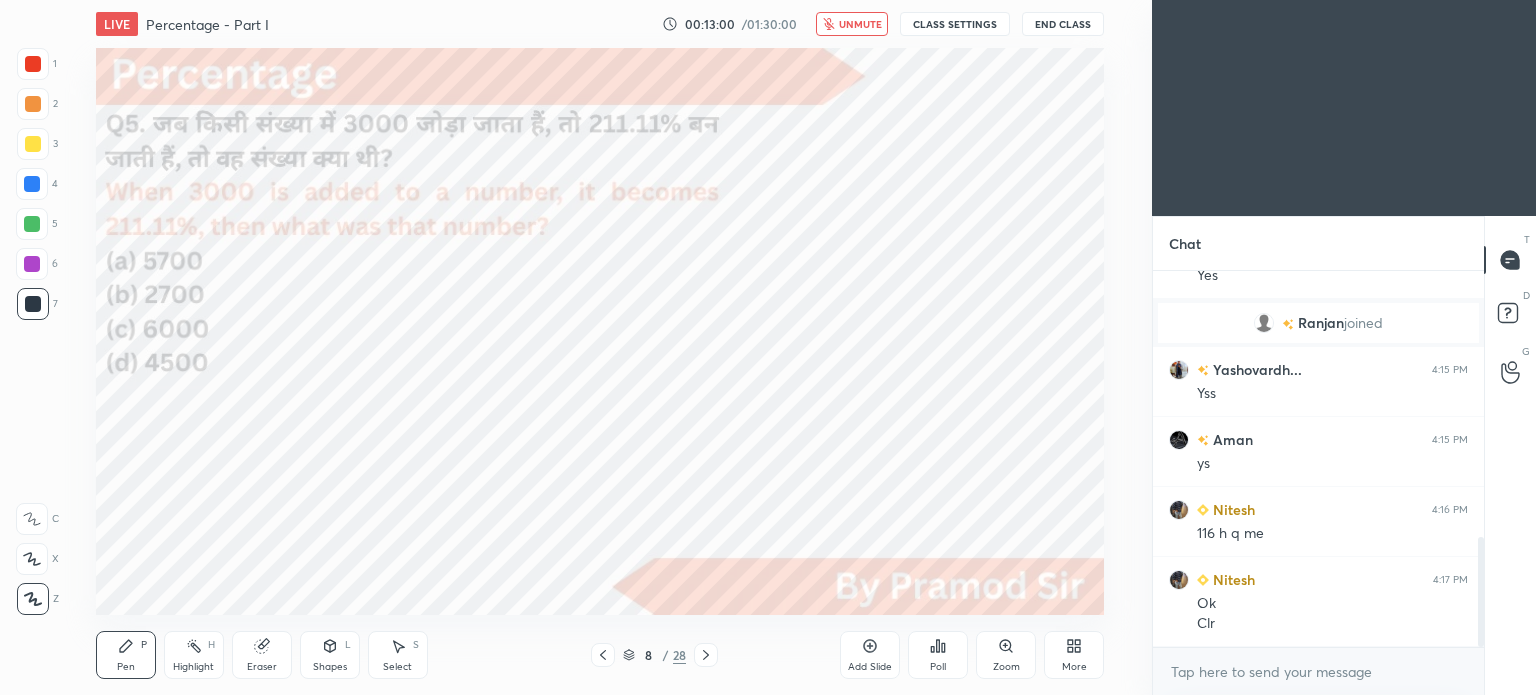 scroll, scrollTop: 904, scrollLeft: 0, axis: vertical 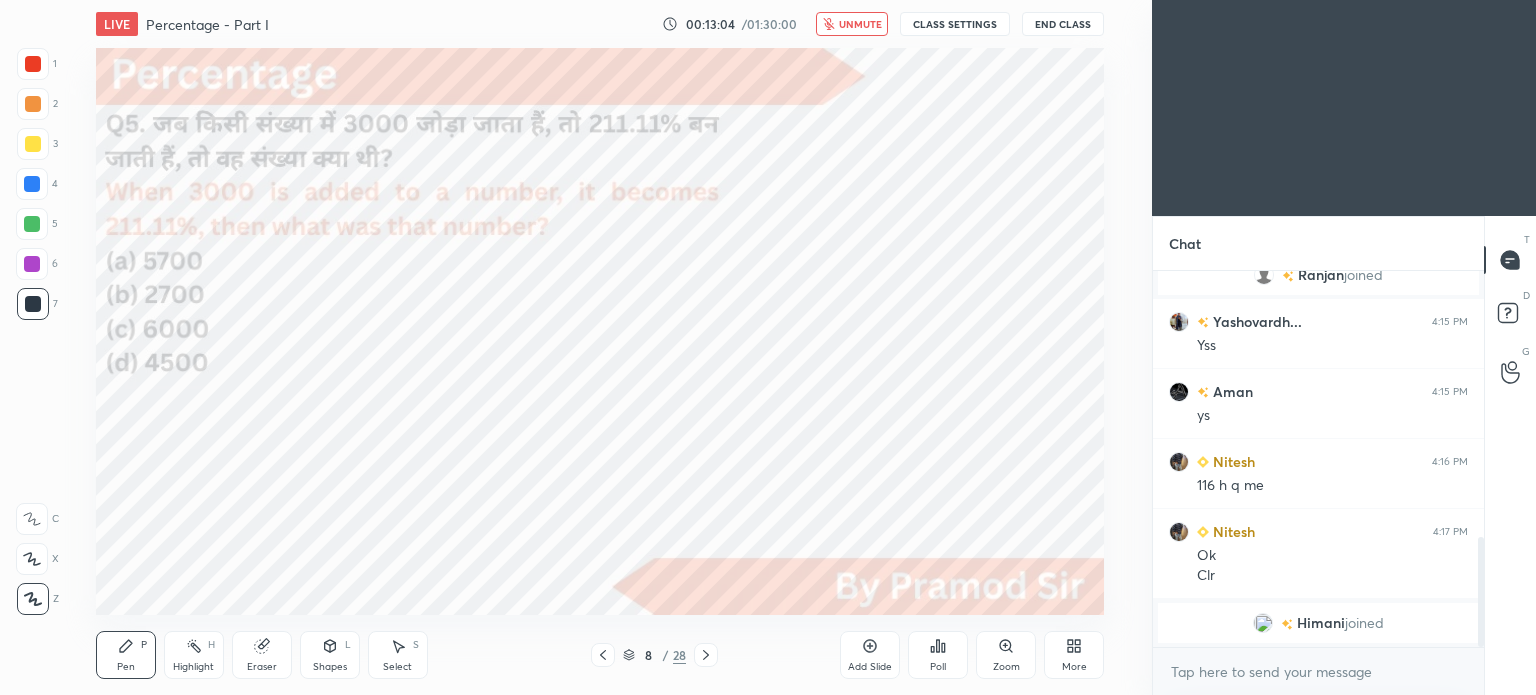 click on "unmute" at bounding box center [860, 24] 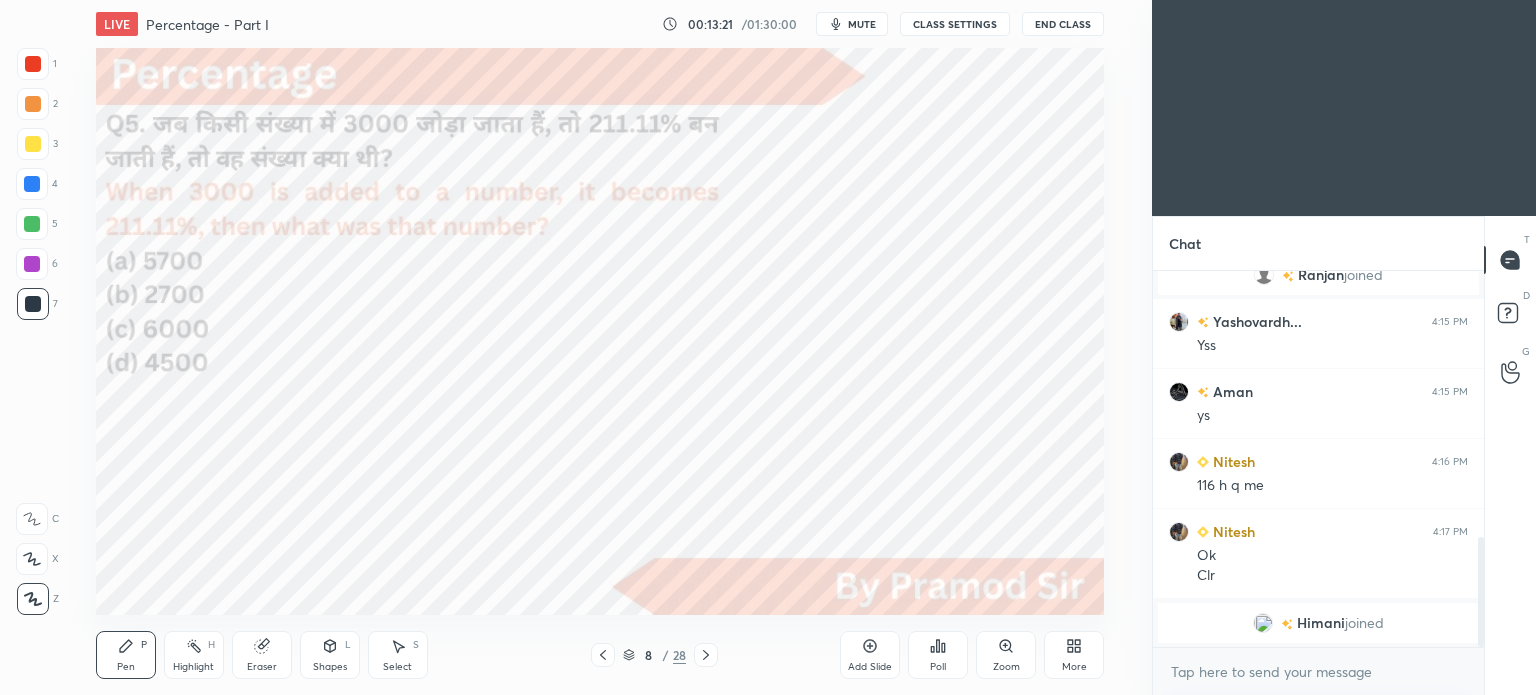scroll, scrollTop: 956, scrollLeft: 0, axis: vertical 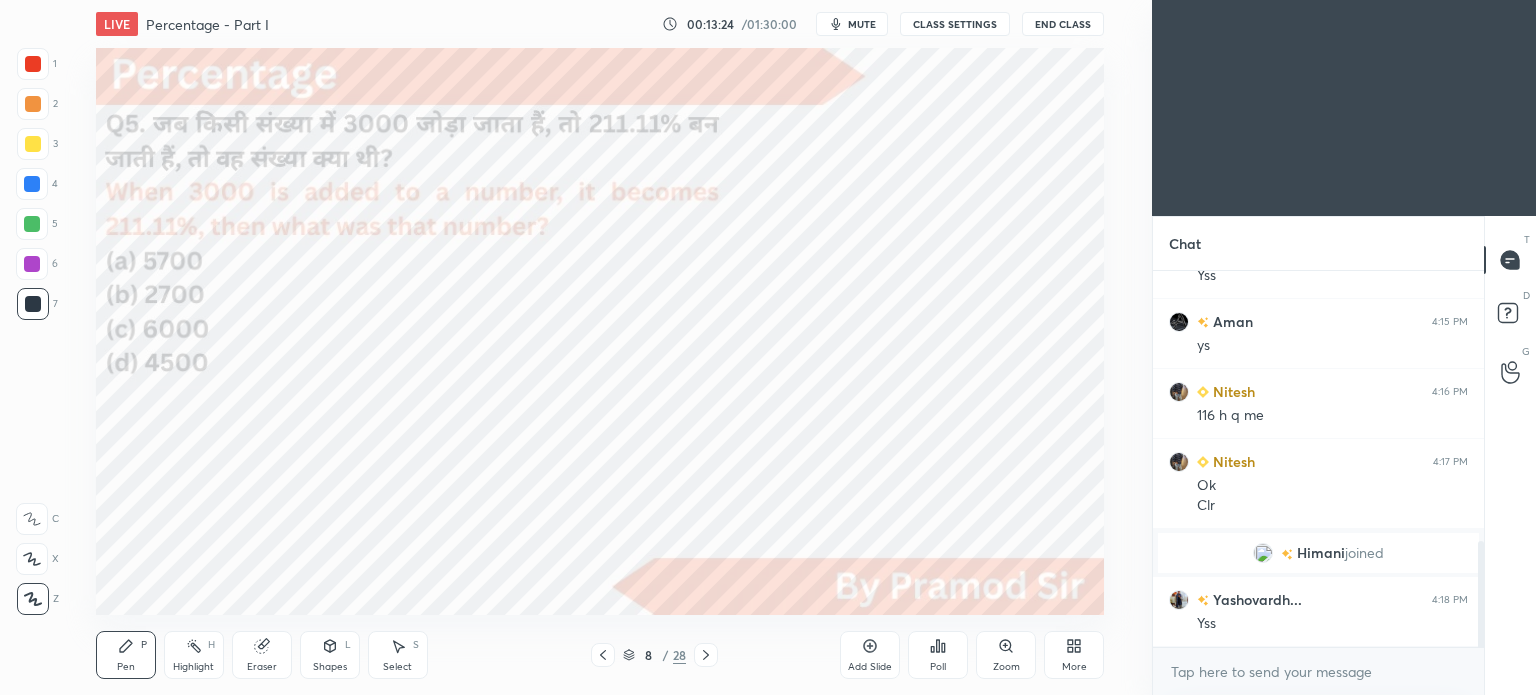 click on "Poll" at bounding box center [938, 667] 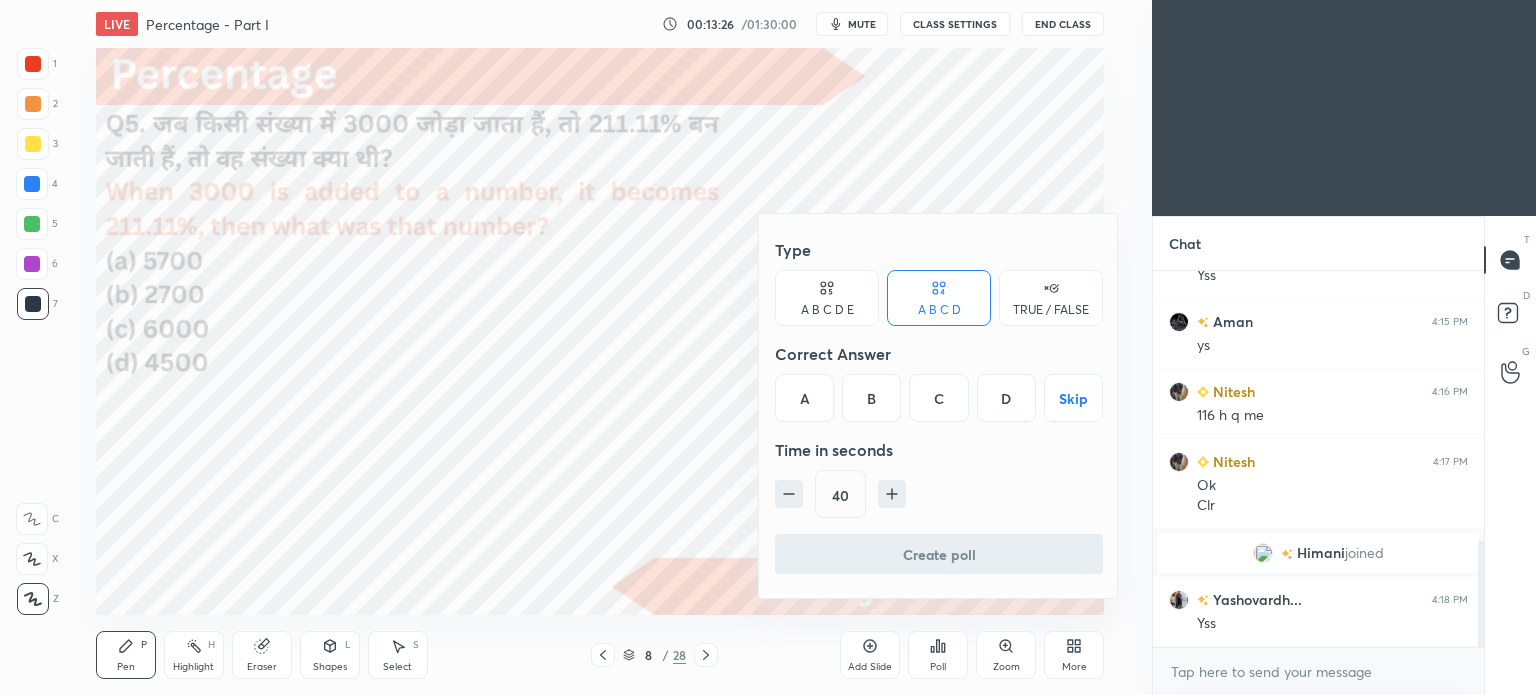 click on "B" at bounding box center (871, 398) 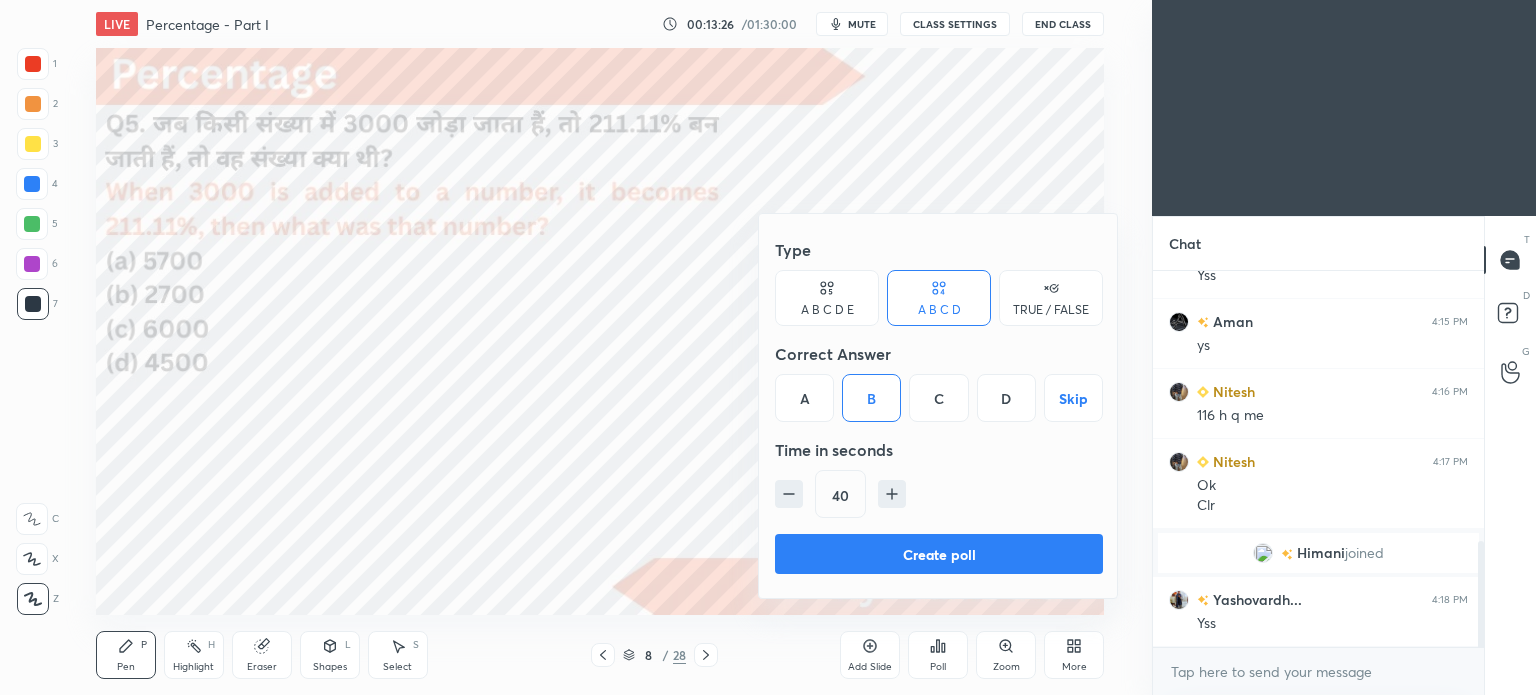 click on "Create poll" at bounding box center [939, 554] 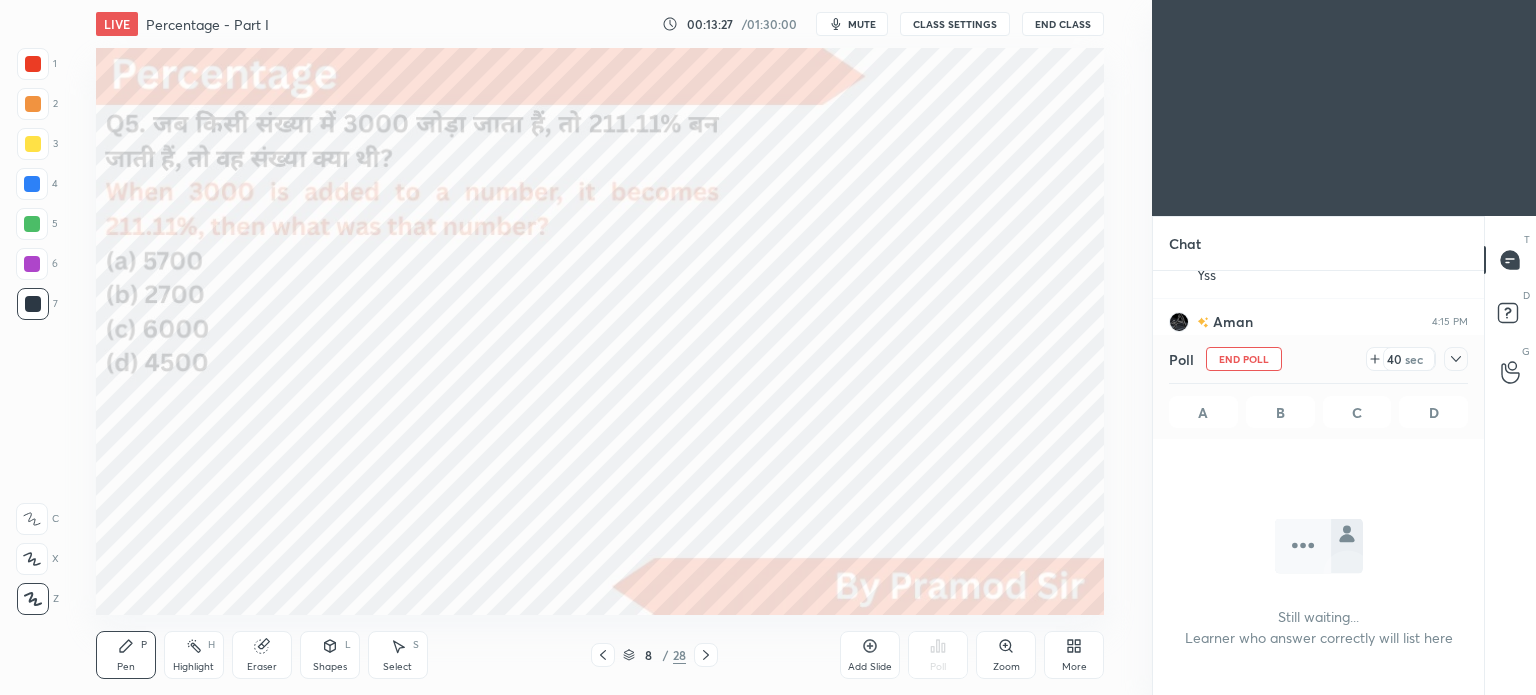 scroll, scrollTop: 304, scrollLeft: 325, axis: both 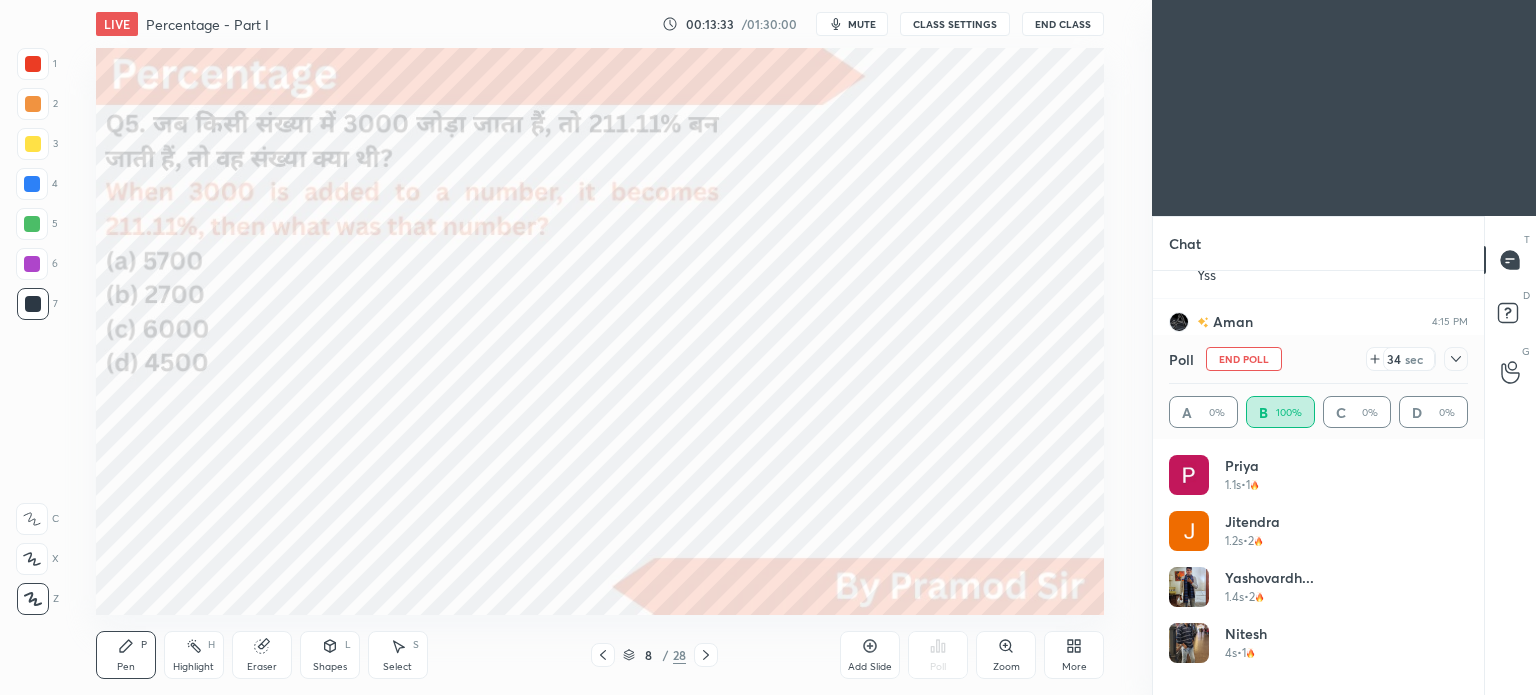 click 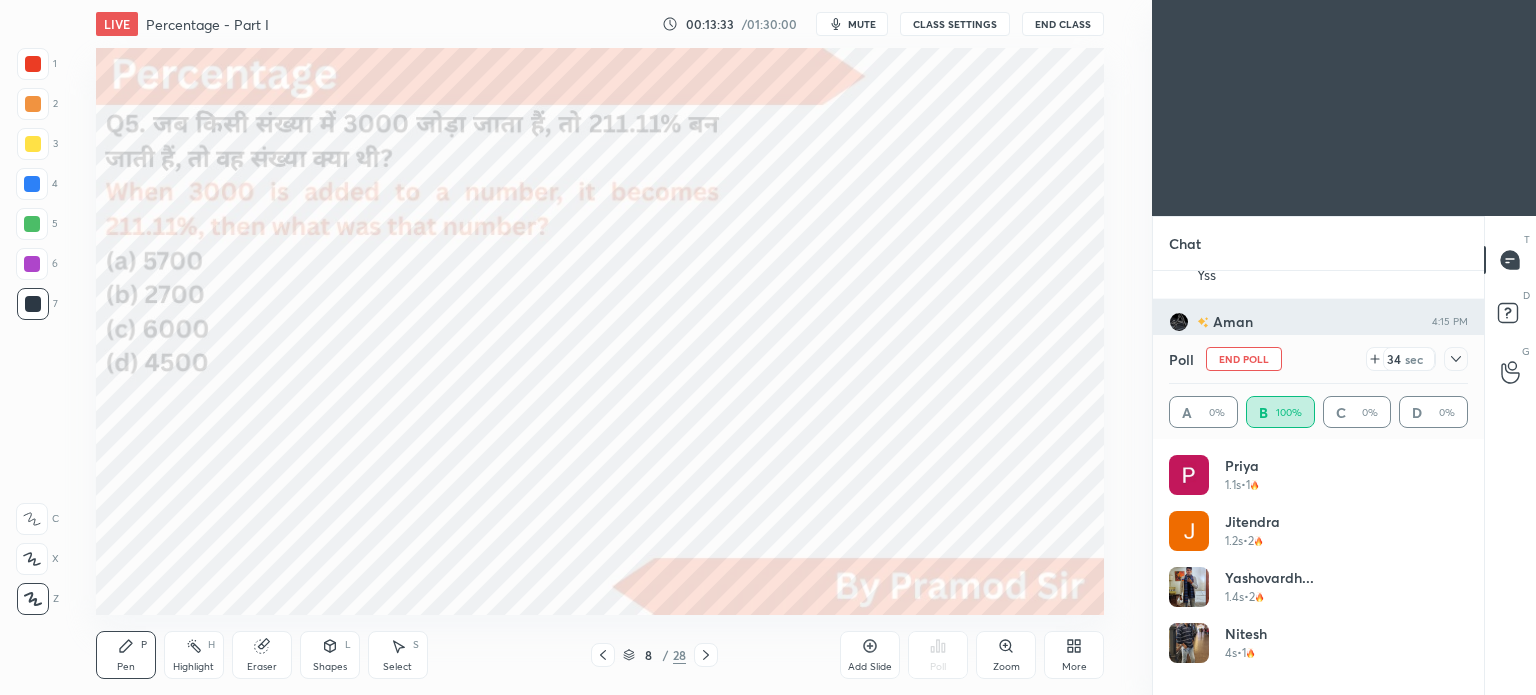 scroll, scrollTop: 208, scrollLeft: 293, axis: both 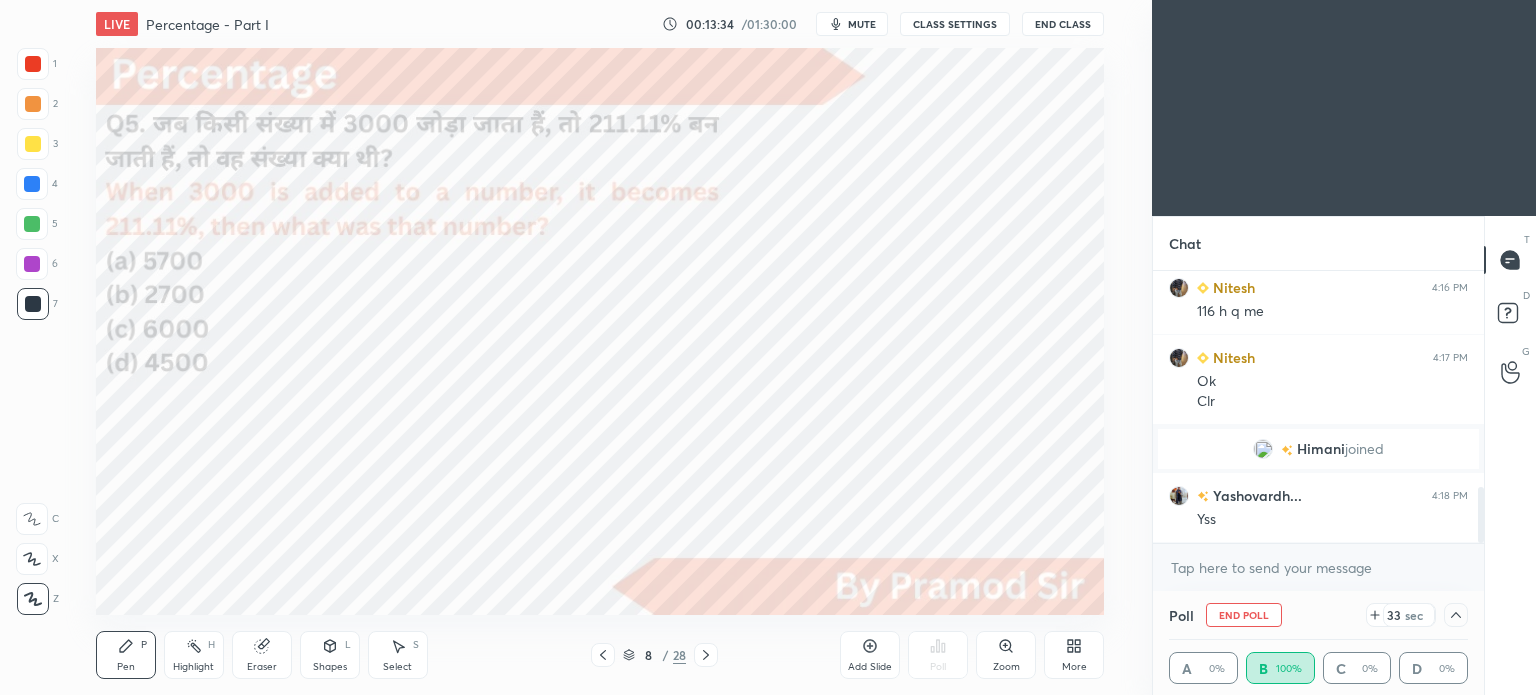 click at bounding box center [1456, 615] 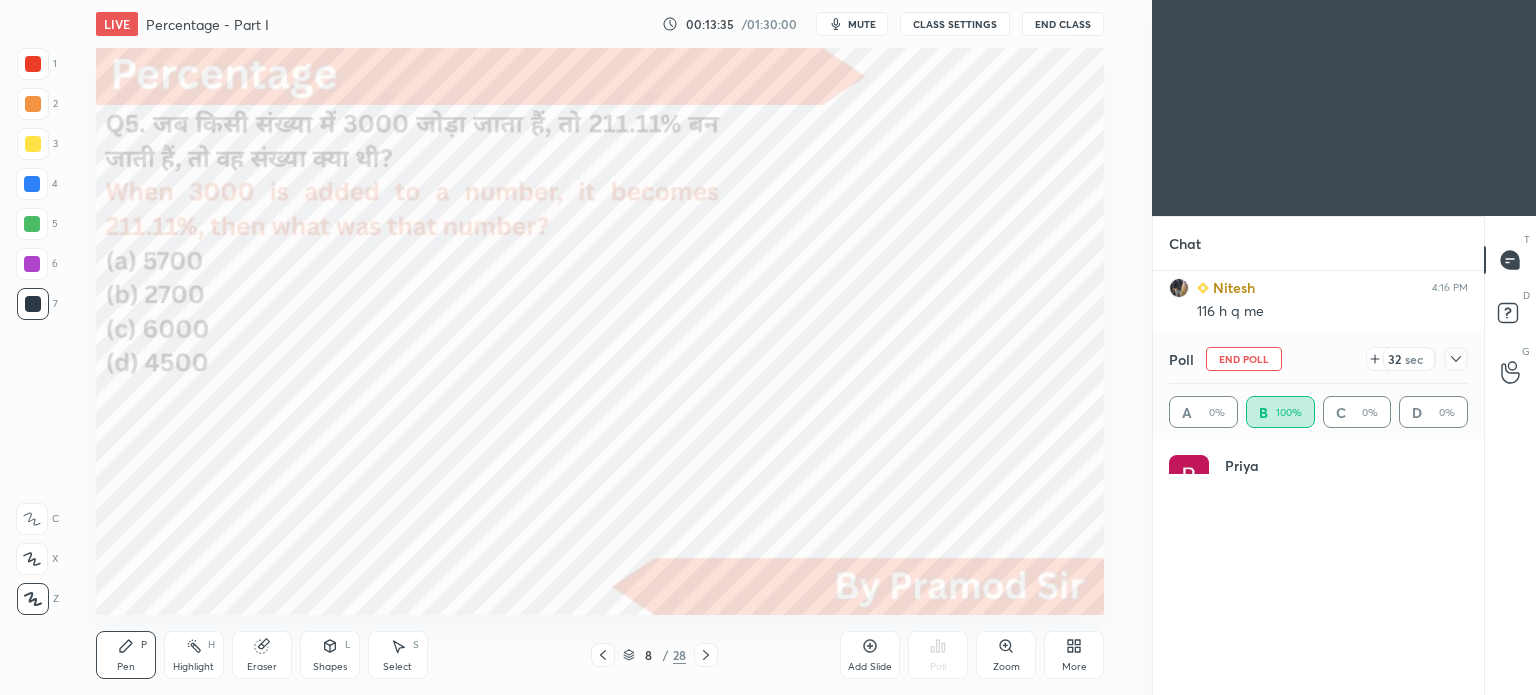 scroll, scrollTop: 0, scrollLeft: 0, axis: both 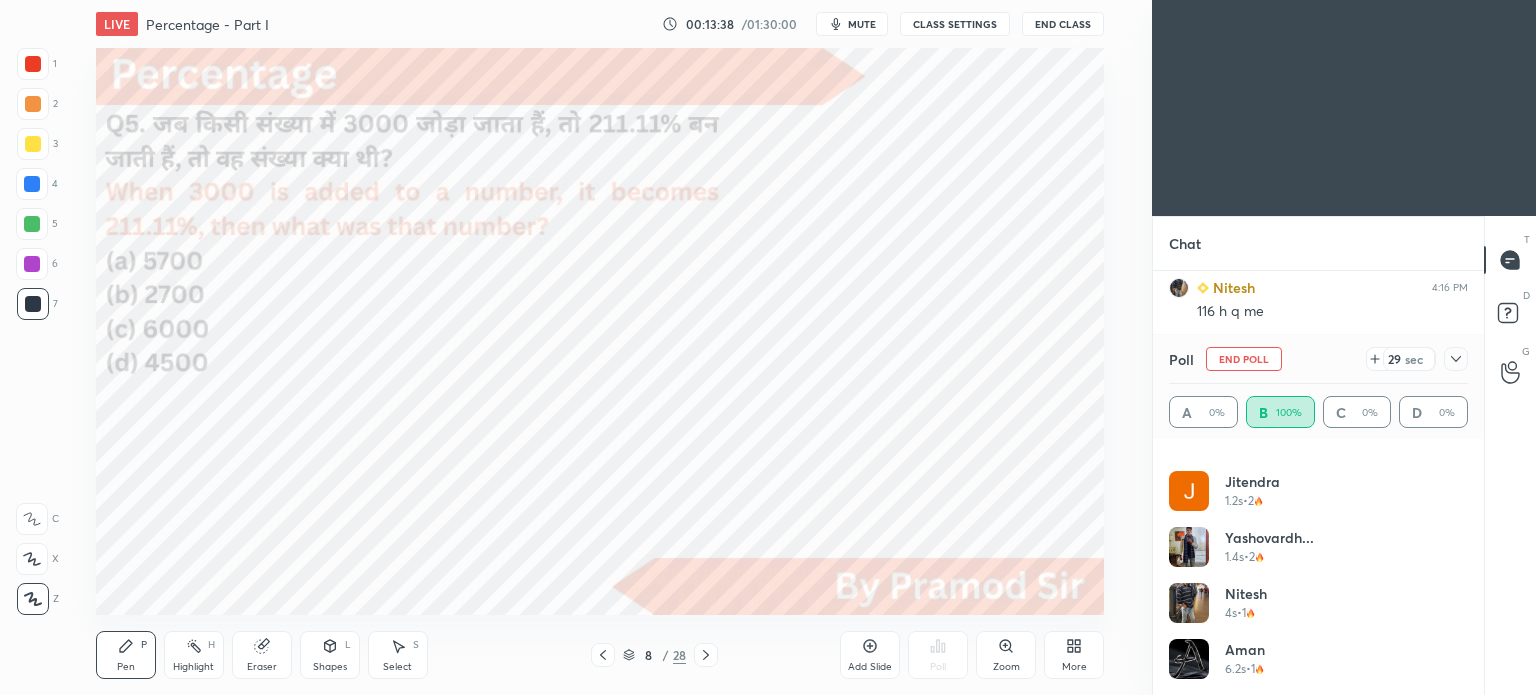 click 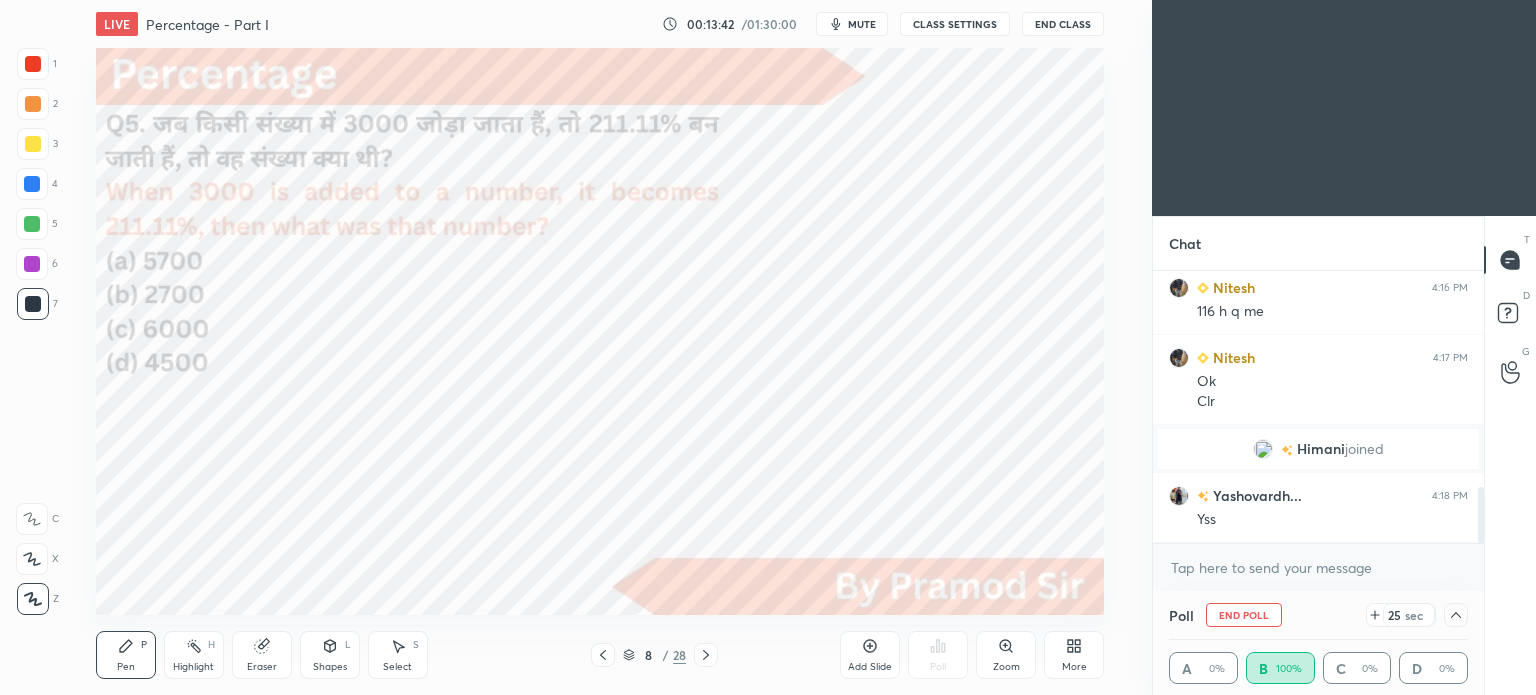 click on "Himani" at bounding box center [1321, 449] 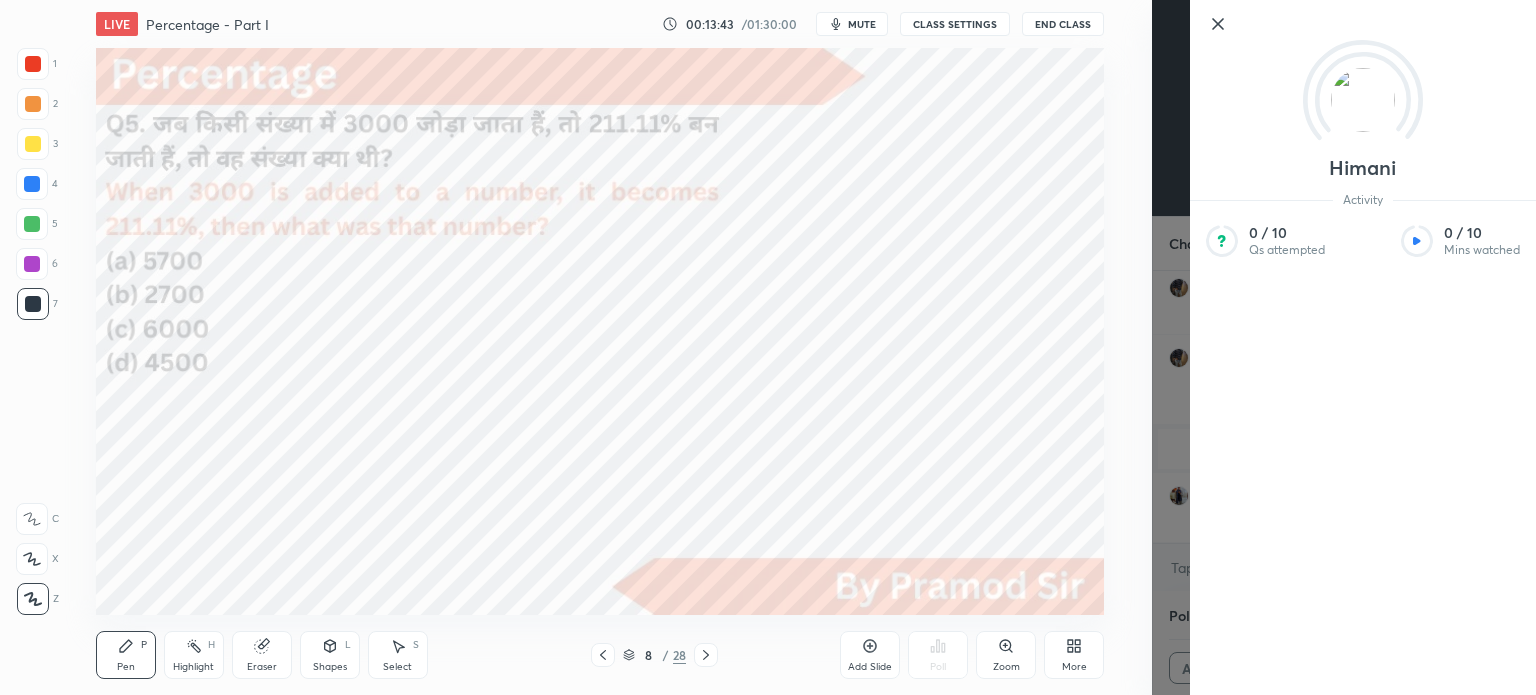 click on "[PERSON_NAME] Activity 0 / 10 Qs attempted 0 / 10 Mins watched" at bounding box center [1344, 347] 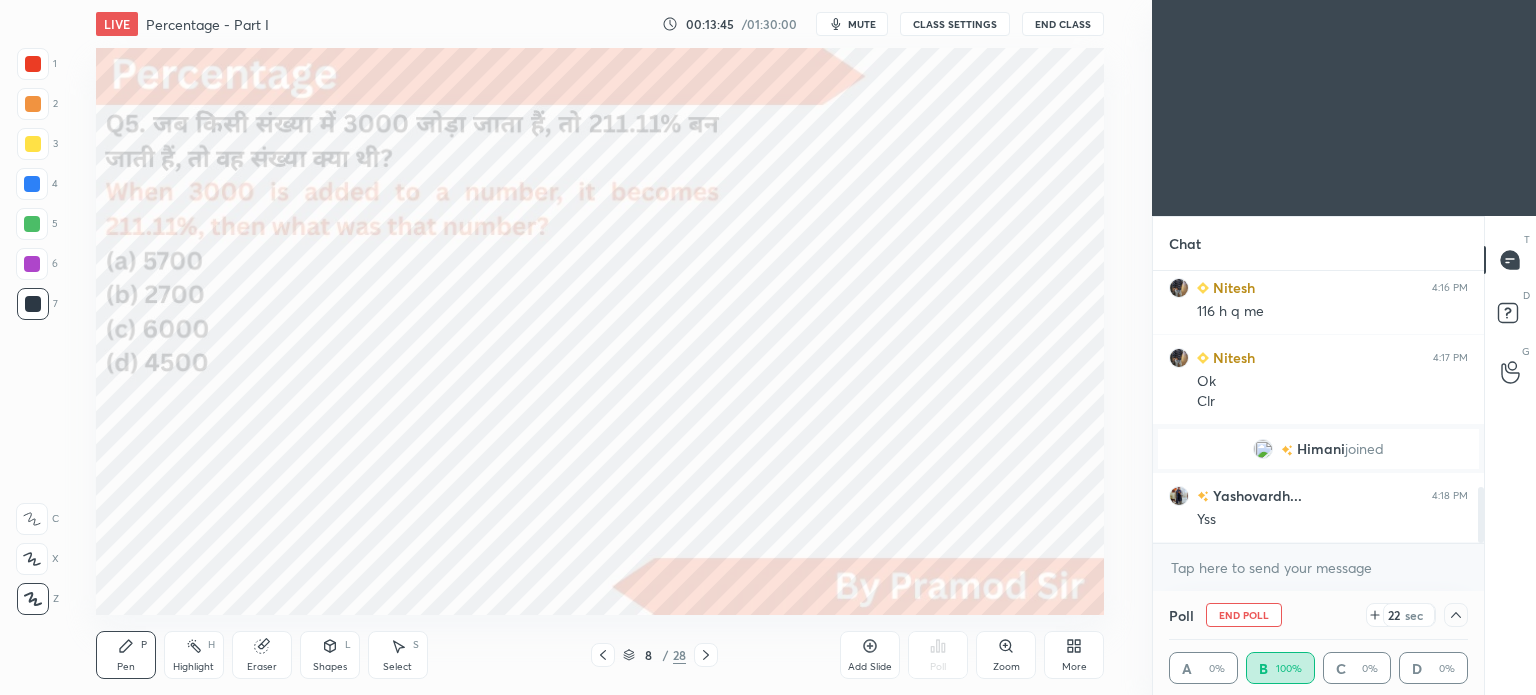 click 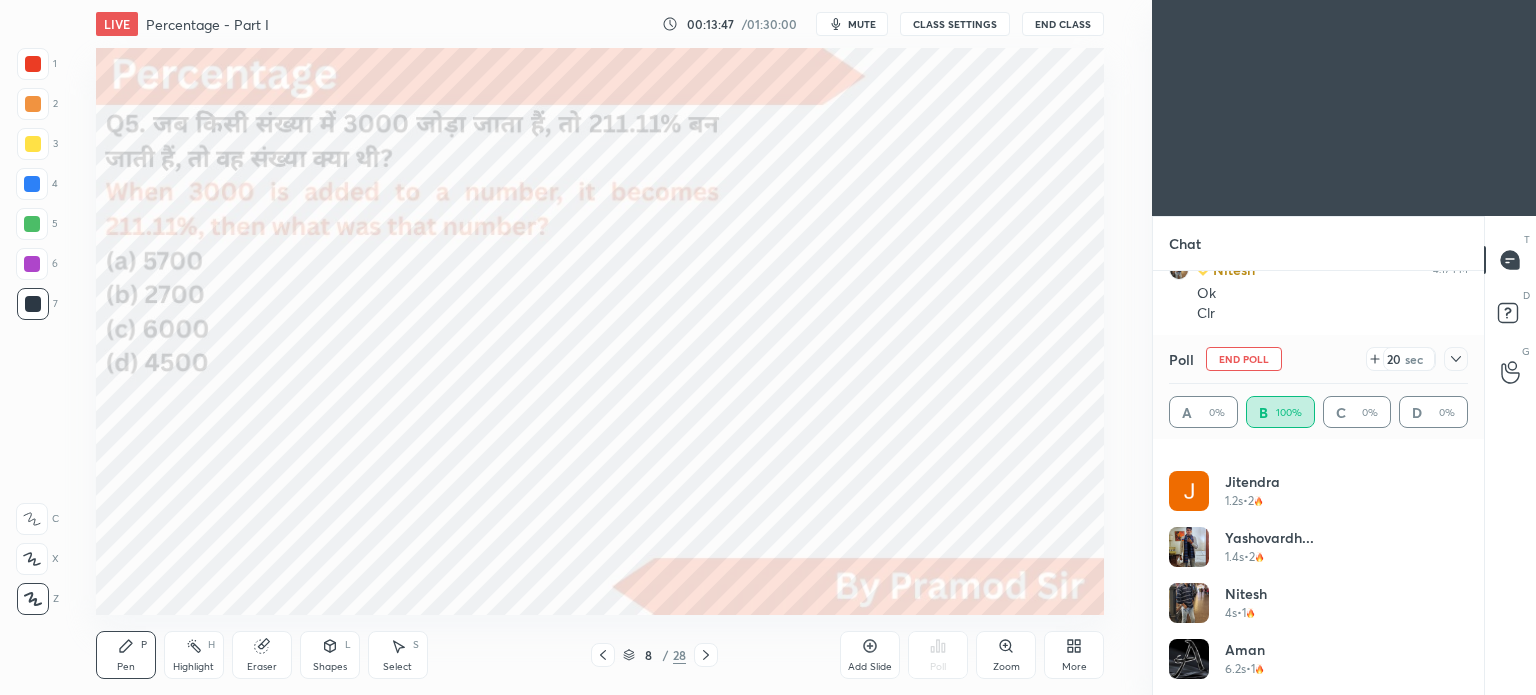 click 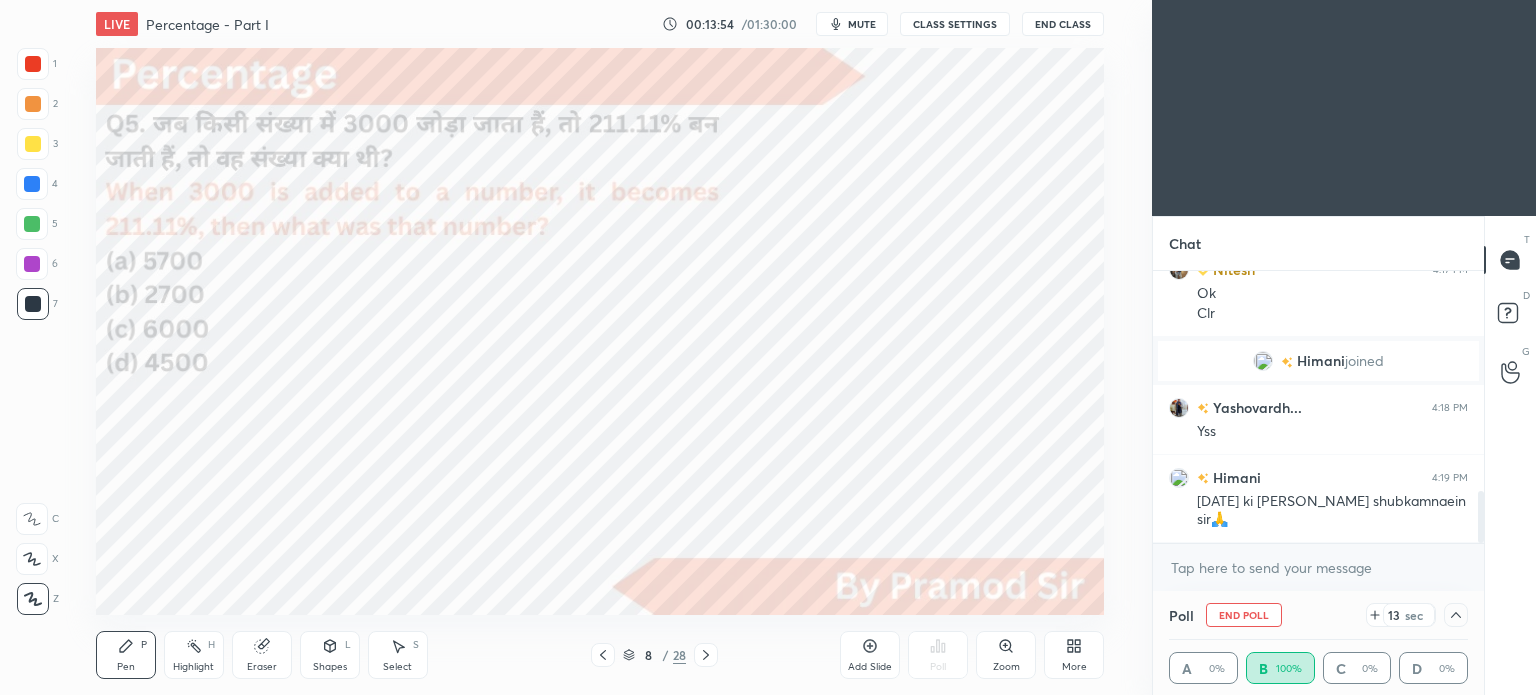 click 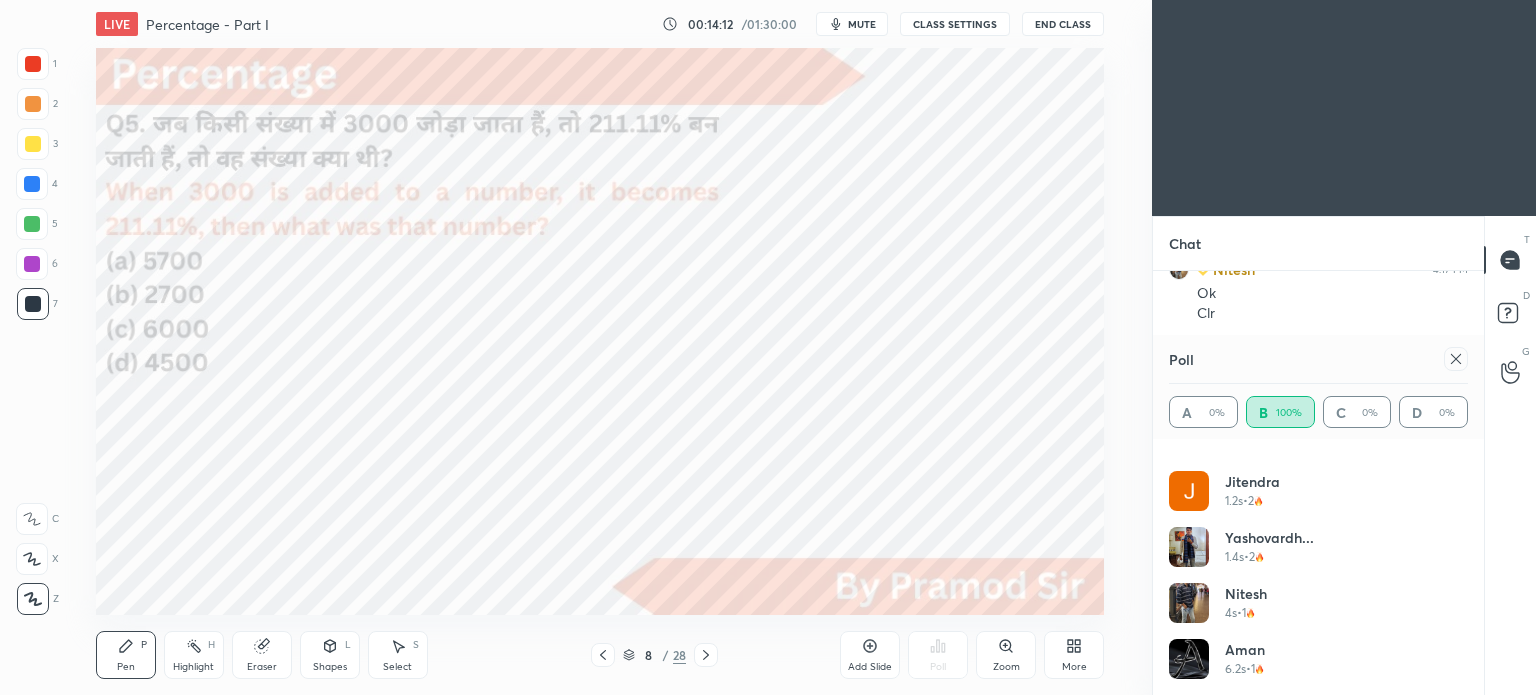 click on "Poll A 0% B 100% C 0% D 0%" at bounding box center [1318, 387] 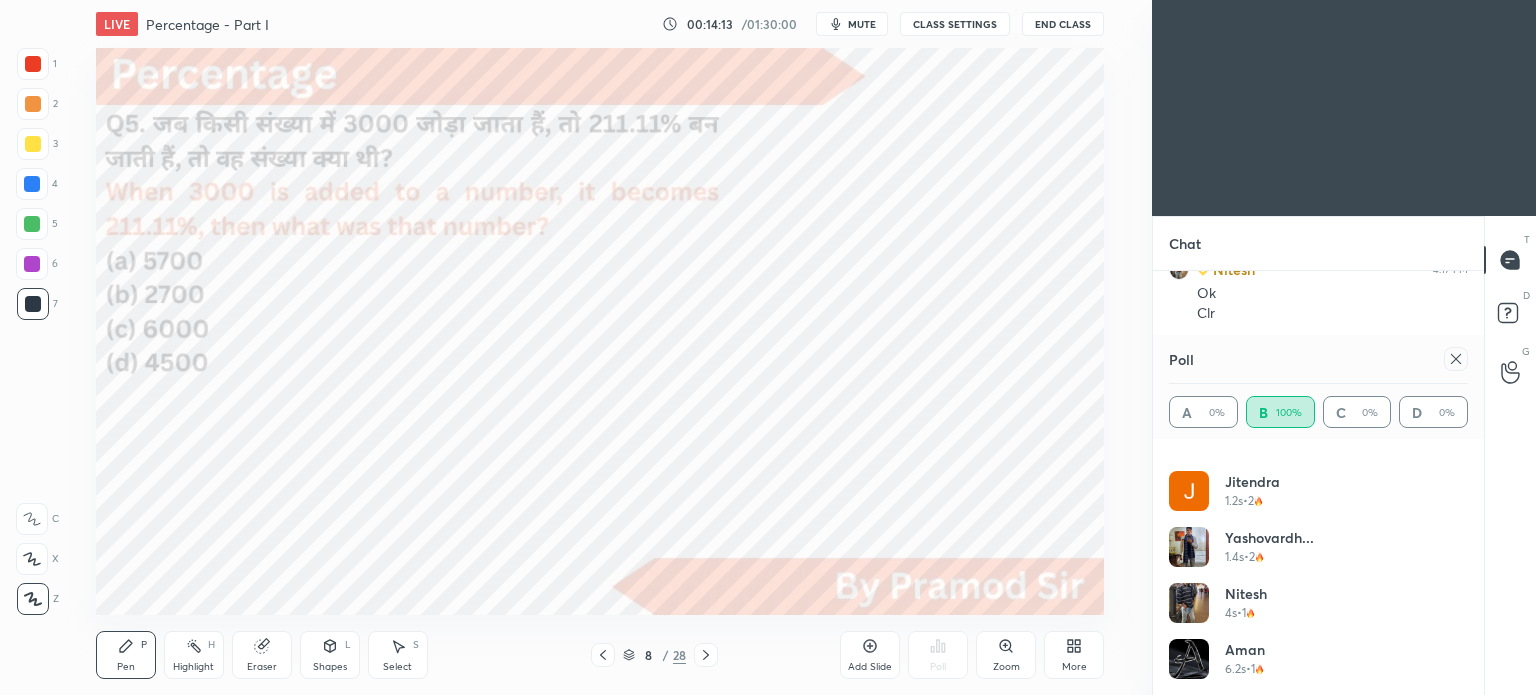 click 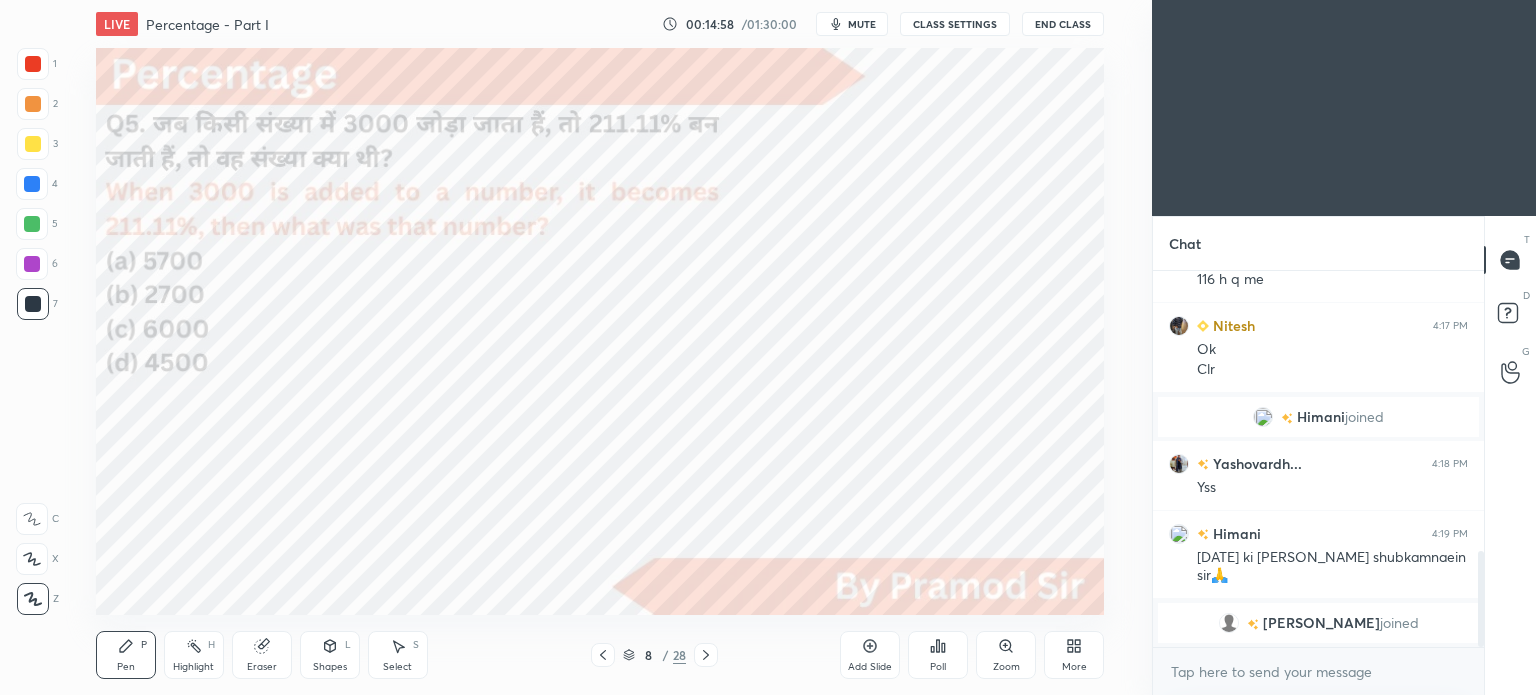 click on "4" at bounding box center [37, 184] 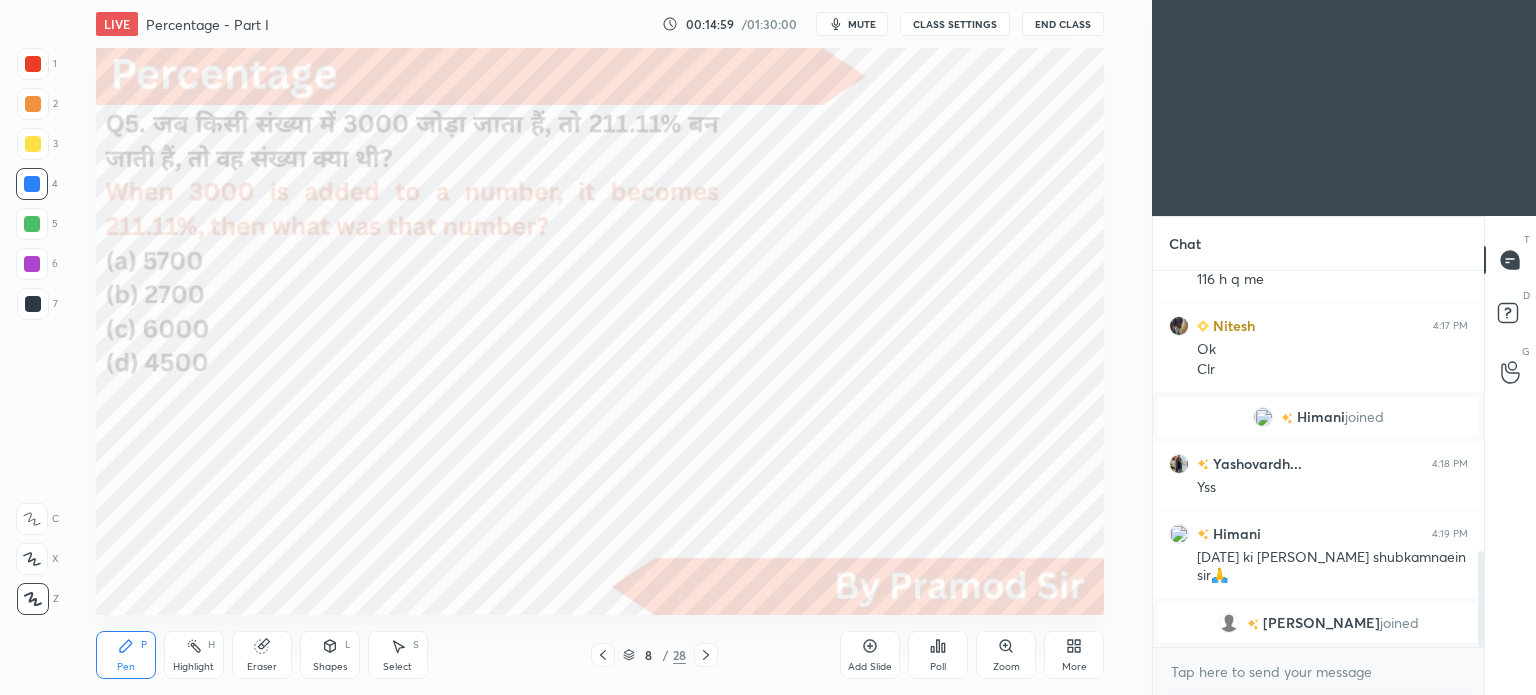 click at bounding box center (33, 64) 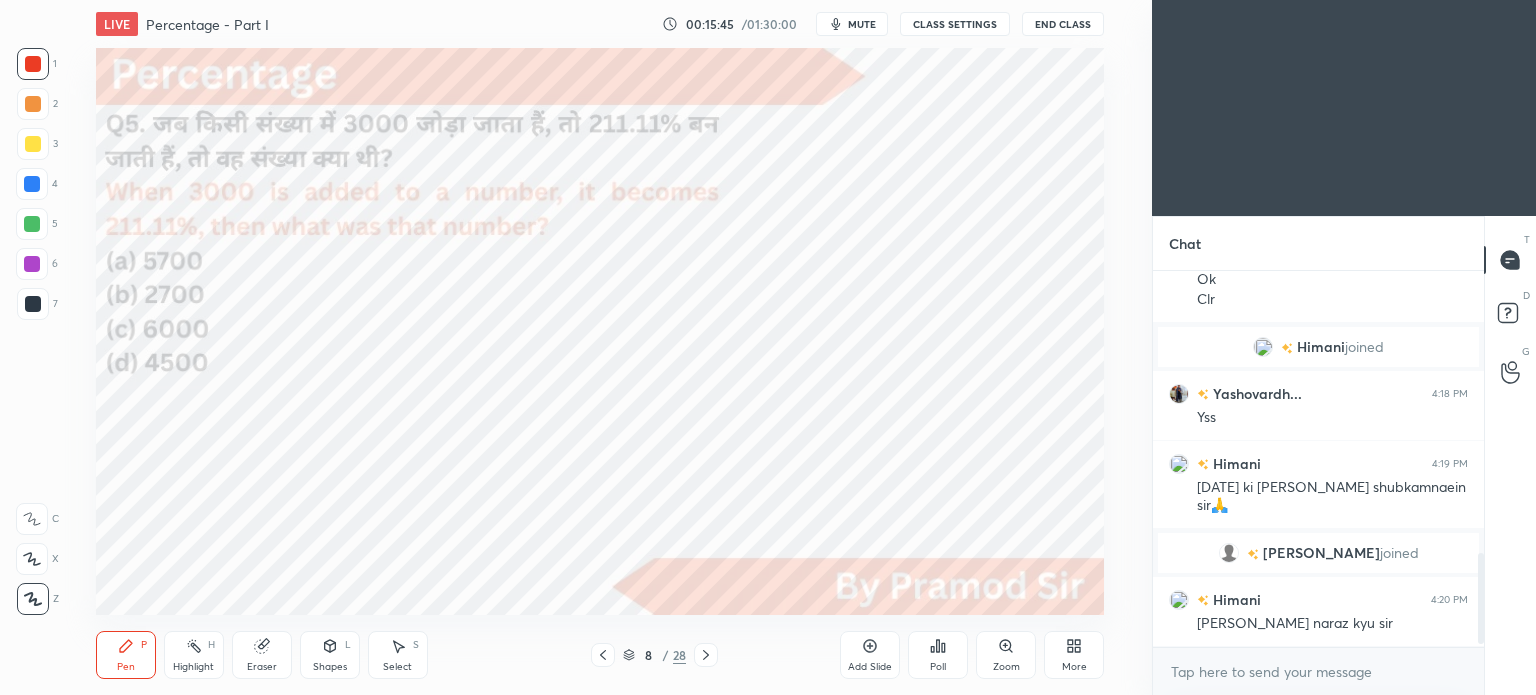 scroll, scrollTop: 1194, scrollLeft: 0, axis: vertical 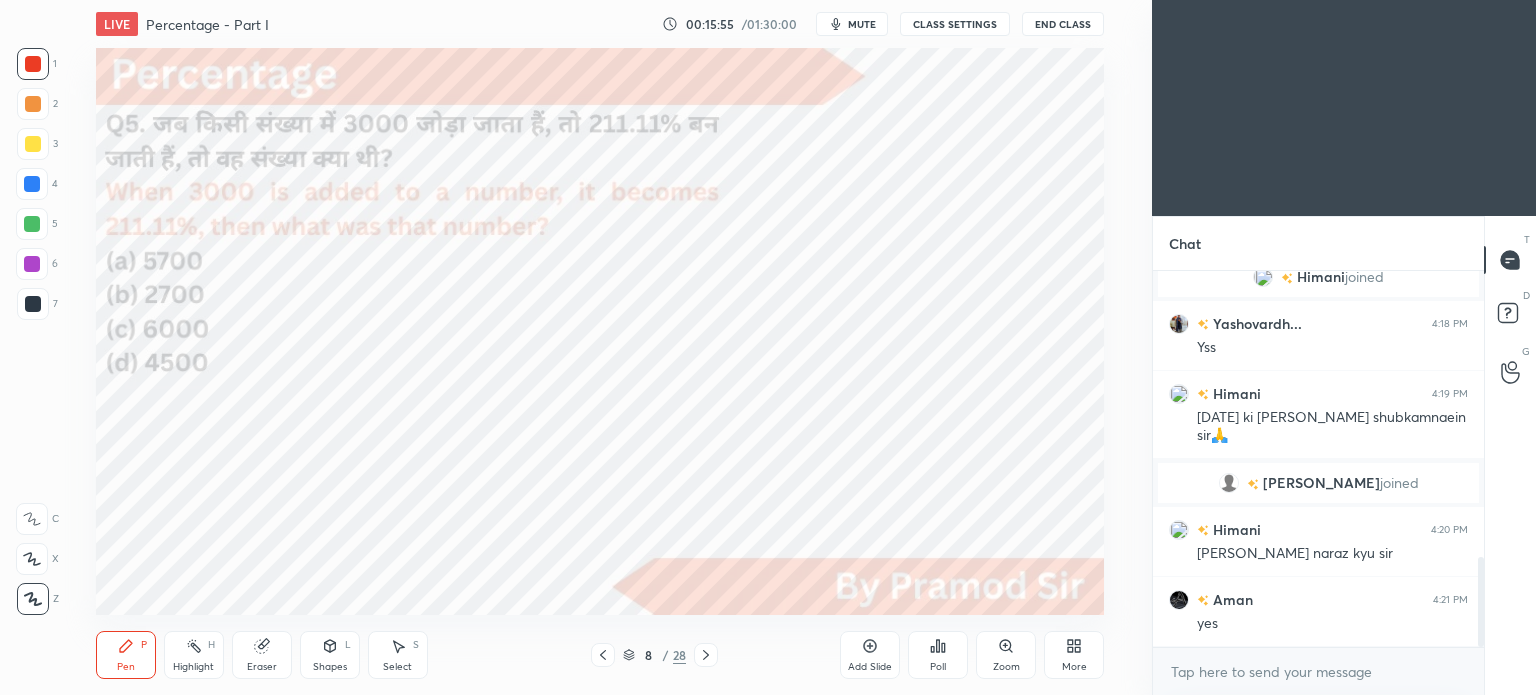 click 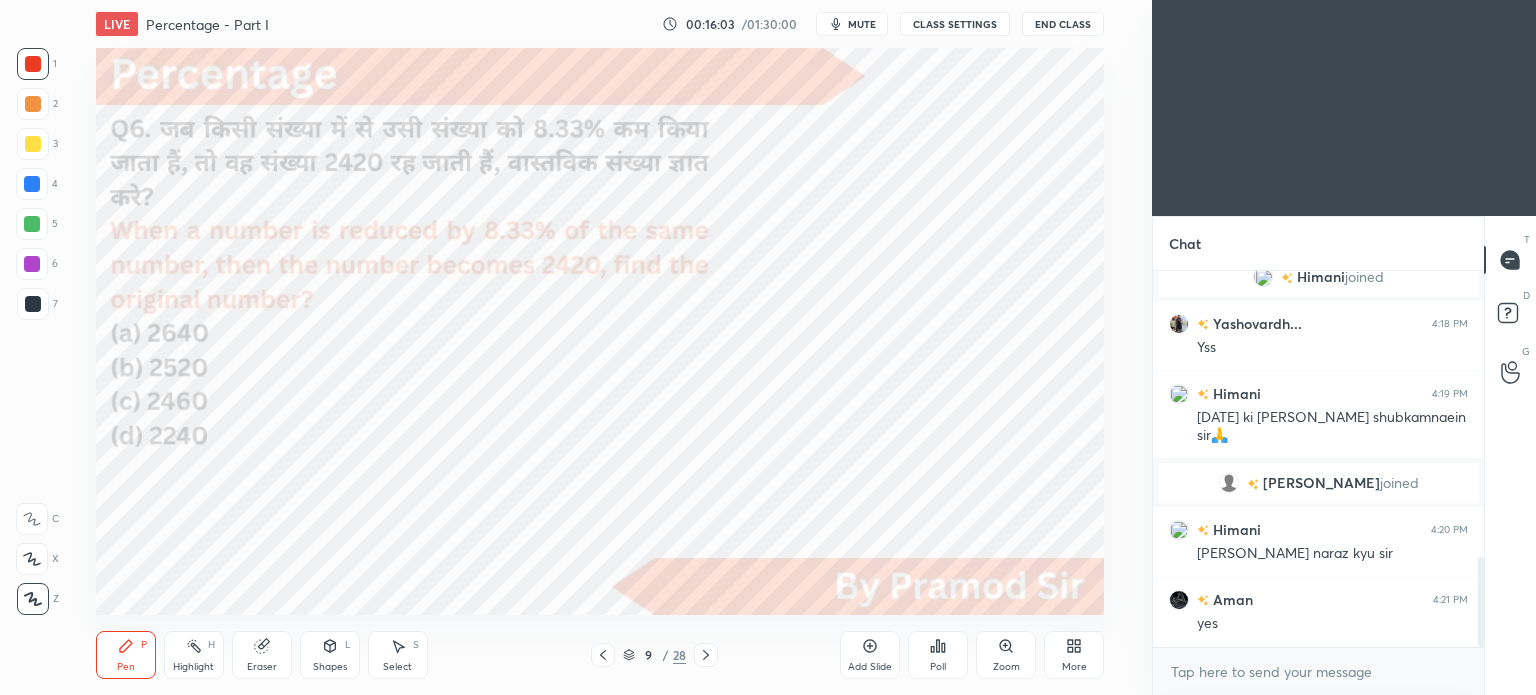 click at bounding box center [33, 304] 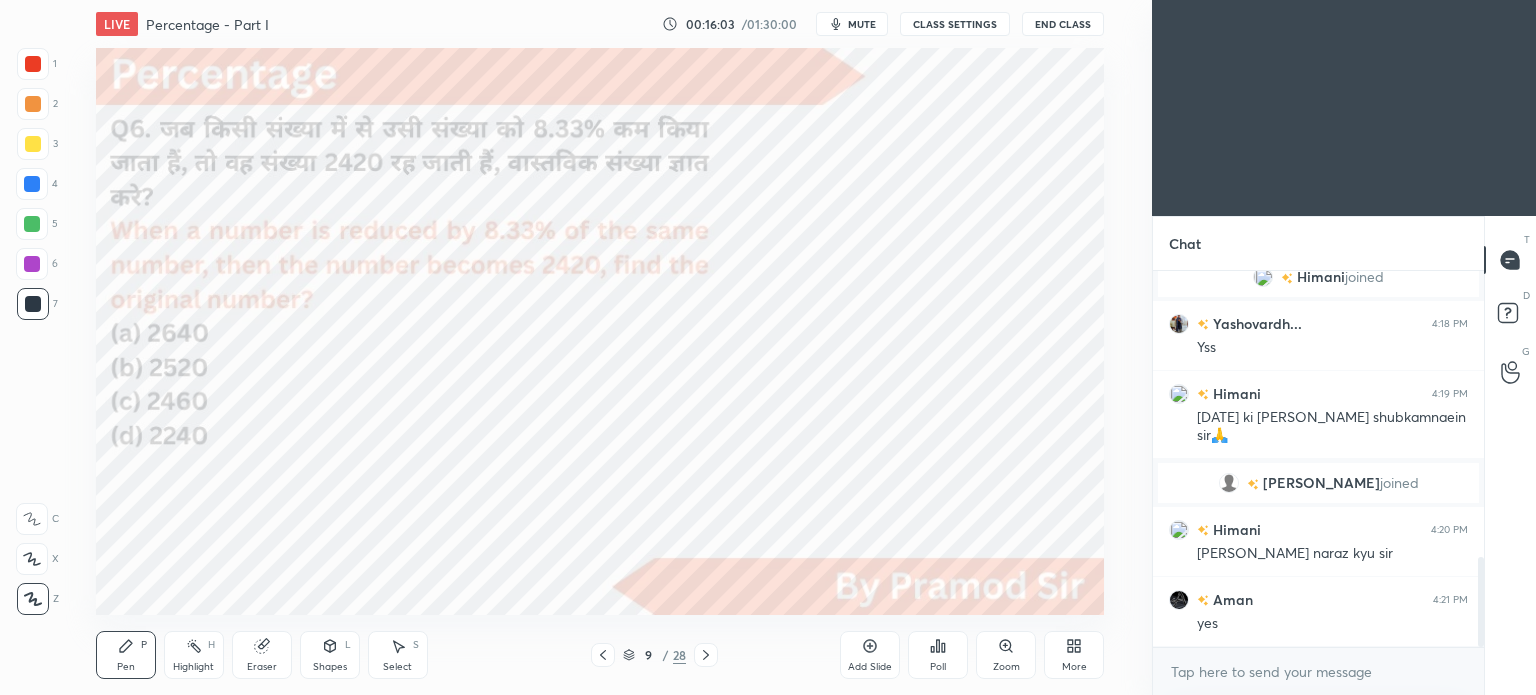 click at bounding box center [33, 304] 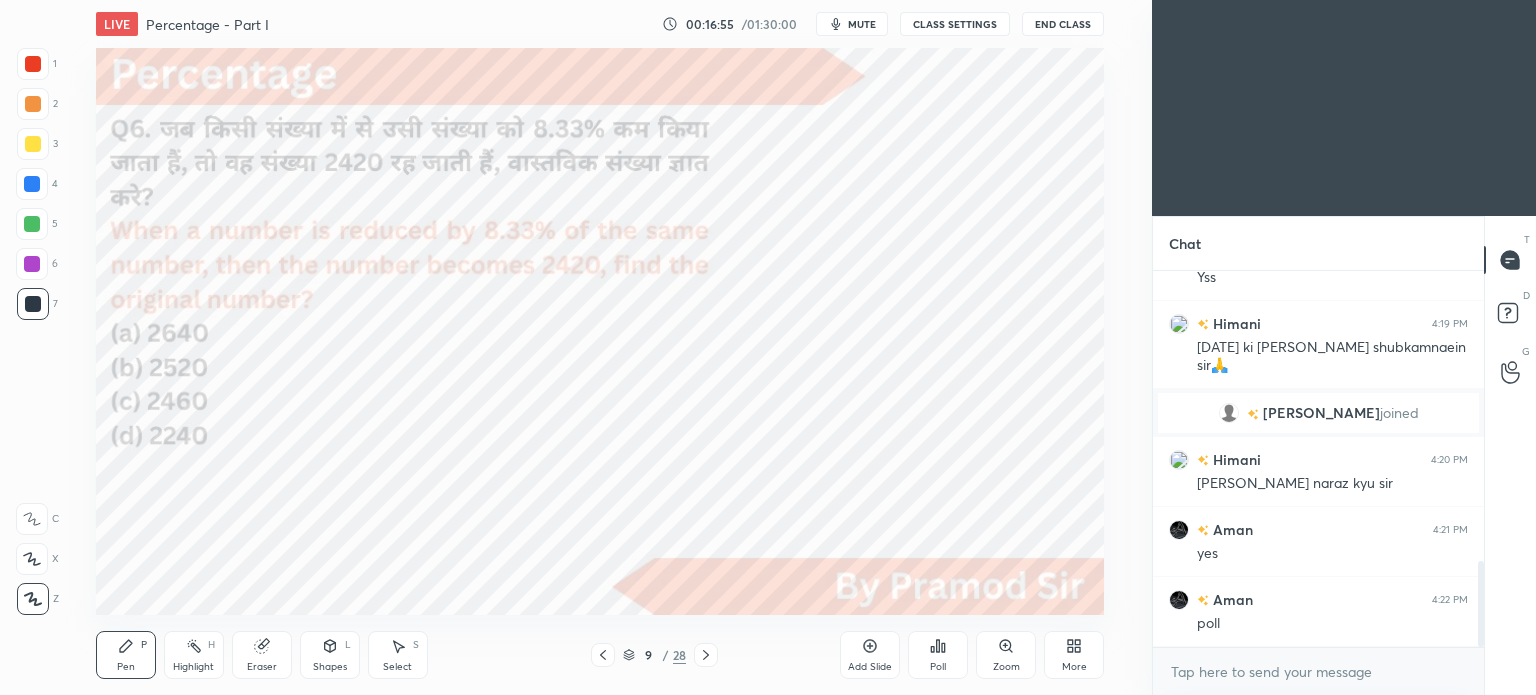 scroll, scrollTop: 1370, scrollLeft: 0, axis: vertical 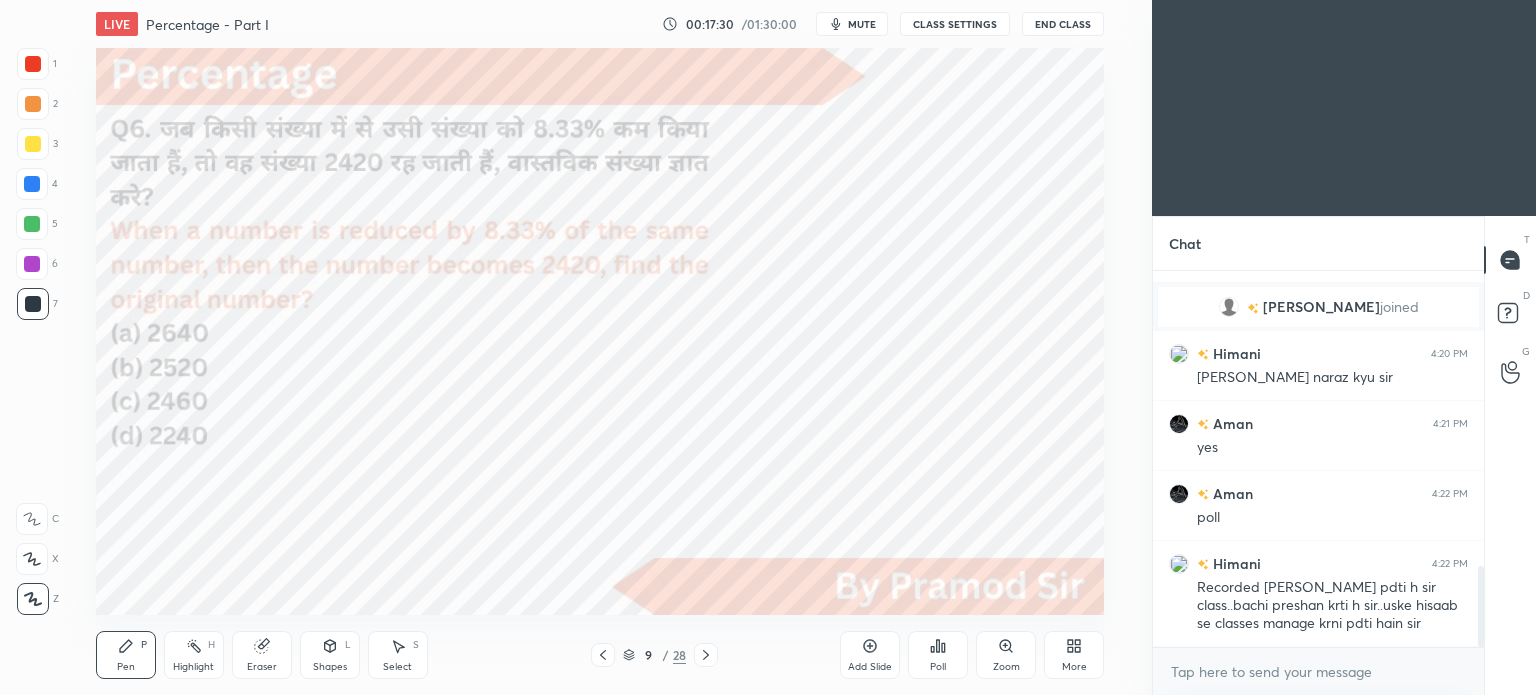 click on "Poll" at bounding box center [938, 667] 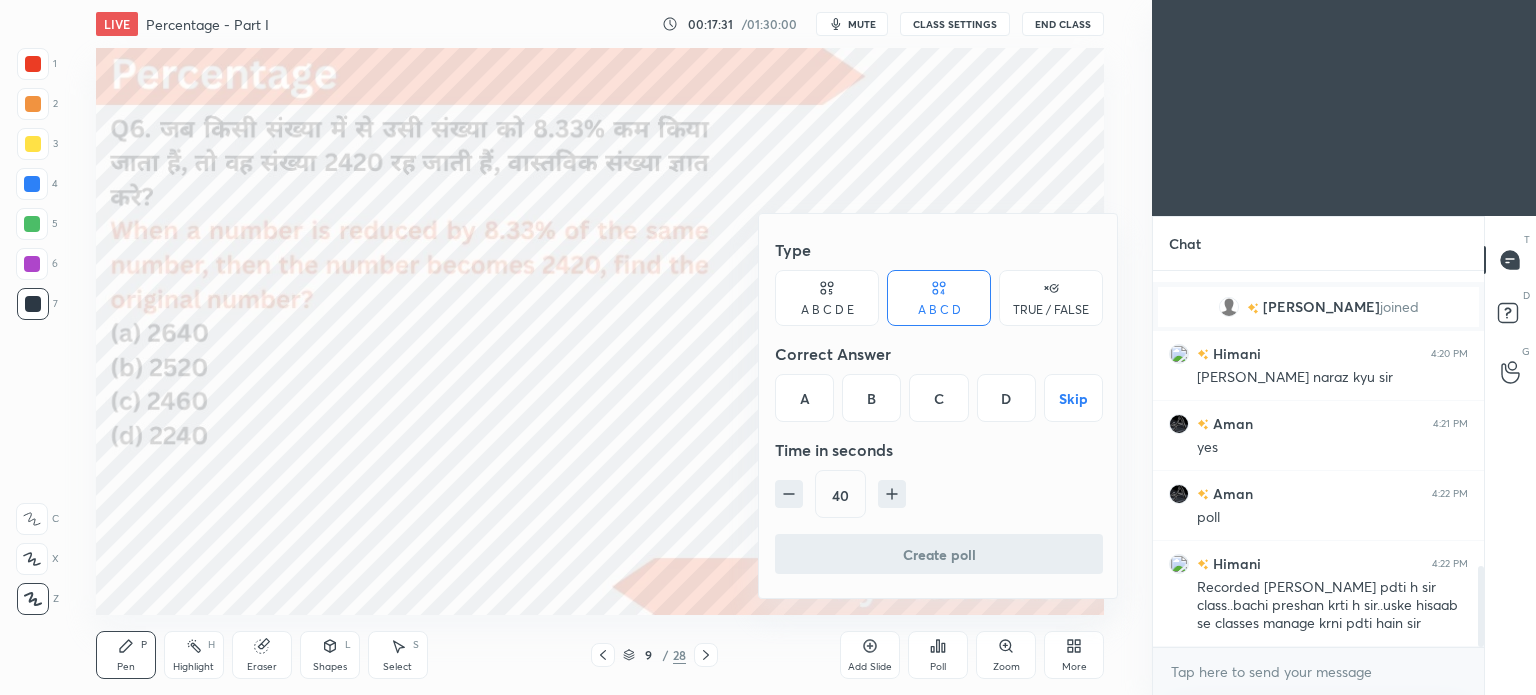 click on "A" at bounding box center [804, 398] 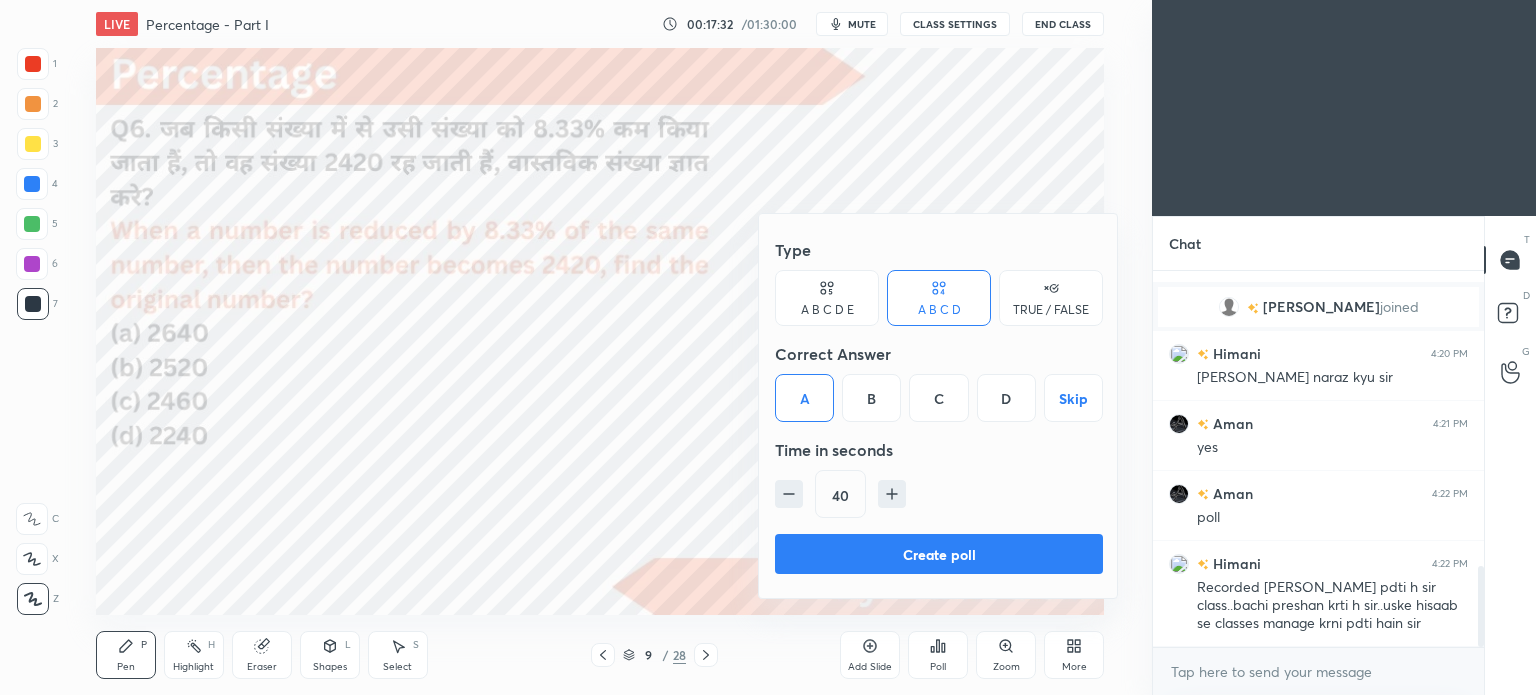 click on "Create poll" at bounding box center (939, 554) 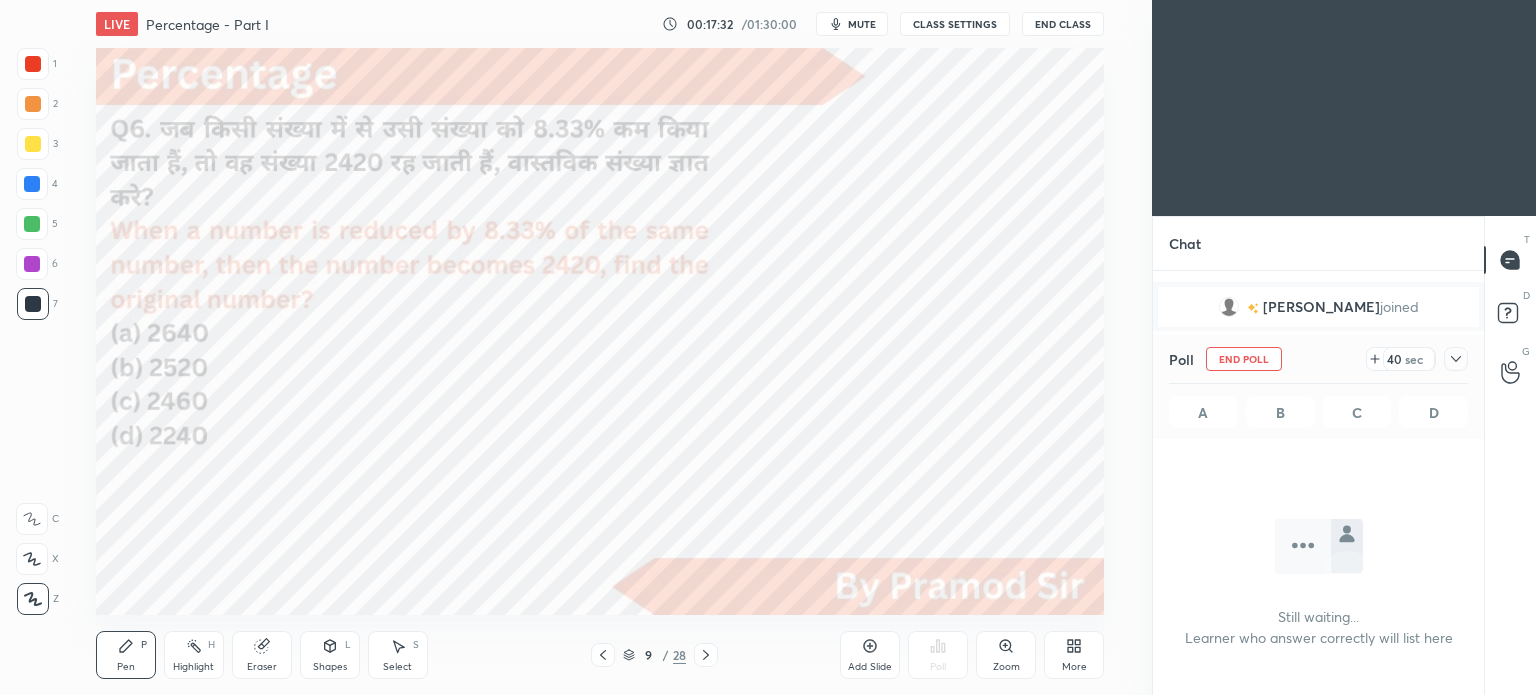 scroll, scrollTop: 137, scrollLeft: 325, axis: both 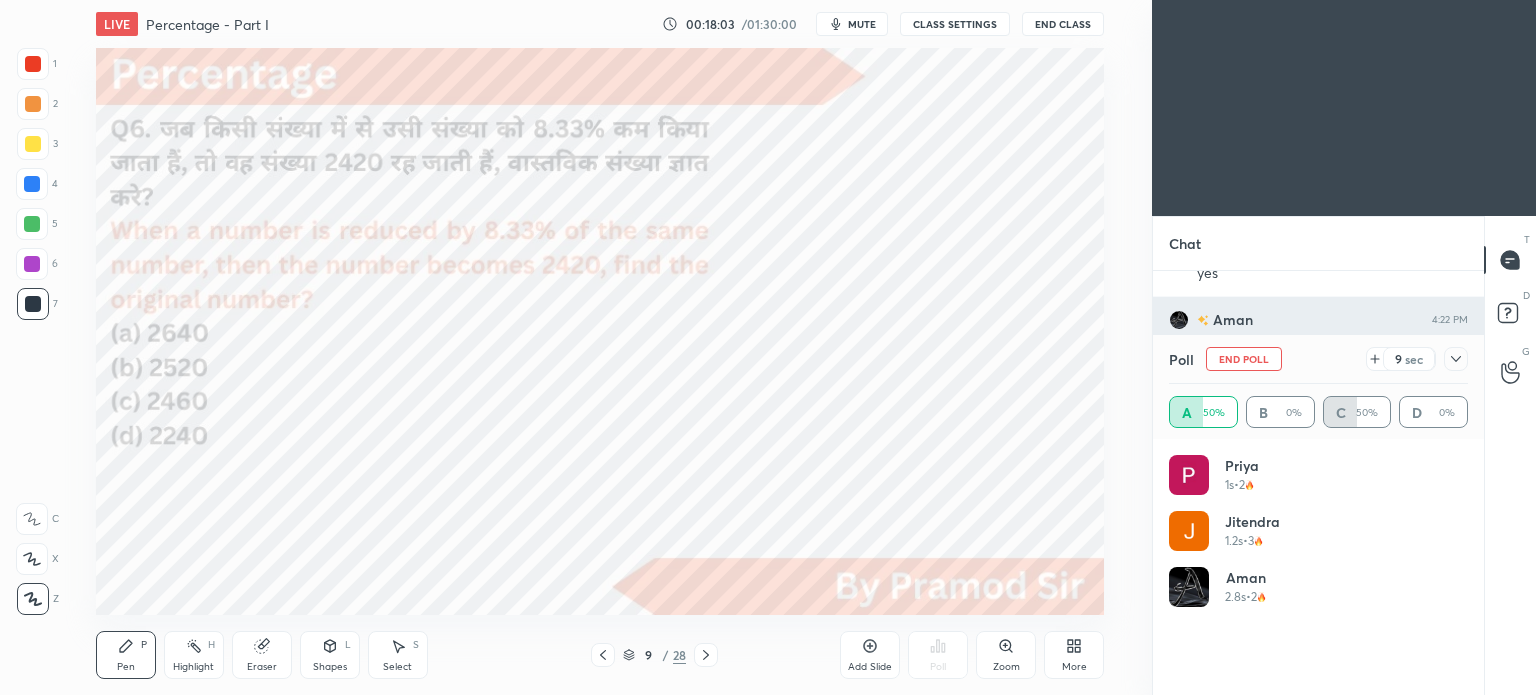 click 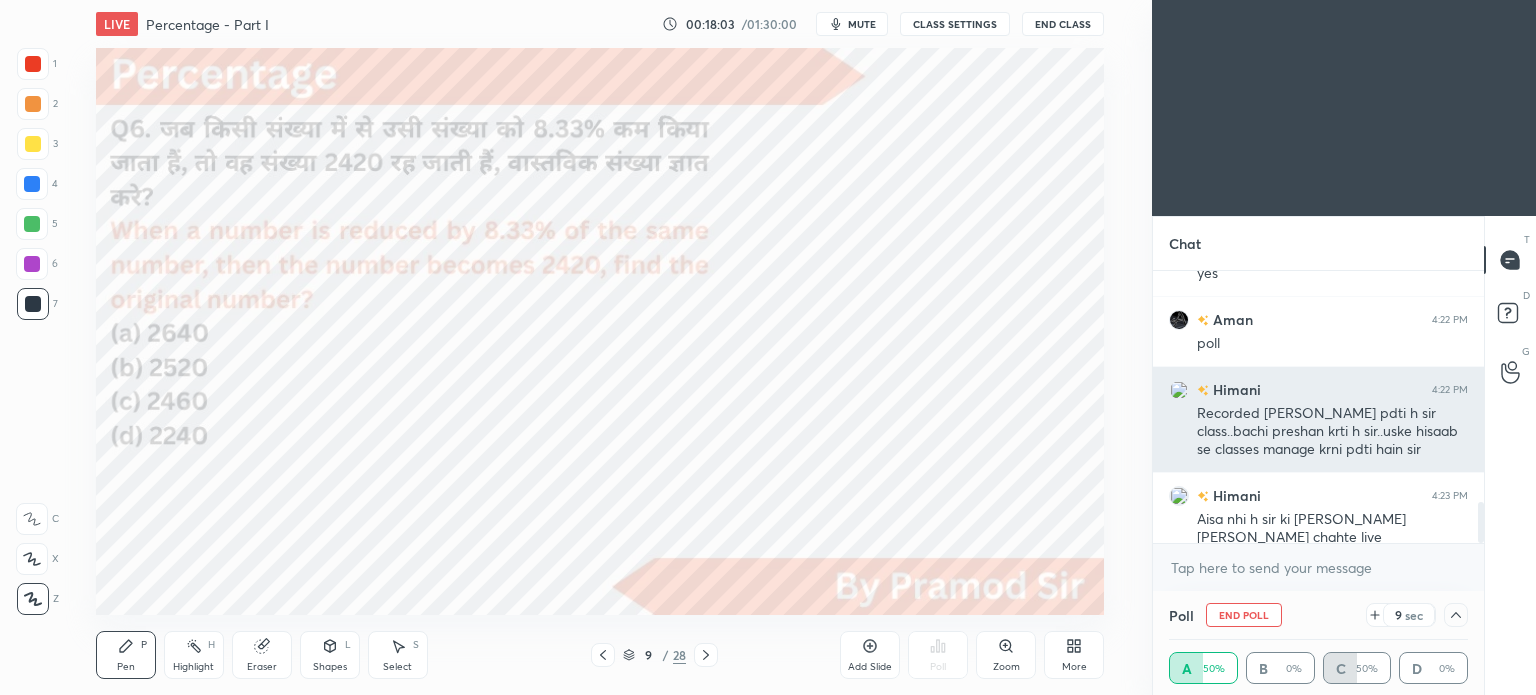 scroll, scrollTop: 0, scrollLeft: 0, axis: both 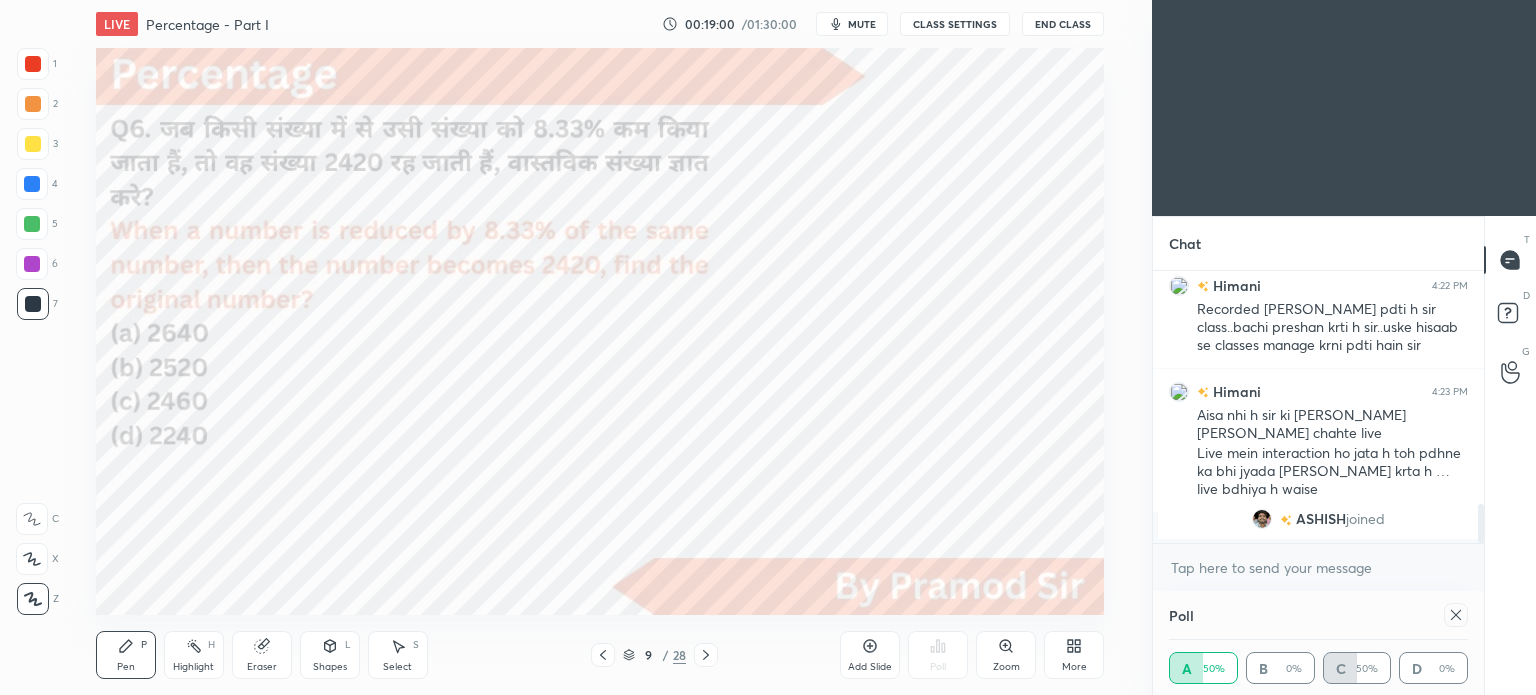 click 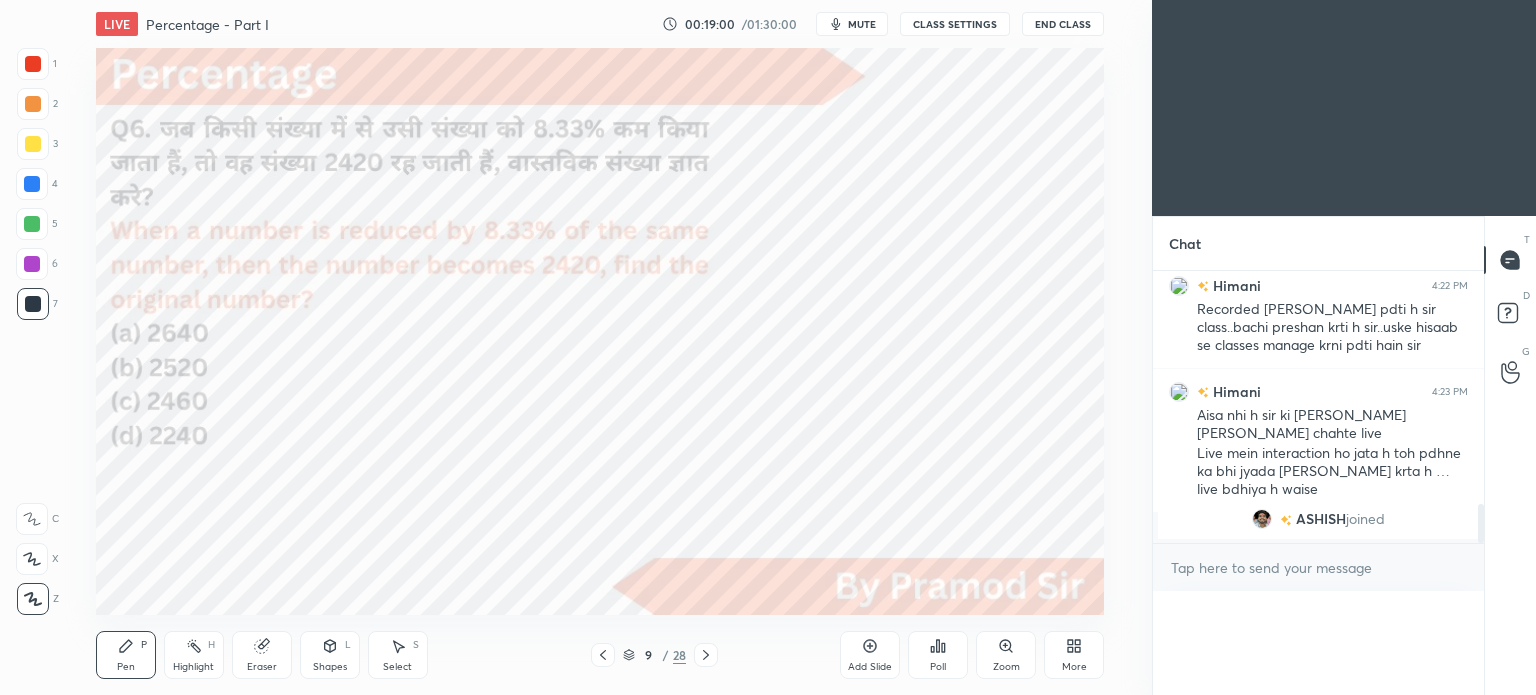 scroll, scrollTop: 6, scrollLeft: 6, axis: both 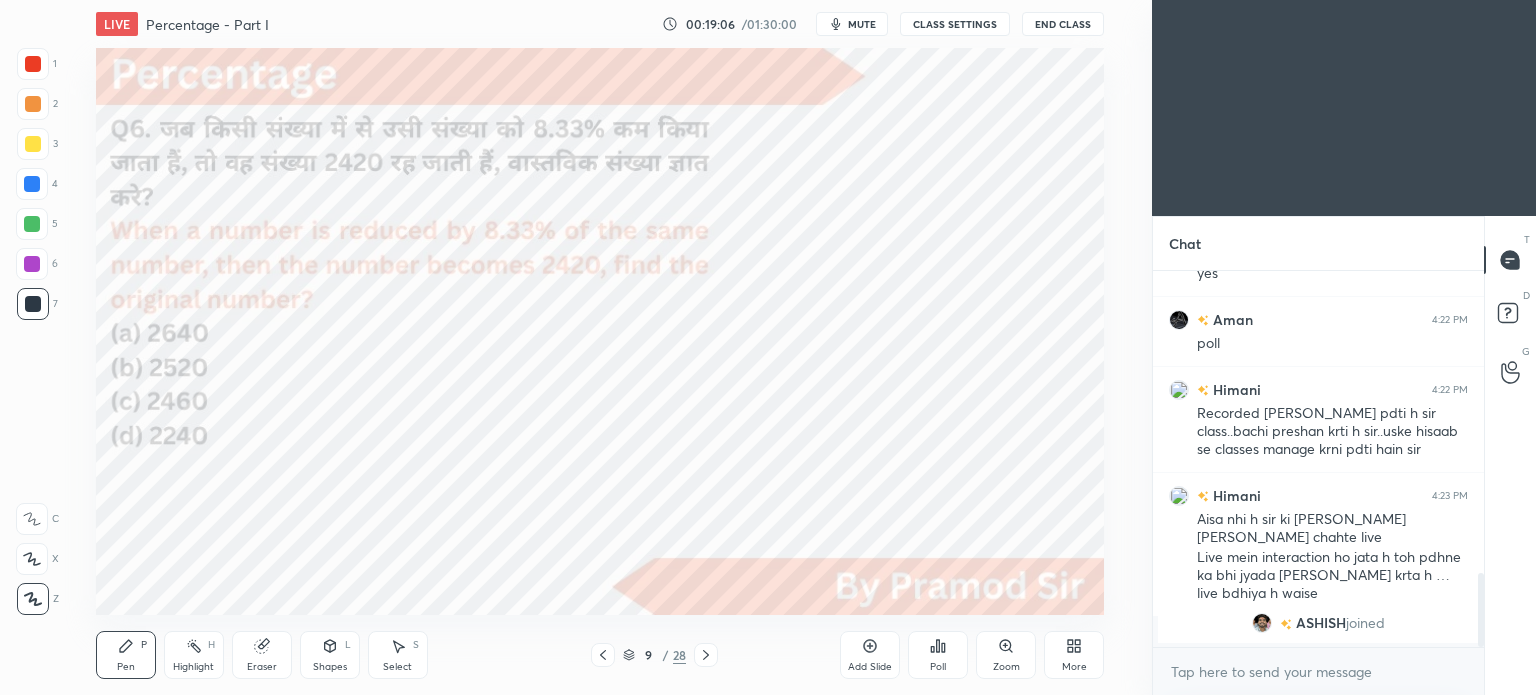 click at bounding box center [33, 64] 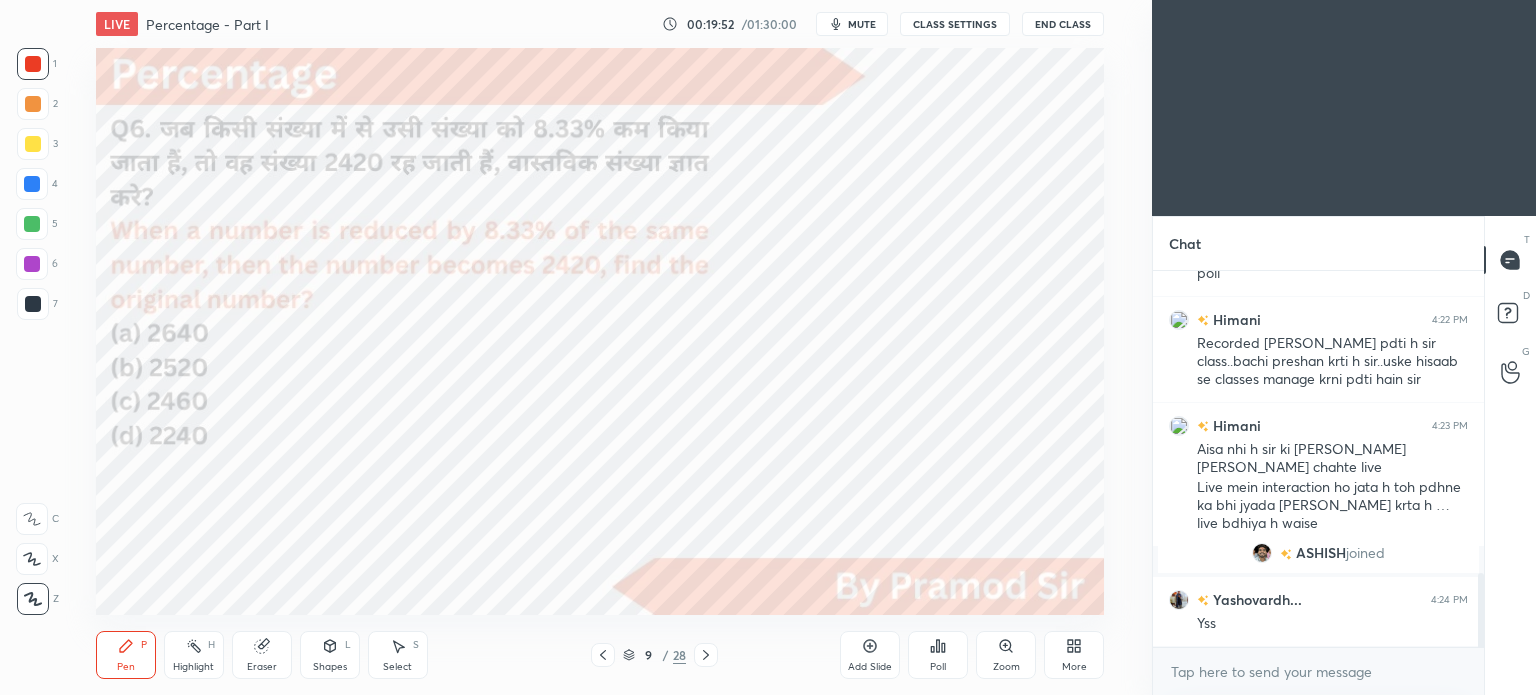 scroll, scrollTop: 1436, scrollLeft: 0, axis: vertical 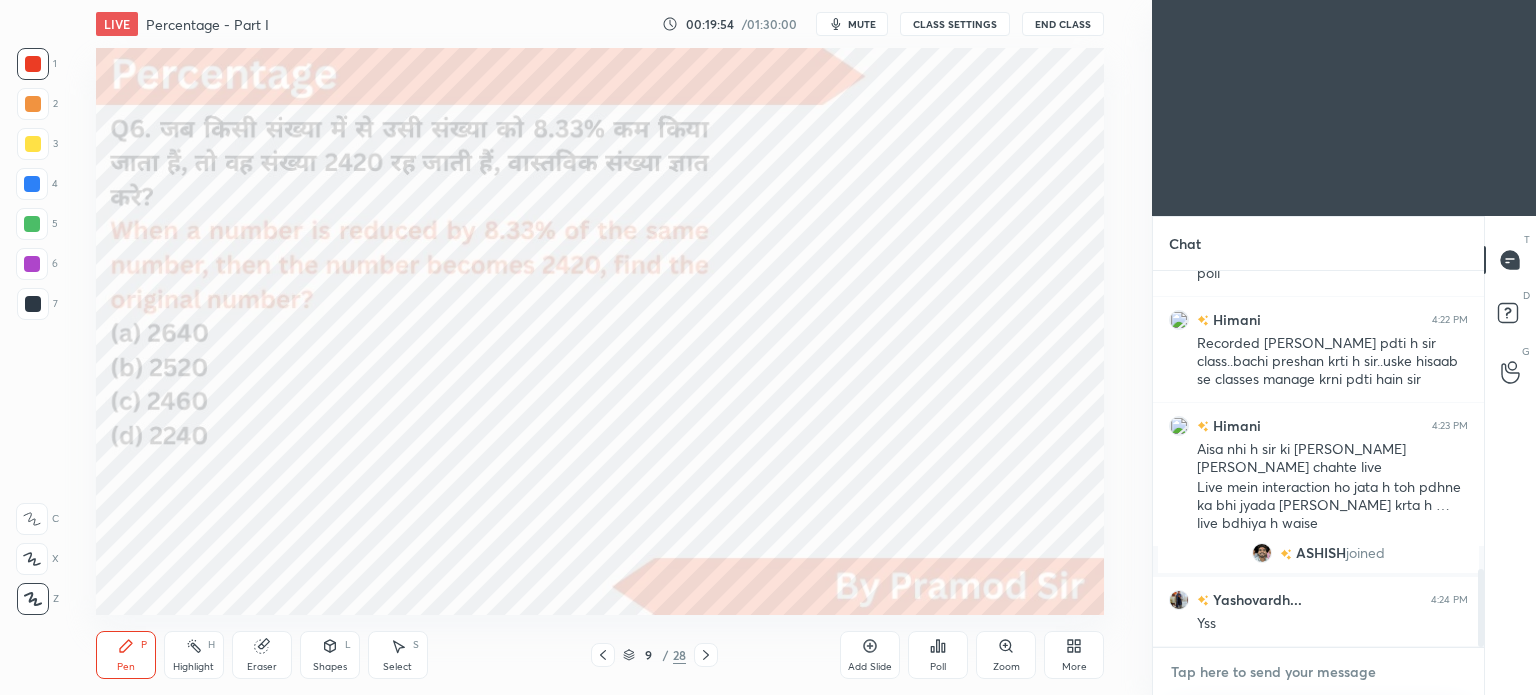 type on "x" 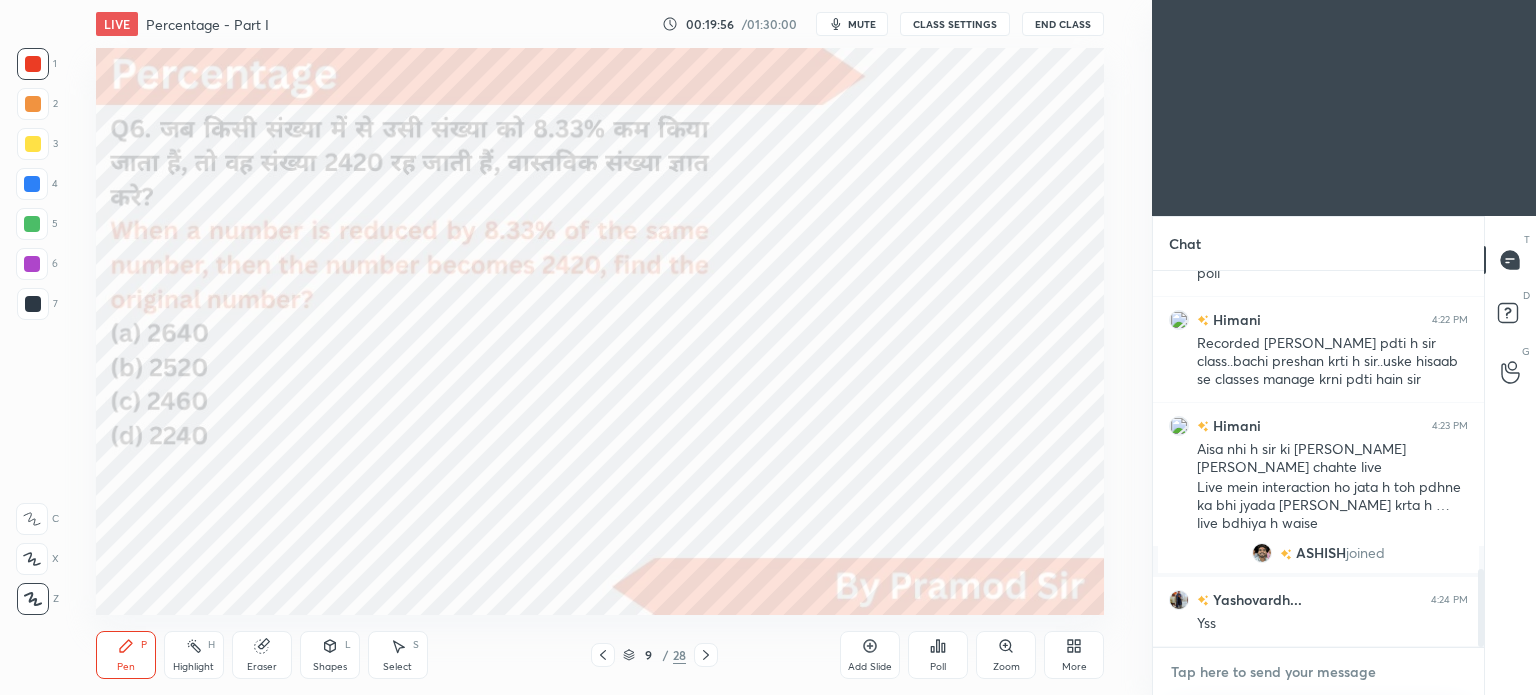 paste on "[URL][DOMAIN_NAME]" 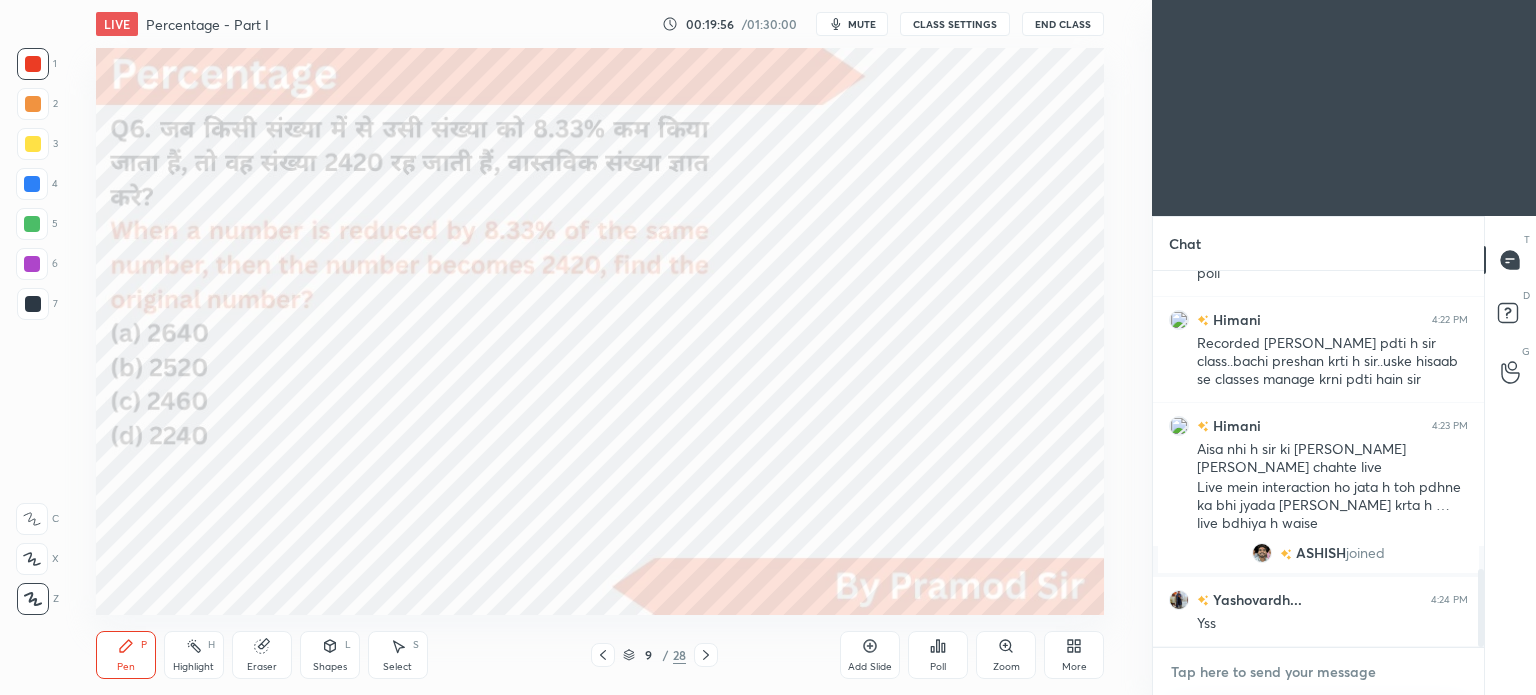 type on "[URL][DOMAIN_NAME]" 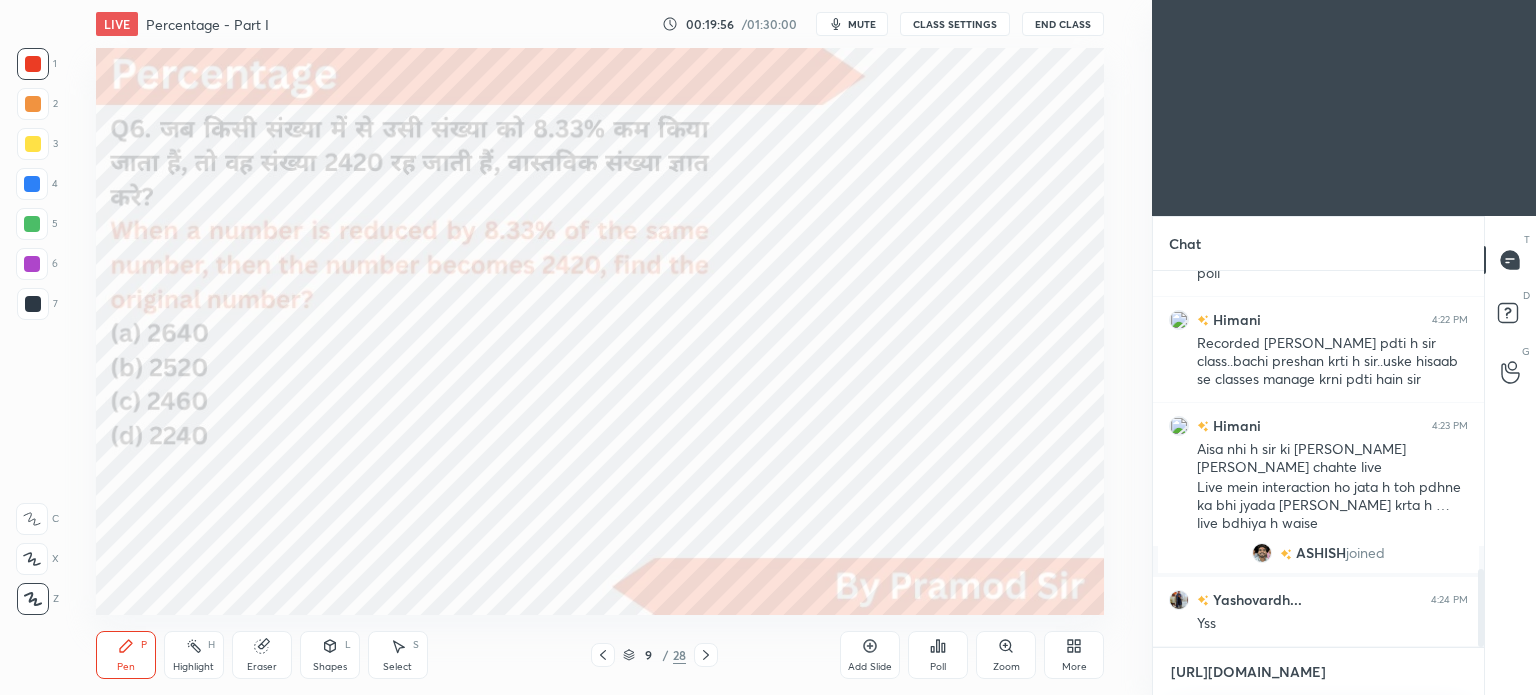 scroll, scrollTop: 370, scrollLeft: 325, axis: both 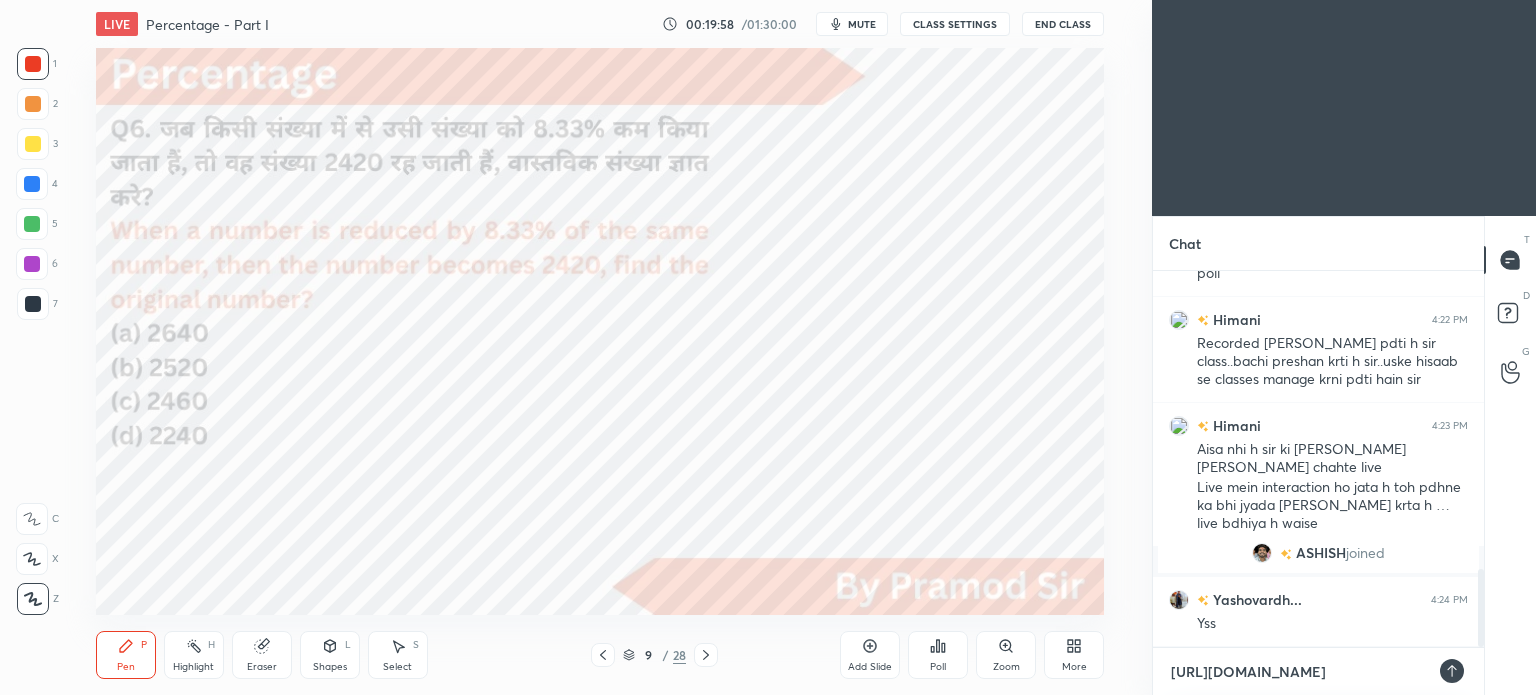 click on "[URL][DOMAIN_NAME]" at bounding box center (1298, 672) 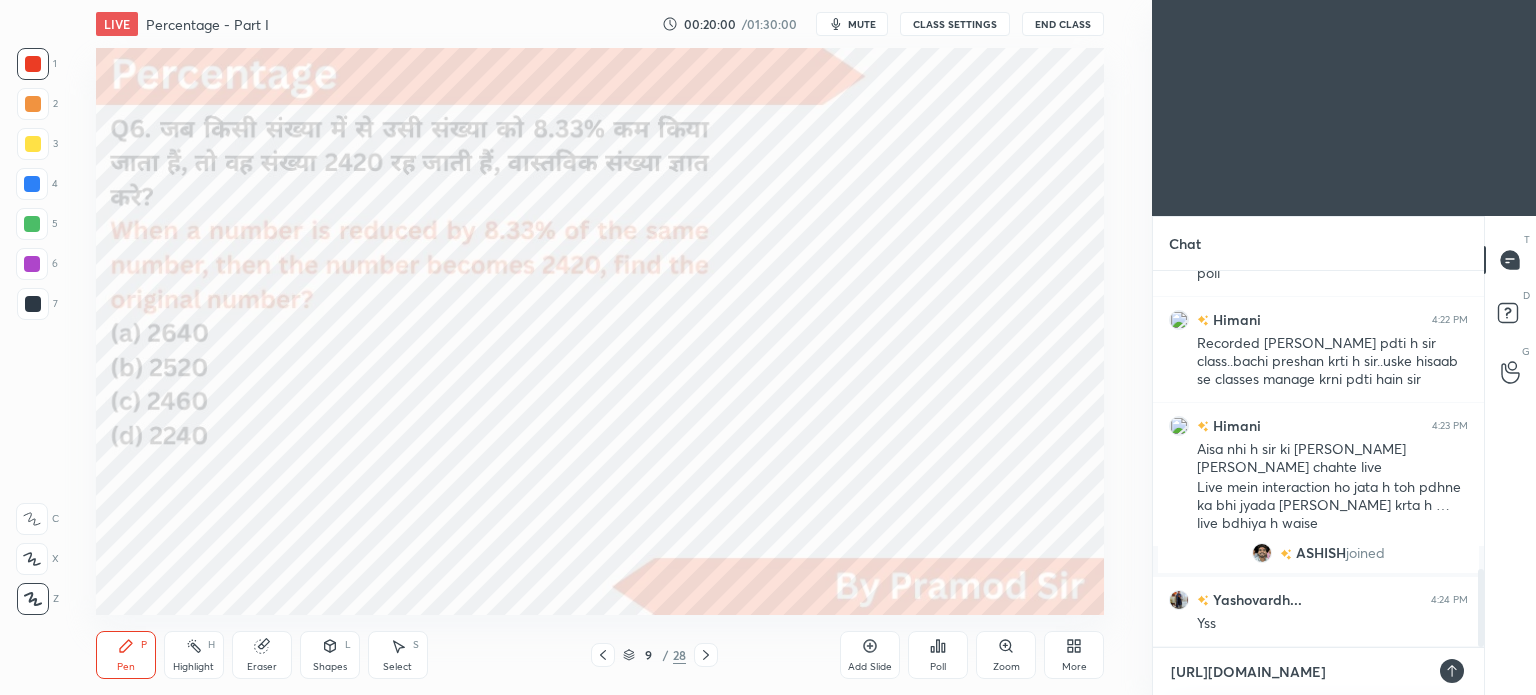 type on "[URL][DOMAIN_NAME]" 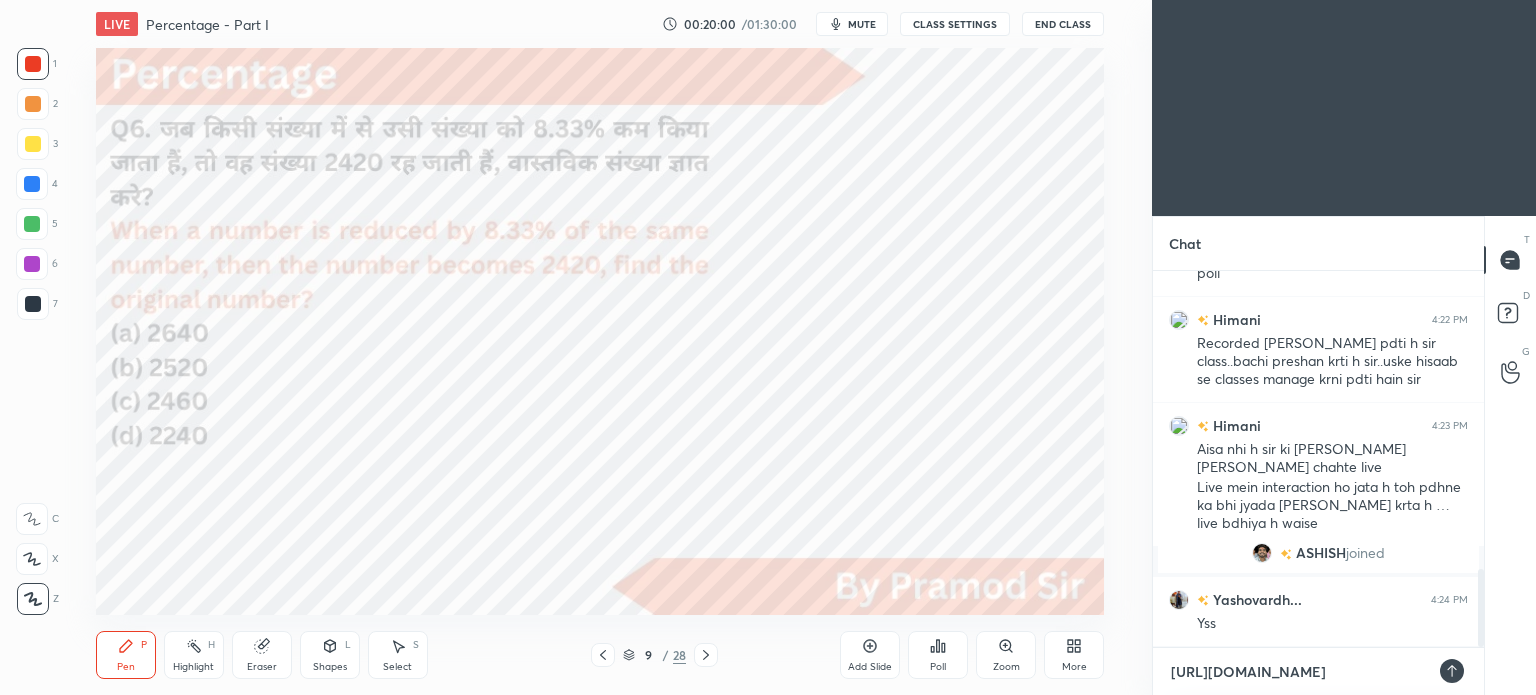 type on "x" 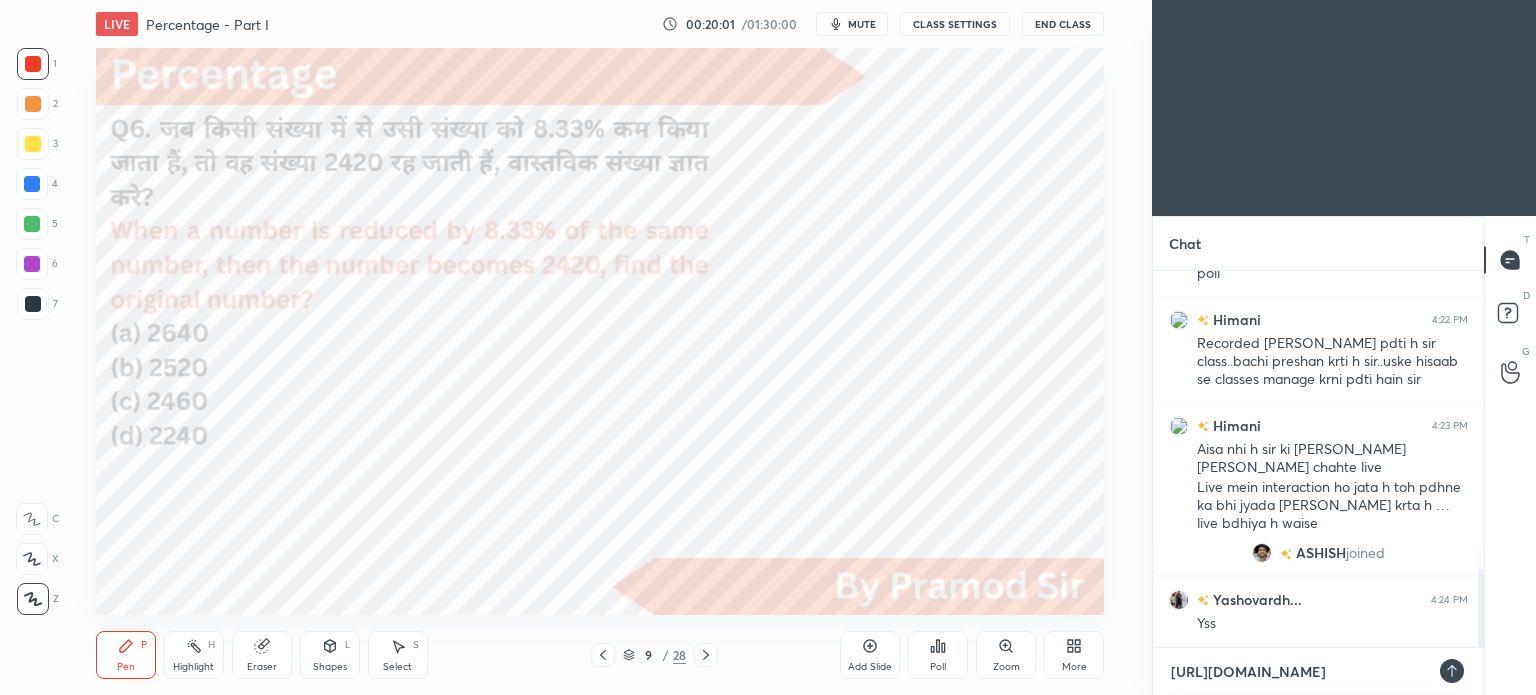 type on "[URL][DOMAIN_NAME]" 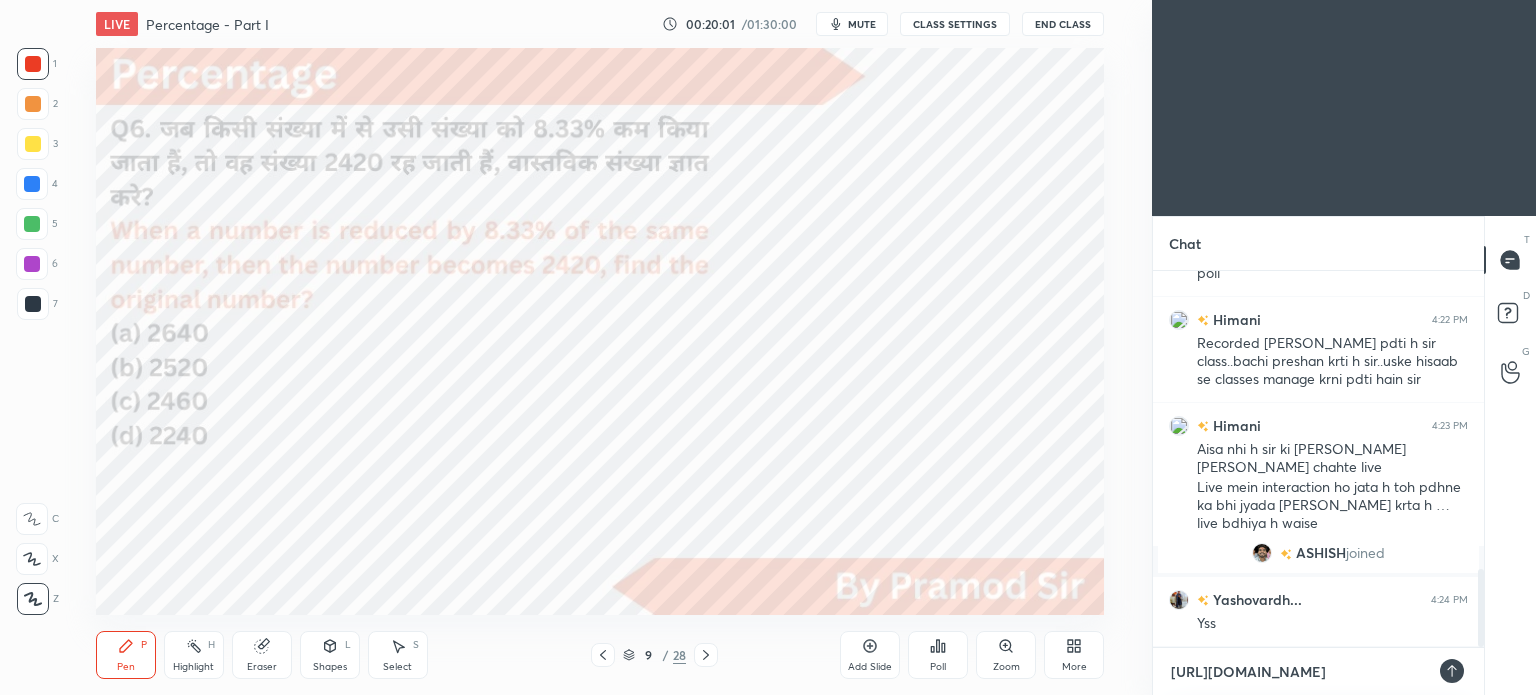 type on "x" 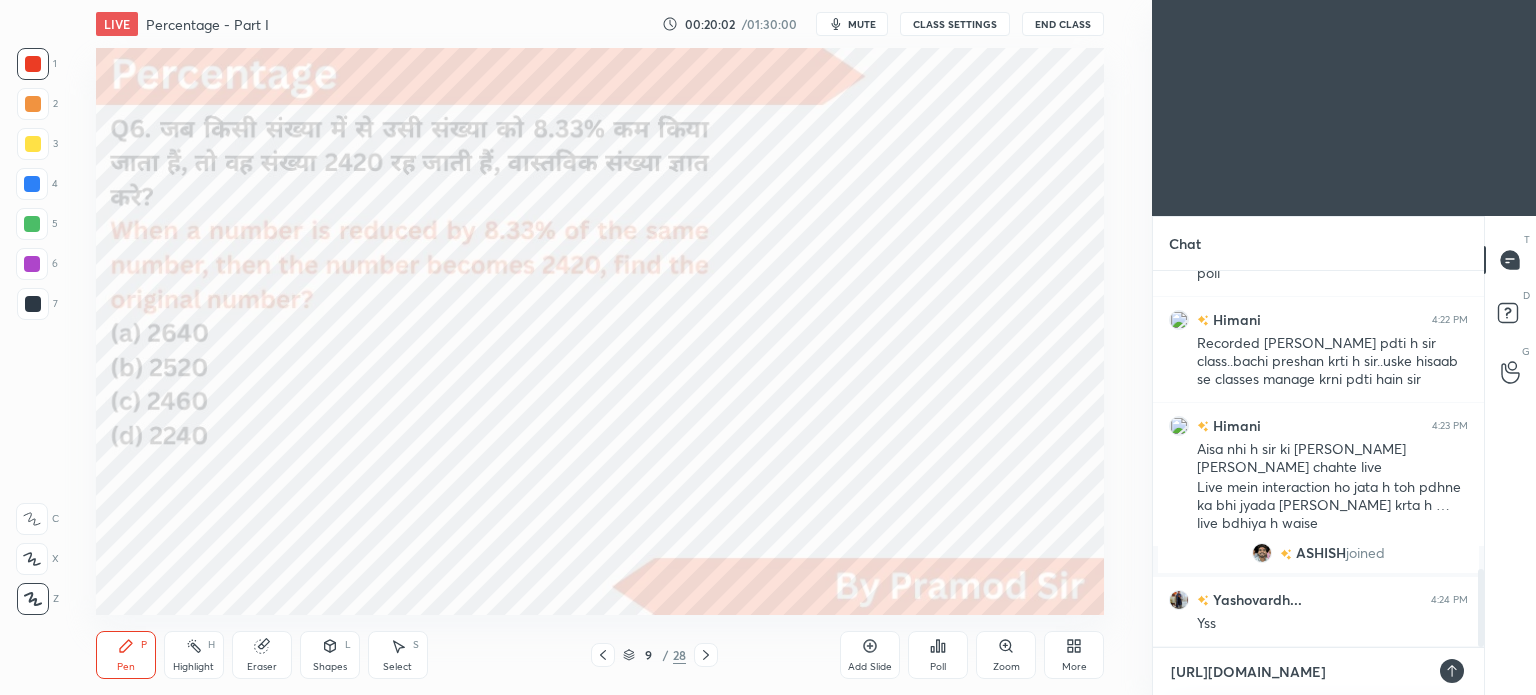 type on "[URL][DOMAIN_NAME]" 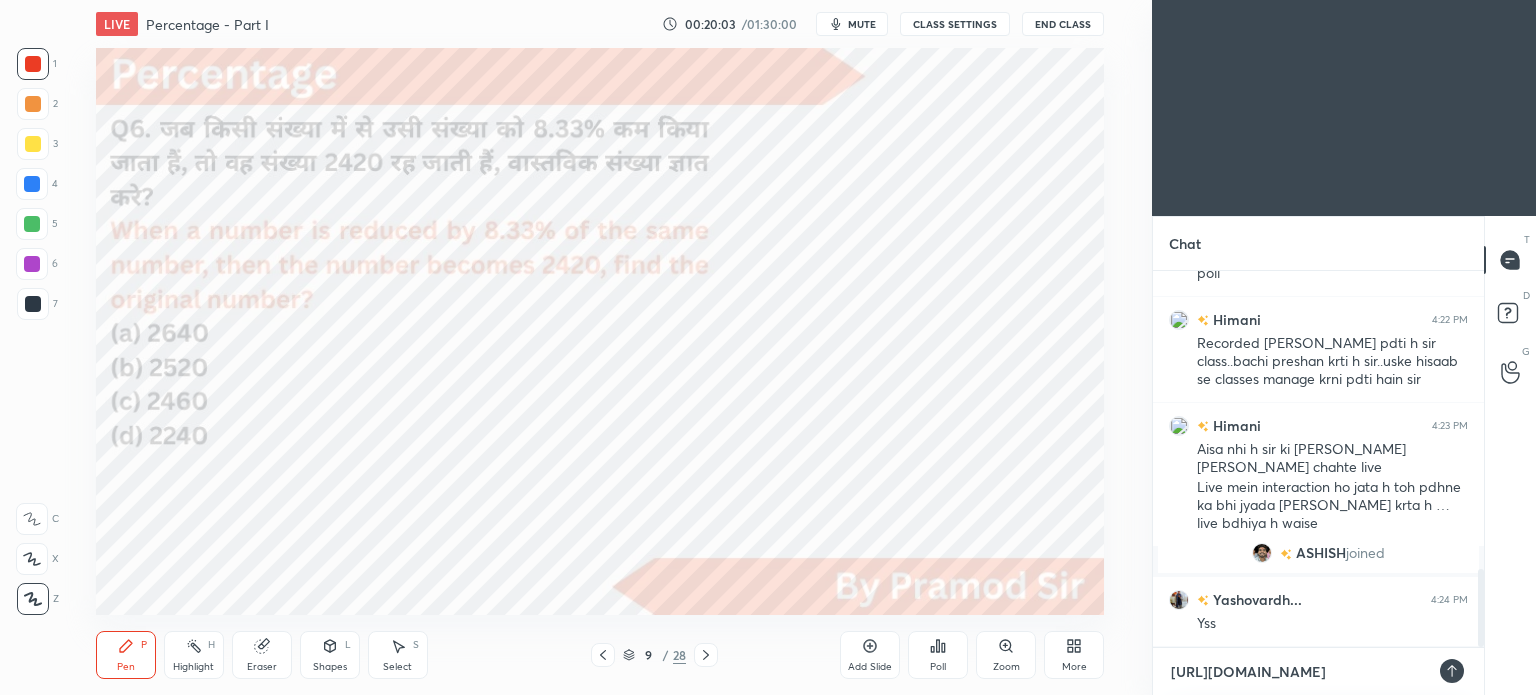 type on "[URL][DOMAIN_NAME]" 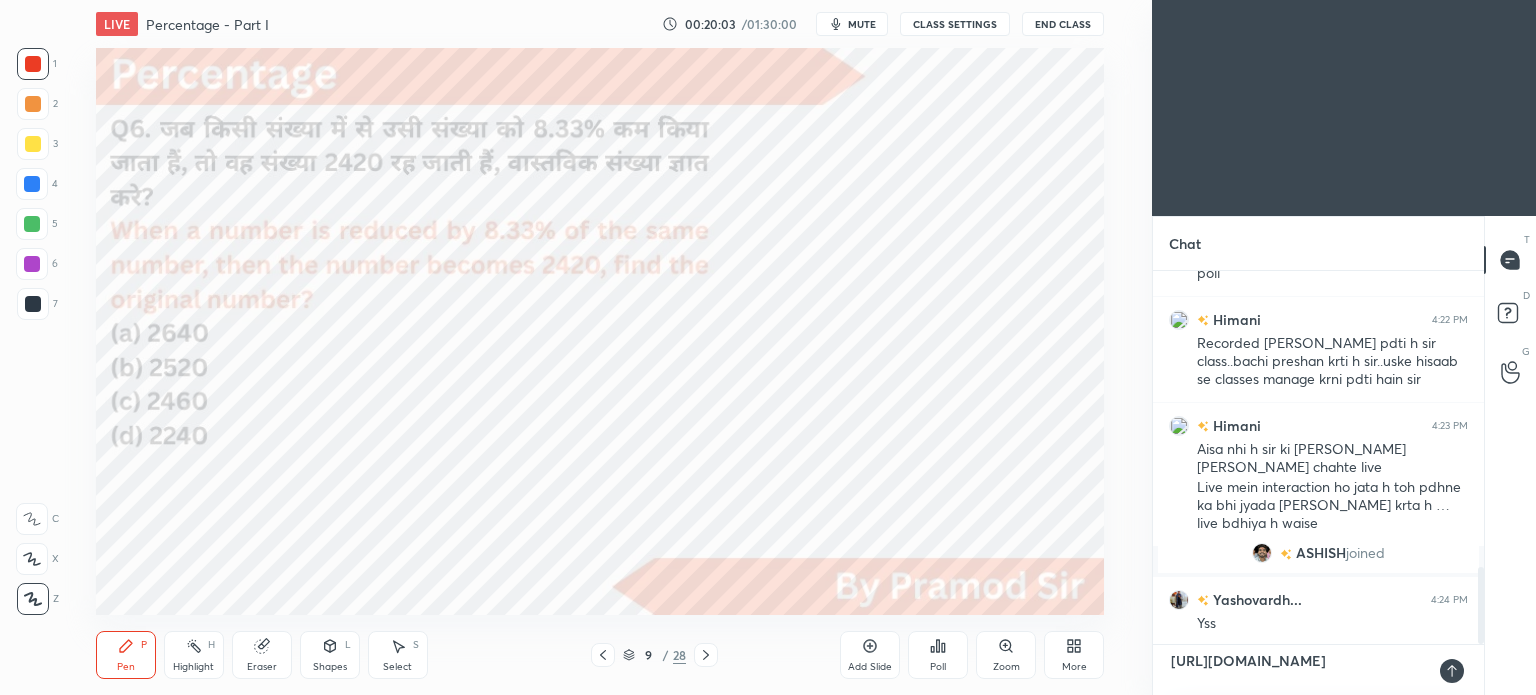 scroll, scrollTop: 368, scrollLeft: 325, axis: both 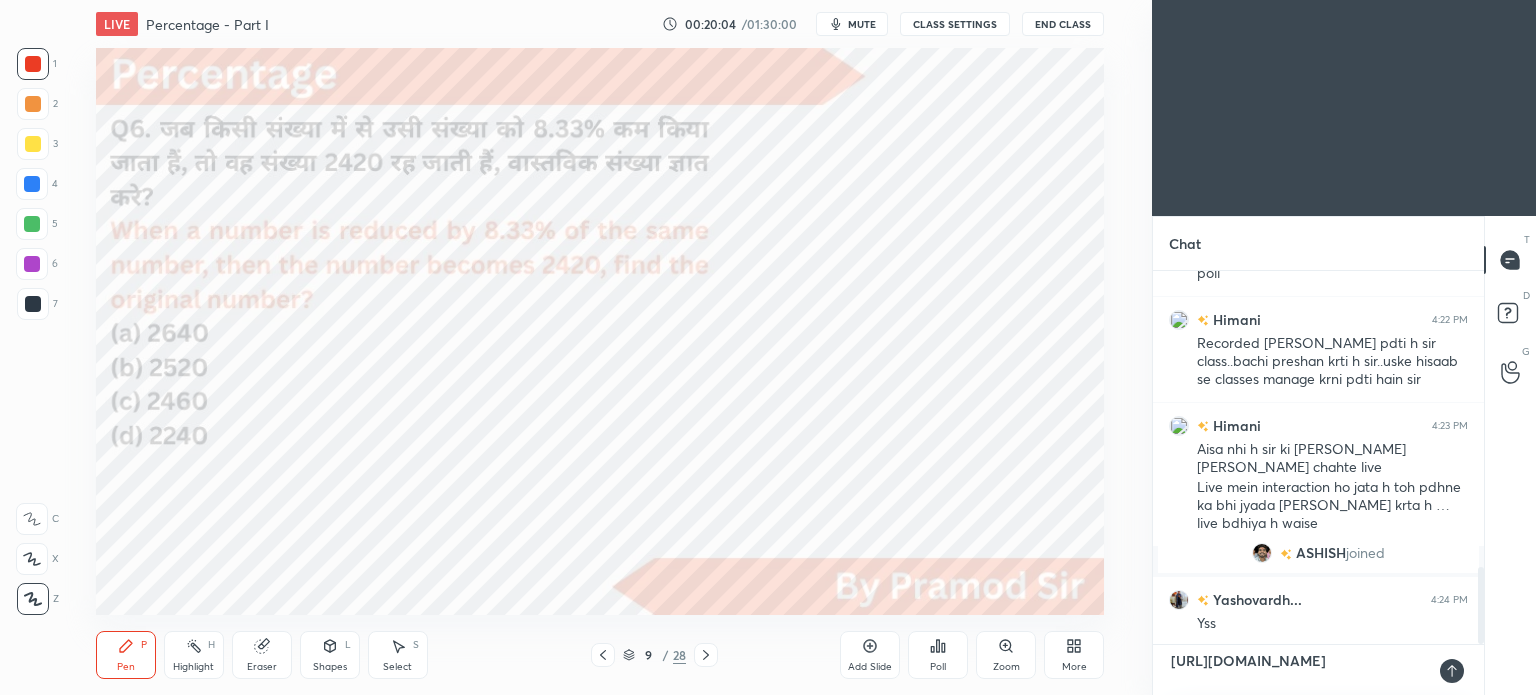 type 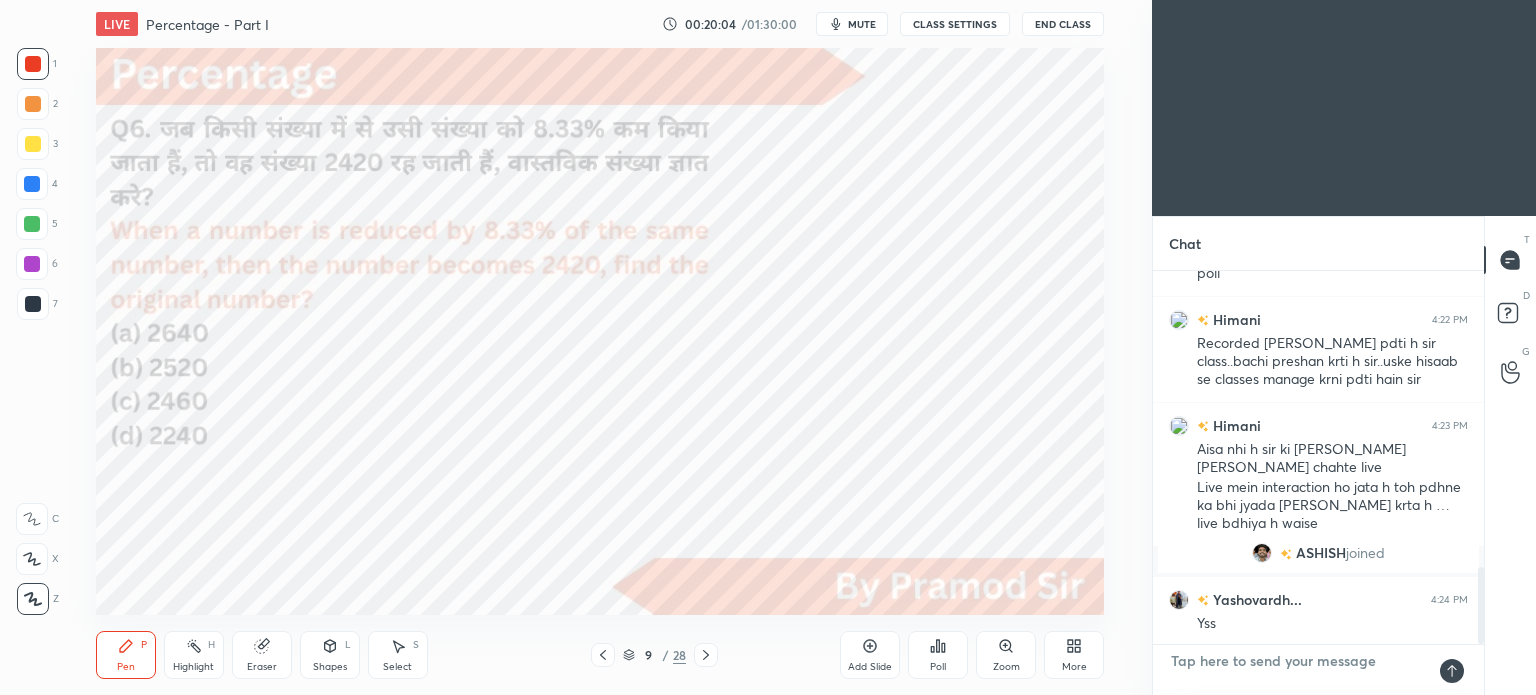 scroll, scrollTop: 5, scrollLeft: 6, axis: both 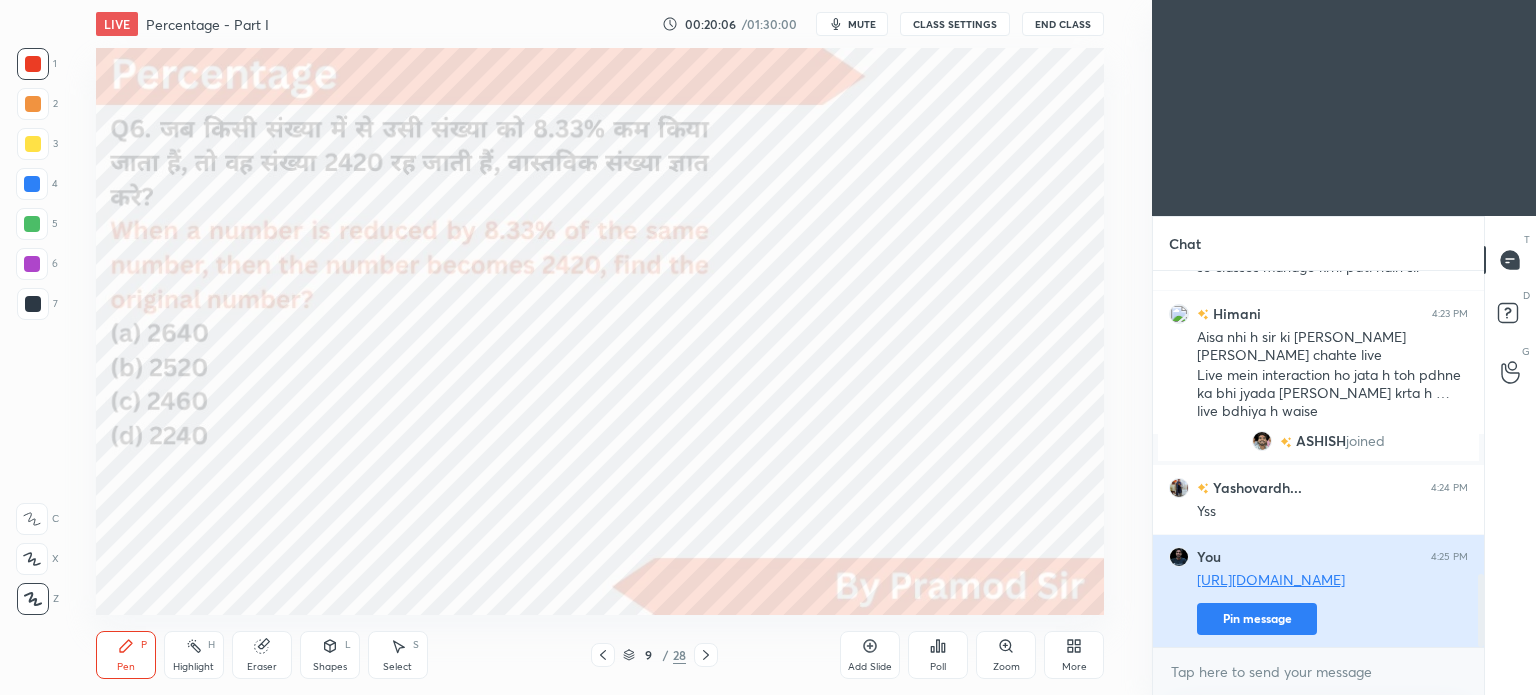 click on "Pin message" at bounding box center (1257, 619) 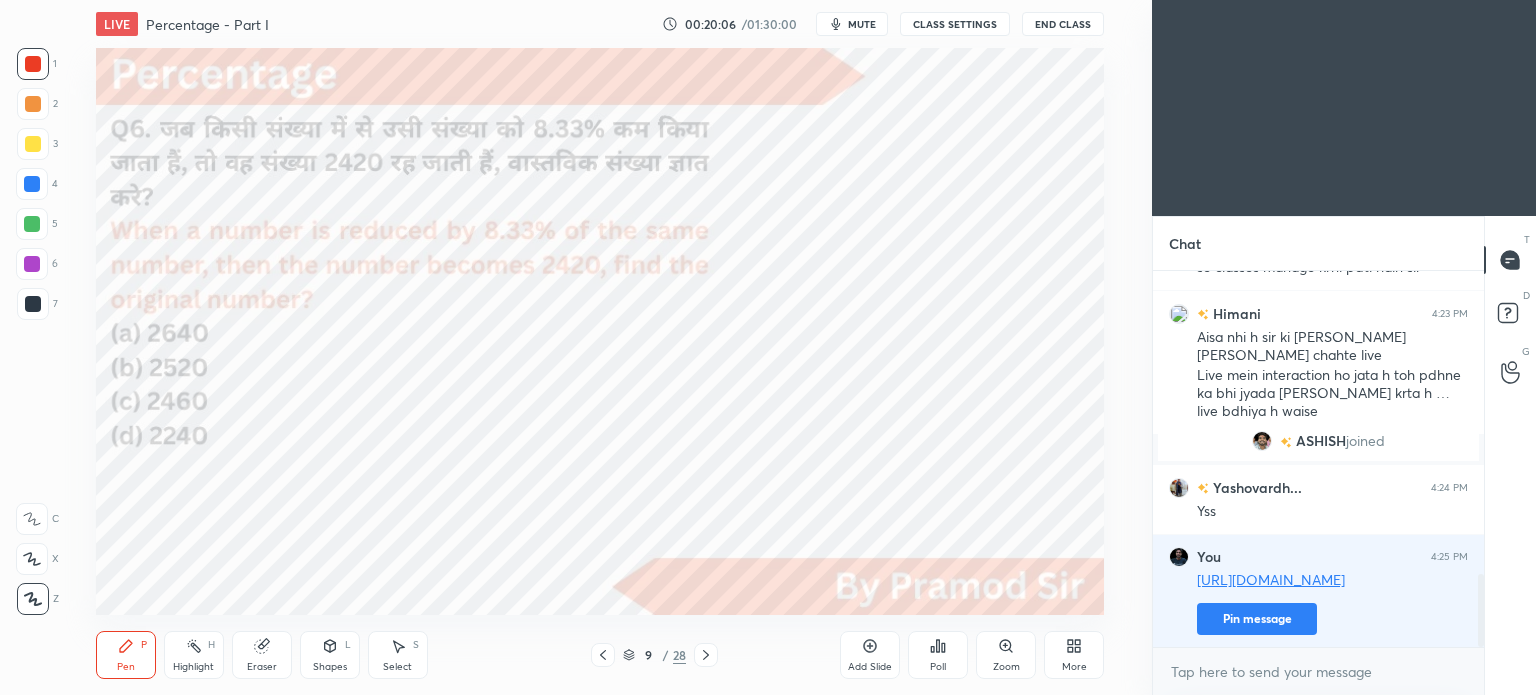 scroll, scrollTop: 314, scrollLeft: 325, axis: both 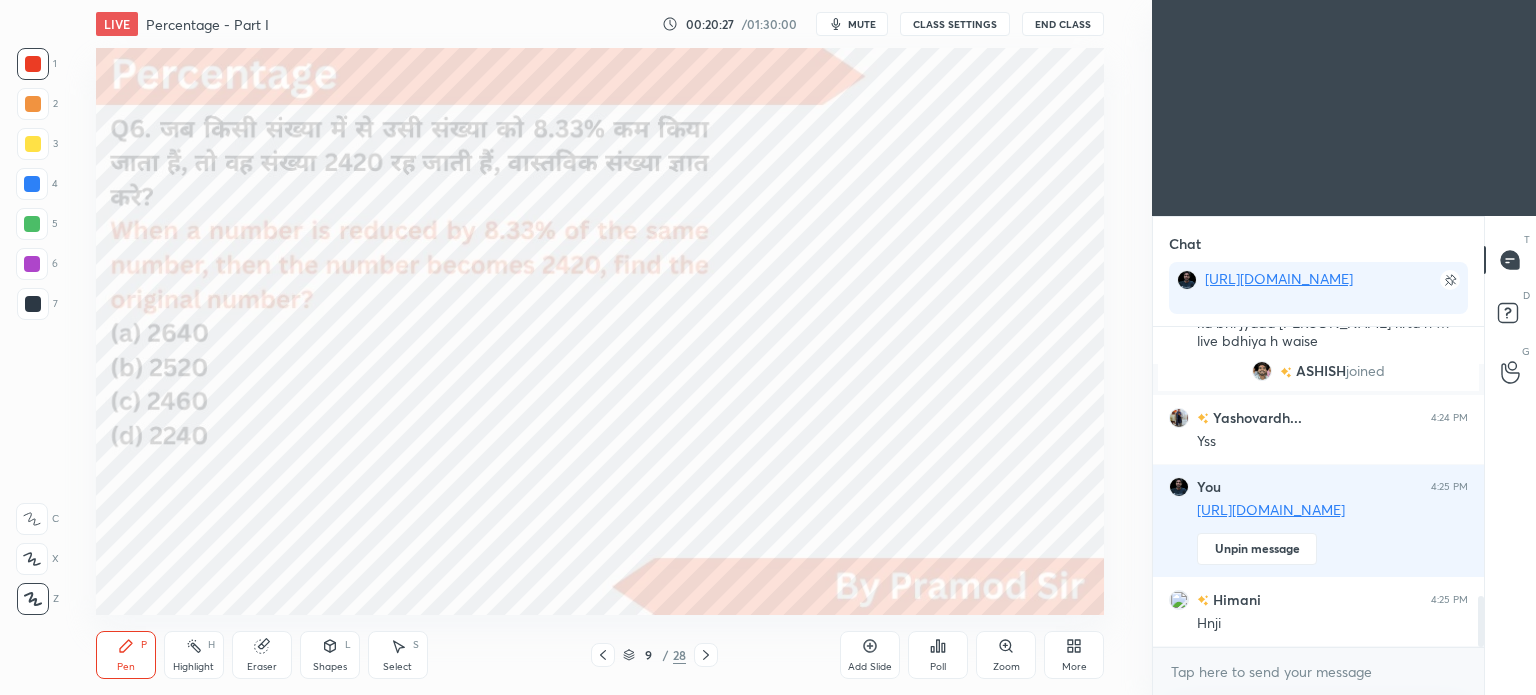 click on "mute" at bounding box center [862, 24] 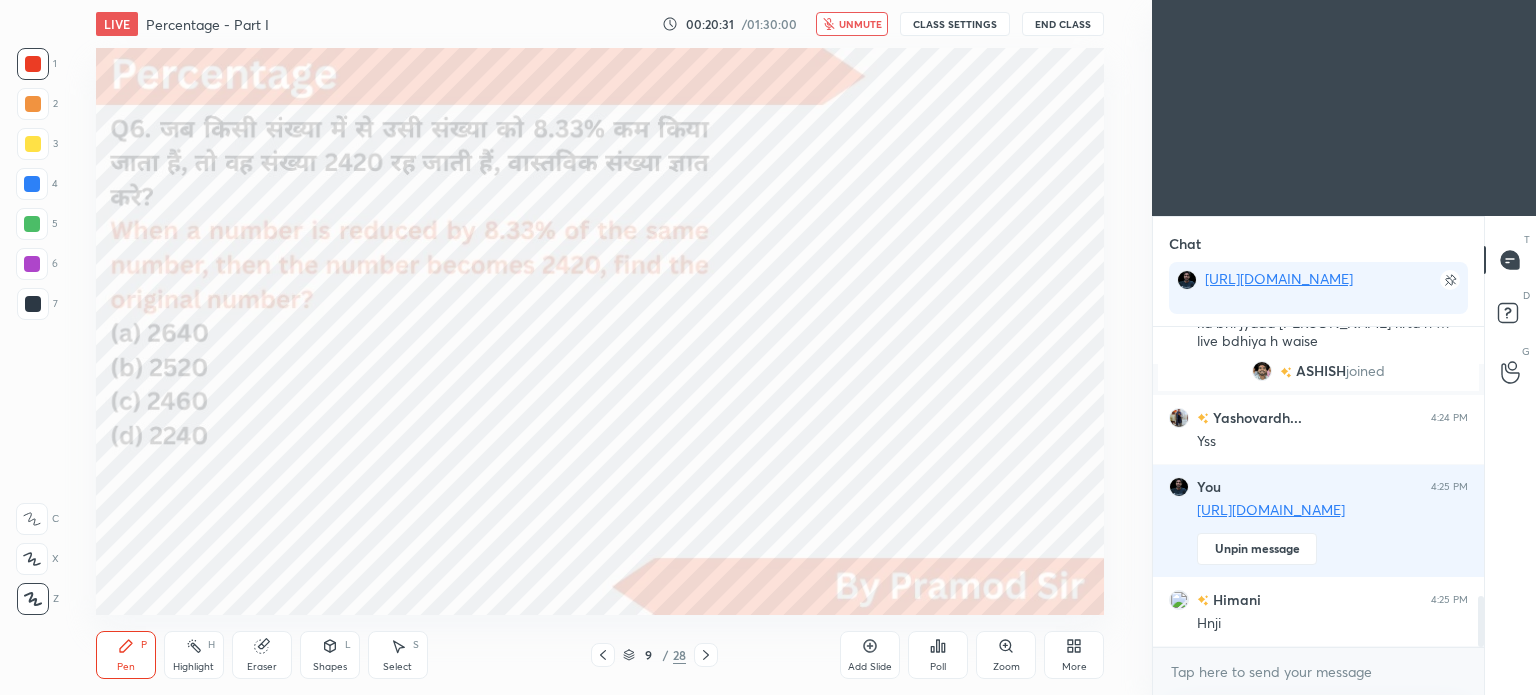 click on "unmute" at bounding box center (860, 24) 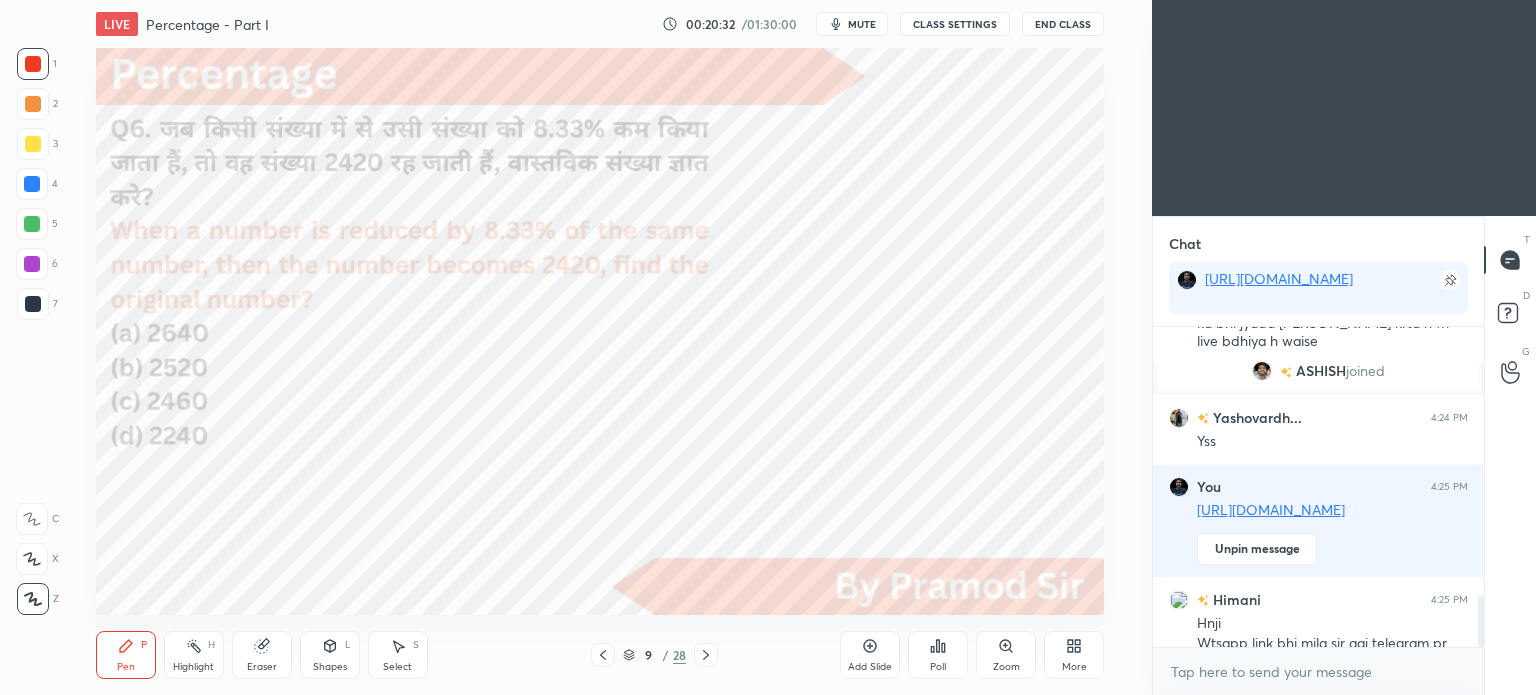 scroll, scrollTop: 1694, scrollLeft: 0, axis: vertical 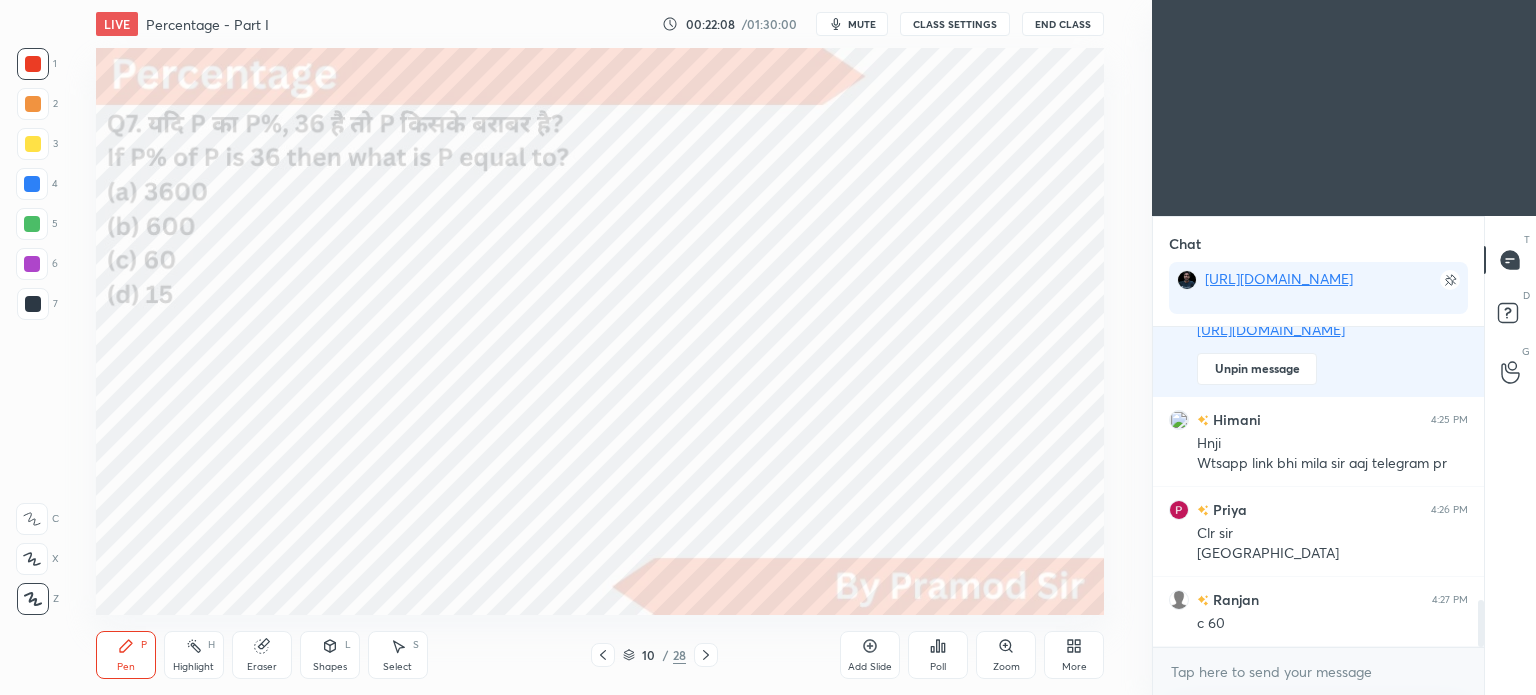 click on "mute" at bounding box center (862, 24) 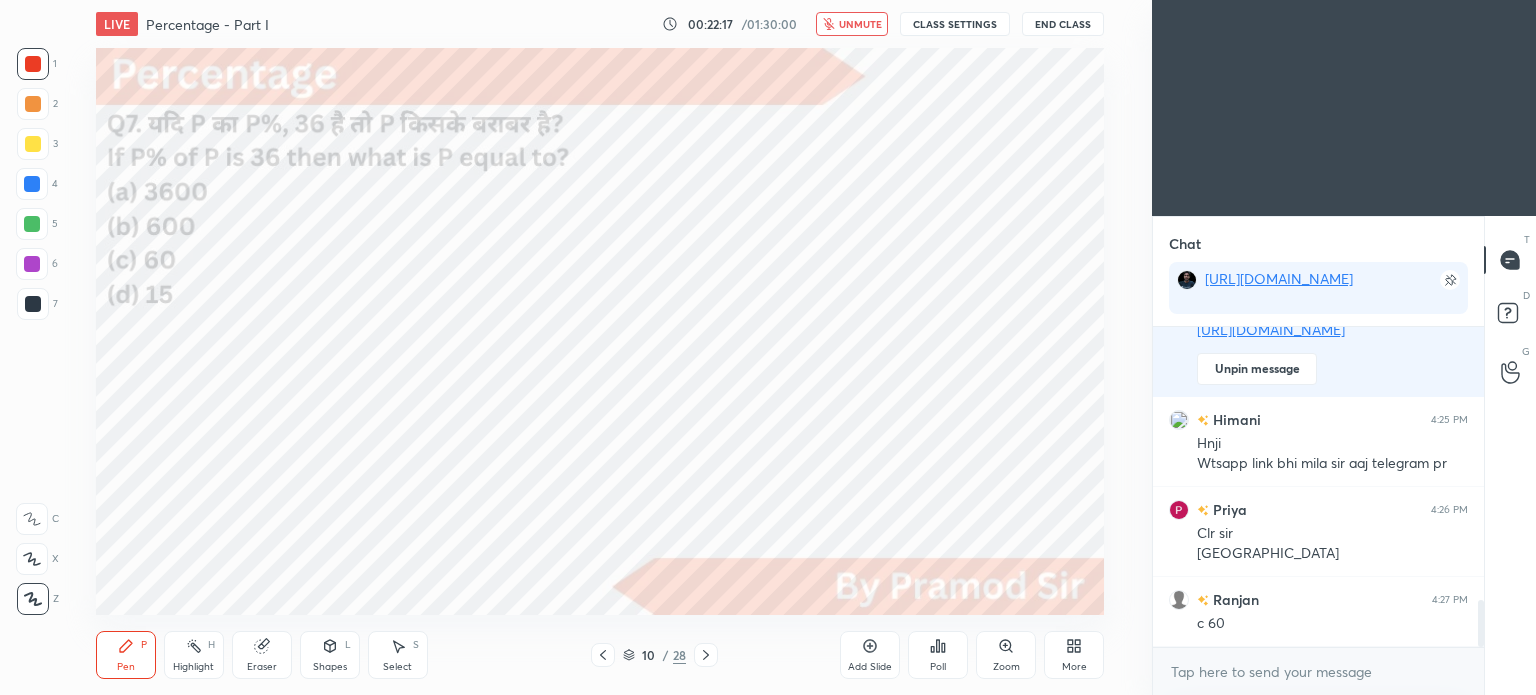 scroll, scrollTop: 1924, scrollLeft: 0, axis: vertical 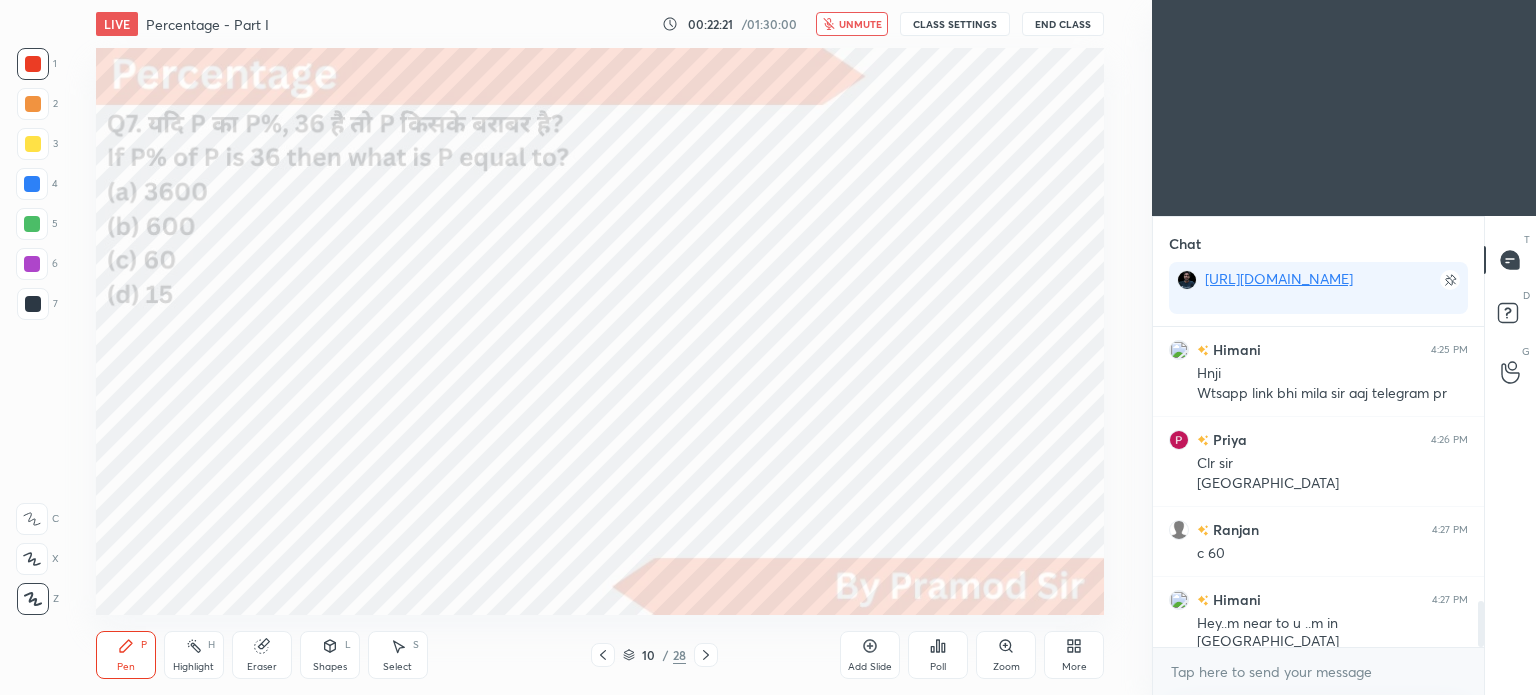 click 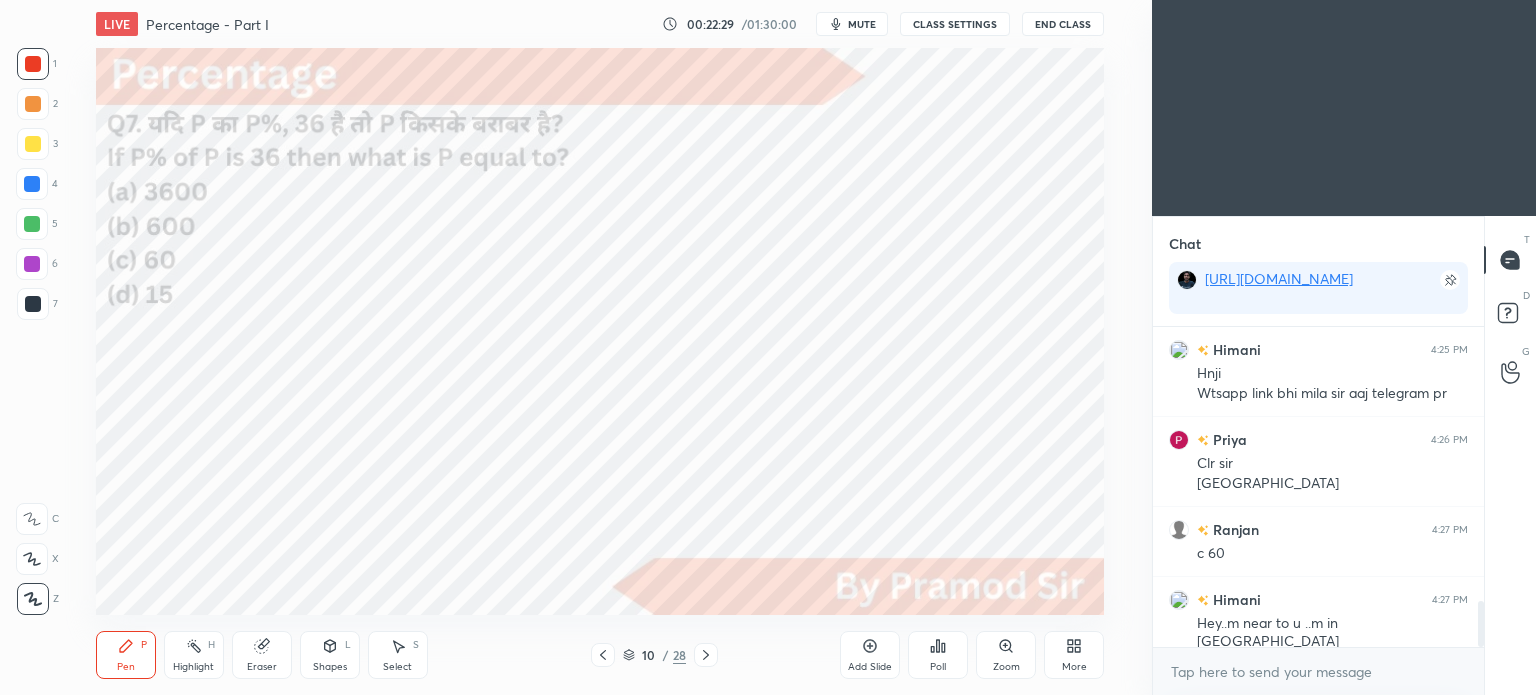 click on "Poll" at bounding box center (938, 655) 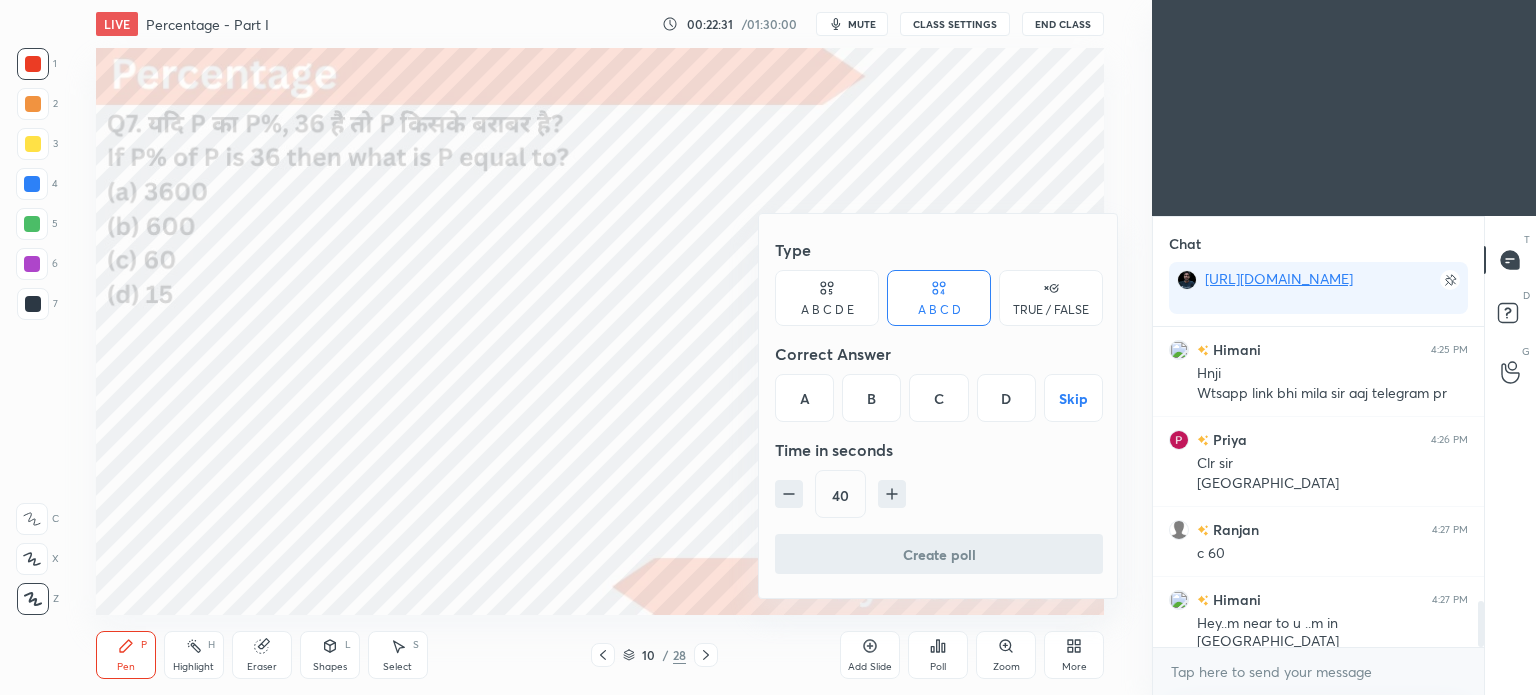 click on "C" at bounding box center [938, 398] 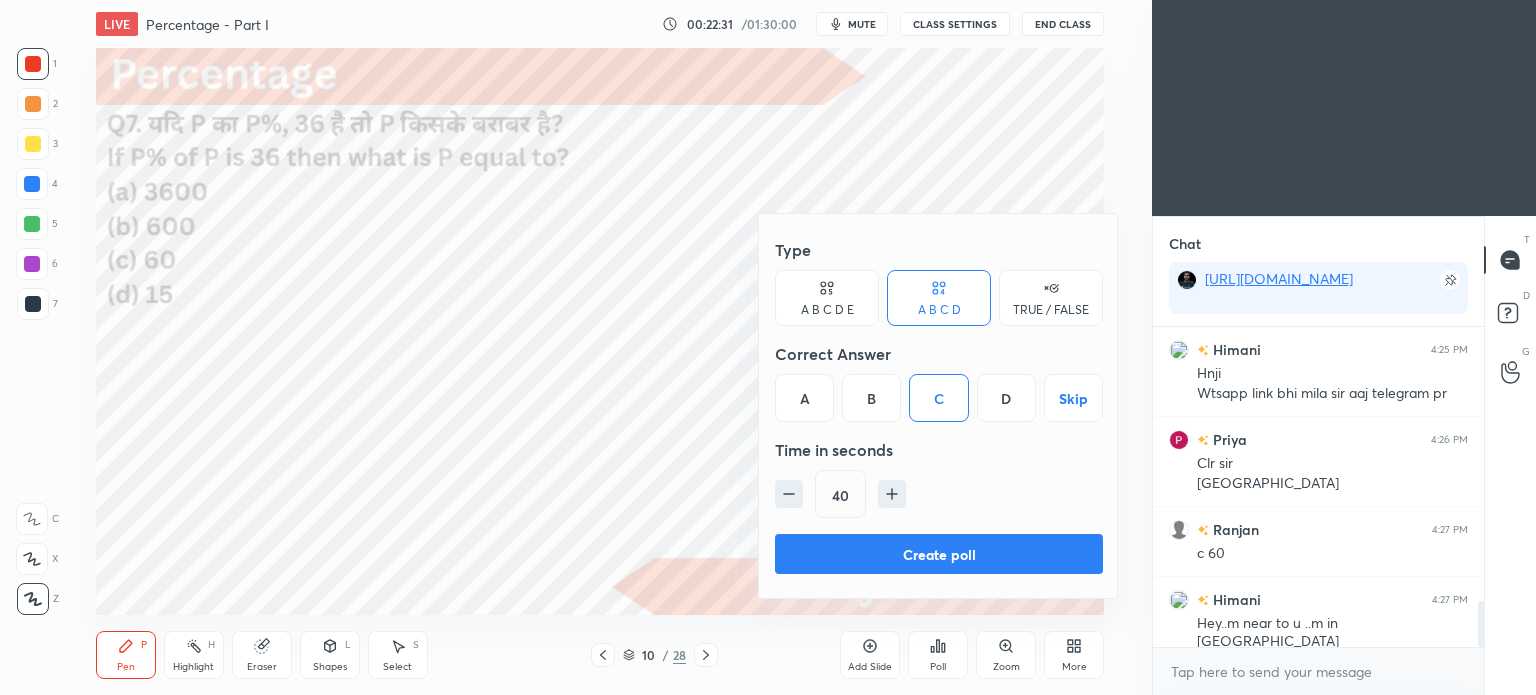 click on "Create poll" at bounding box center [939, 554] 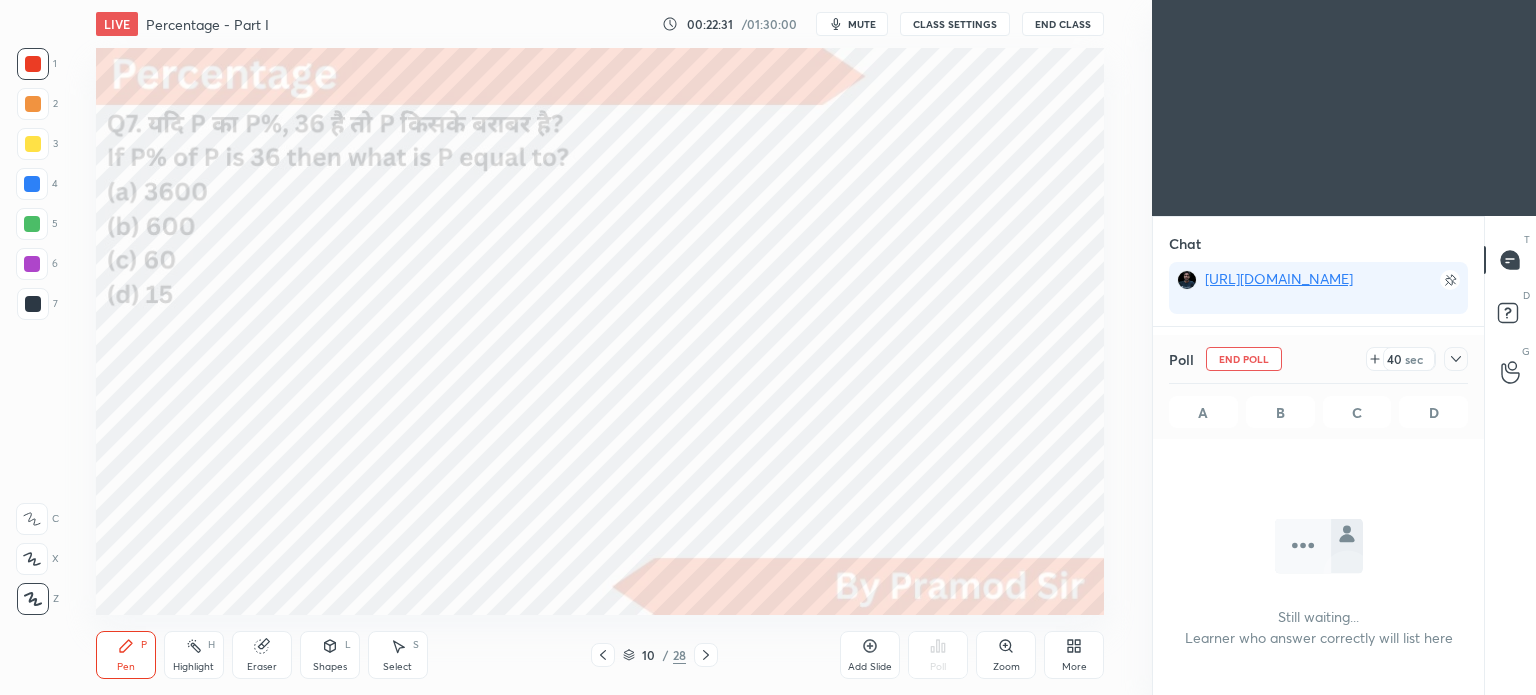 scroll, scrollTop: 81, scrollLeft: 325, axis: both 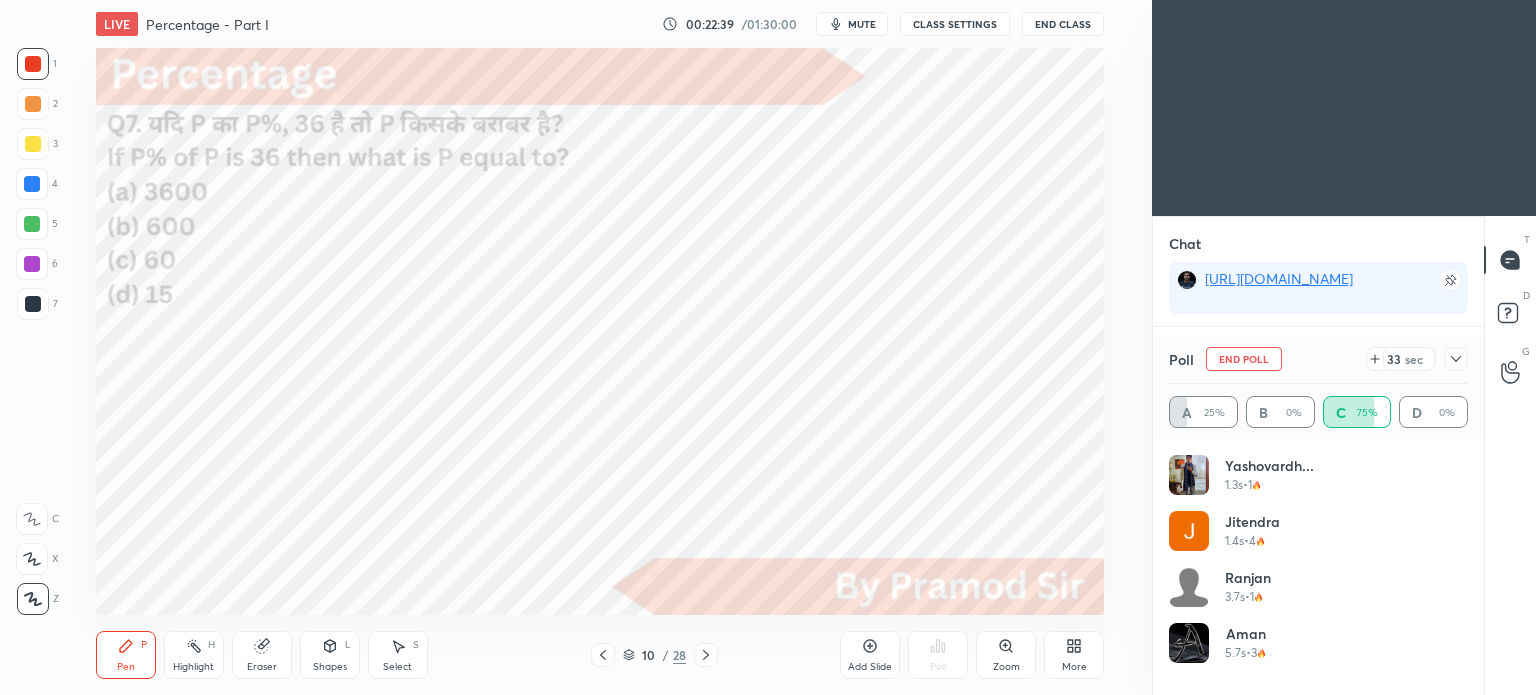 click 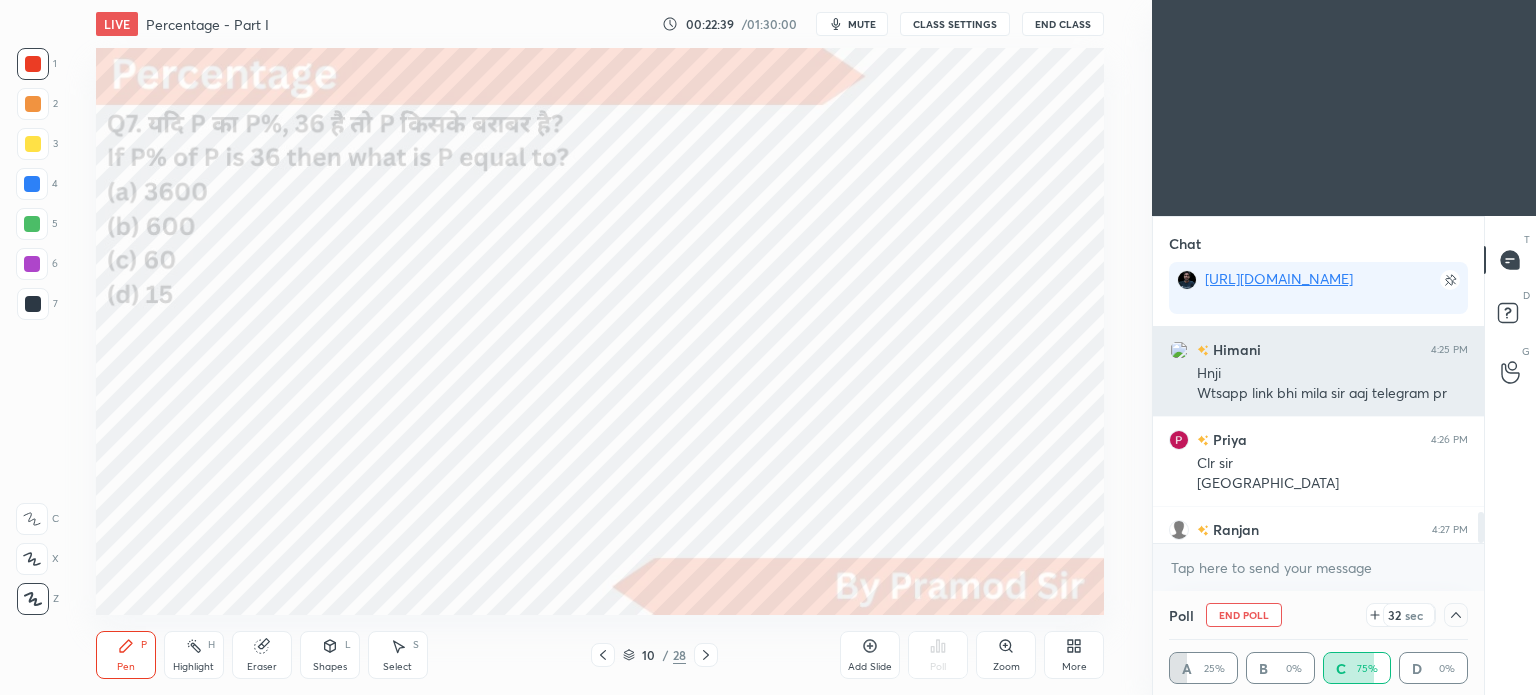 scroll, scrollTop: 62, scrollLeft: 293, axis: both 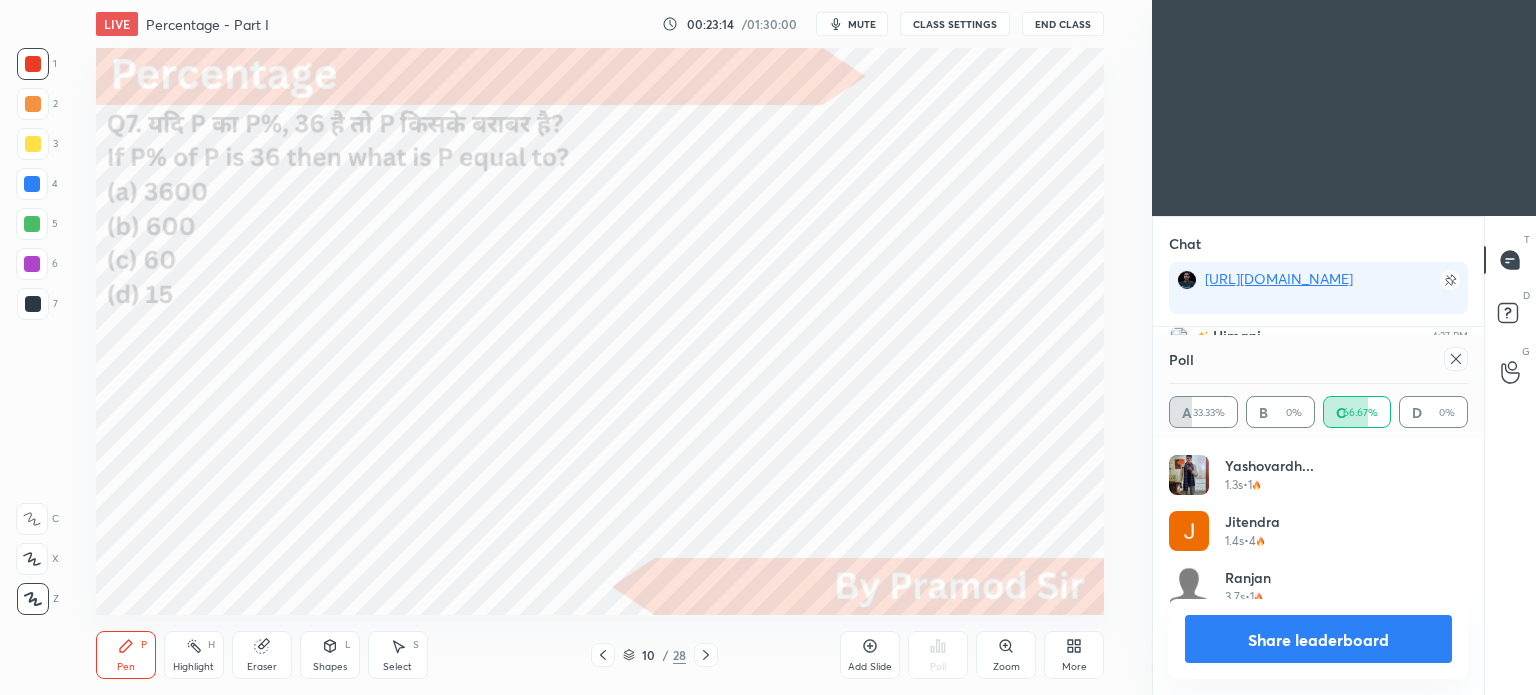 click 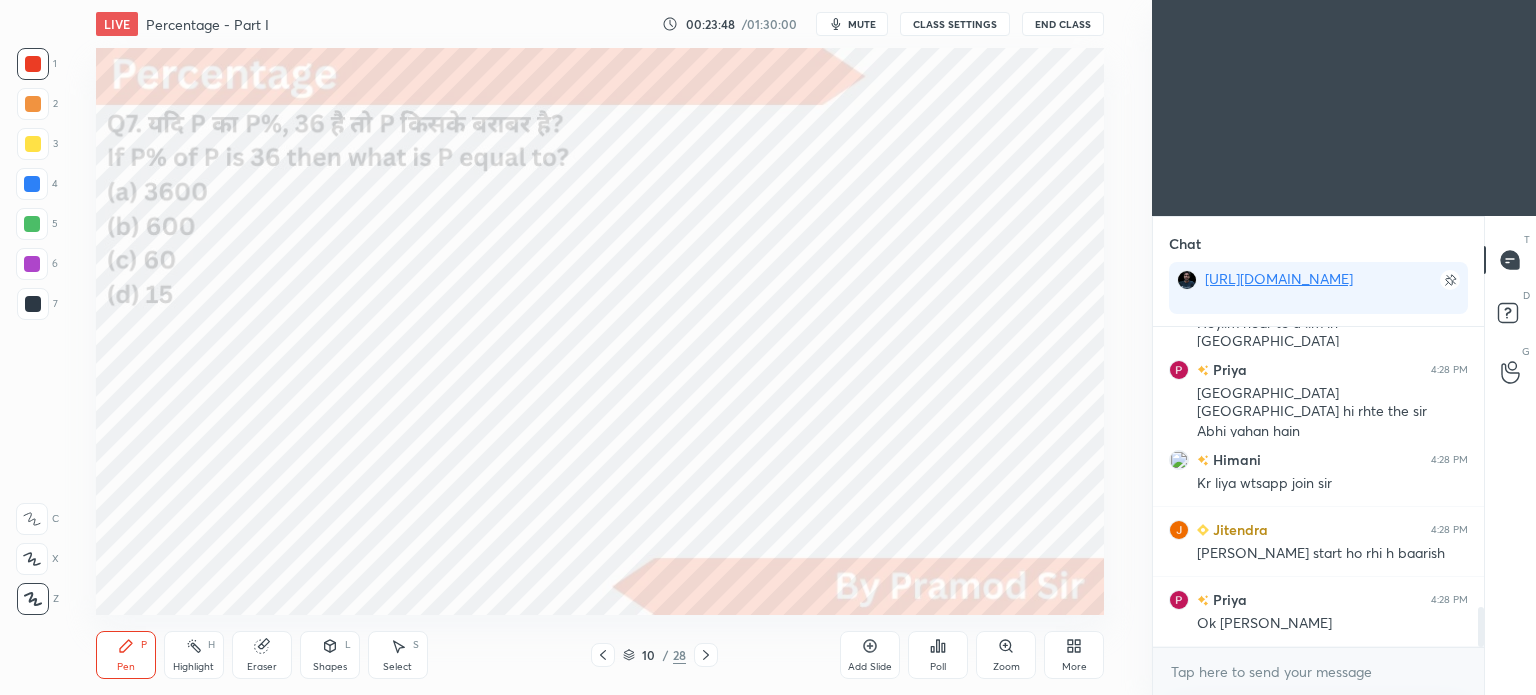 scroll, scrollTop: 2294, scrollLeft: 0, axis: vertical 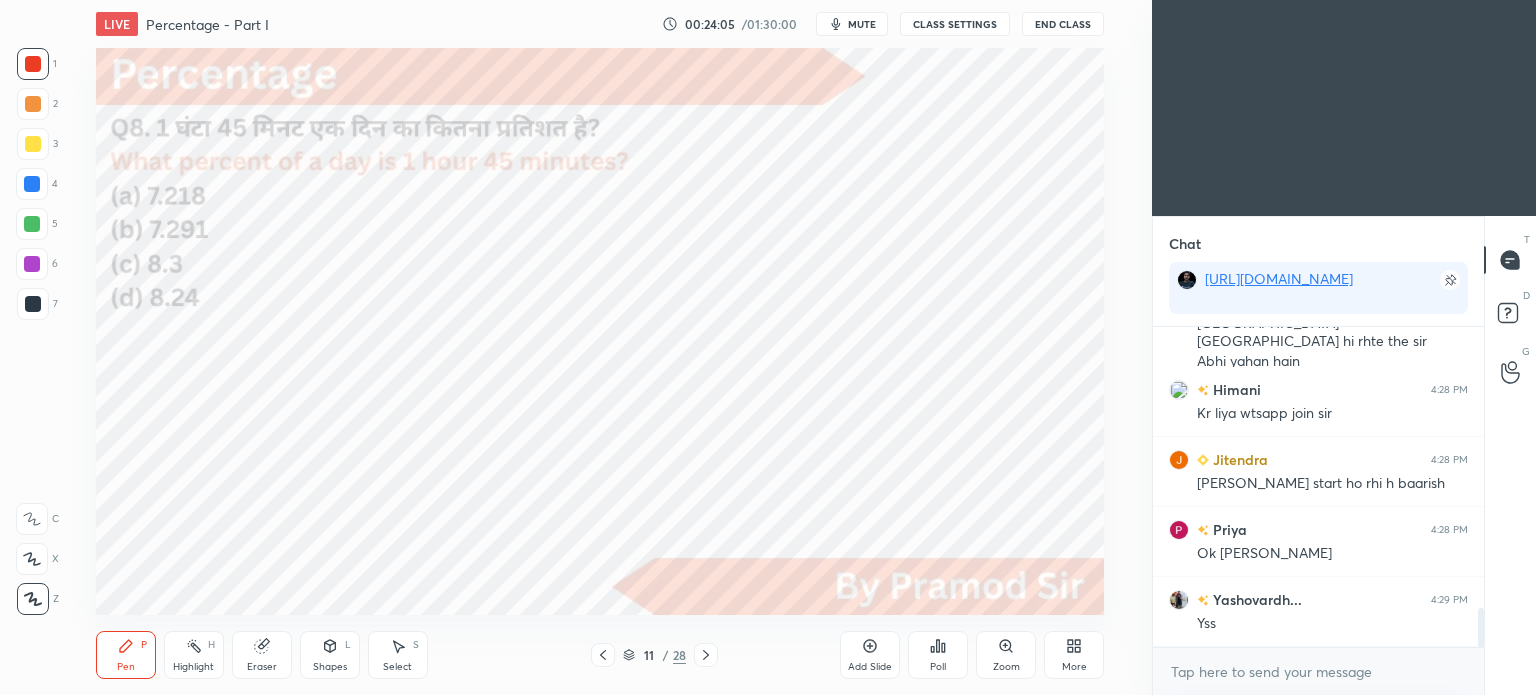 click at bounding box center [33, 304] 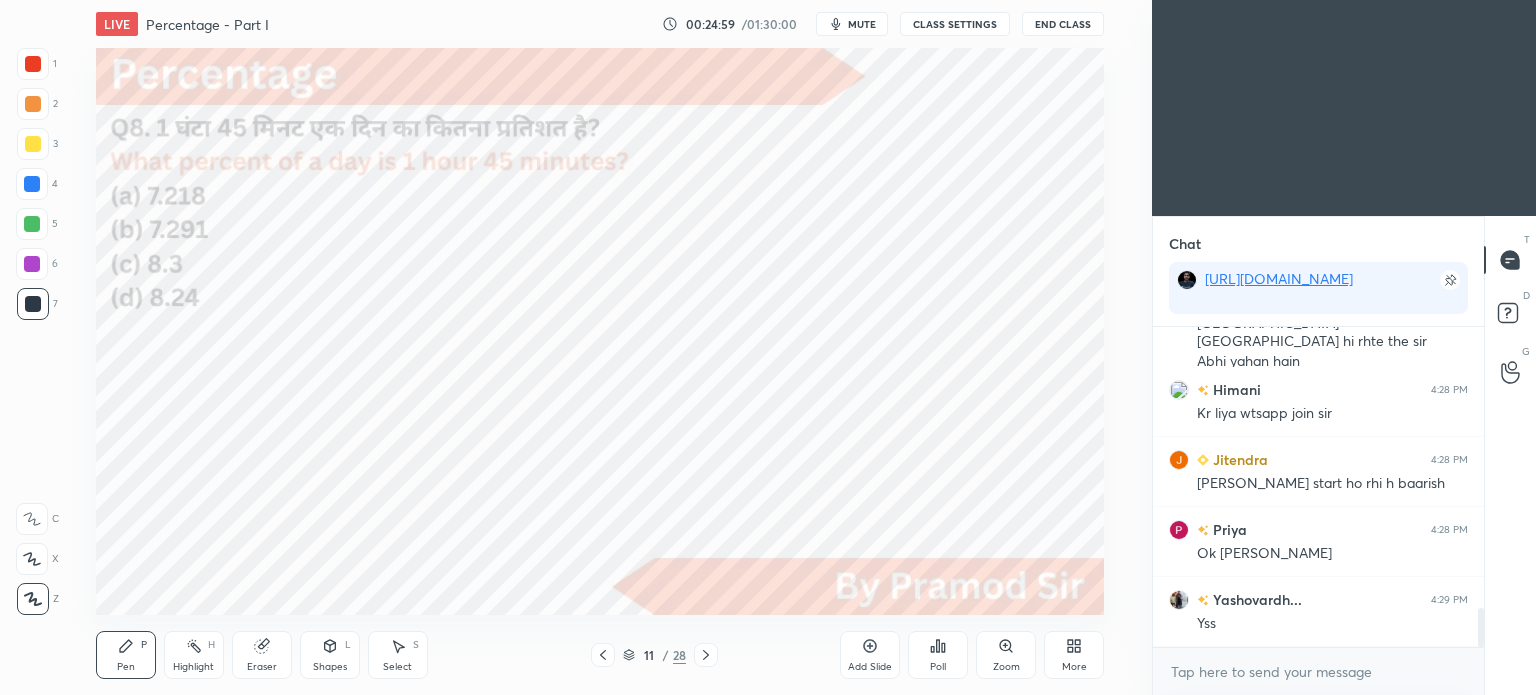 click on "mute" at bounding box center (852, 24) 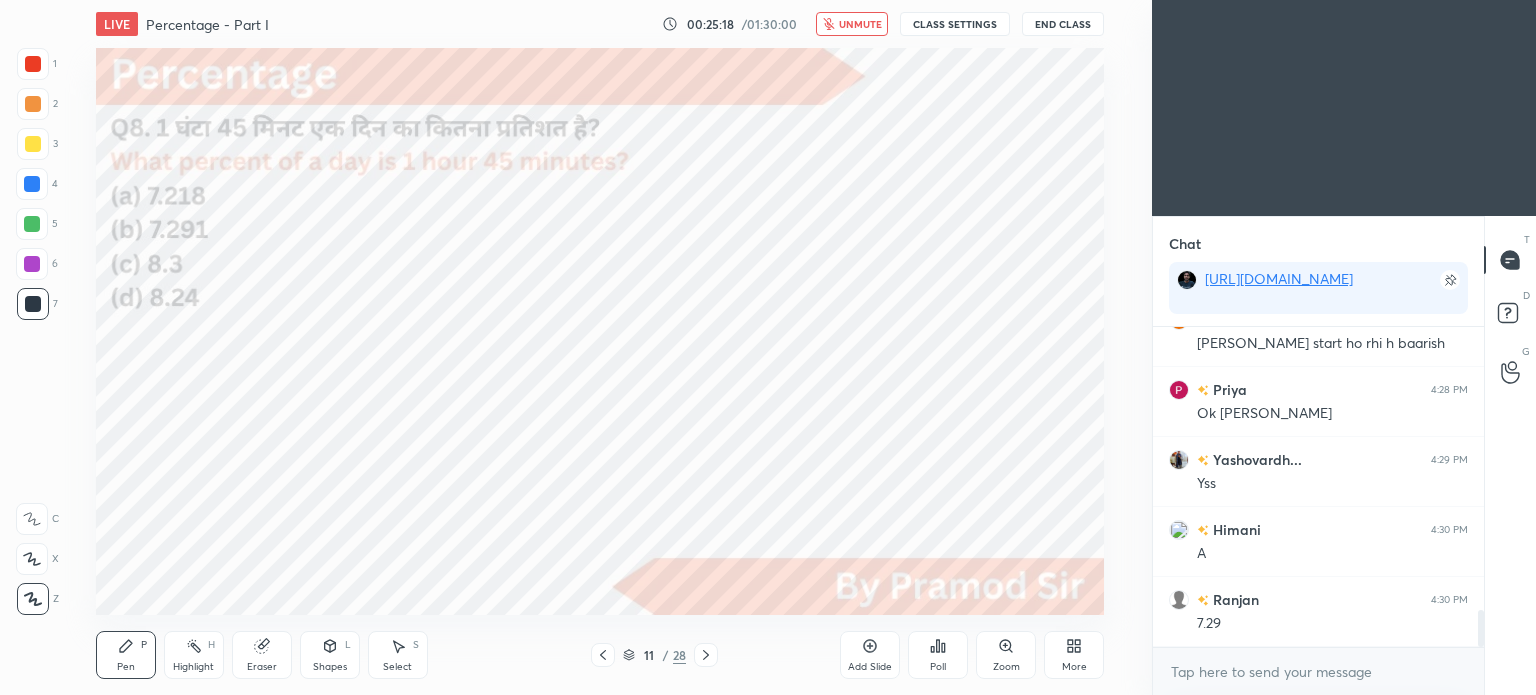 scroll, scrollTop: 2504, scrollLeft: 0, axis: vertical 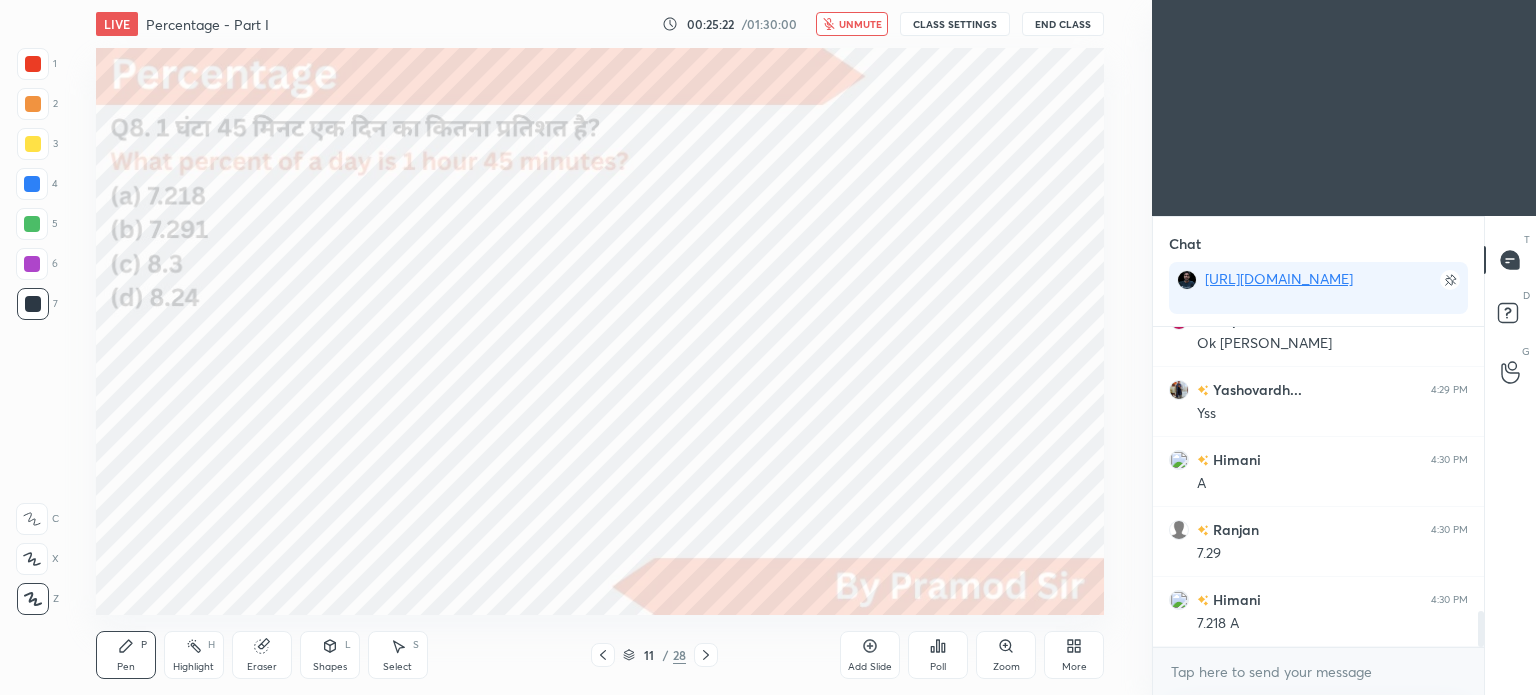 click on "unmute" at bounding box center (860, 24) 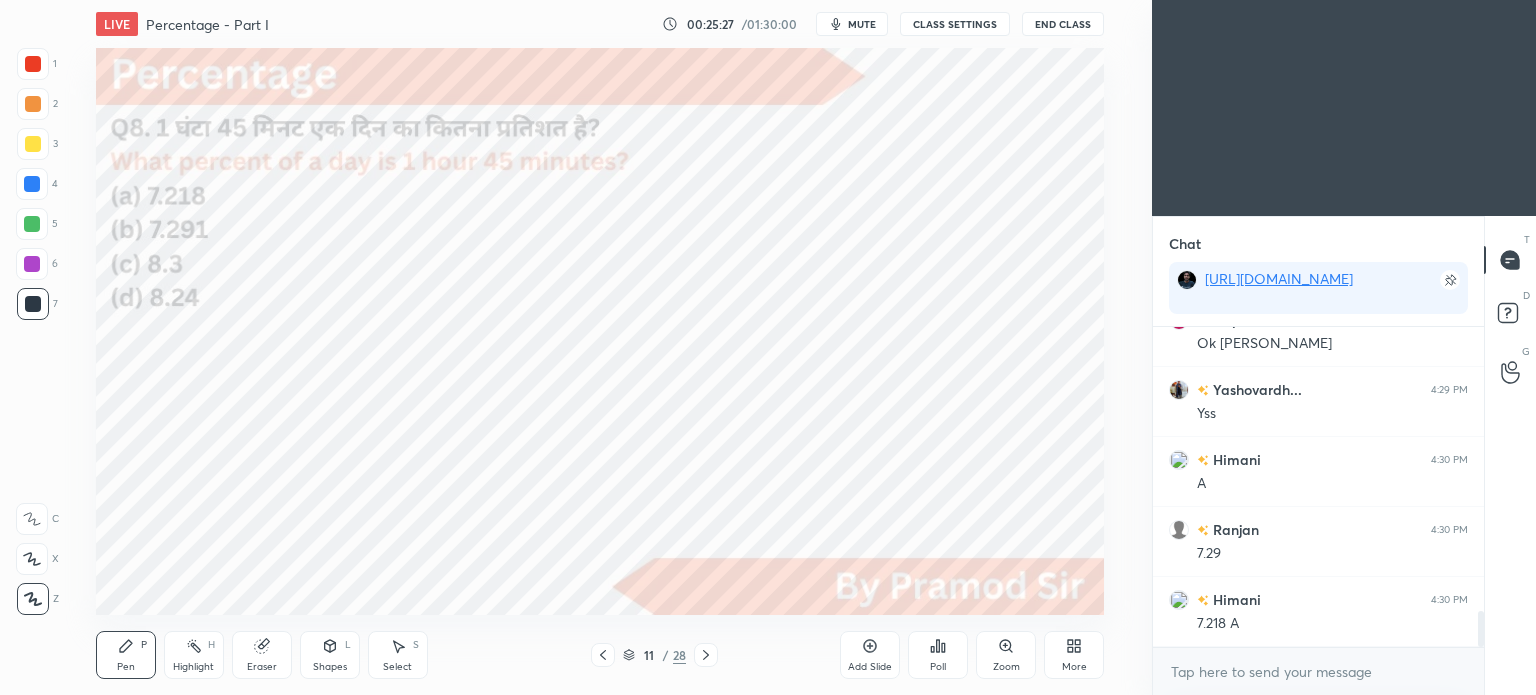 click on "Poll" at bounding box center [938, 655] 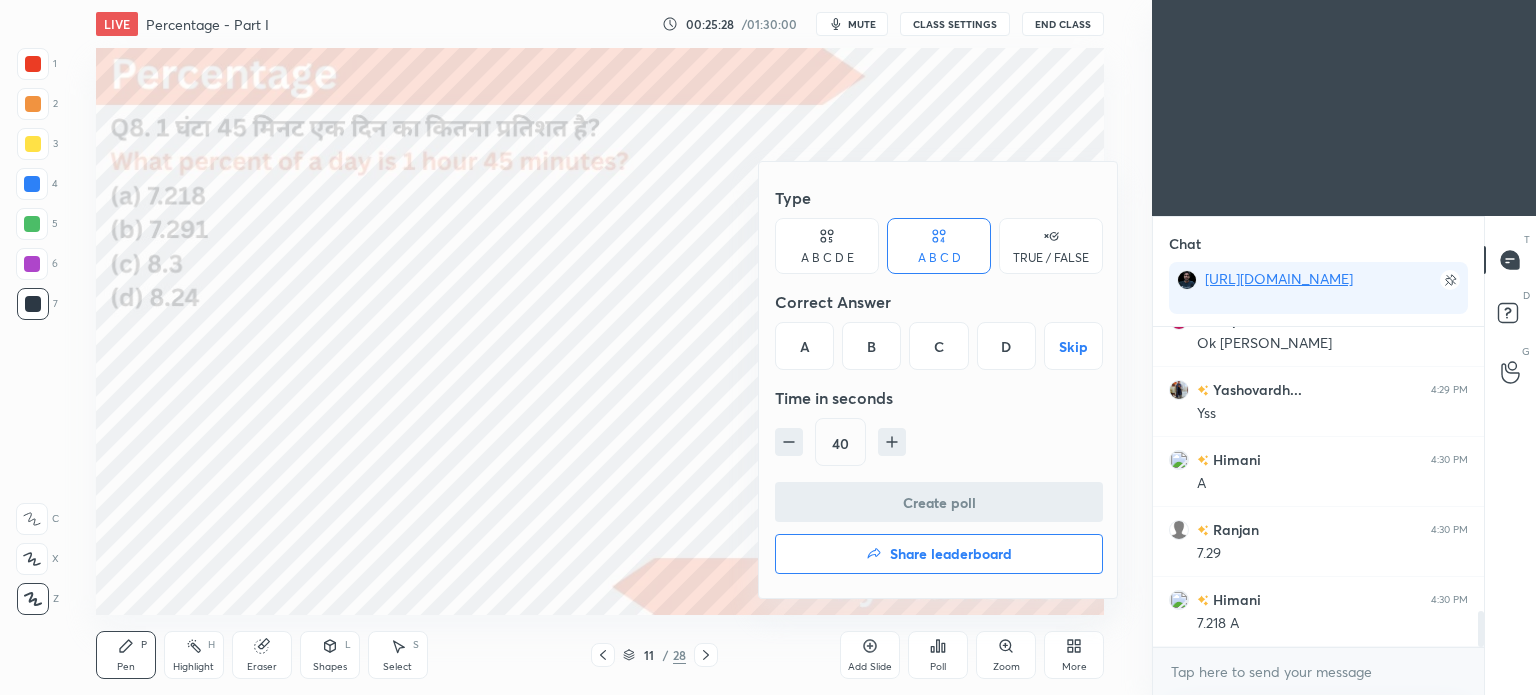 click on "B" at bounding box center (871, 346) 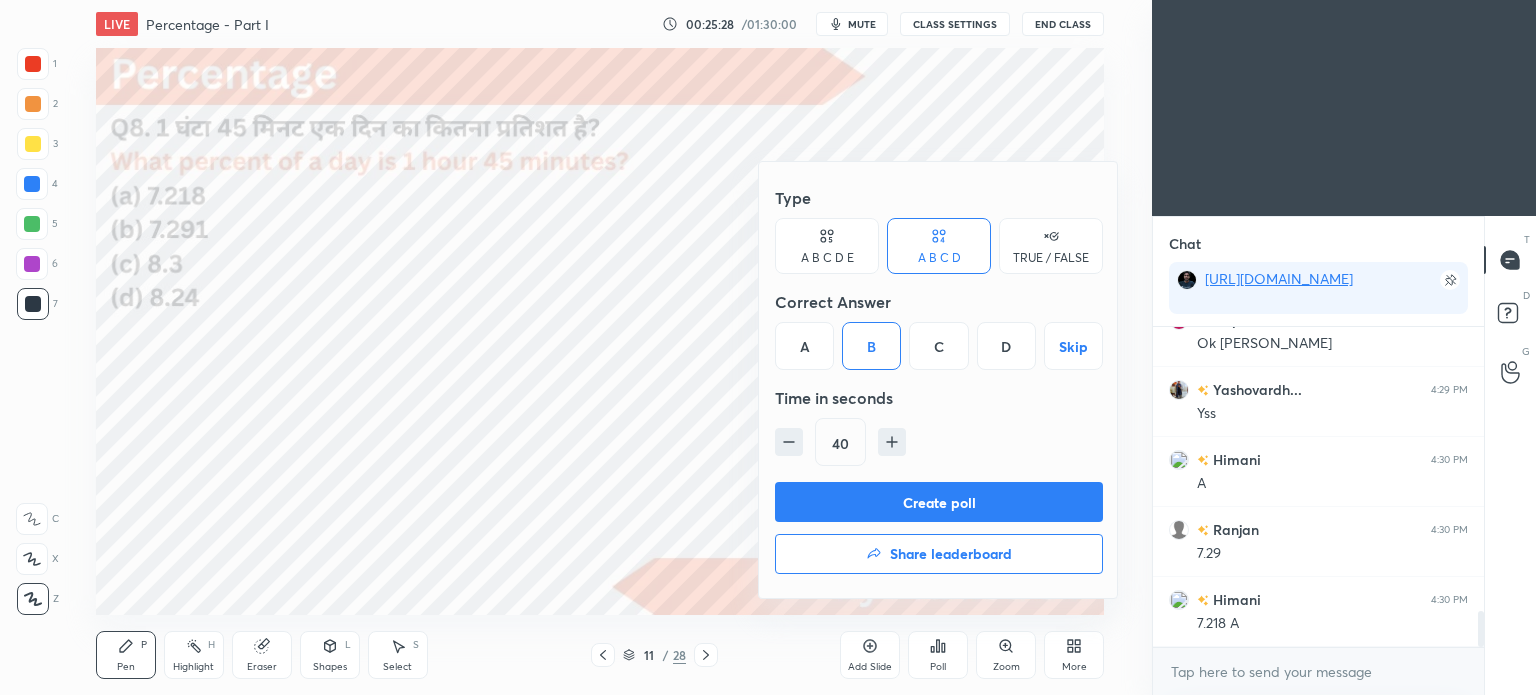 click on "Create poll" at bounding box center (939, 502) 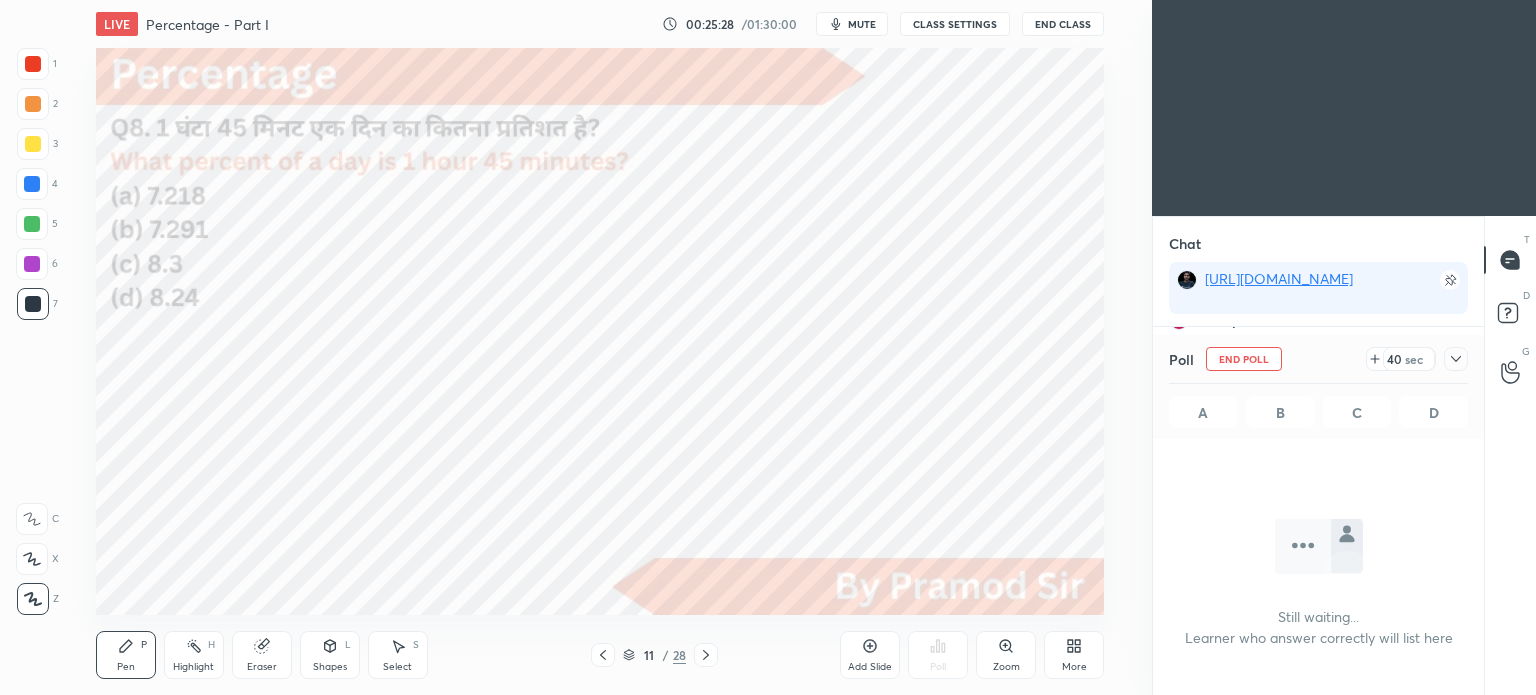scroll, scrollTop: 81, scrollLeft: 325, axis: both 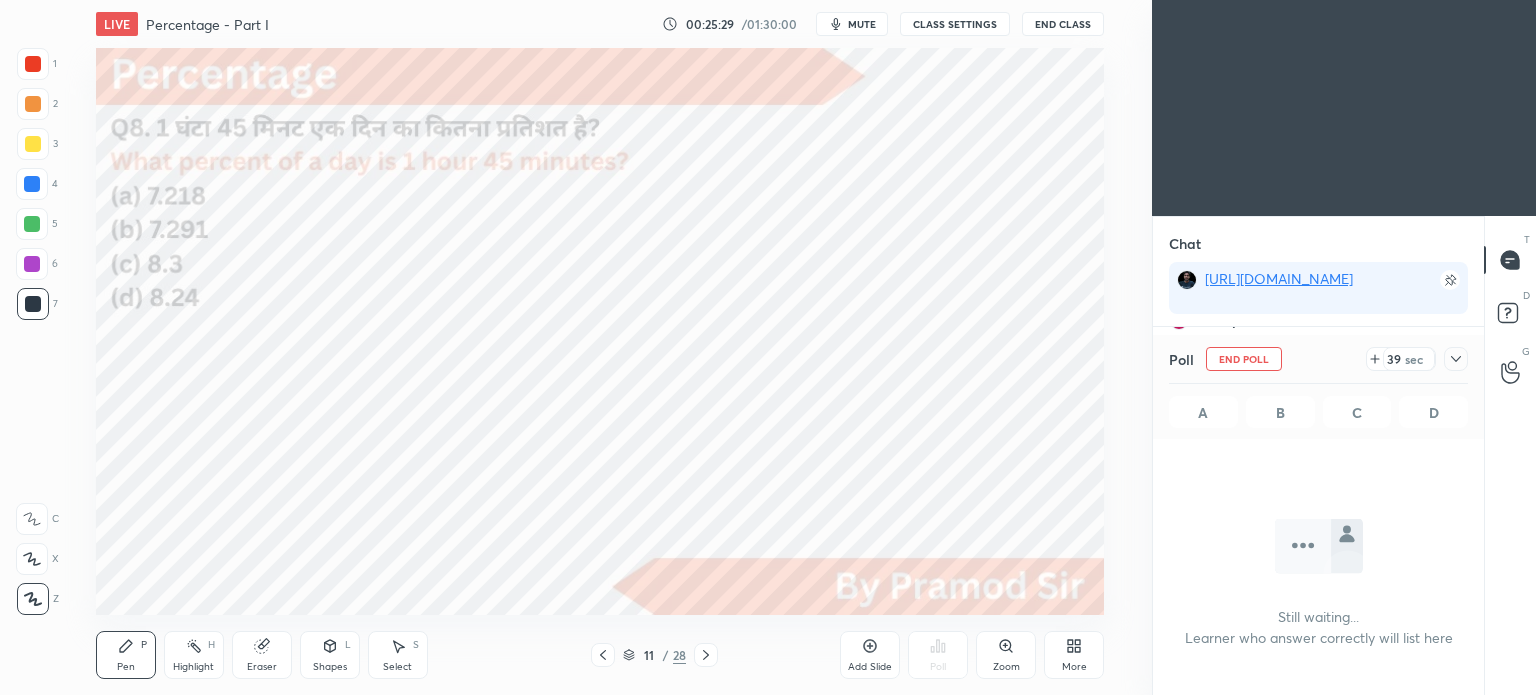 click 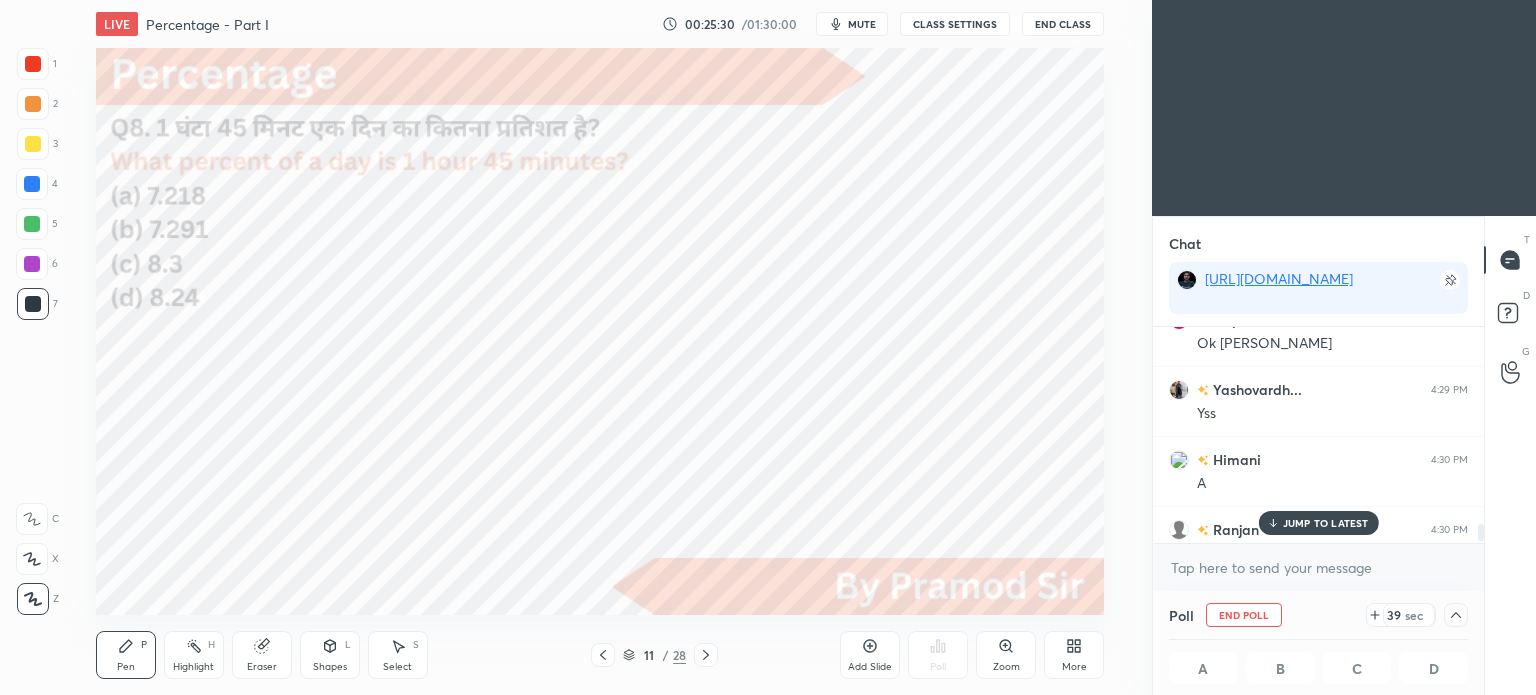 scroll, scrollTop: 2608, scrollLeft: 0, axis: vertical 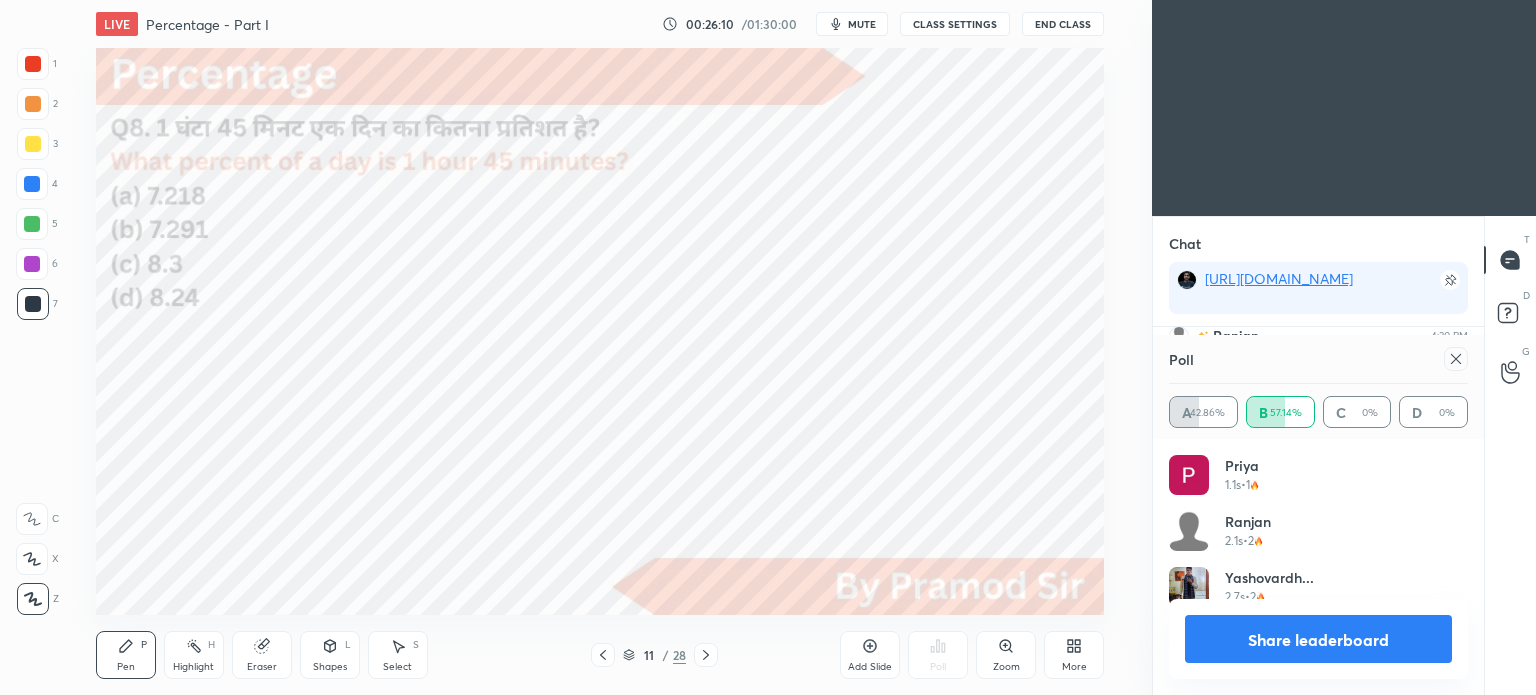 click 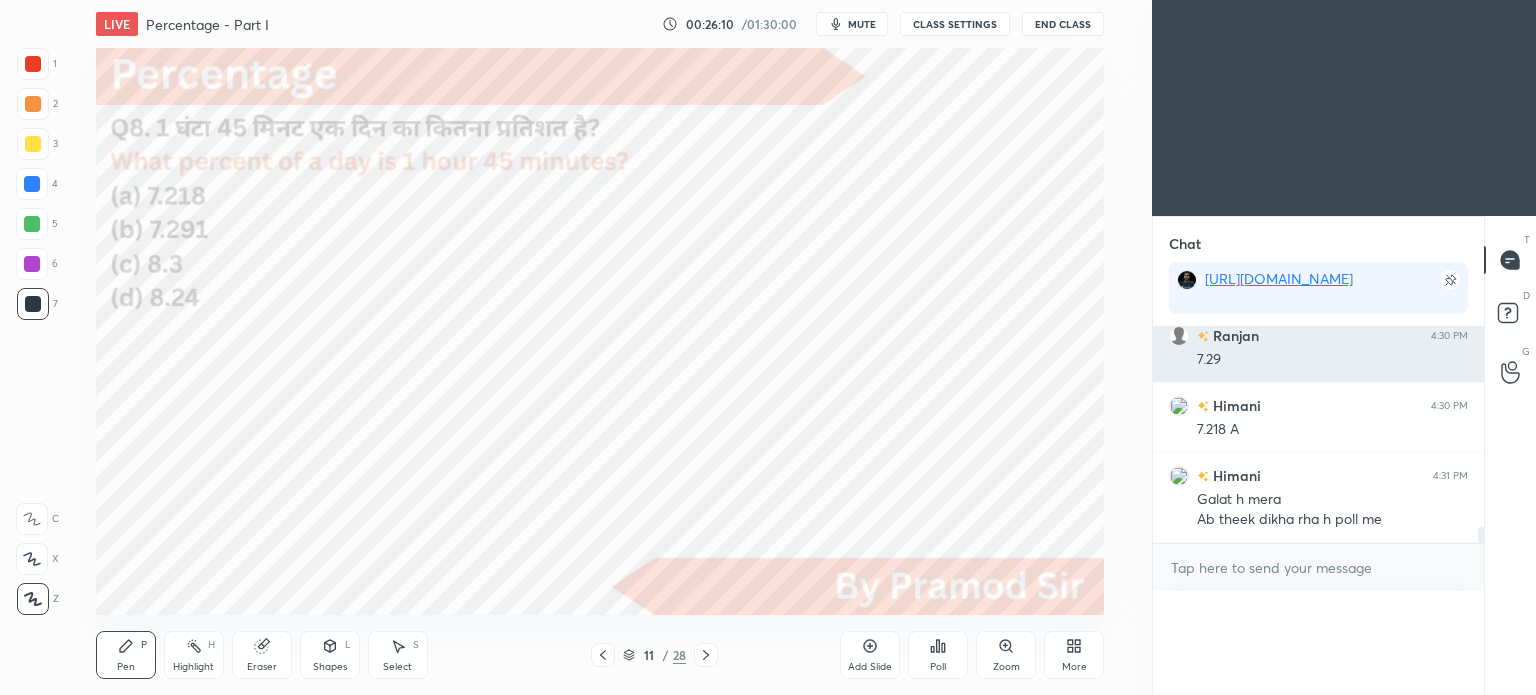 scroll, scrollTop: 0, scrollLeft: 0, axis: both 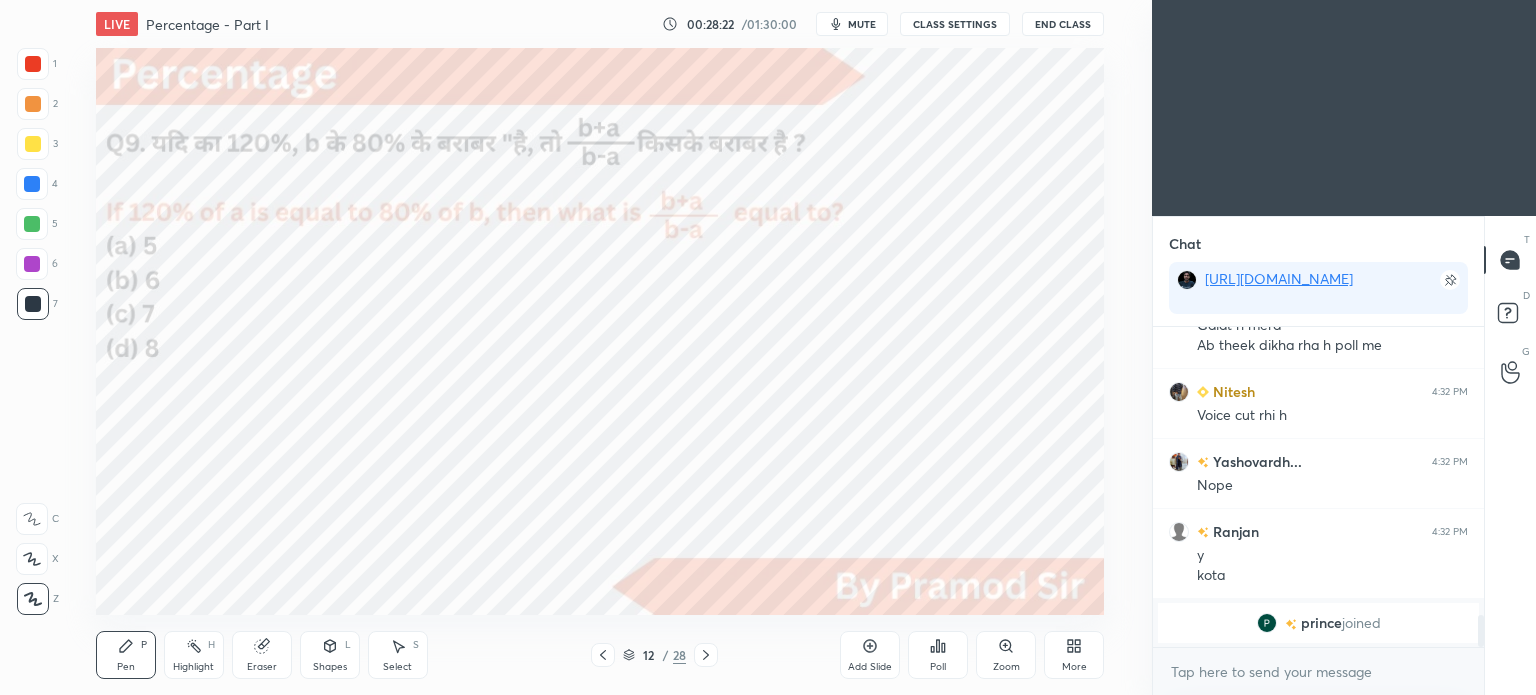 click on "mute" at bounding box center [862, 24] 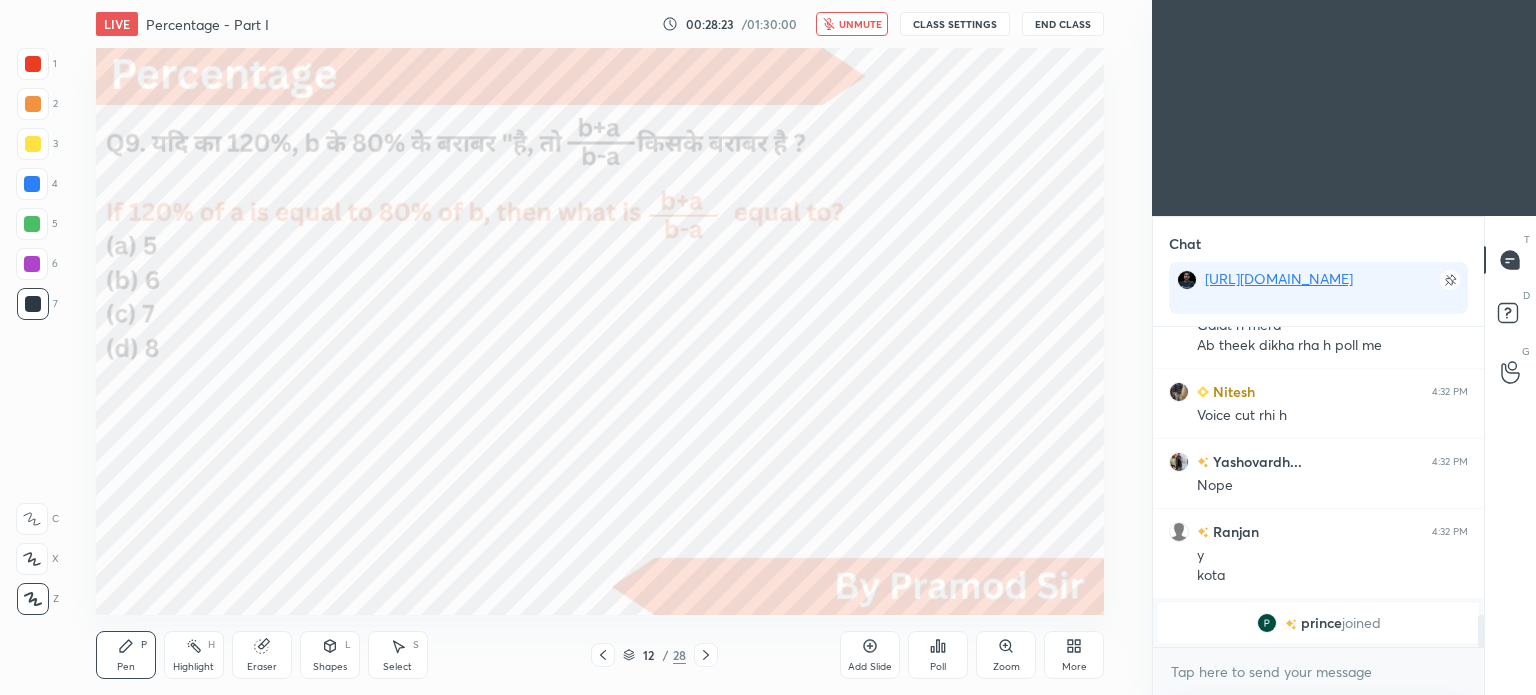 click on "End Class" at bounding box center (1063, 24) 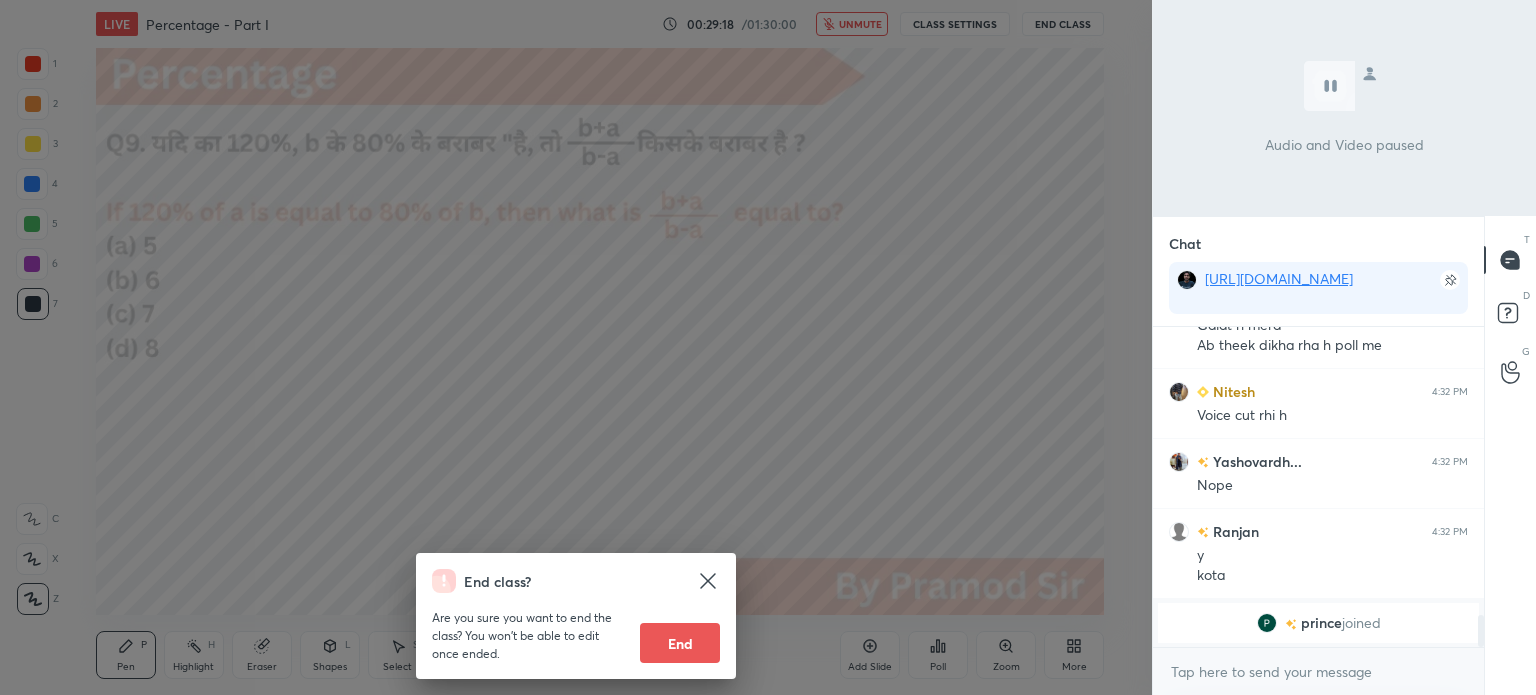 click on "End class? Are you sure you want to end the class? You won’t be able to edit once ended. End" at bounding box center (576, 347) 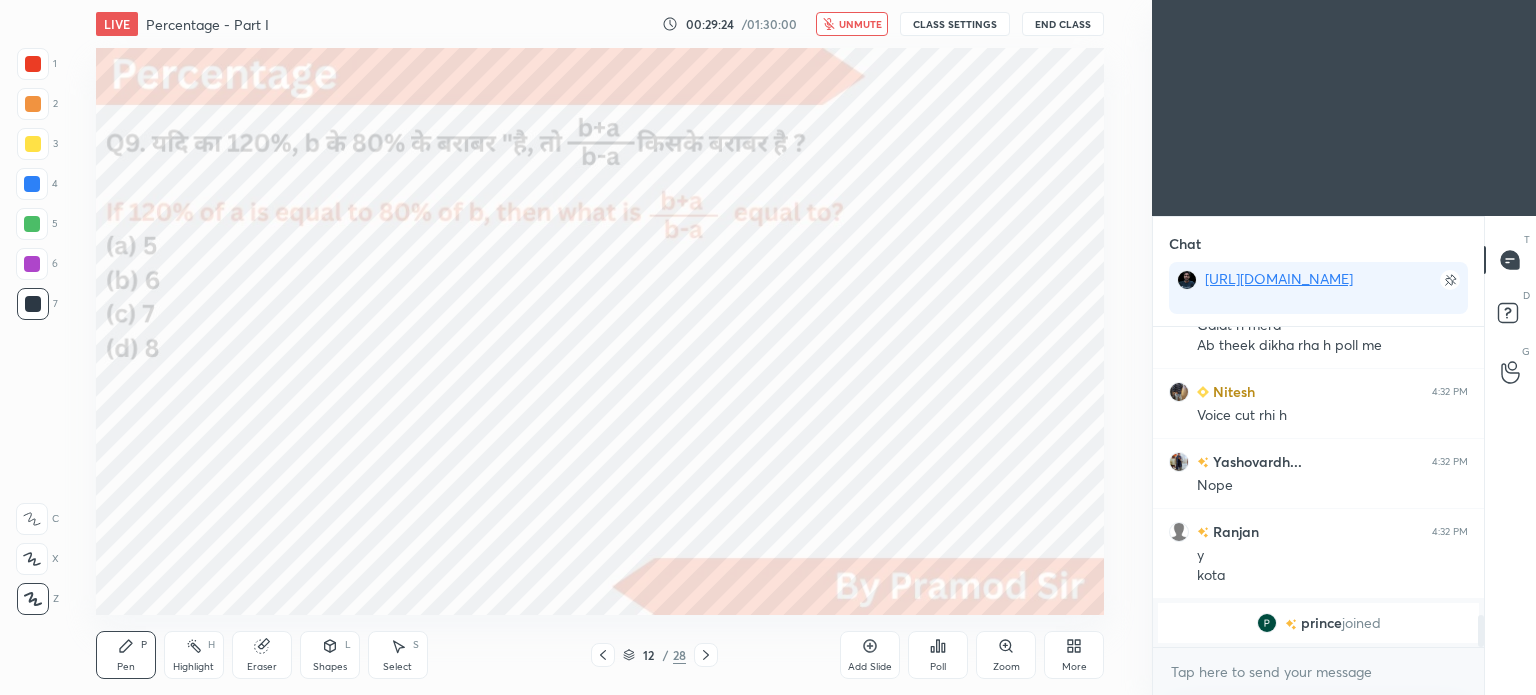 click 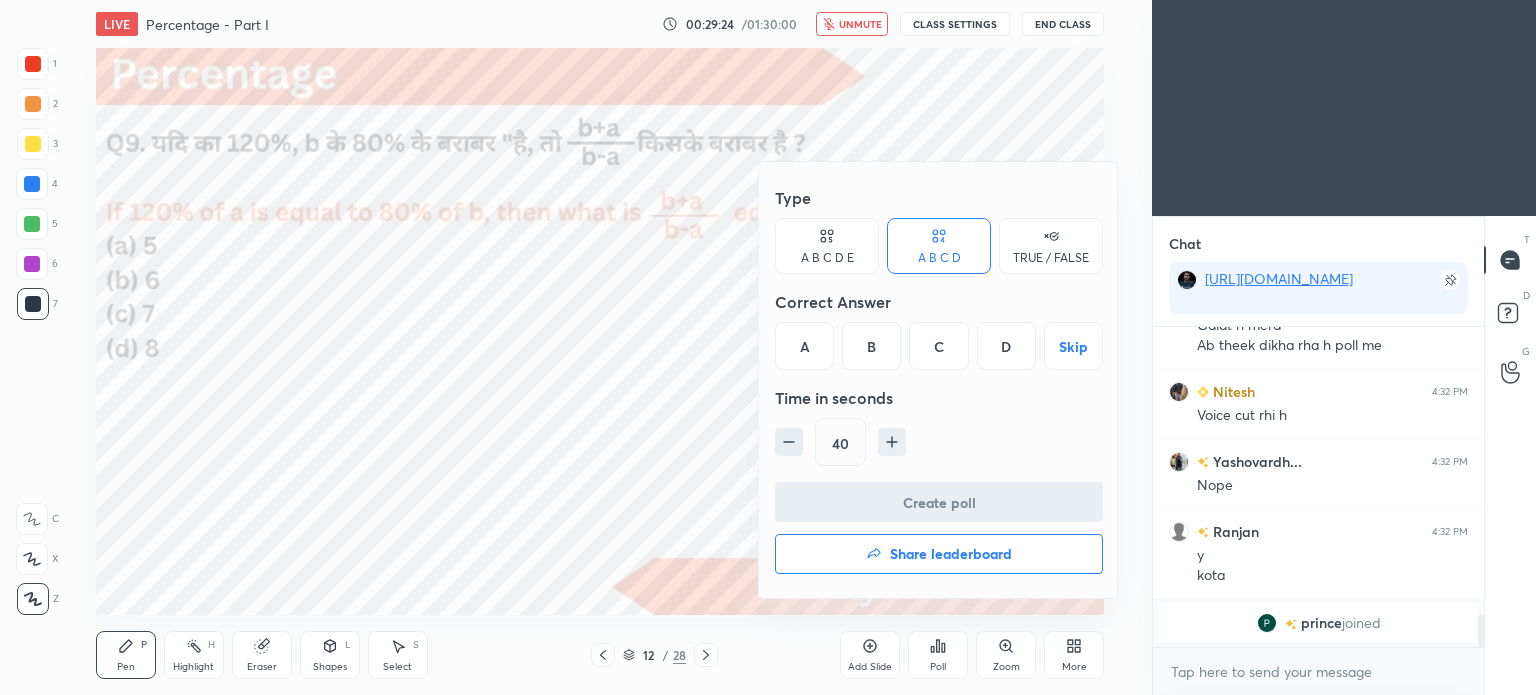 click on "A" at bounding box center (804, 346) 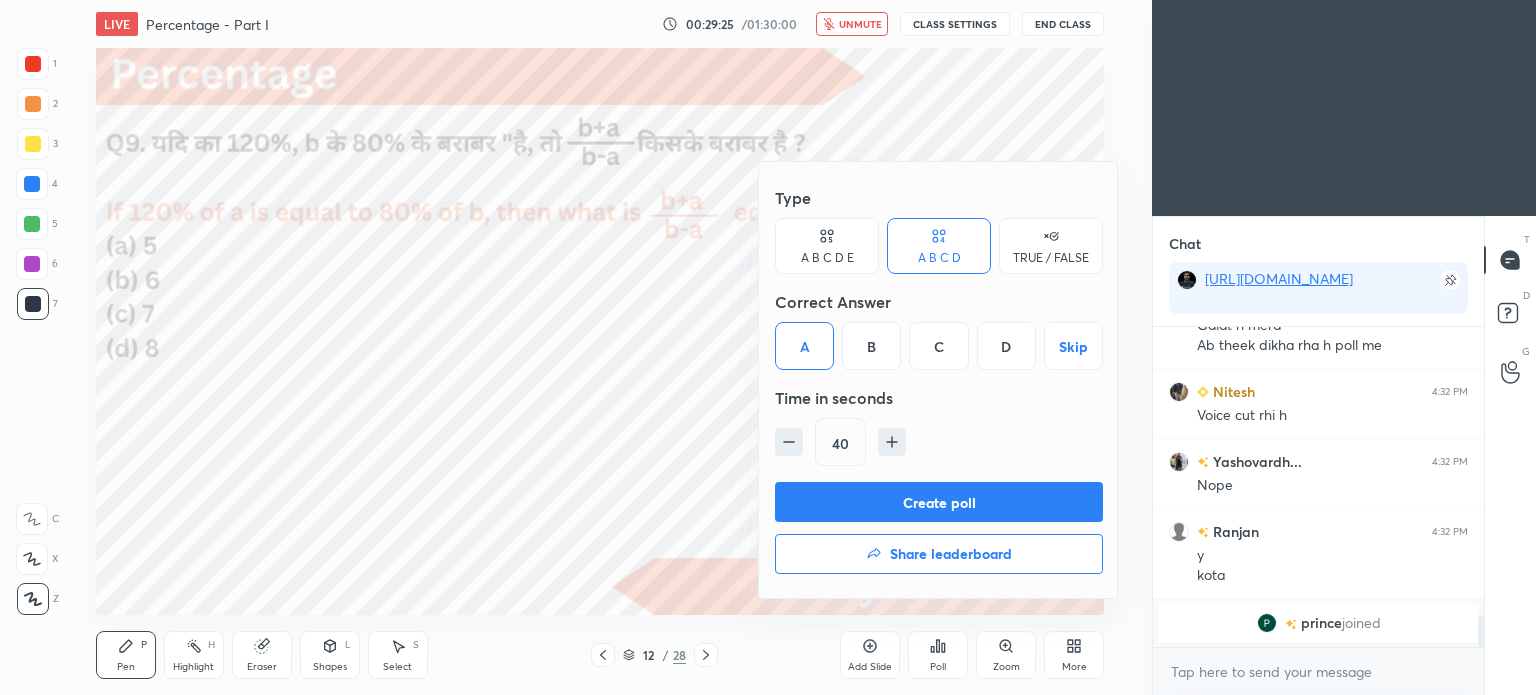 click on "Create poll" at bounding box center [939, 502] 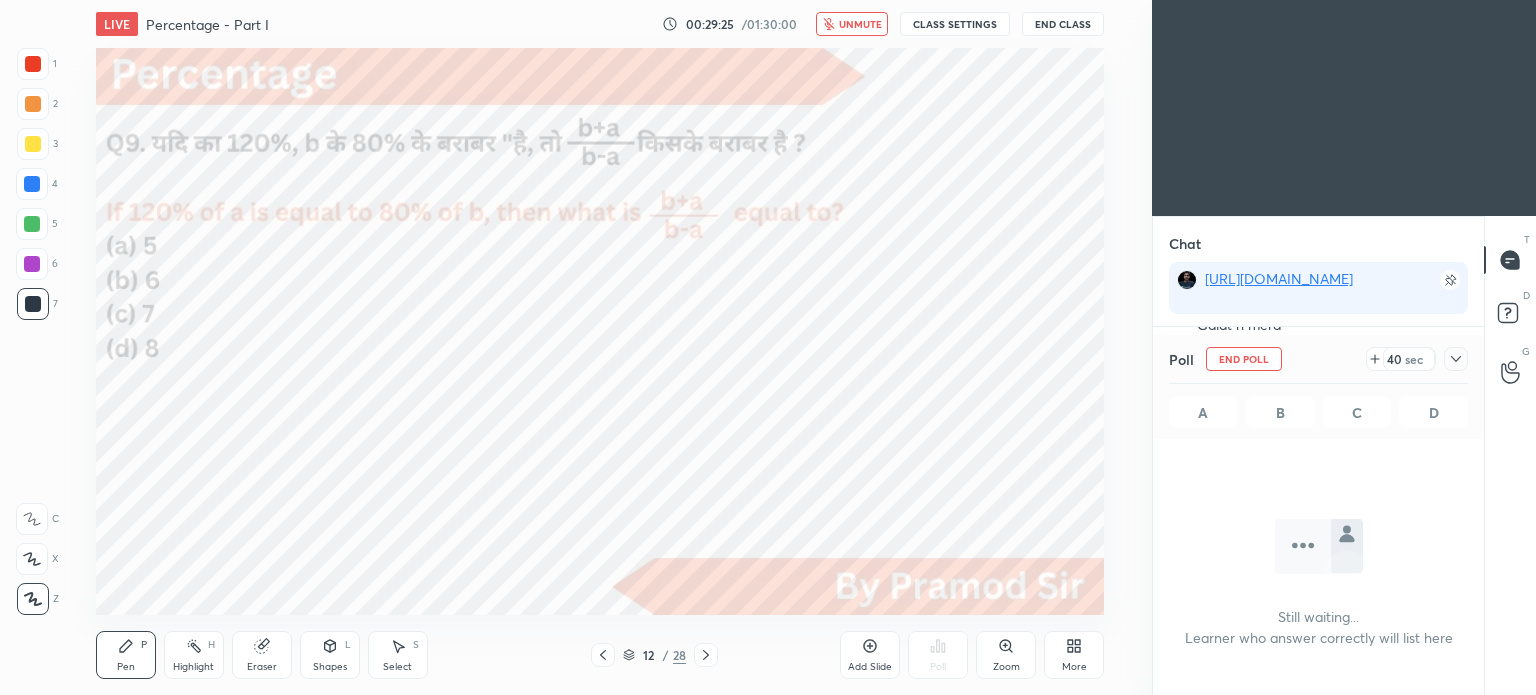 scroll, scrollTop: 81, scrollLeft: 325, axis: both 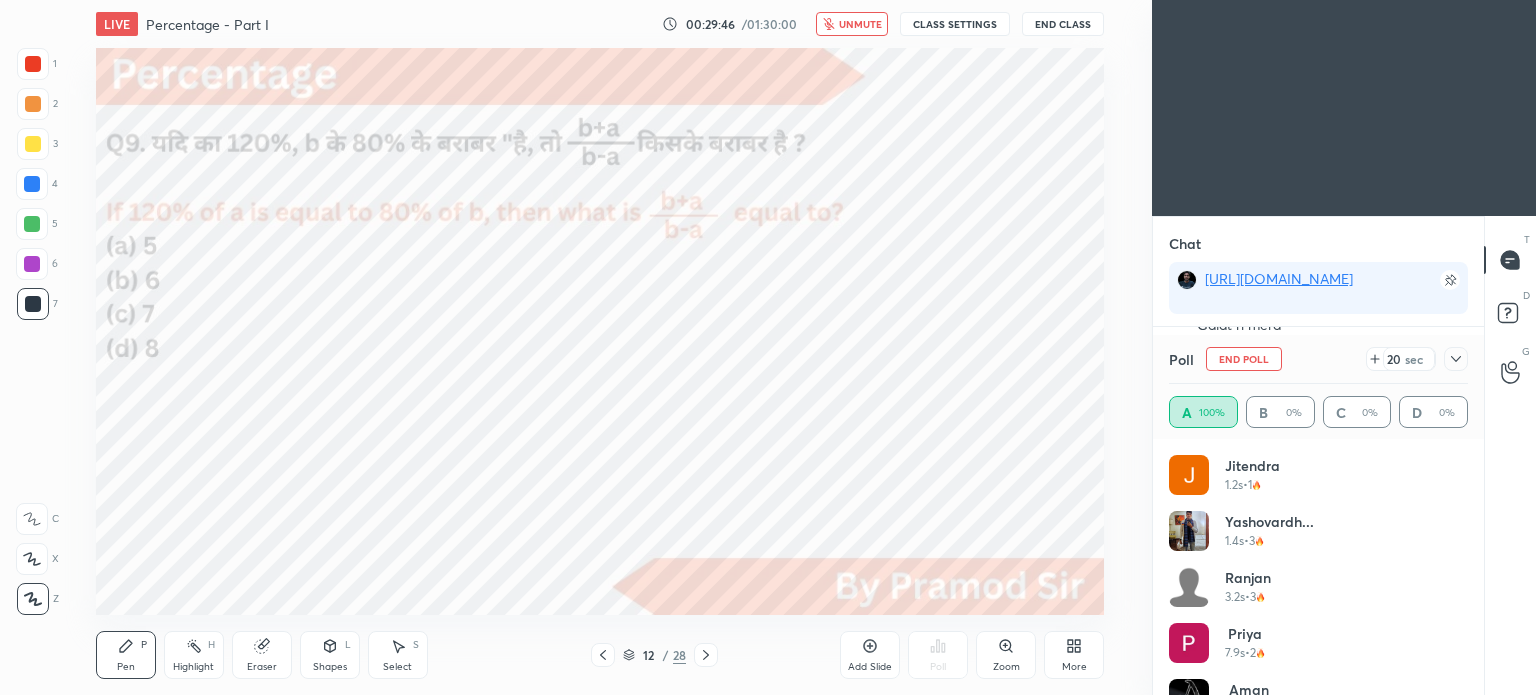 click at bounding box center (1456, 359) 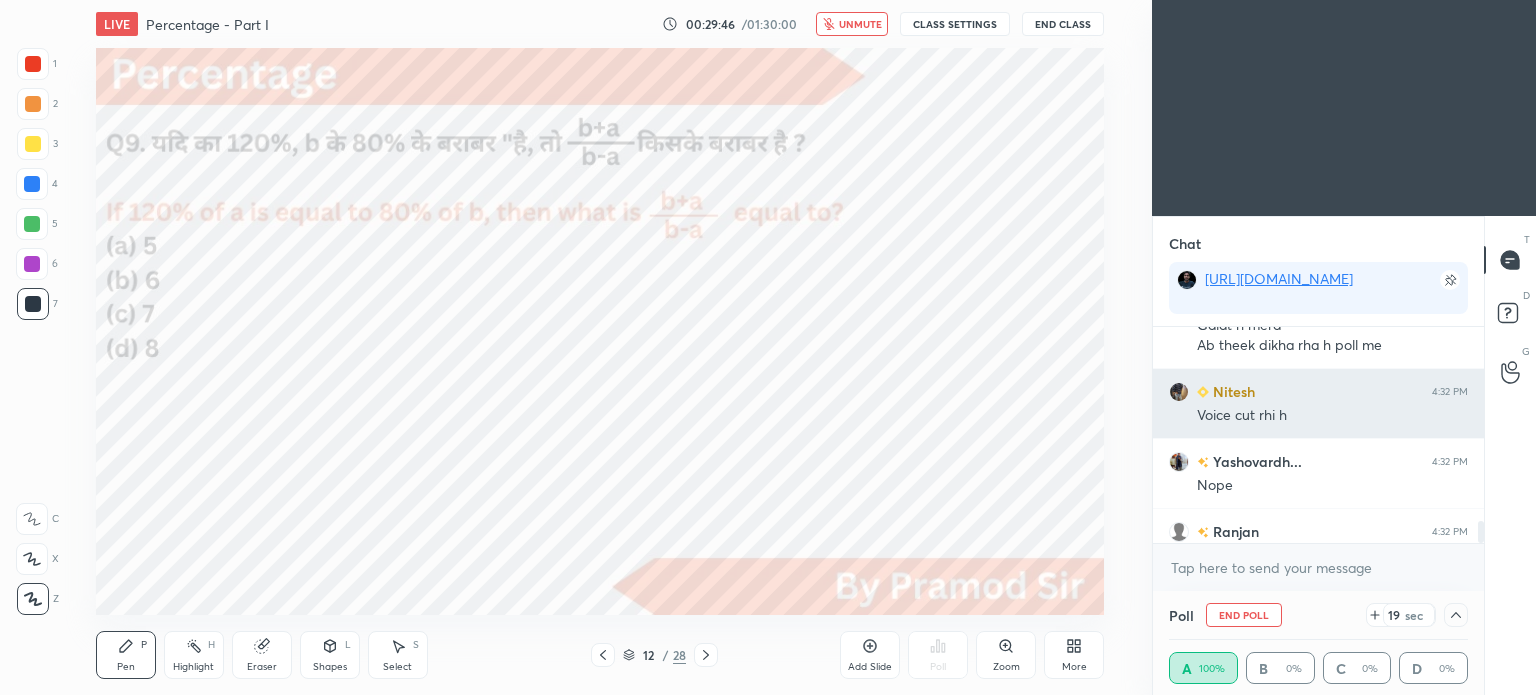 scroll, scrollTop: 184, scrollLeft: 293, axis: both 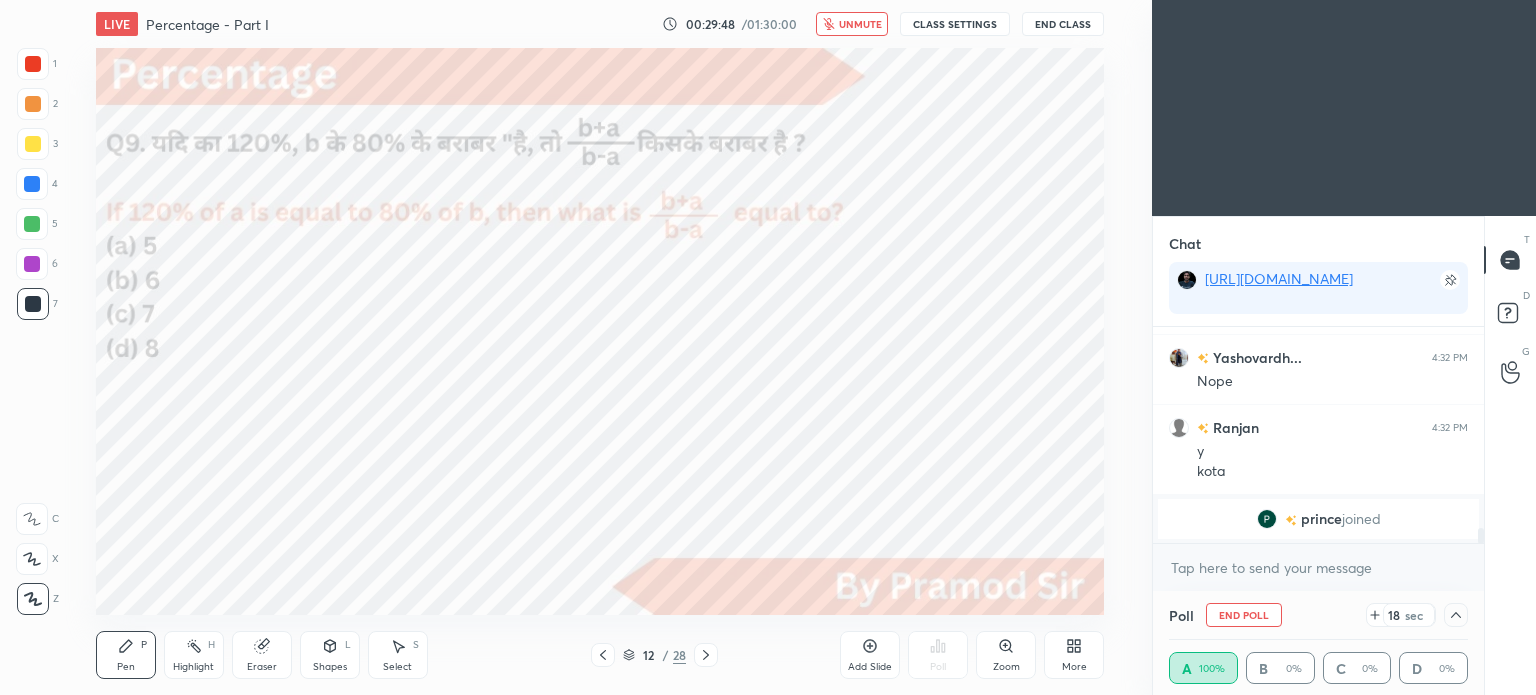 click on "unmute" at bounding box center [860, 24] 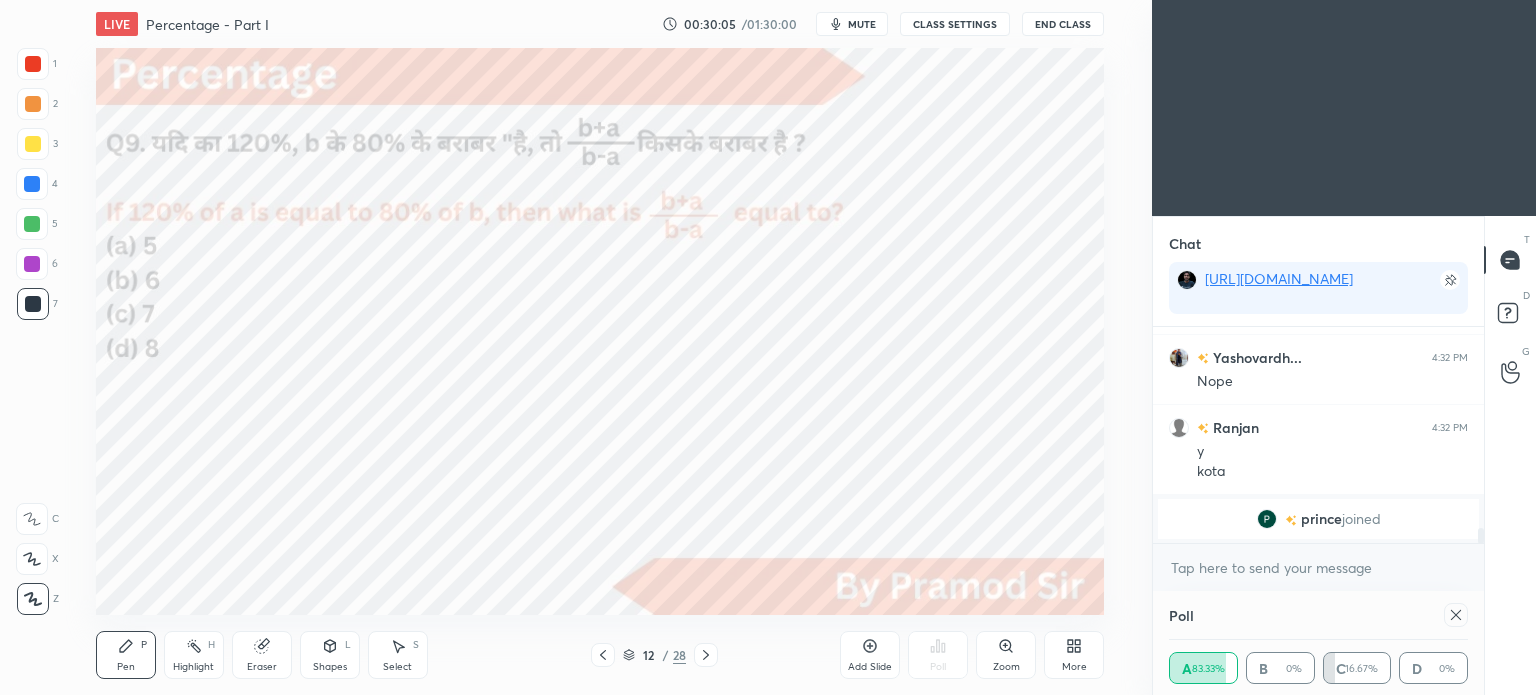 scroll, scrollTop: 0, scrollLeft: 0, axis: both 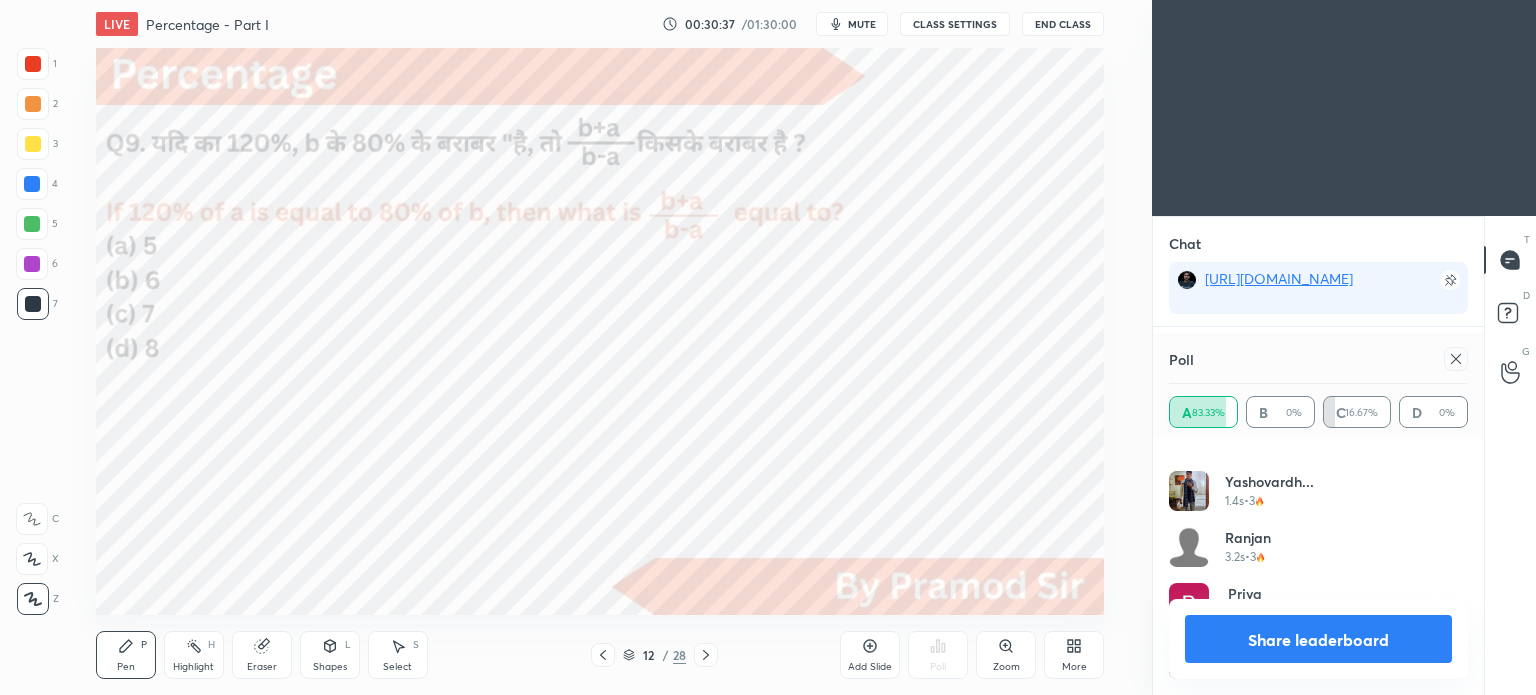 click 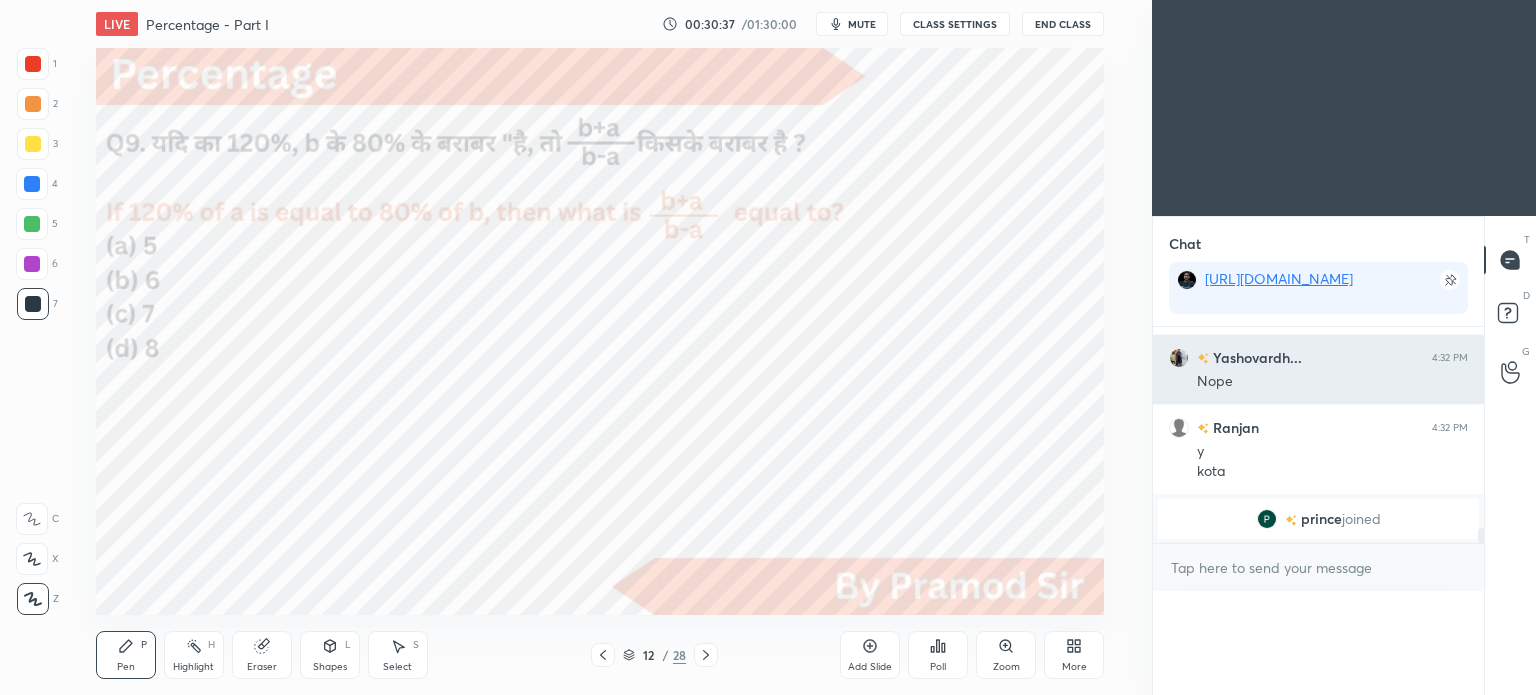 scroll, scrollTop: 0, scrollLeft: 6, axis: horizontal 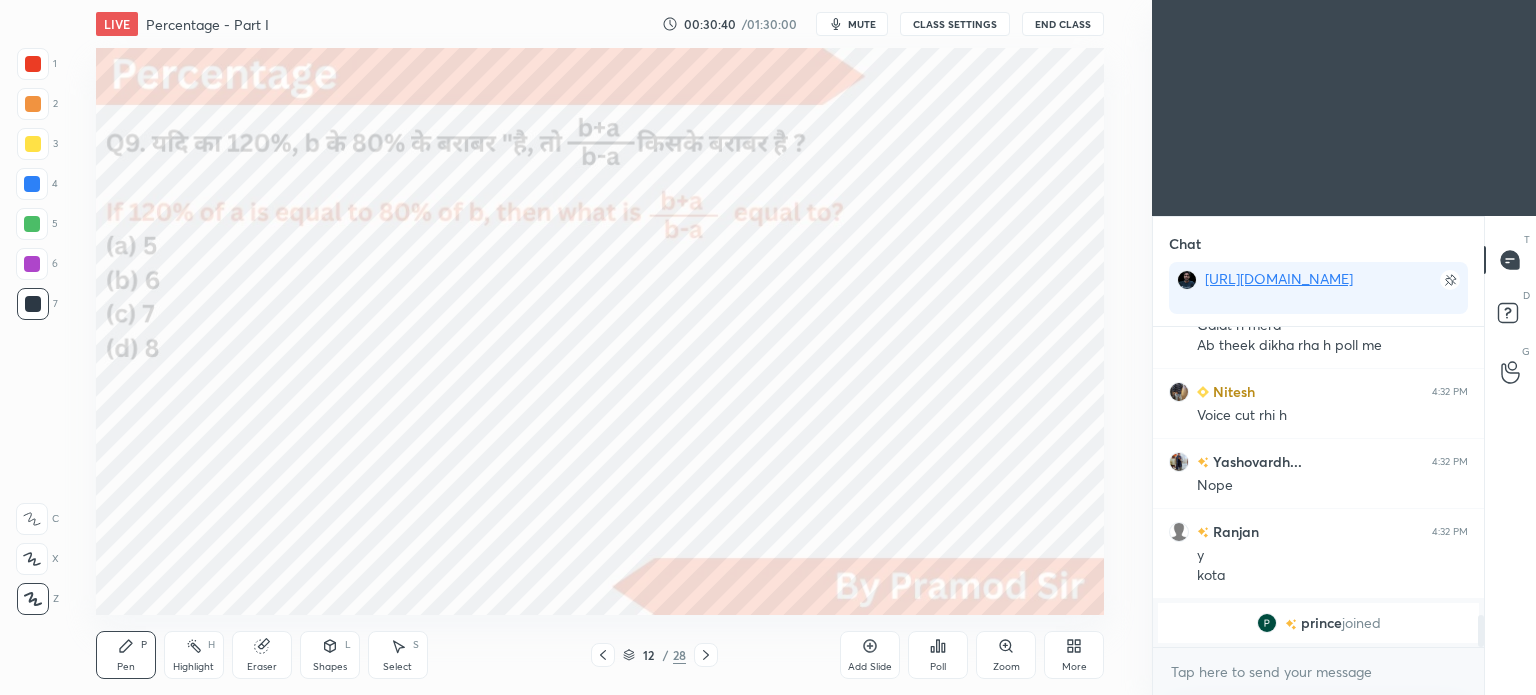 click at bounding box center [32, 184] 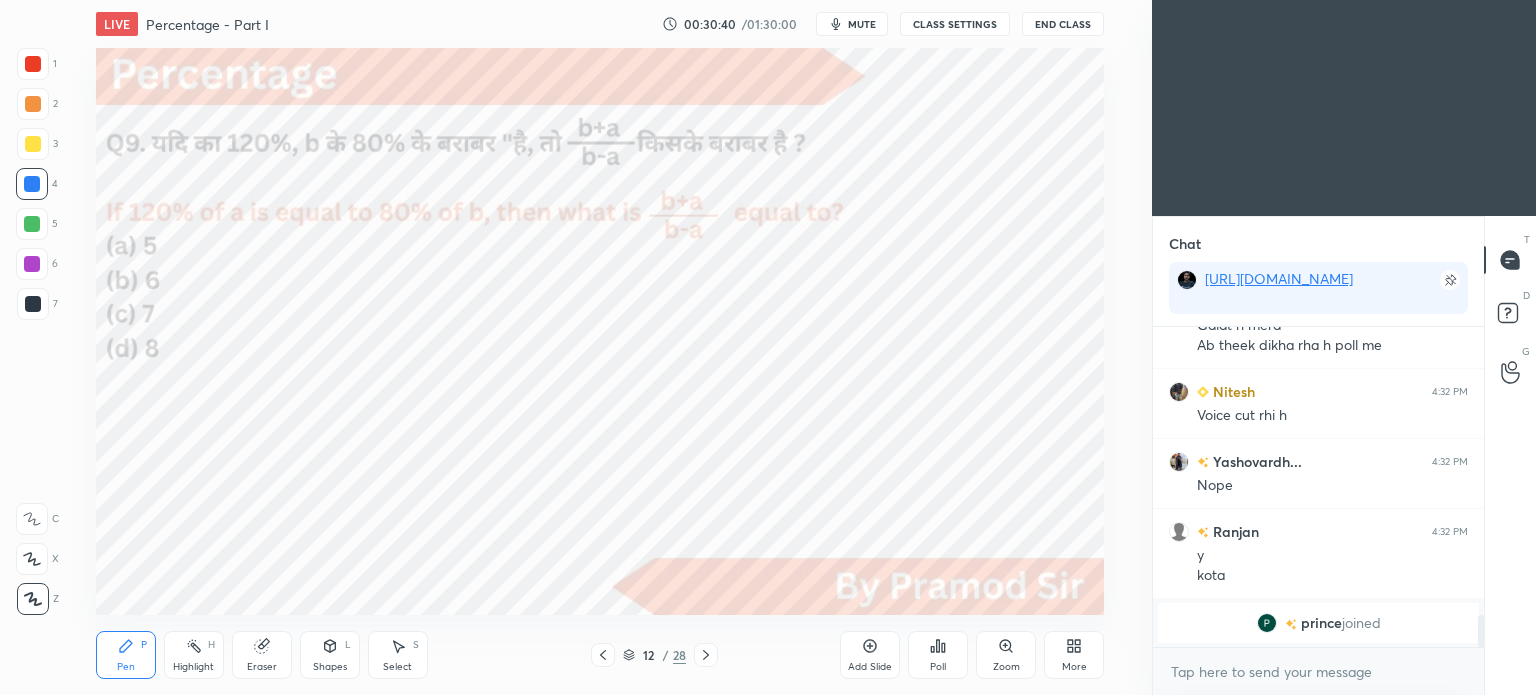 click at bounding box center [32, 184] 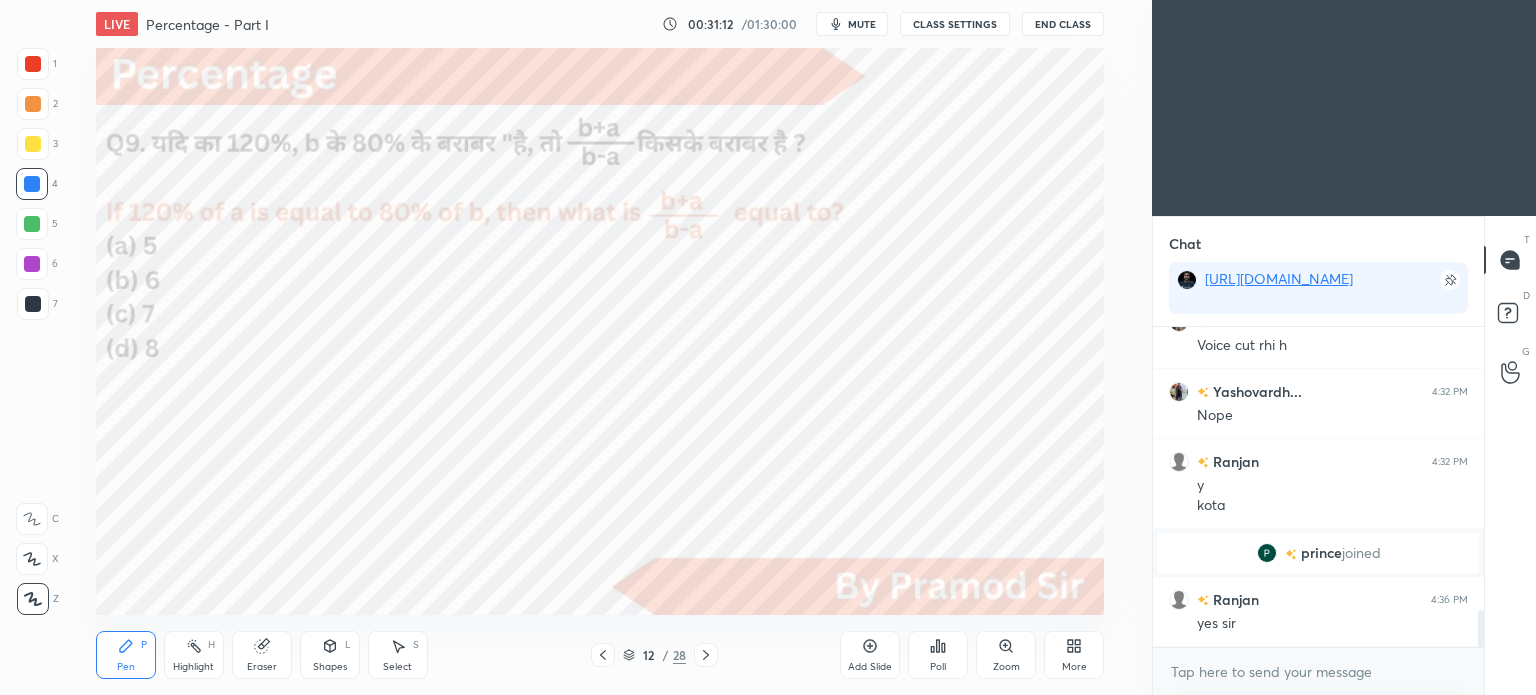 scroll, scrollTop: 2438, scrollLeft: 0, axis: vertical 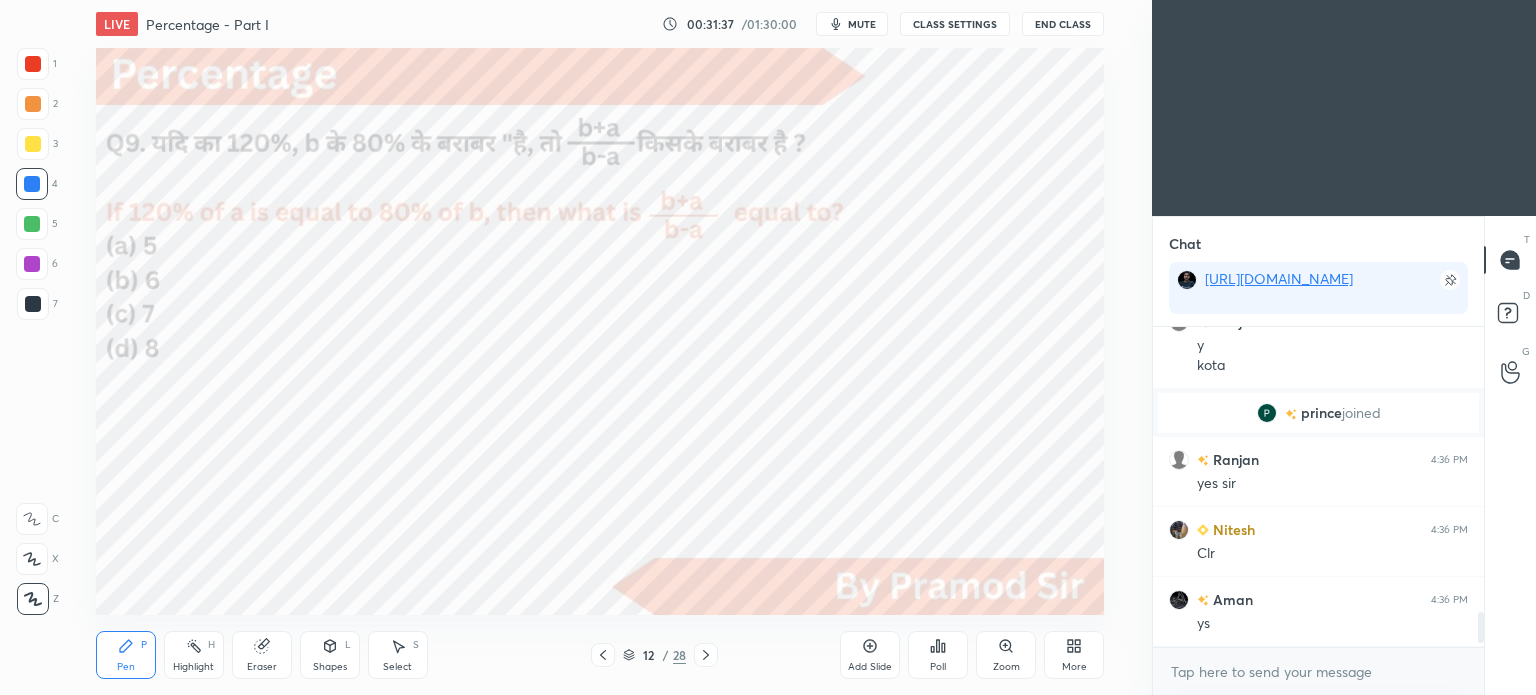 click 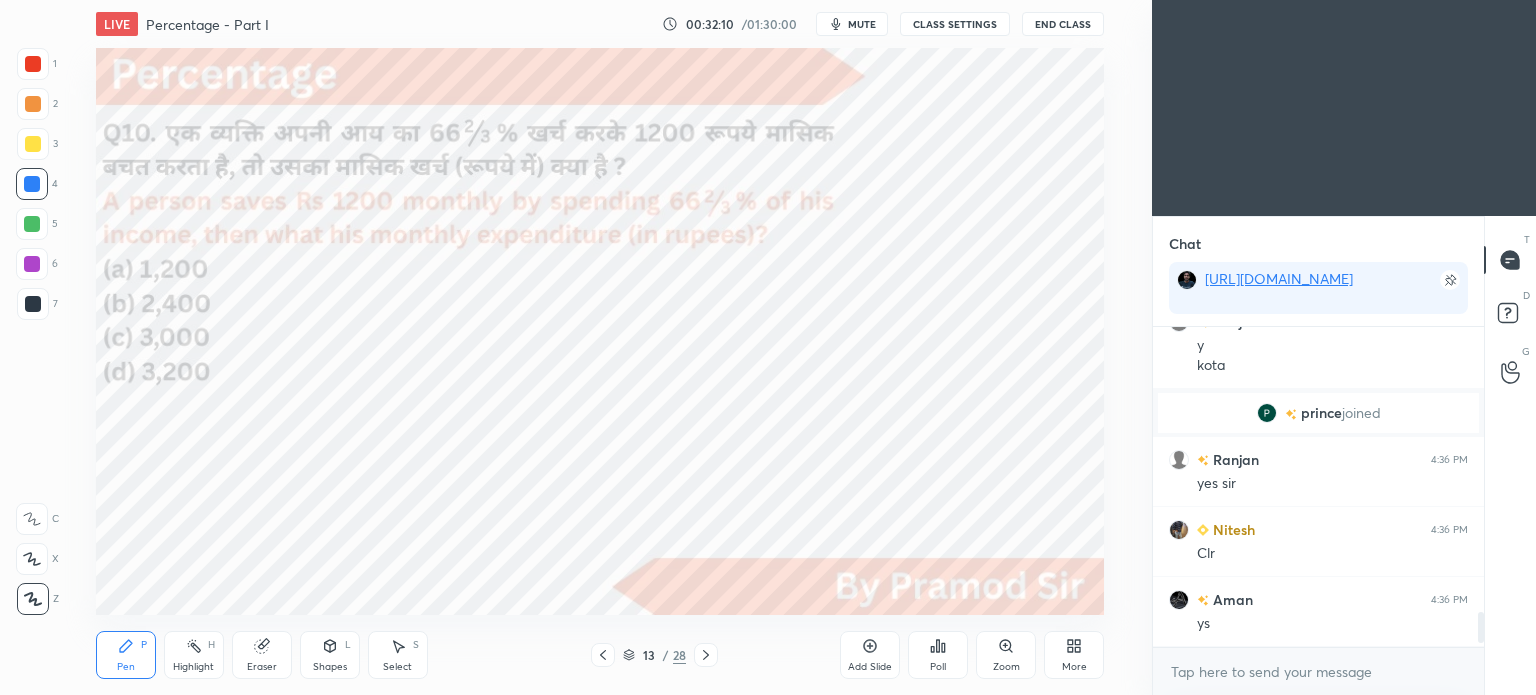 click on "mute" at bounding box center [852, 24] 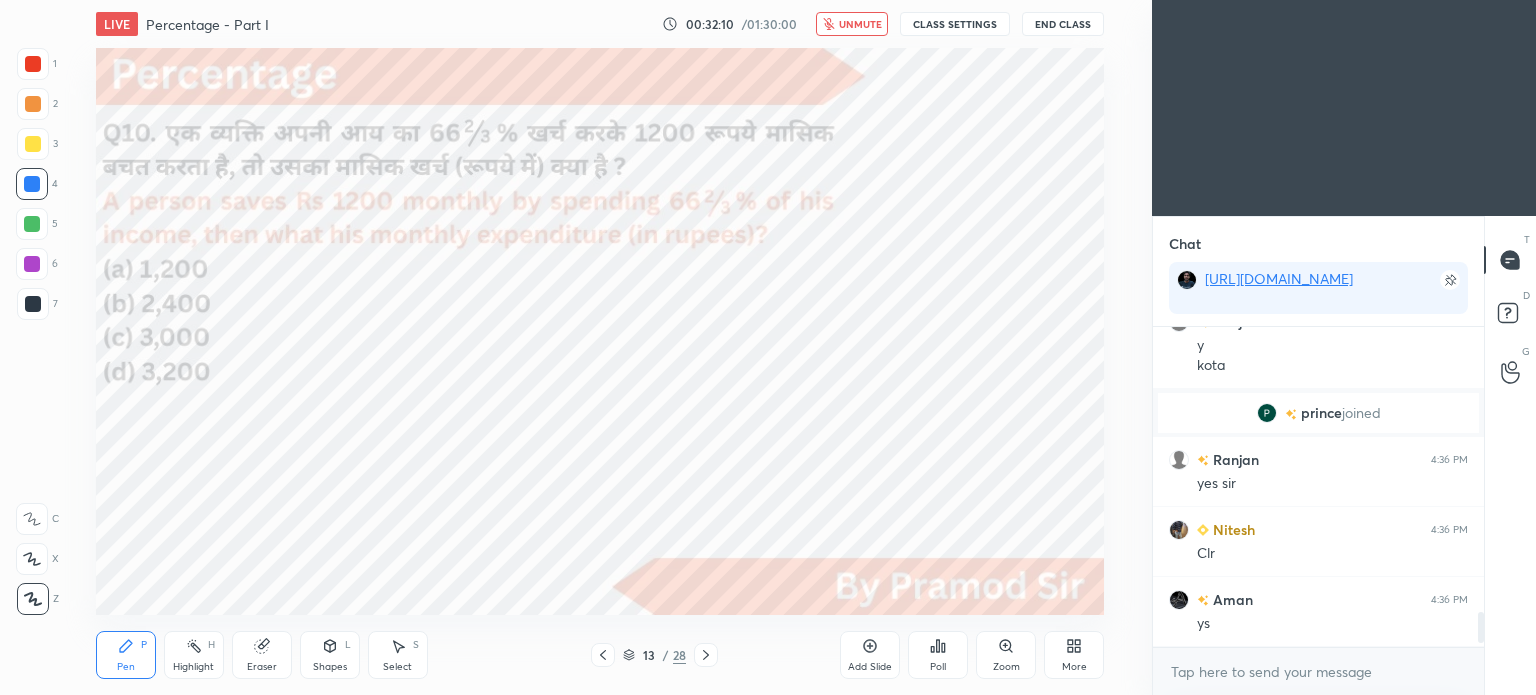 click on "End Class" at bounding box center [1063, 24] 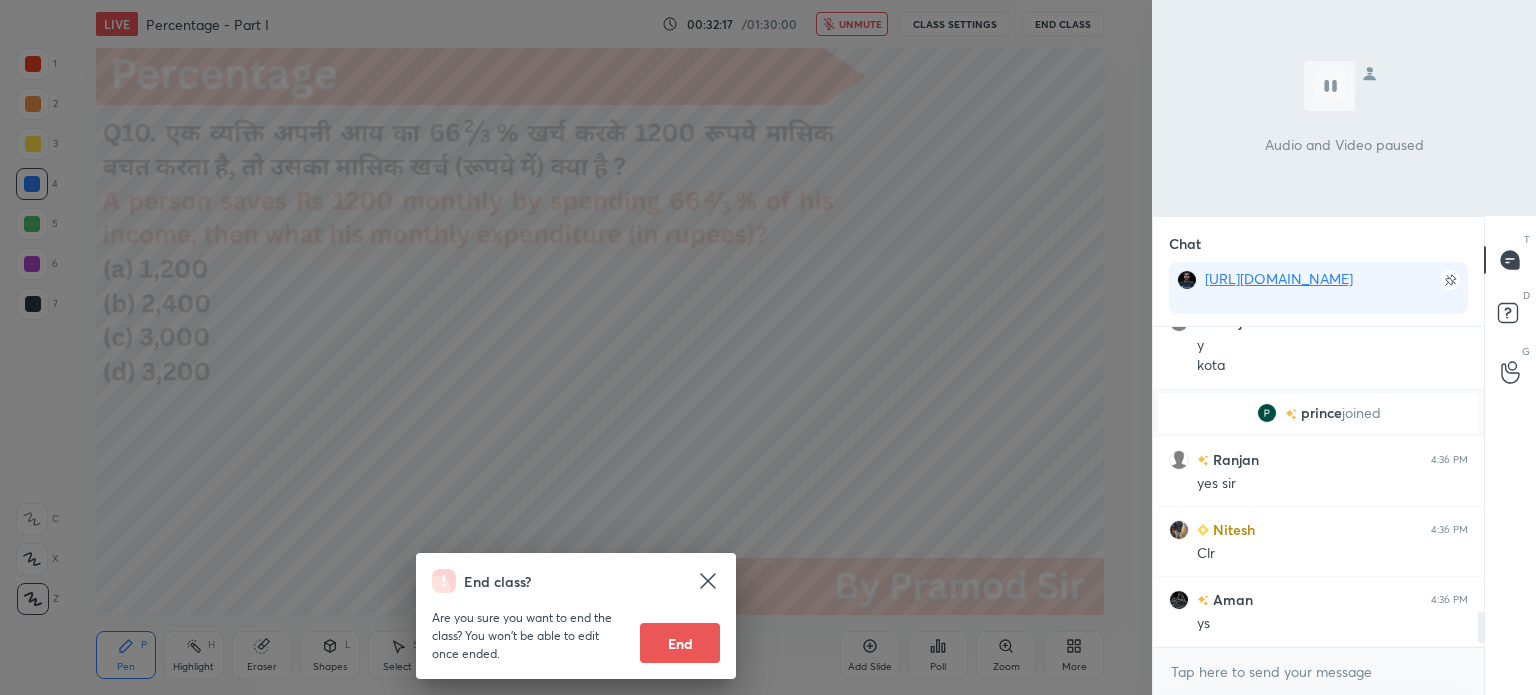 scroll, scrollTop: 2626, scrollLeft: 0, axis: vertical 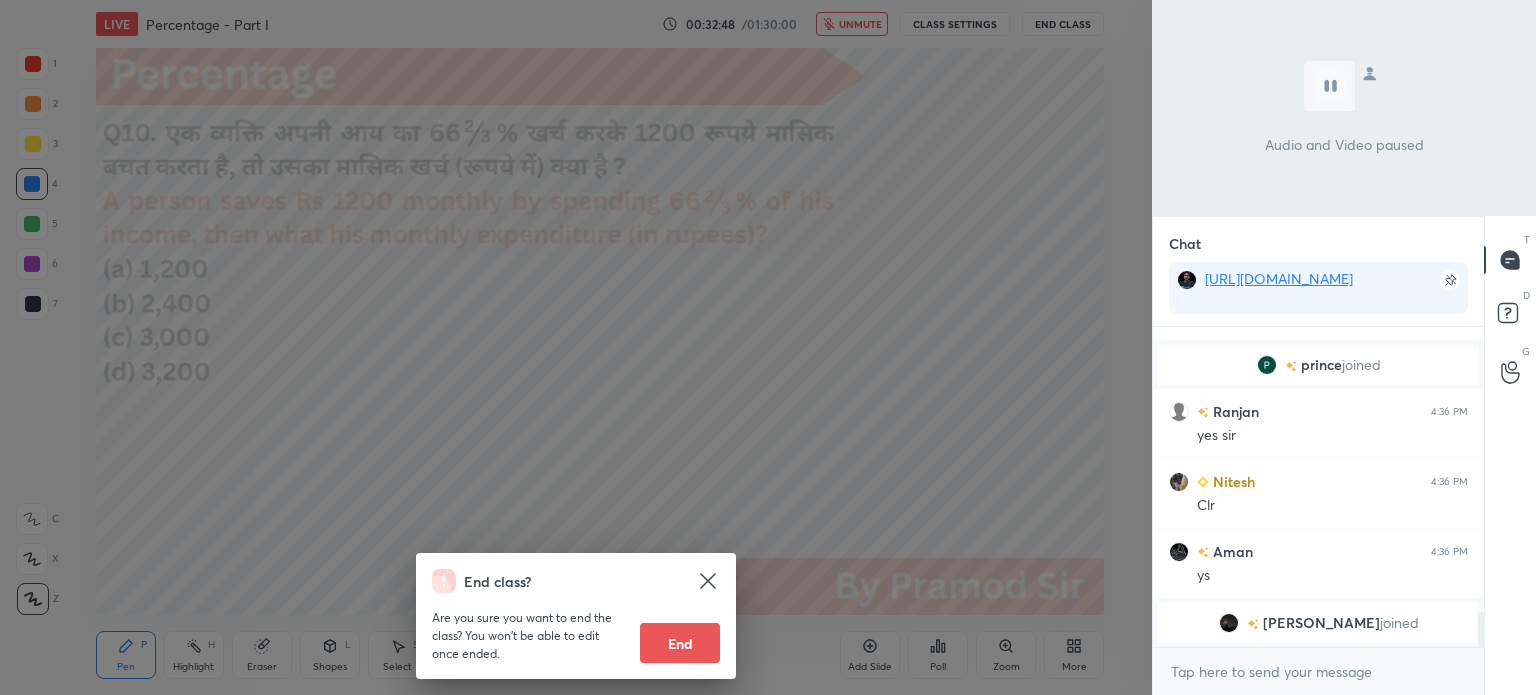 click on "End class? Are you sure you want to end the class? You won’t be able to edit once ended. End" at bounding box center (576, 347) 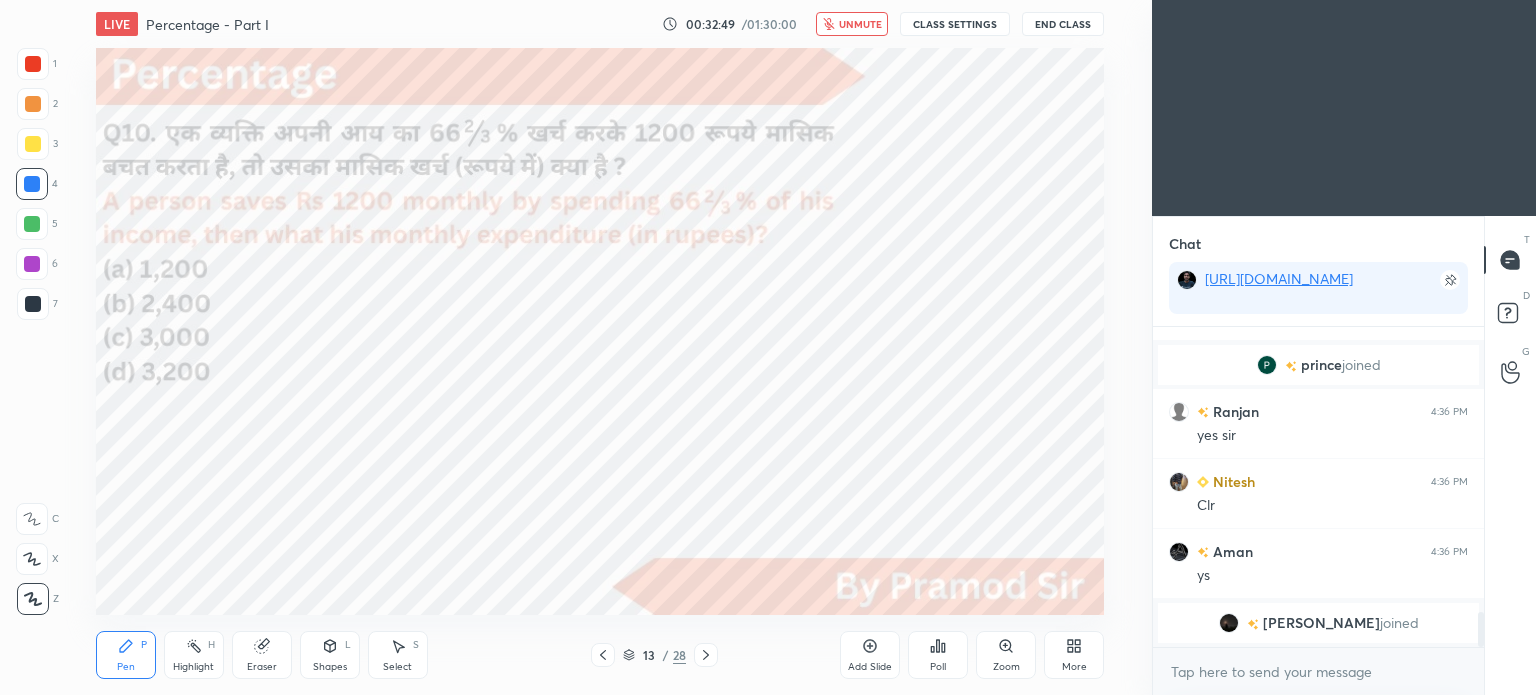 click on "unmute" at bounding box center (860, 24) 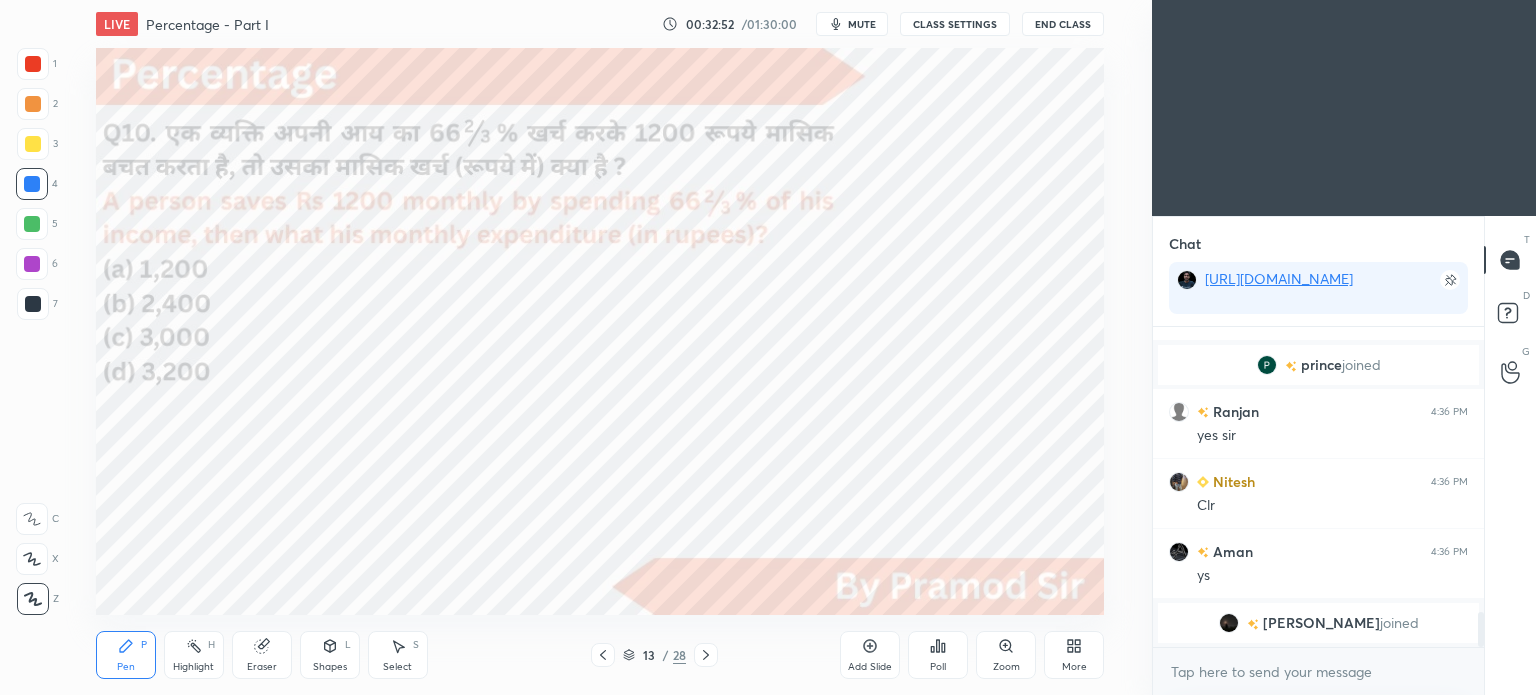 click 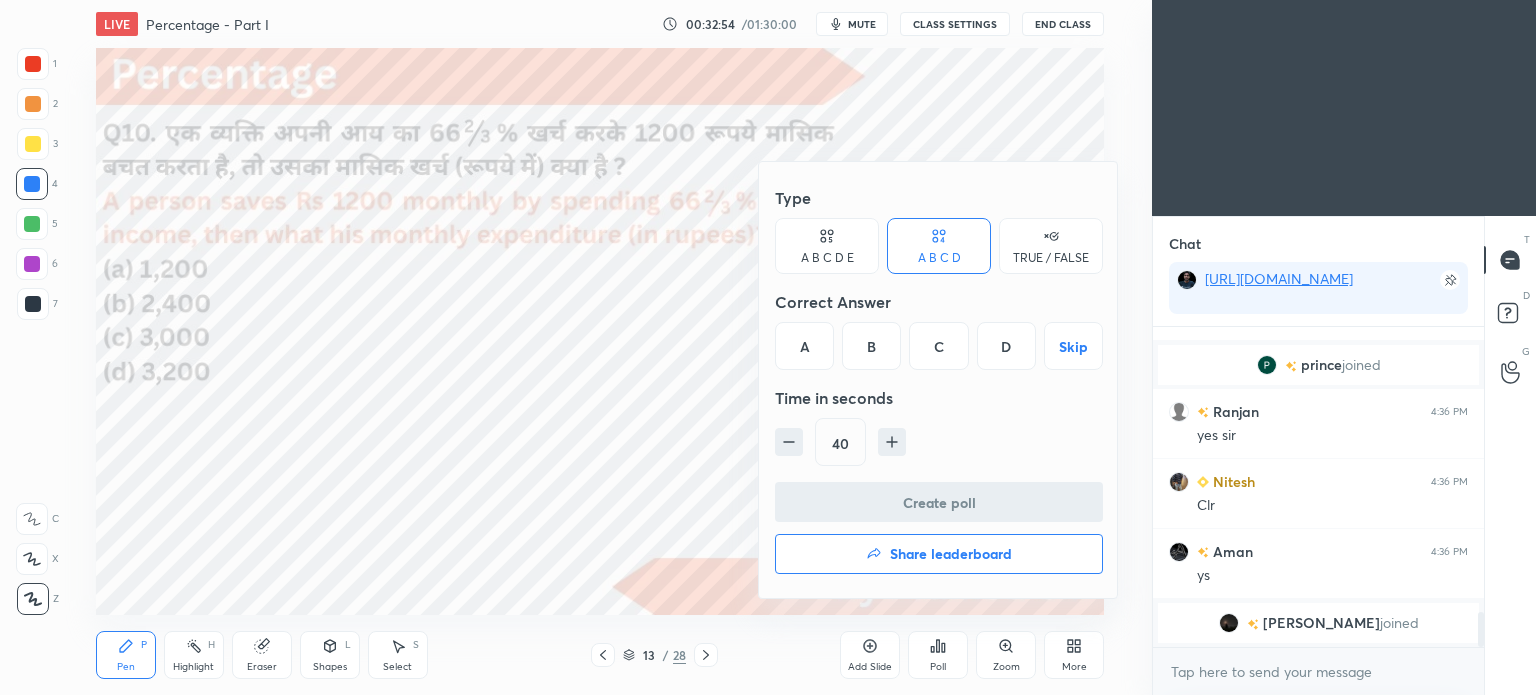 click on "B" at bounding box center (871, 346) 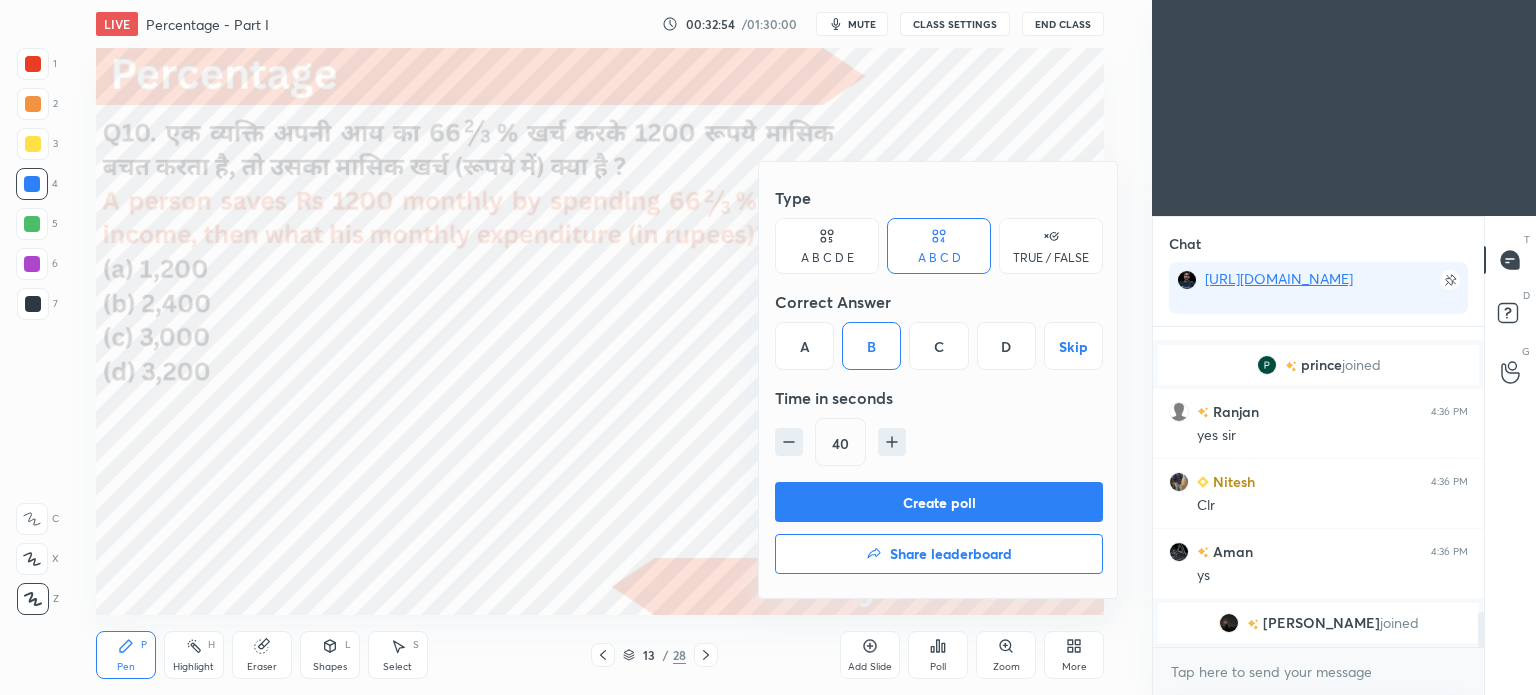 click on "Create poll" at bounding box center [939, 502] 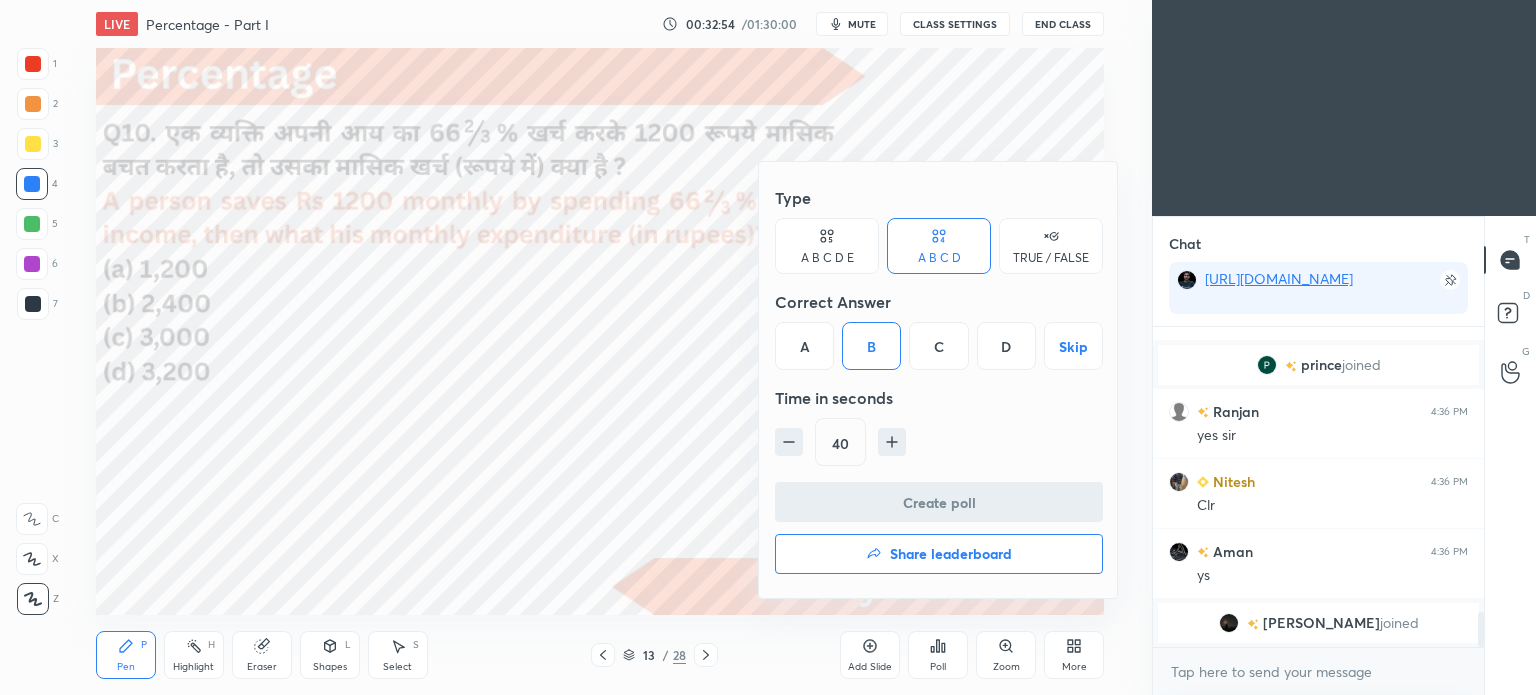 scroll, scrollTop: 81, scrollLeft: 325, axis: both 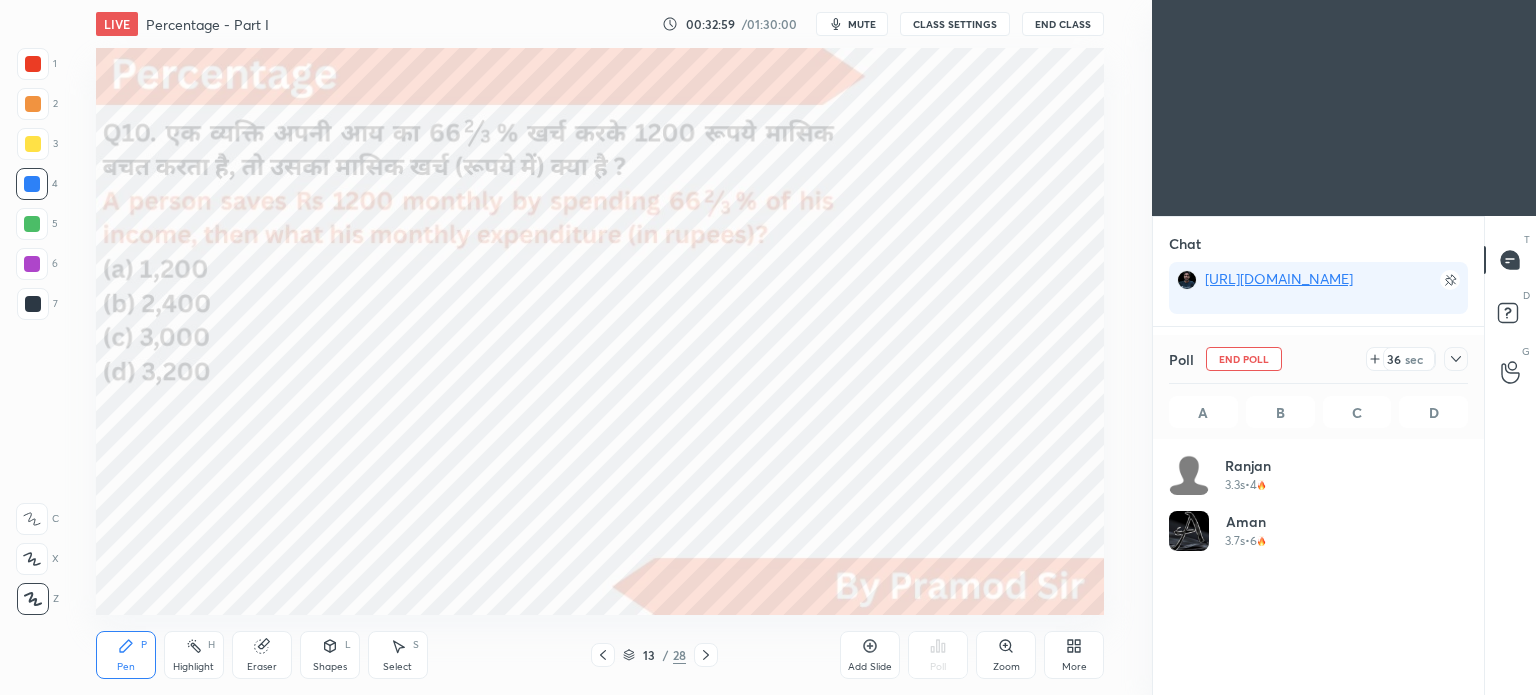 click on "mute" at bounding box center (862, 24) 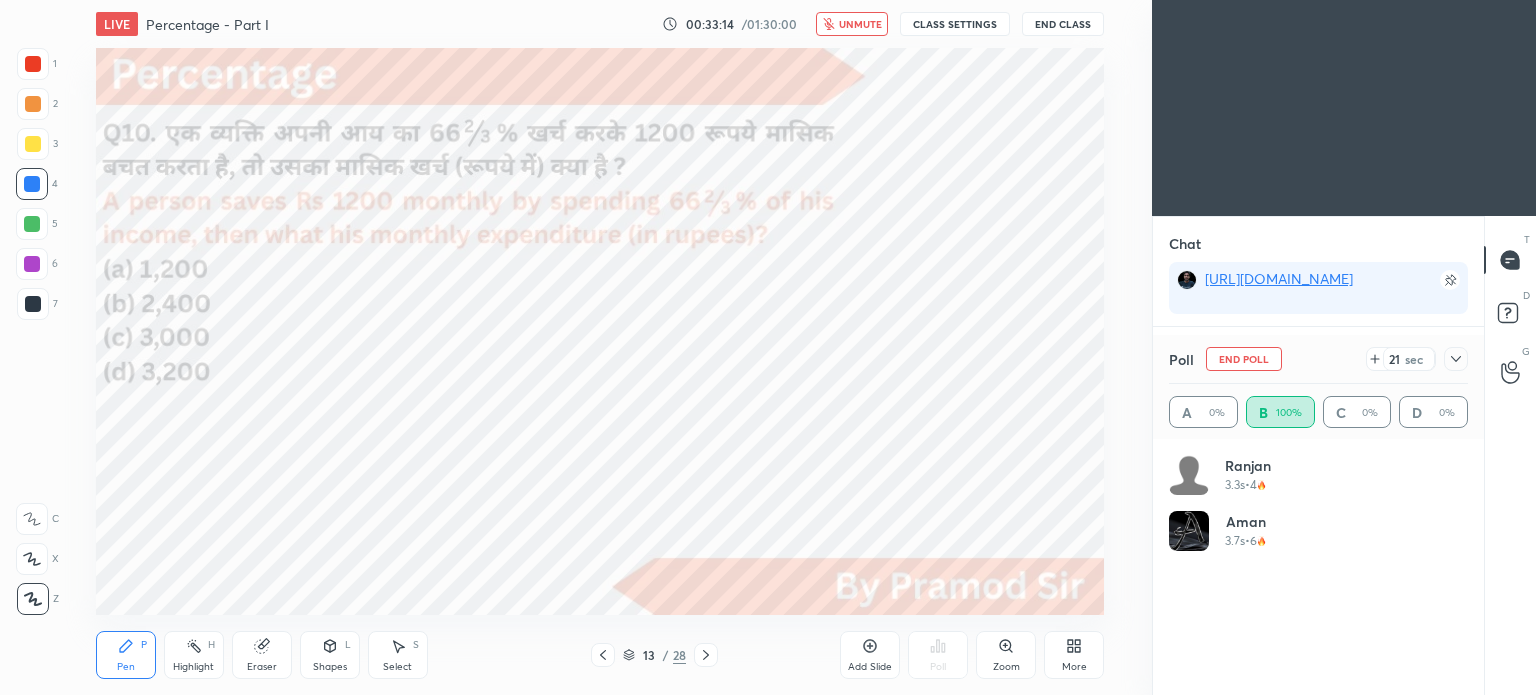 click on "End Class" at bounding box center [1063, 24] 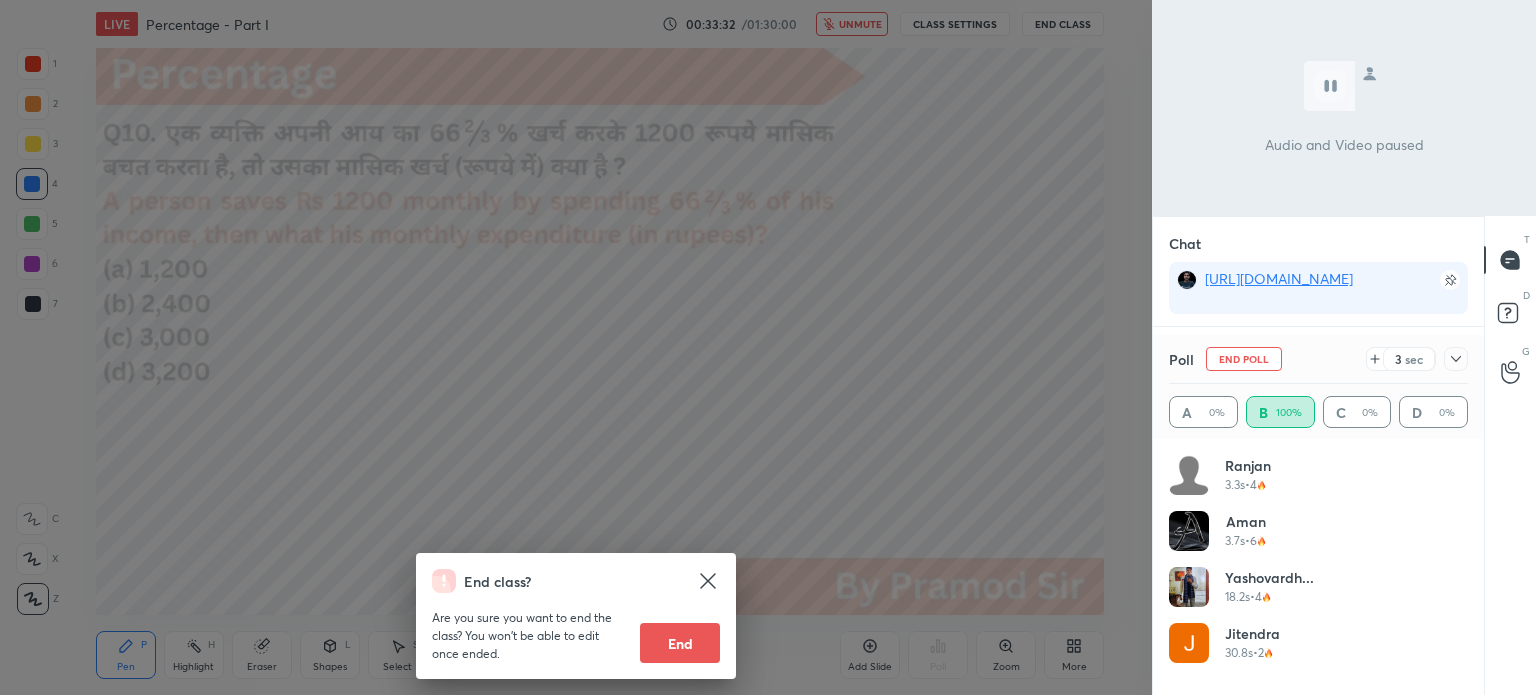 click on "End class? Are you sure you want to end the class? You won’t be able to edit once ended. End" at bounding box center (576, 347) 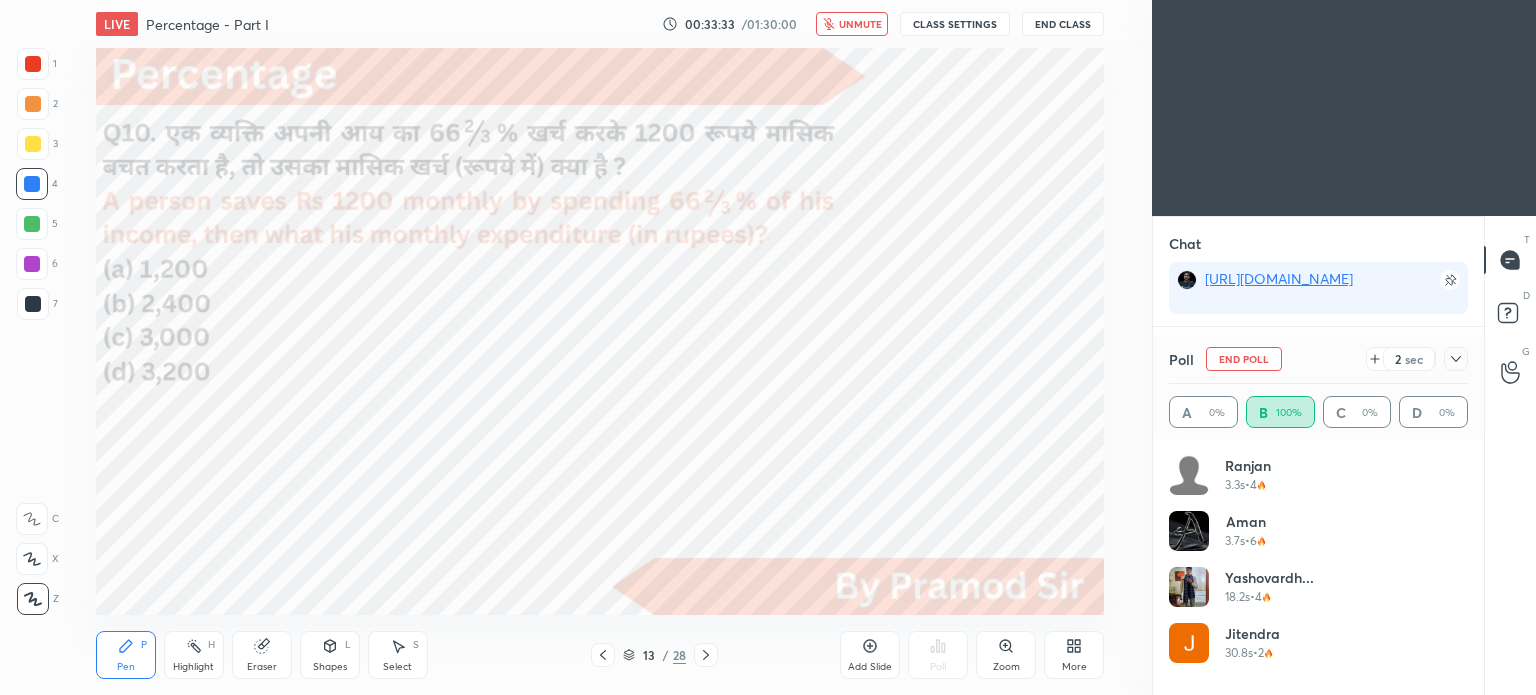 click on "unmute" at bounding box center (860, 24) 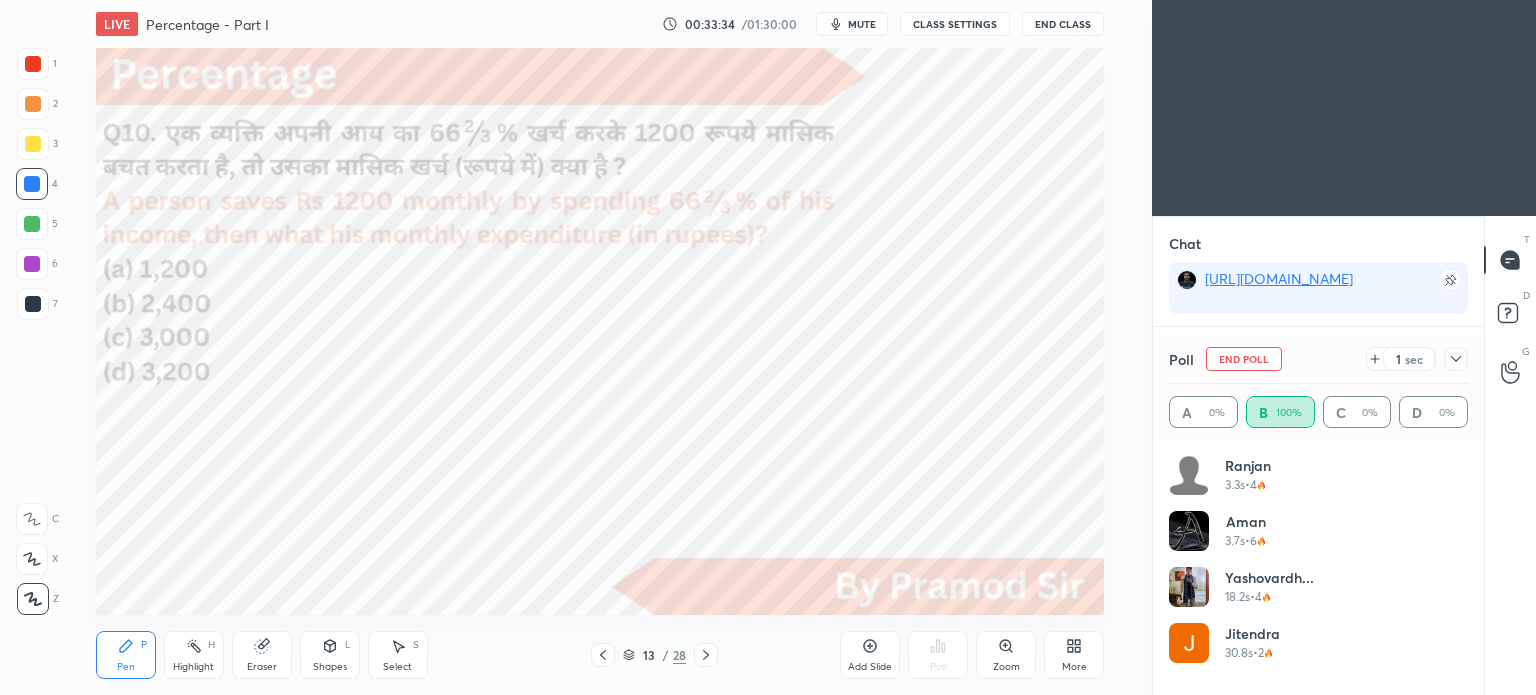 click 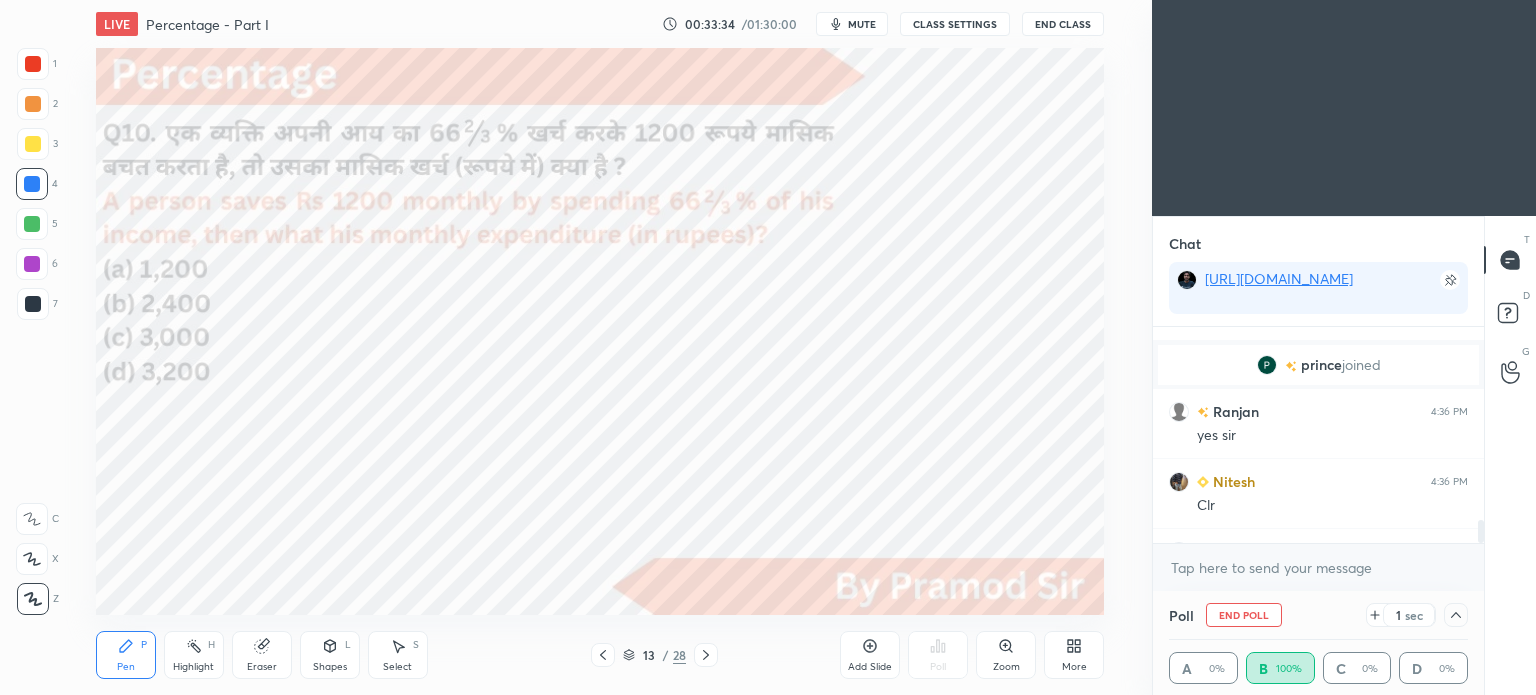 scroll, scrollTop: 184, scrollLeft: 293, axis: both 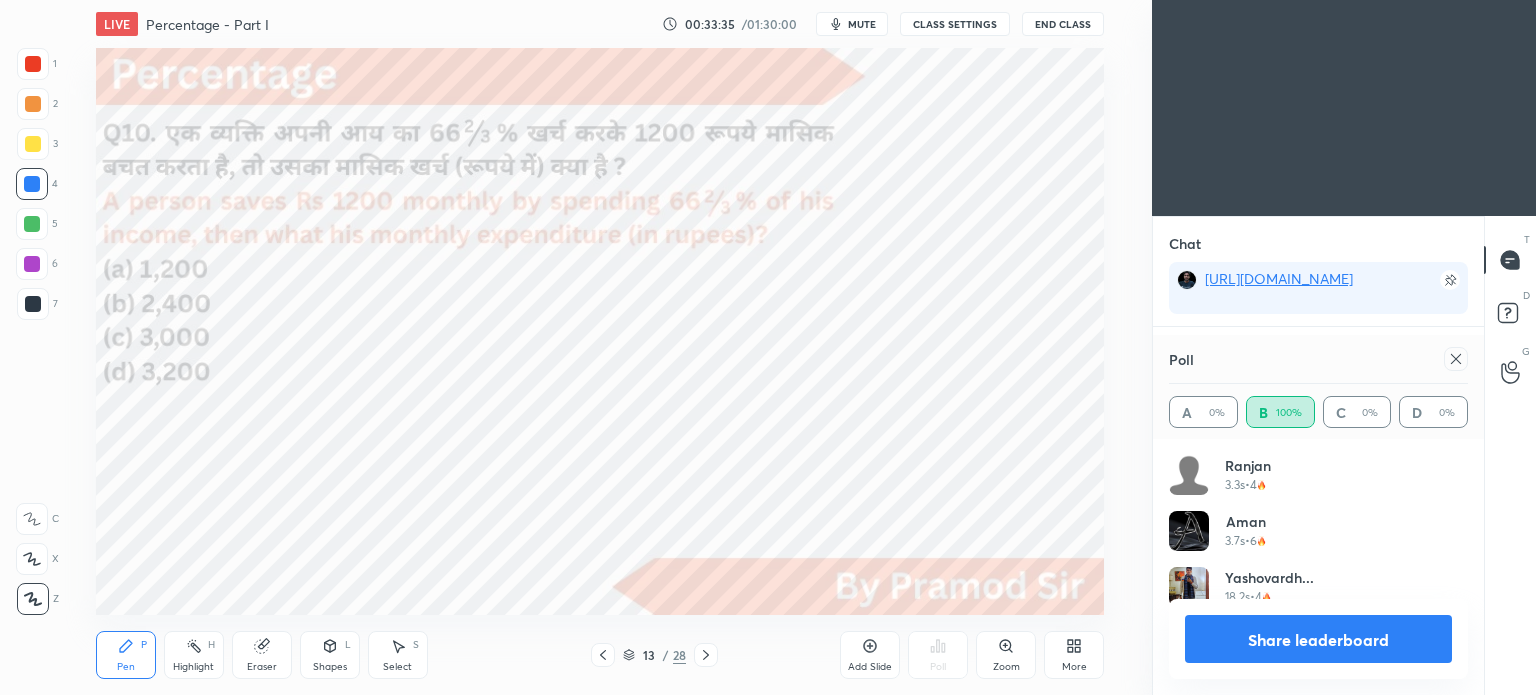 click 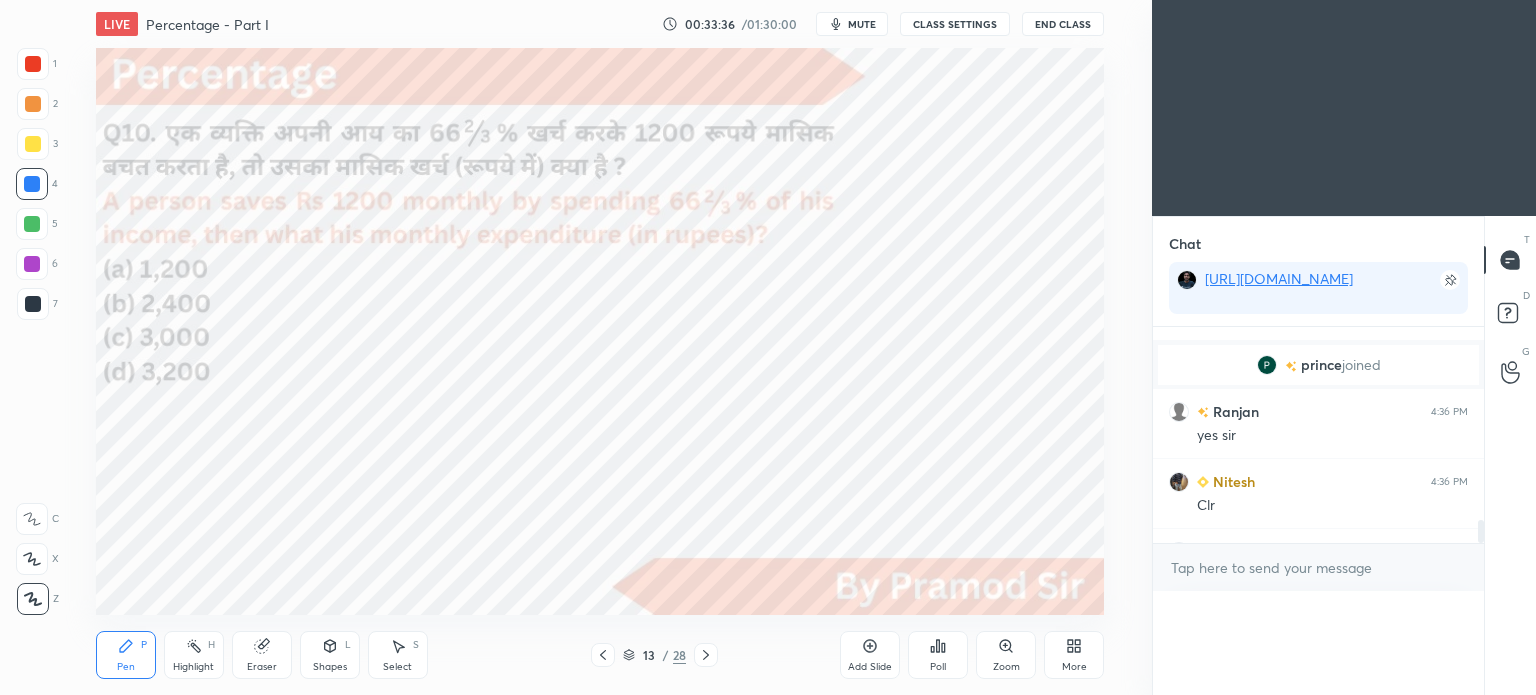 scroll, scrollTop: 4, scrollLeft: 293, axis: both 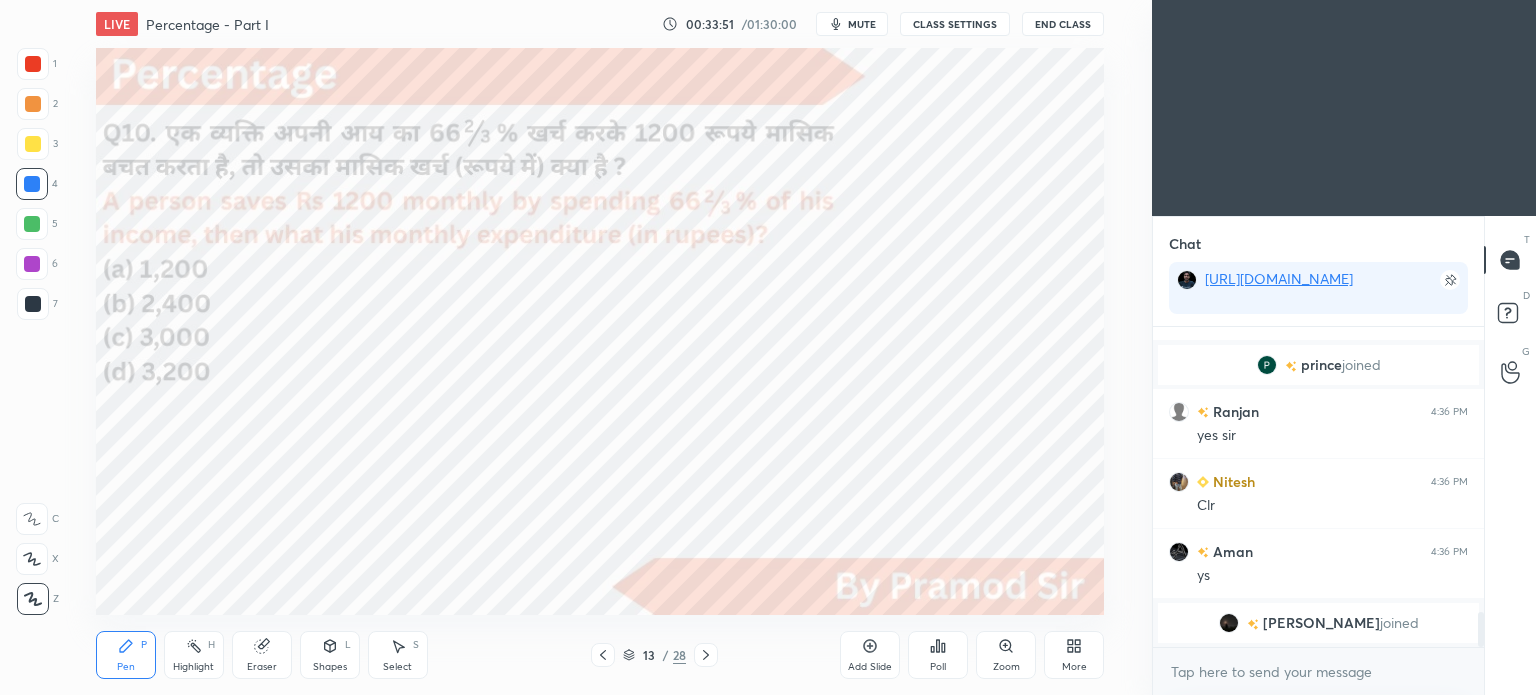 click at bounding box center [32, 264] 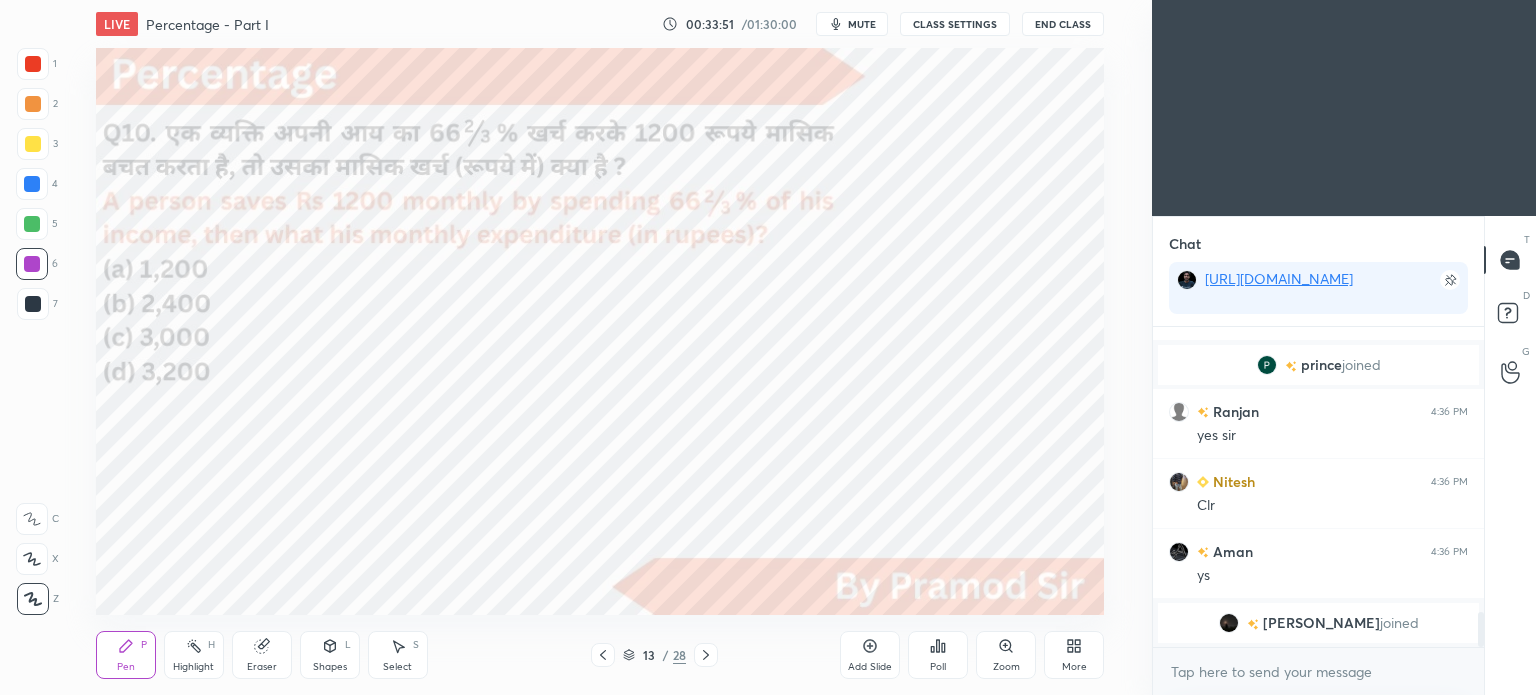 click at bounding box center [32, 264] 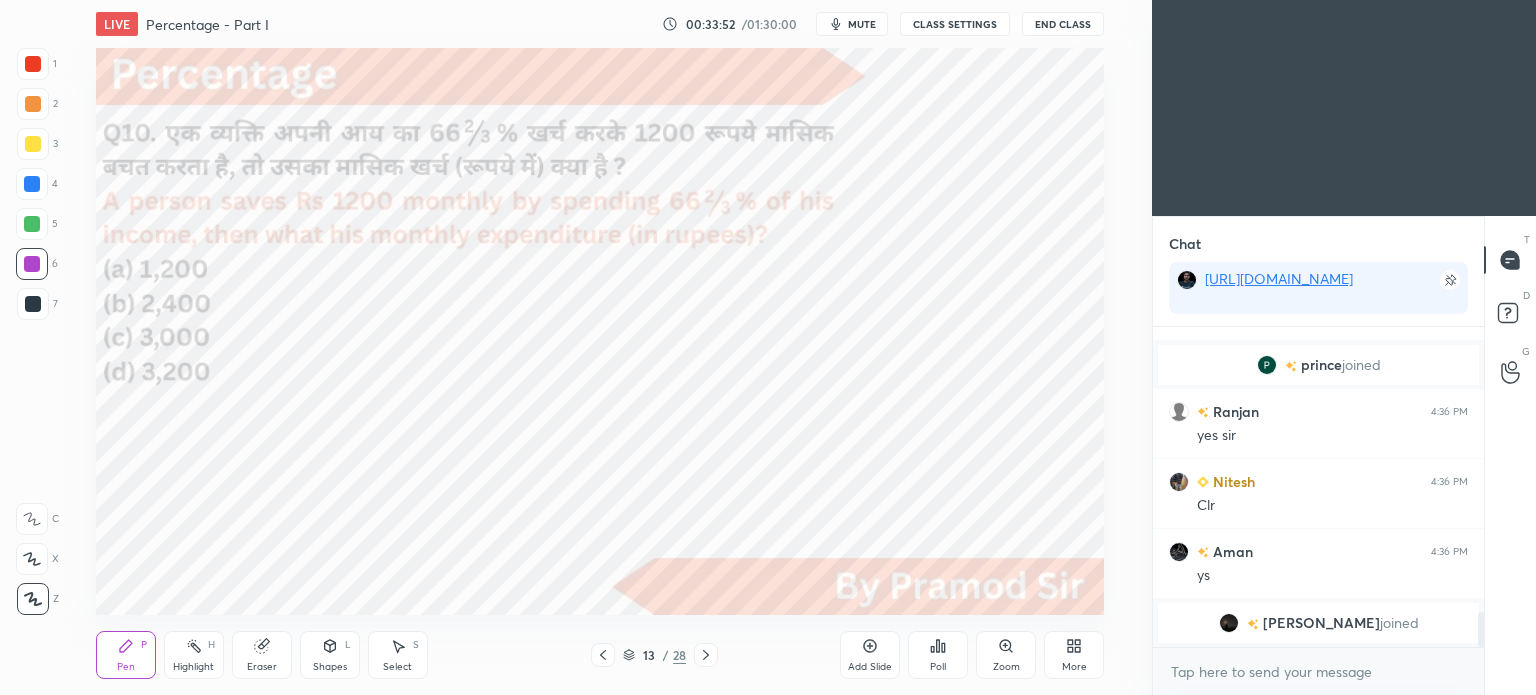 click at bounding box center [33, 304] 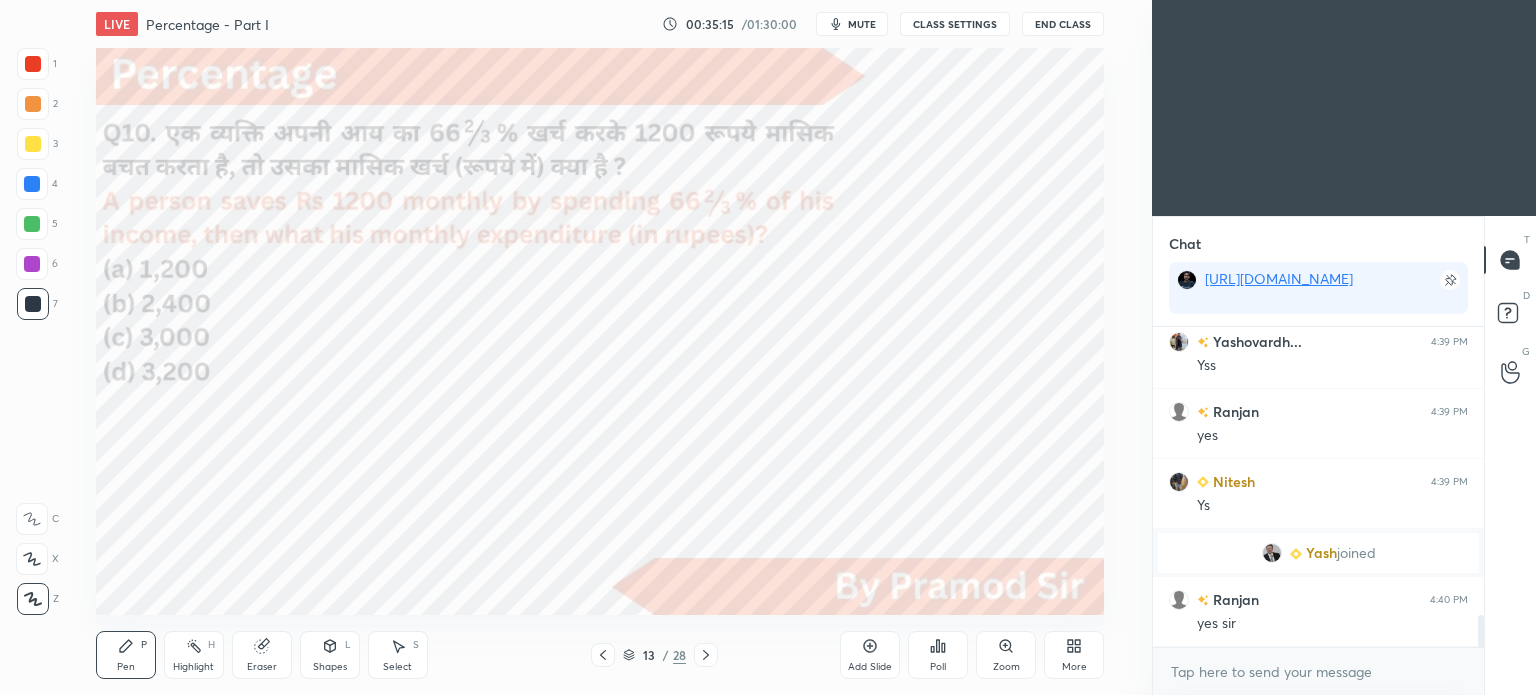 scroll, scrollTop: 2904, scrollLeft: 0, axis: vertical 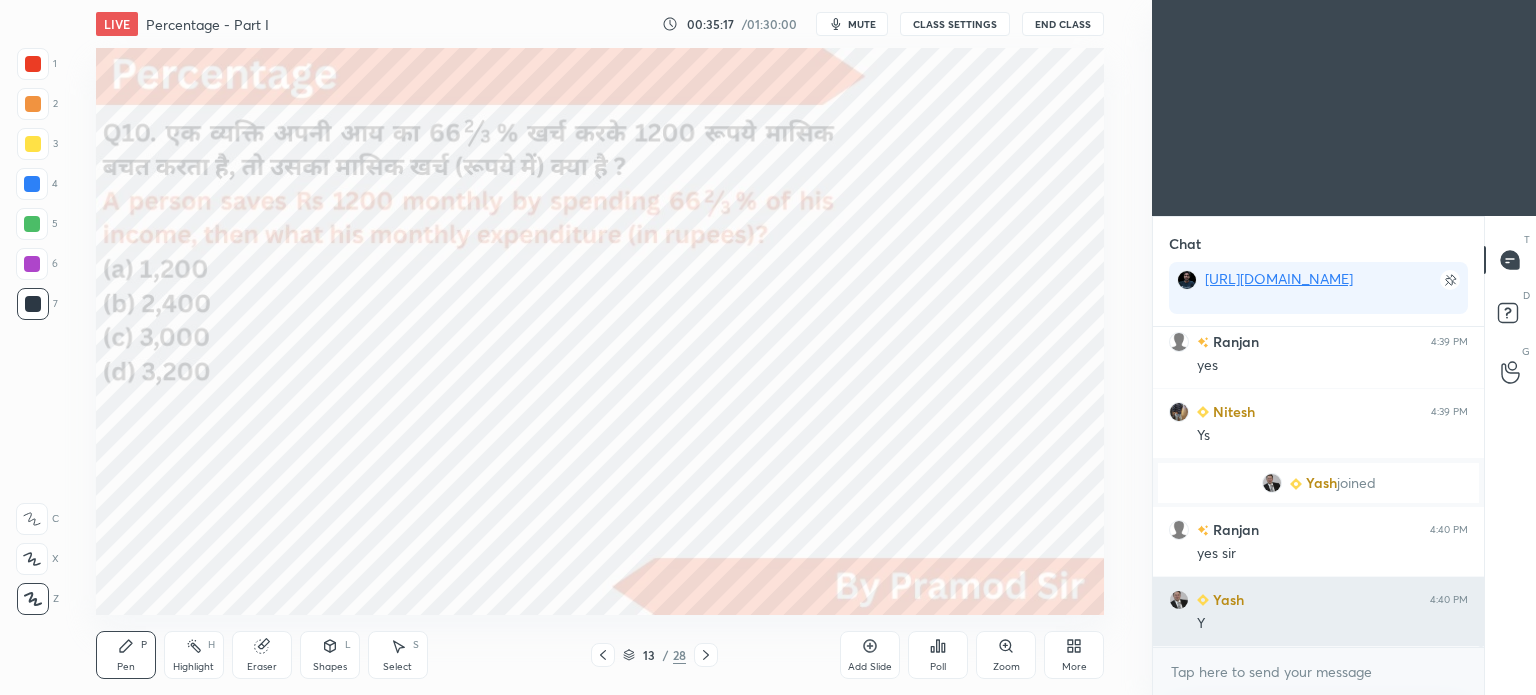 click on "Yash" at bounding box center [1226, 599] 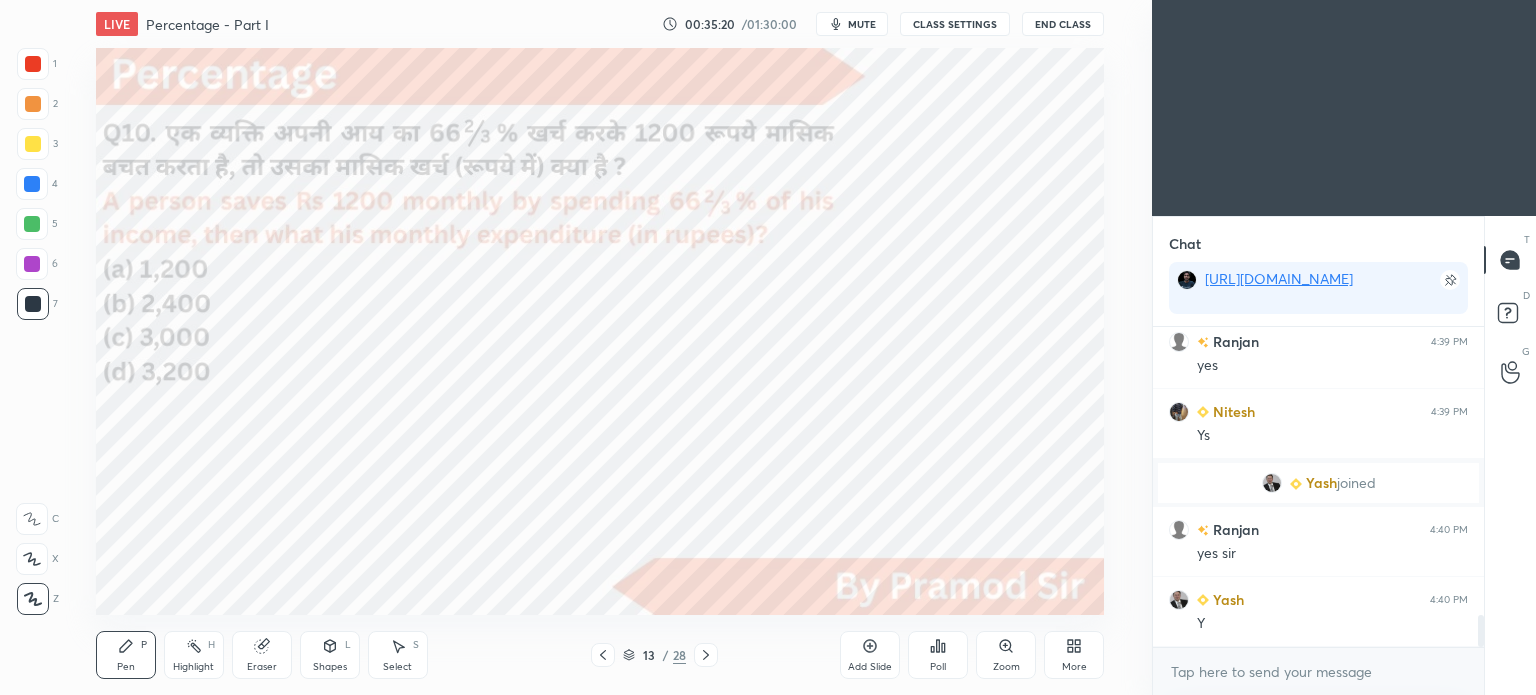 click on "13 / 28" at bounding box center (654, 655) 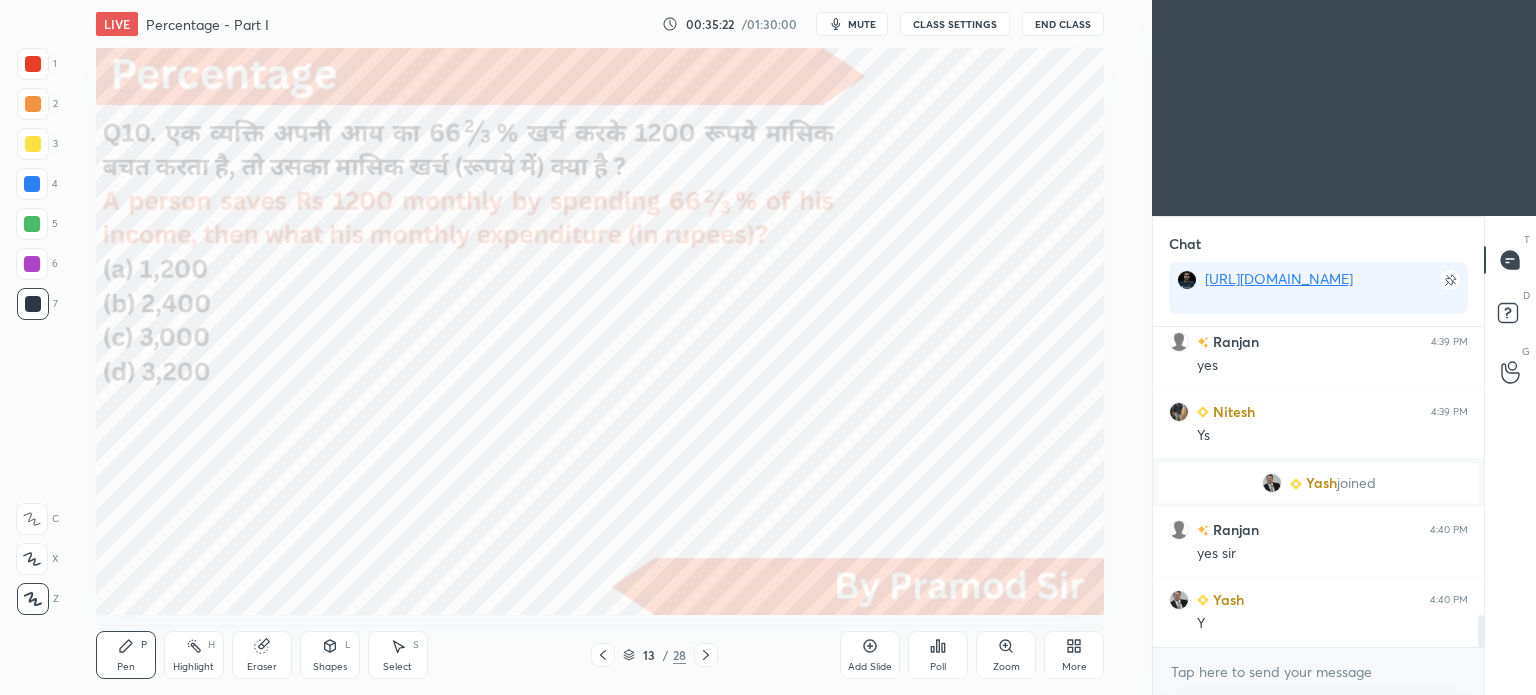 click 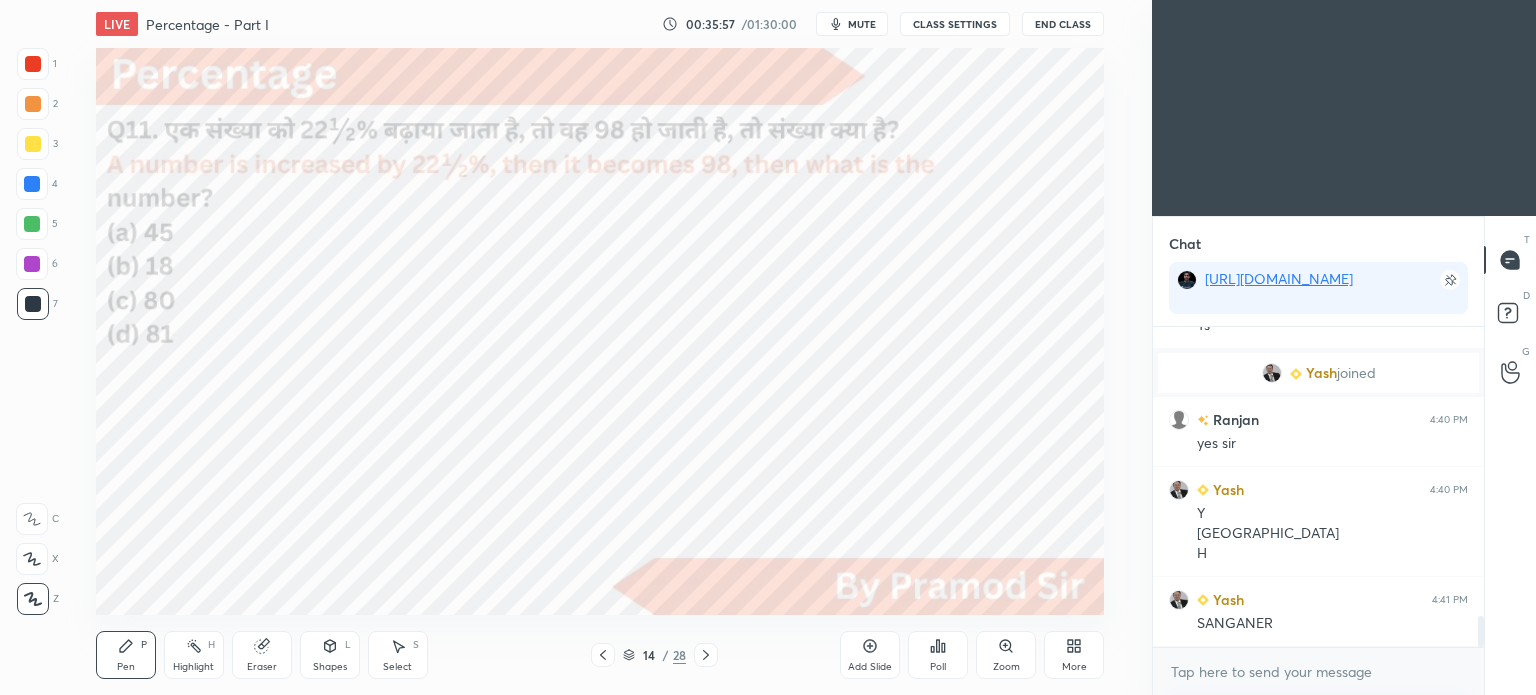 scroll, scrollTop: 3034, scrollLeft: 0, axis: vertical 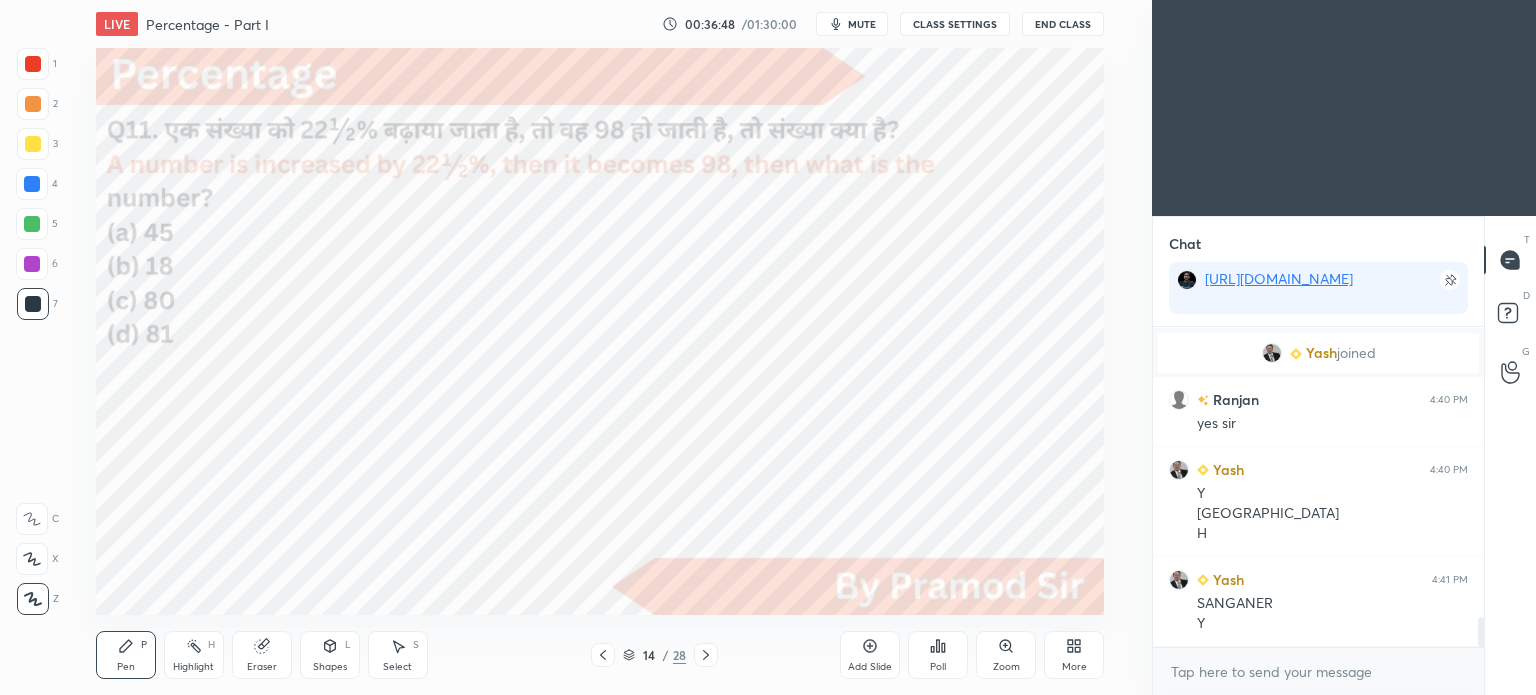 click on "Poll" at bounding box center (938, 655) 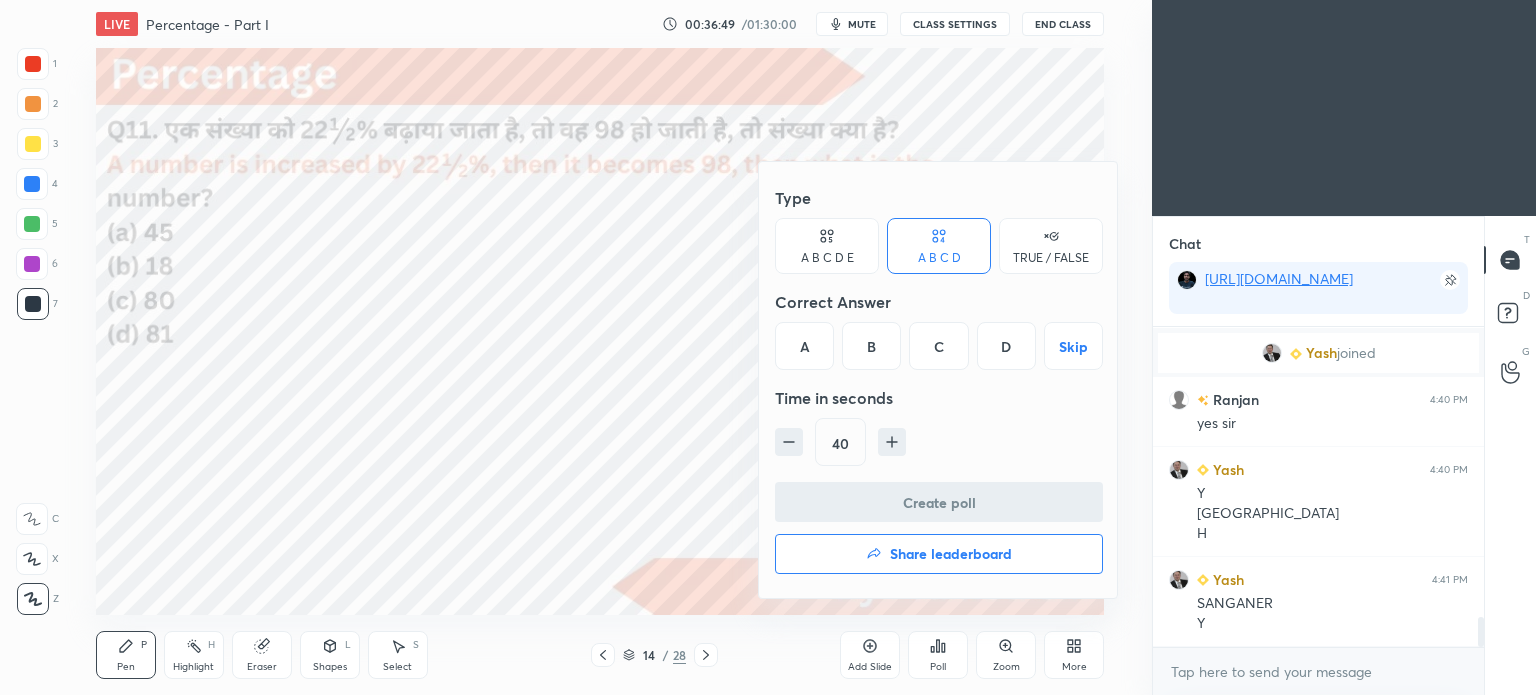 click on "C" at bounding box center (938, 346) 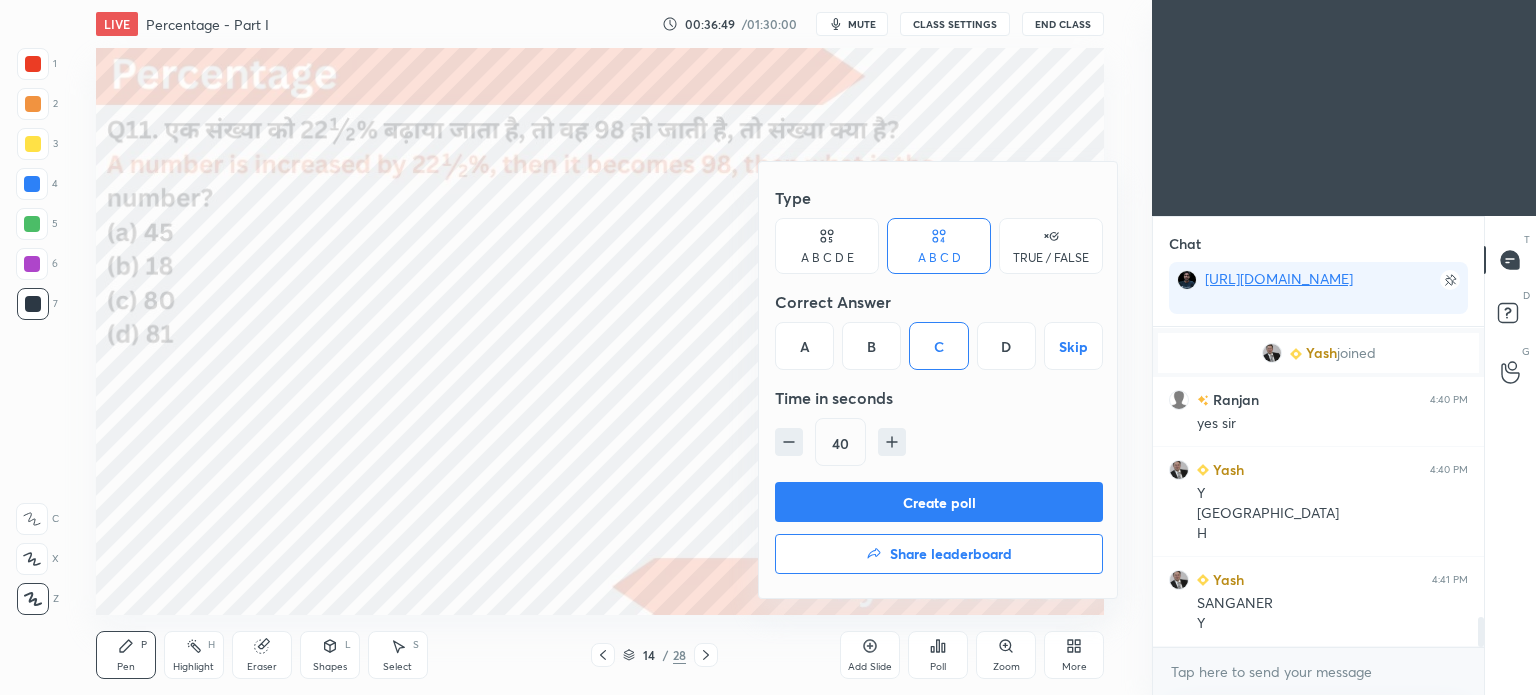 click on "Create poll" at bounding box center (939, 502) 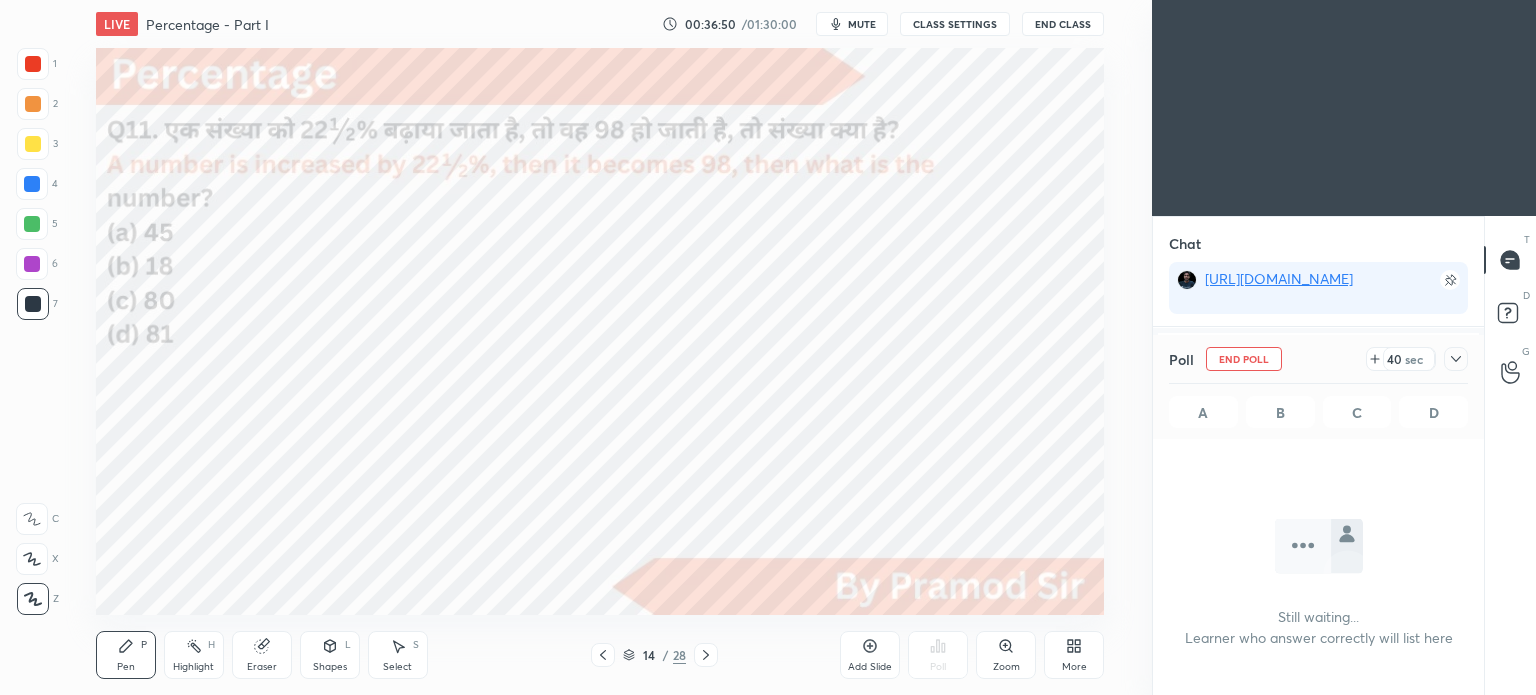 scroll, scrollTop: 91, scrollLeft: 325, axis: both 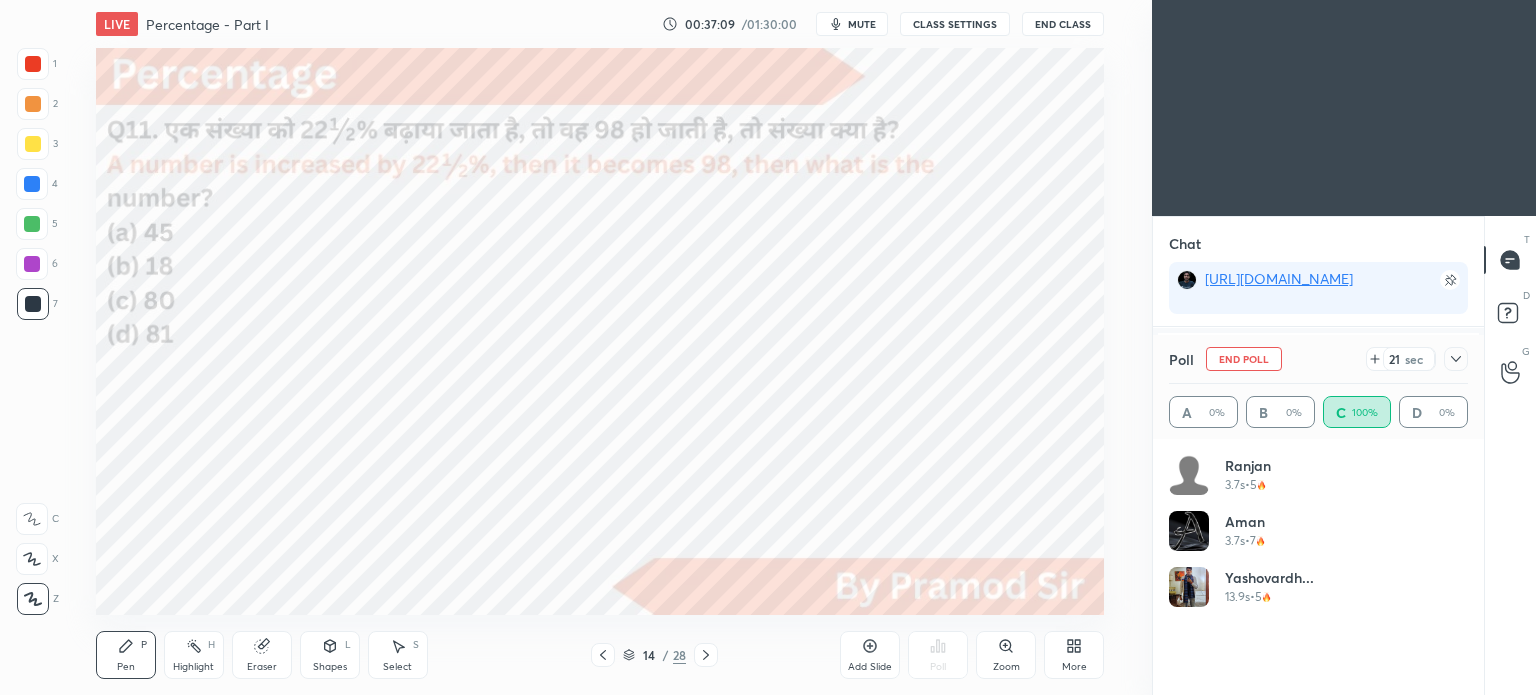 click 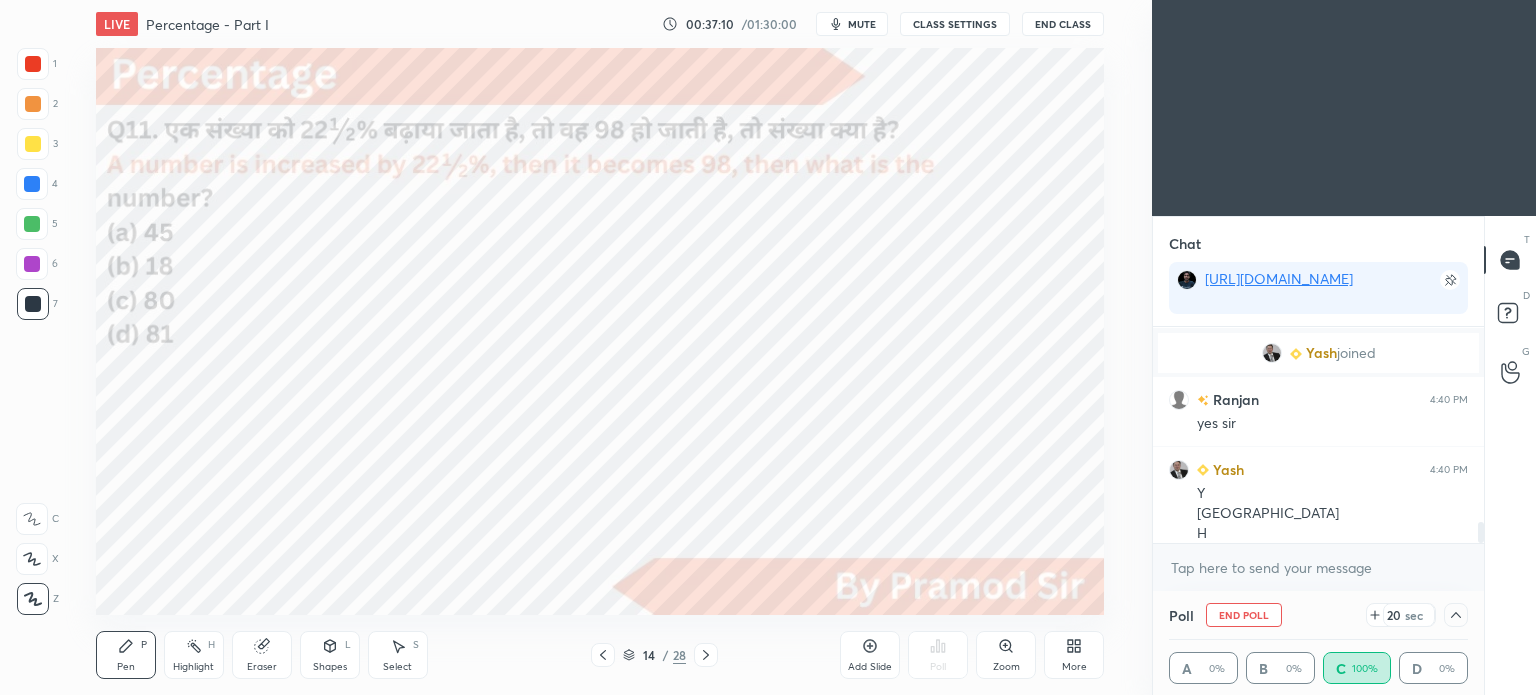 scroll, scrollTop: 0, scrollLeft: 0, axis: both 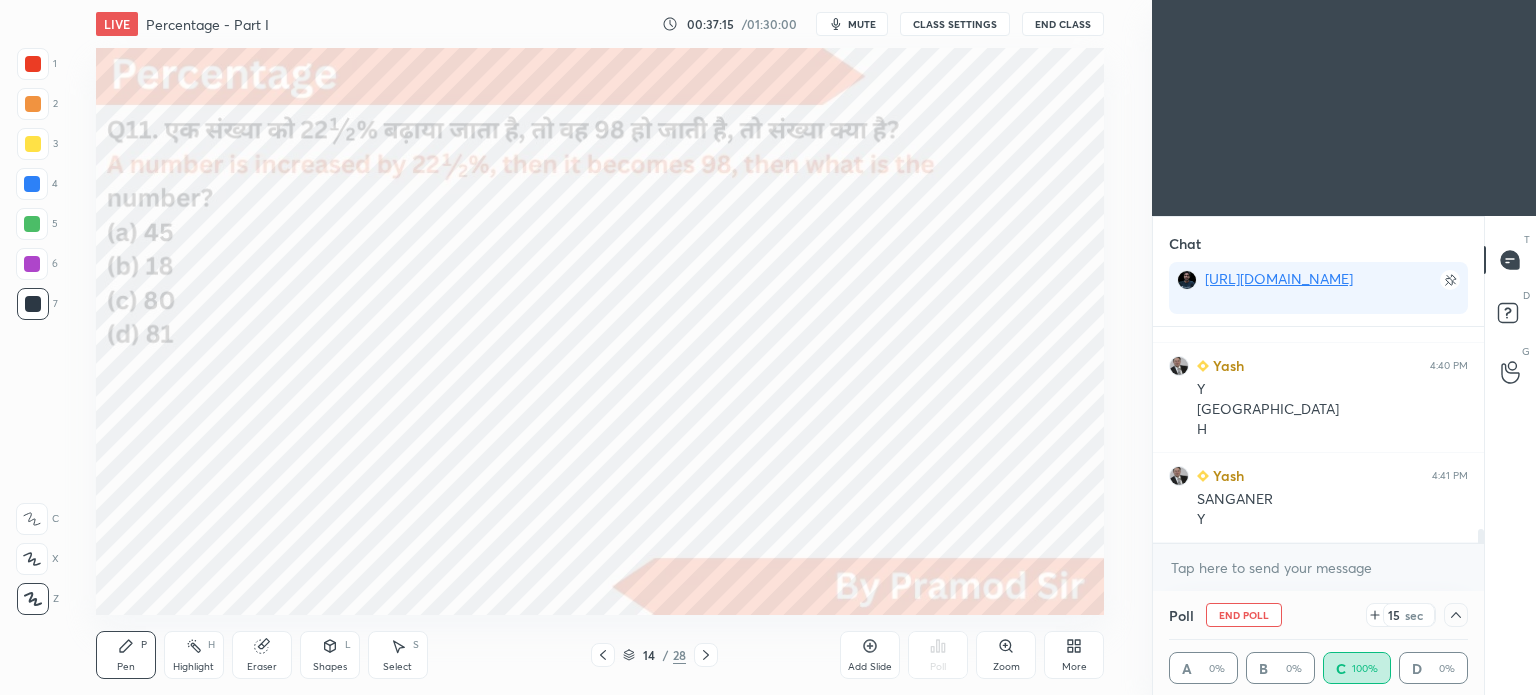 click 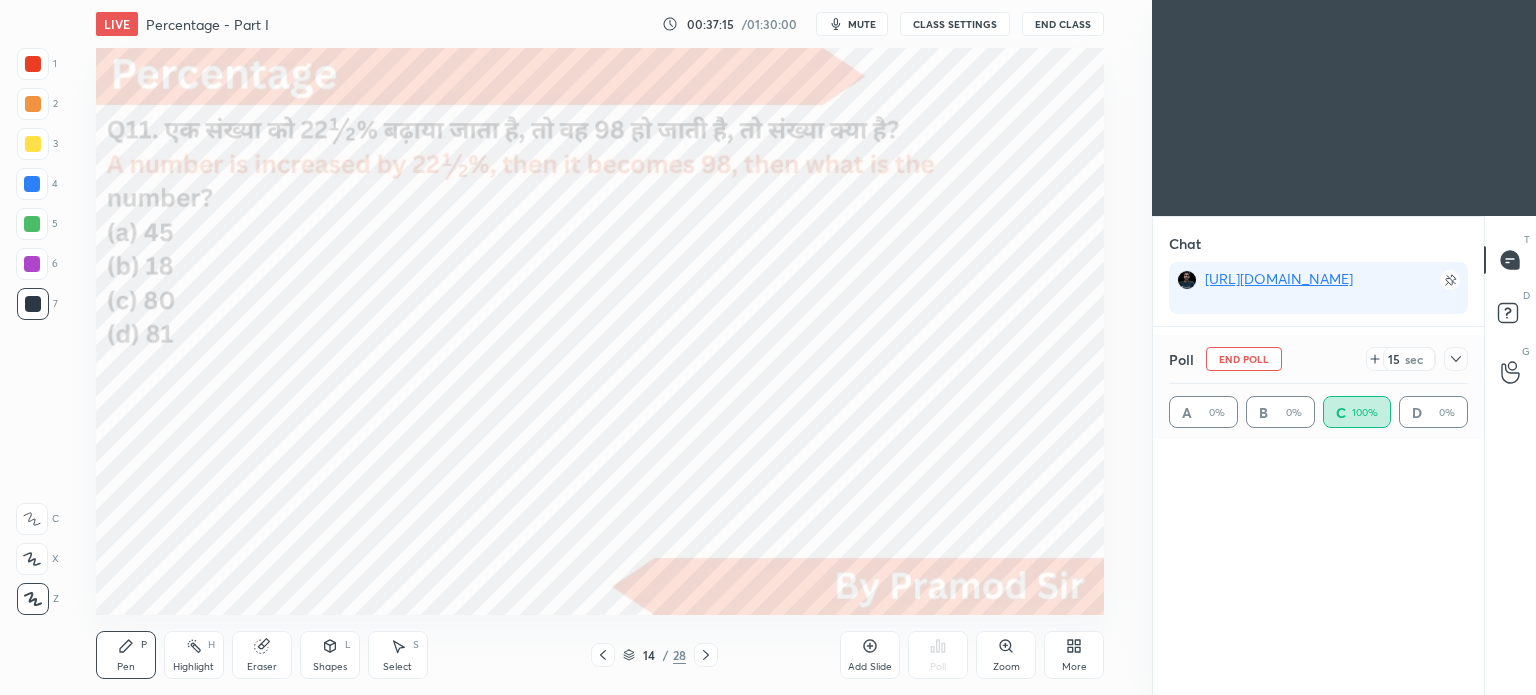 scroll, scrollTop: 0, scrollLeft: 0, axis: both 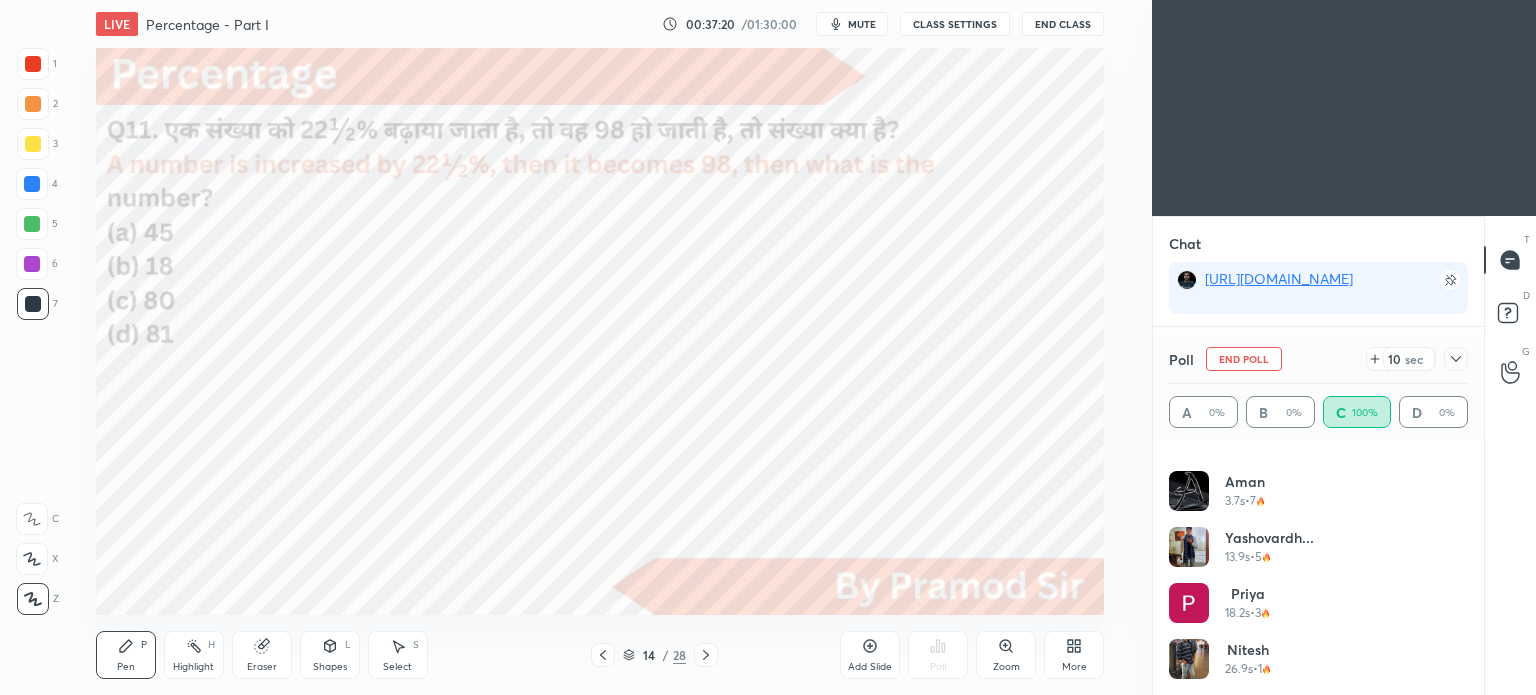click at bounding box center (1456, 359) 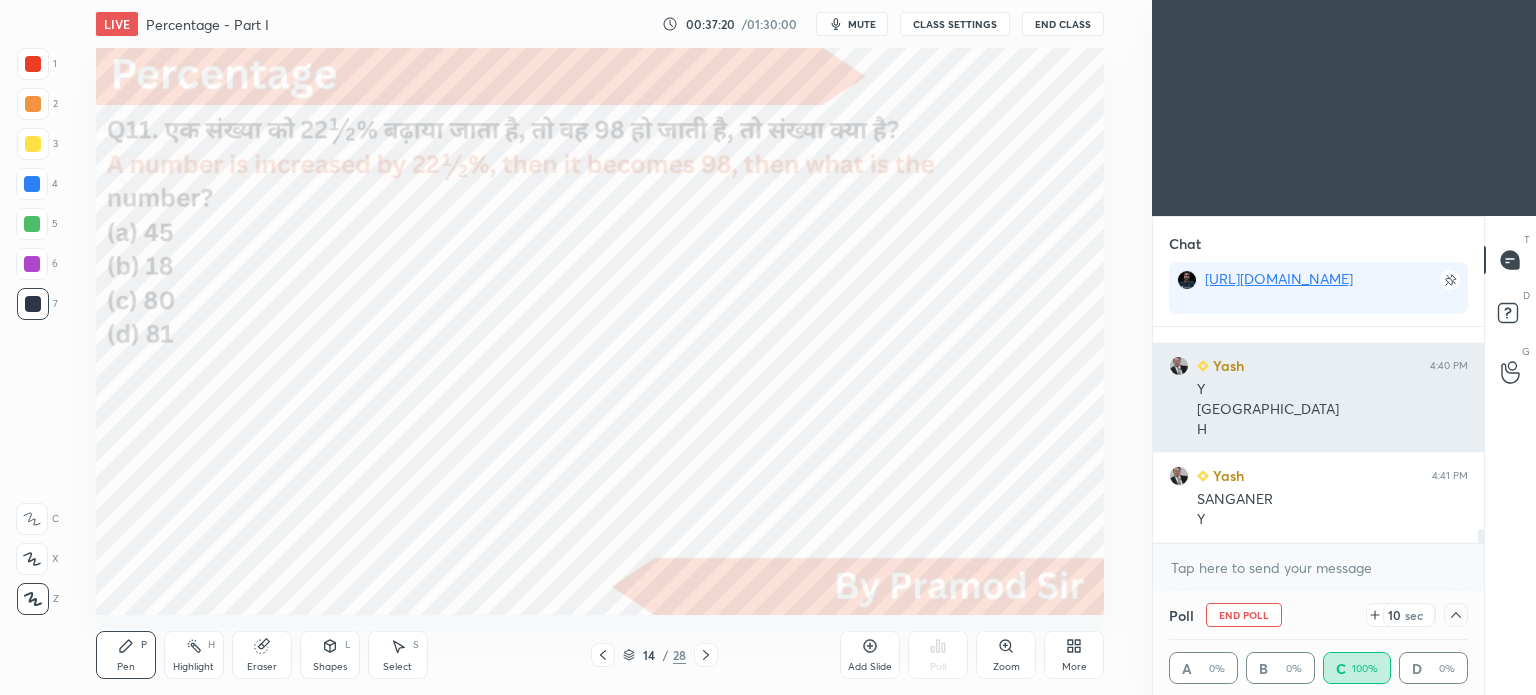 scroll, scrollTop: 70, scrollLeft: 293, axis: both 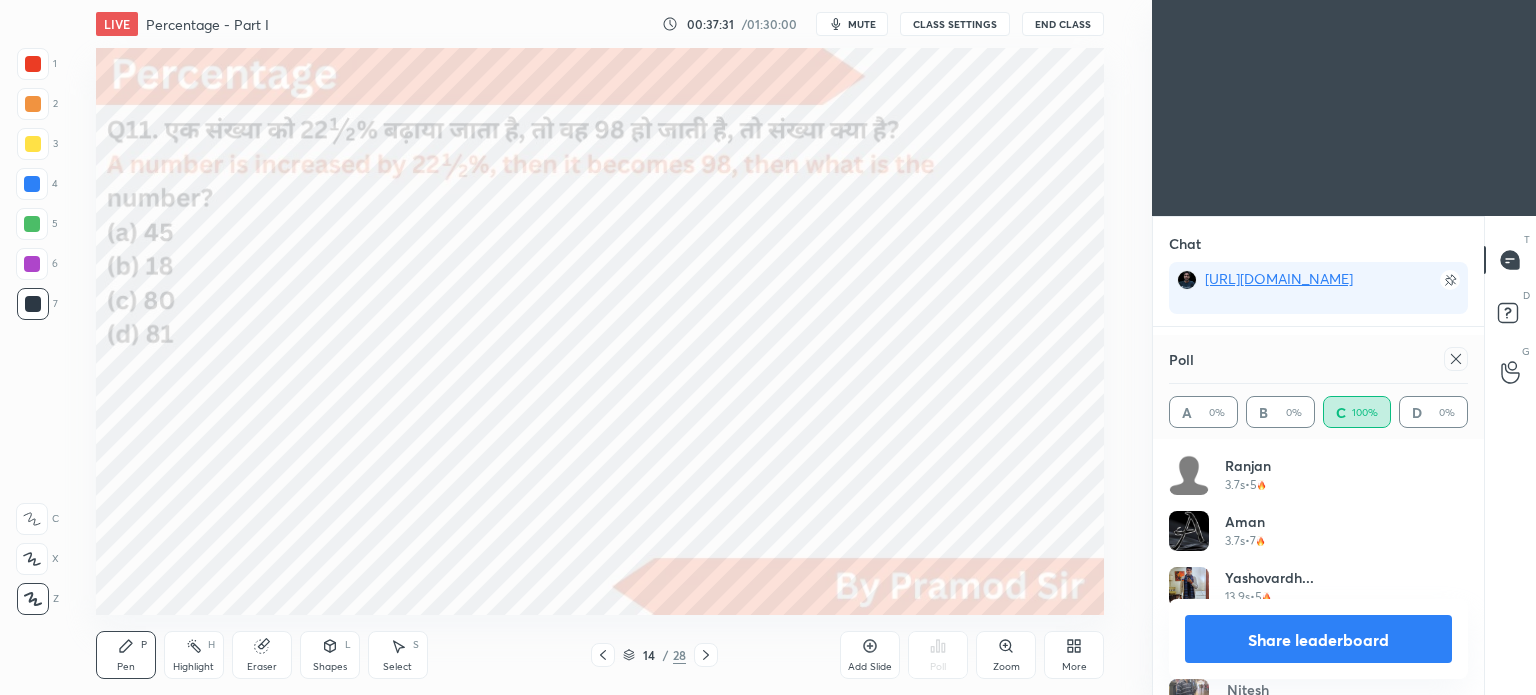 click at bounding box center [1456, 359] 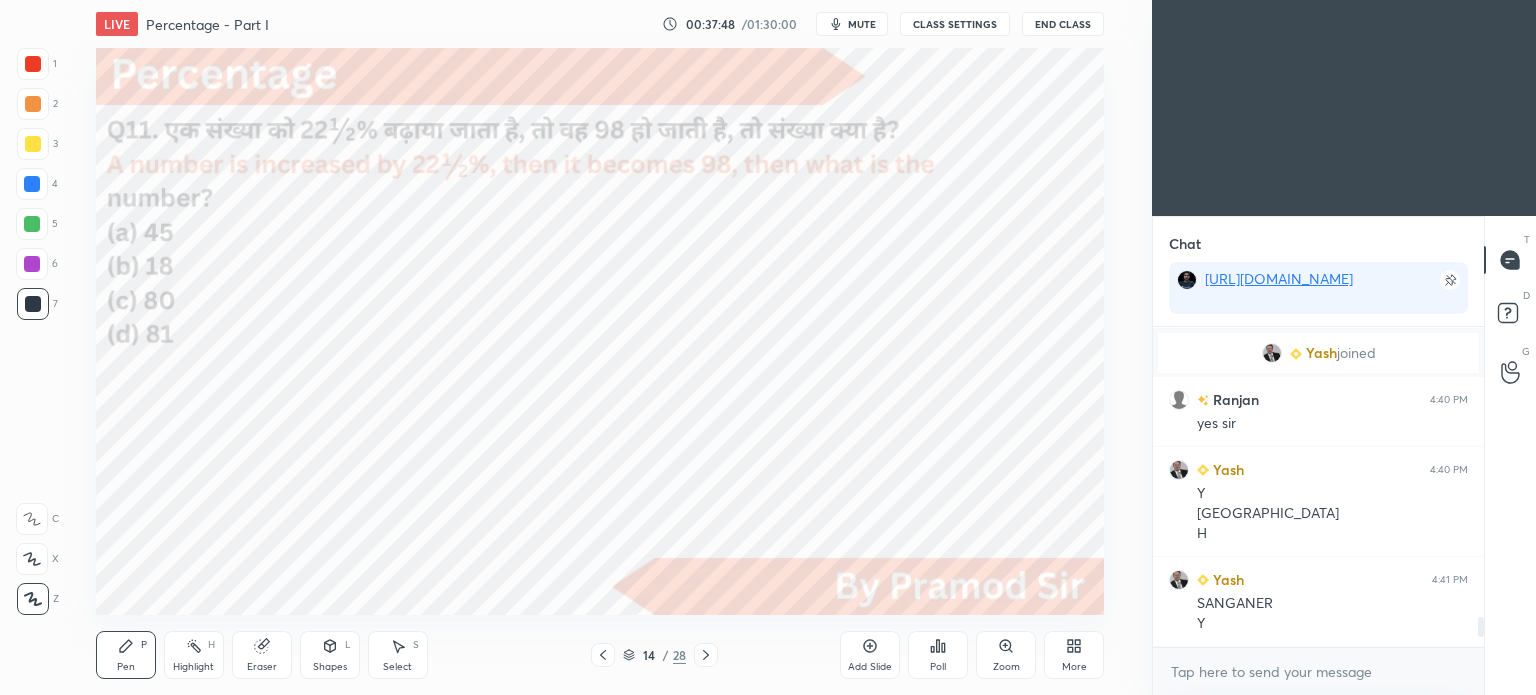 click at bounding box center (33, 64) 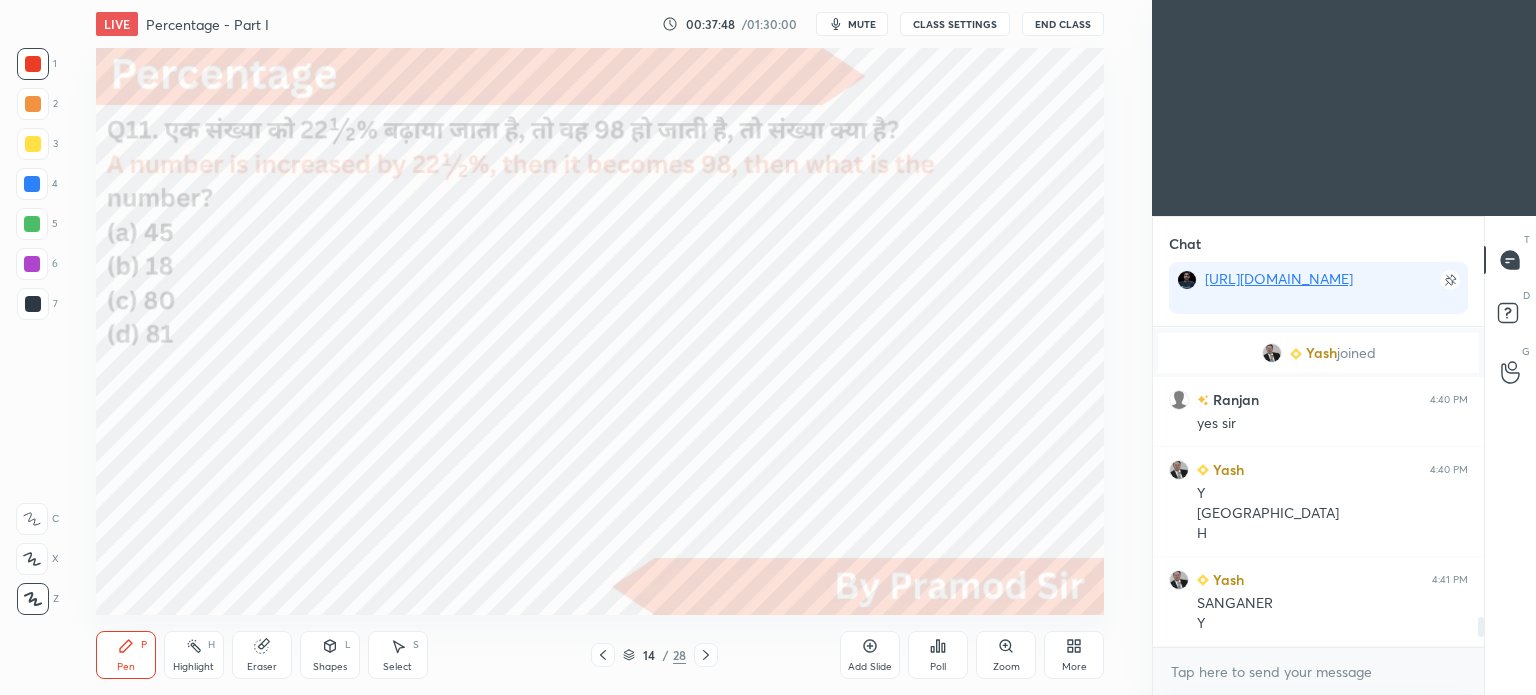 click at bounding box center [33, 64] 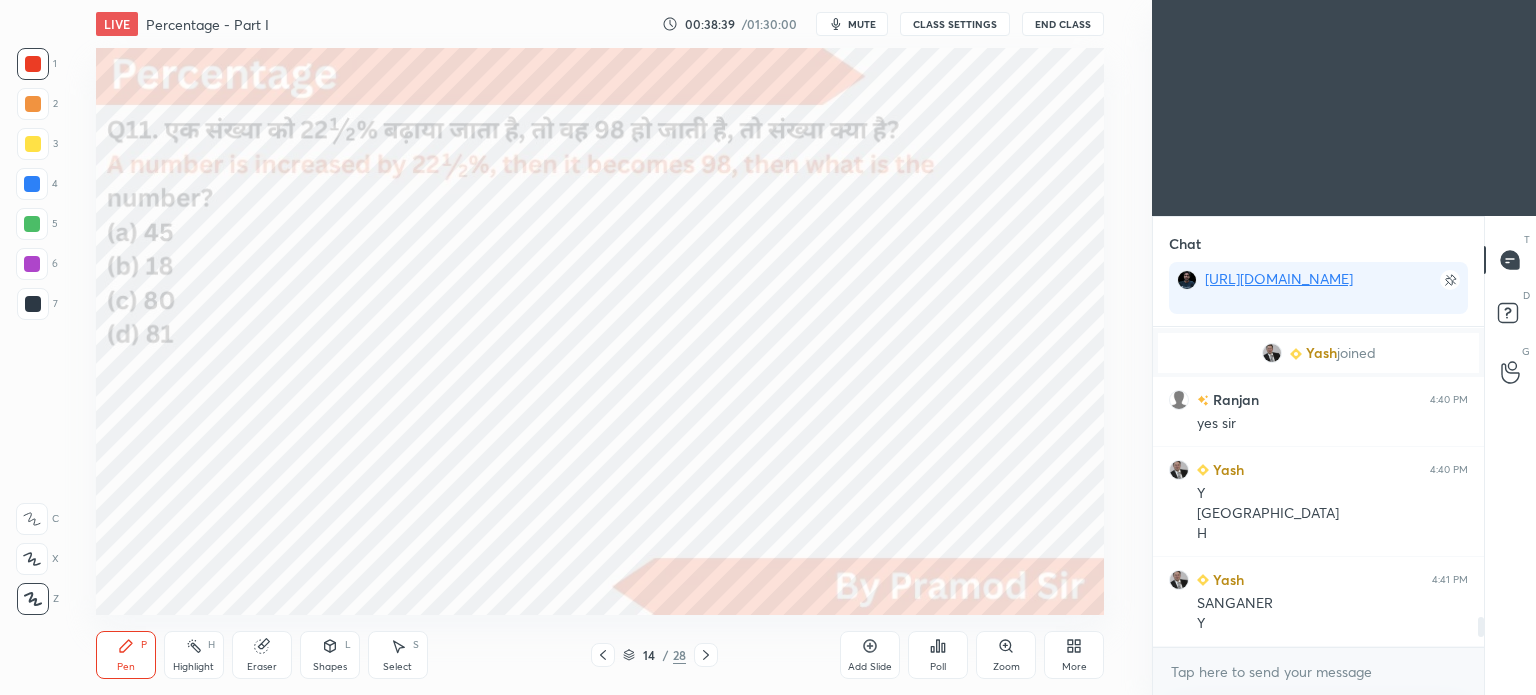click on "mute" at bounding box center (862, 24) 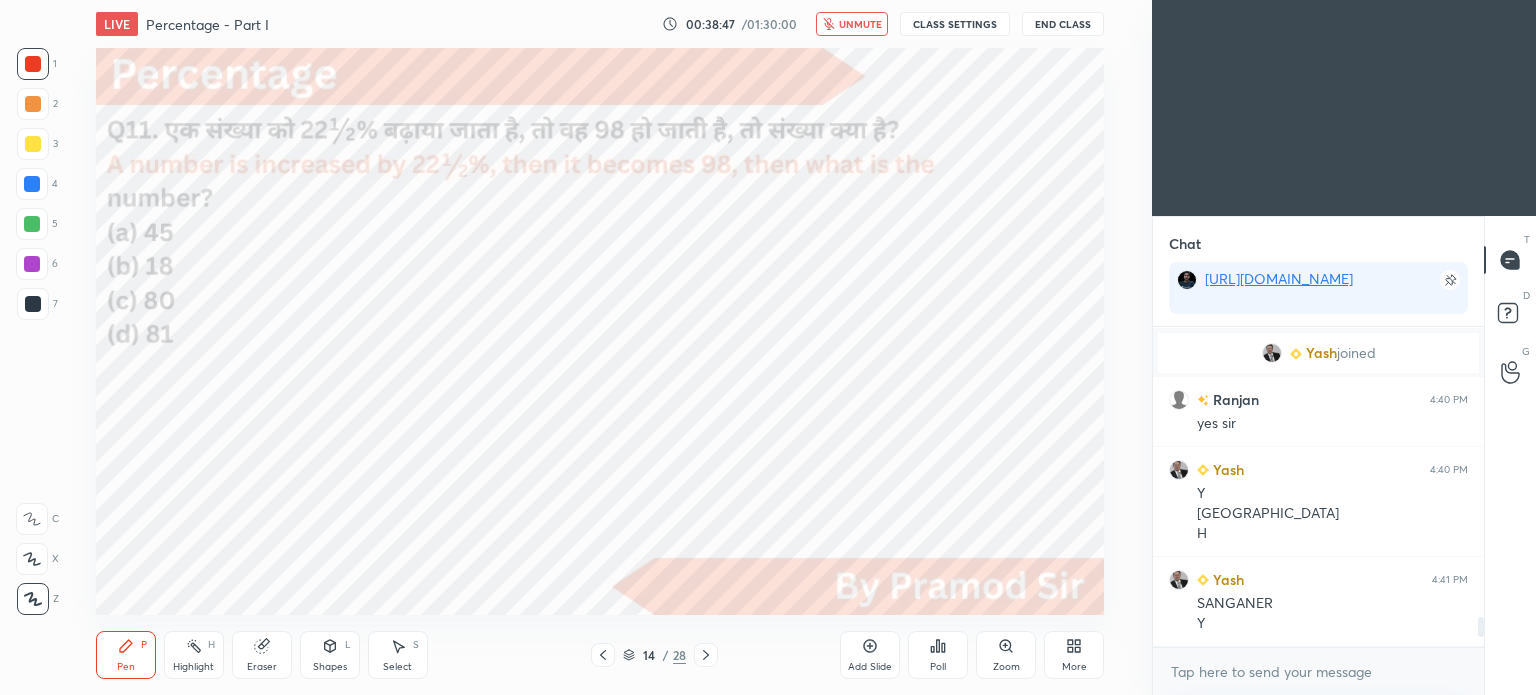click on "unmute" at bounding box center (860, 24) 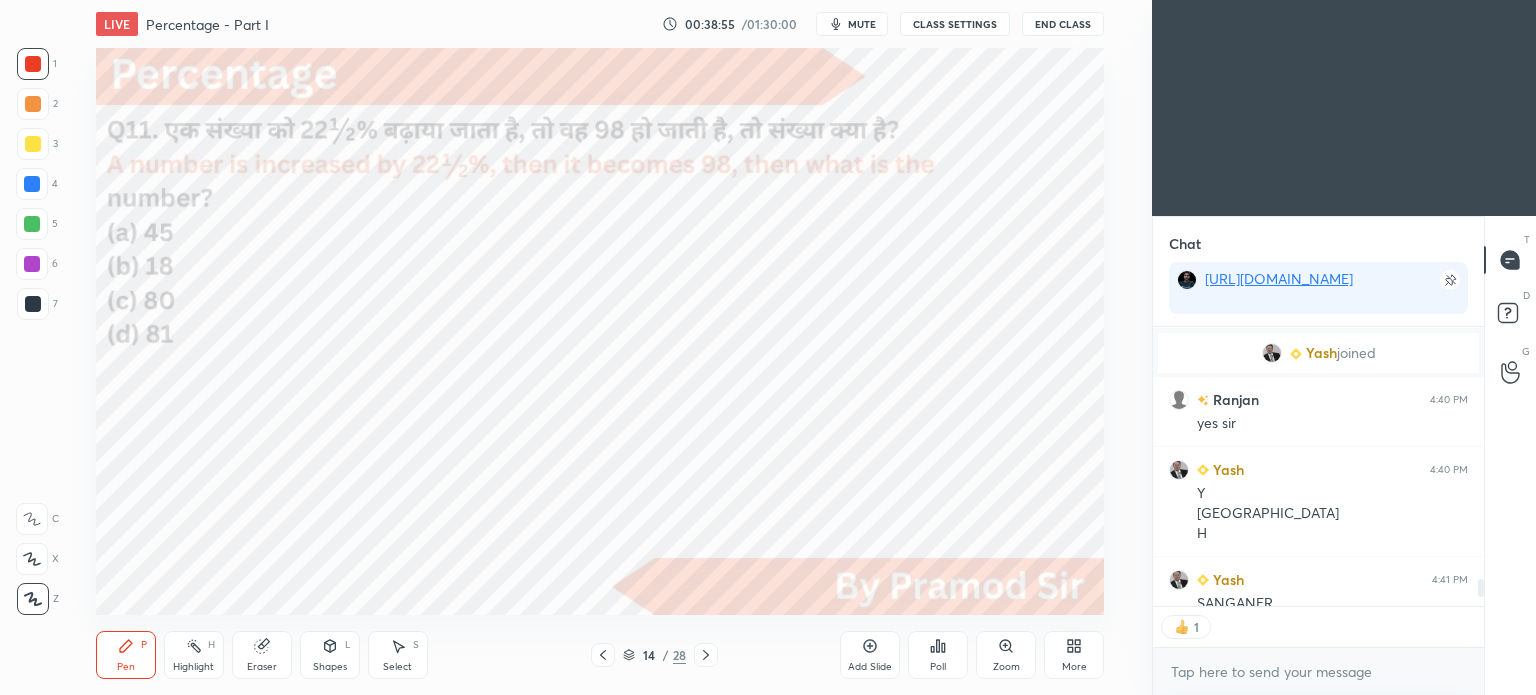 scroll, scrollTop: 6, scrollLeft: 6, axis: both 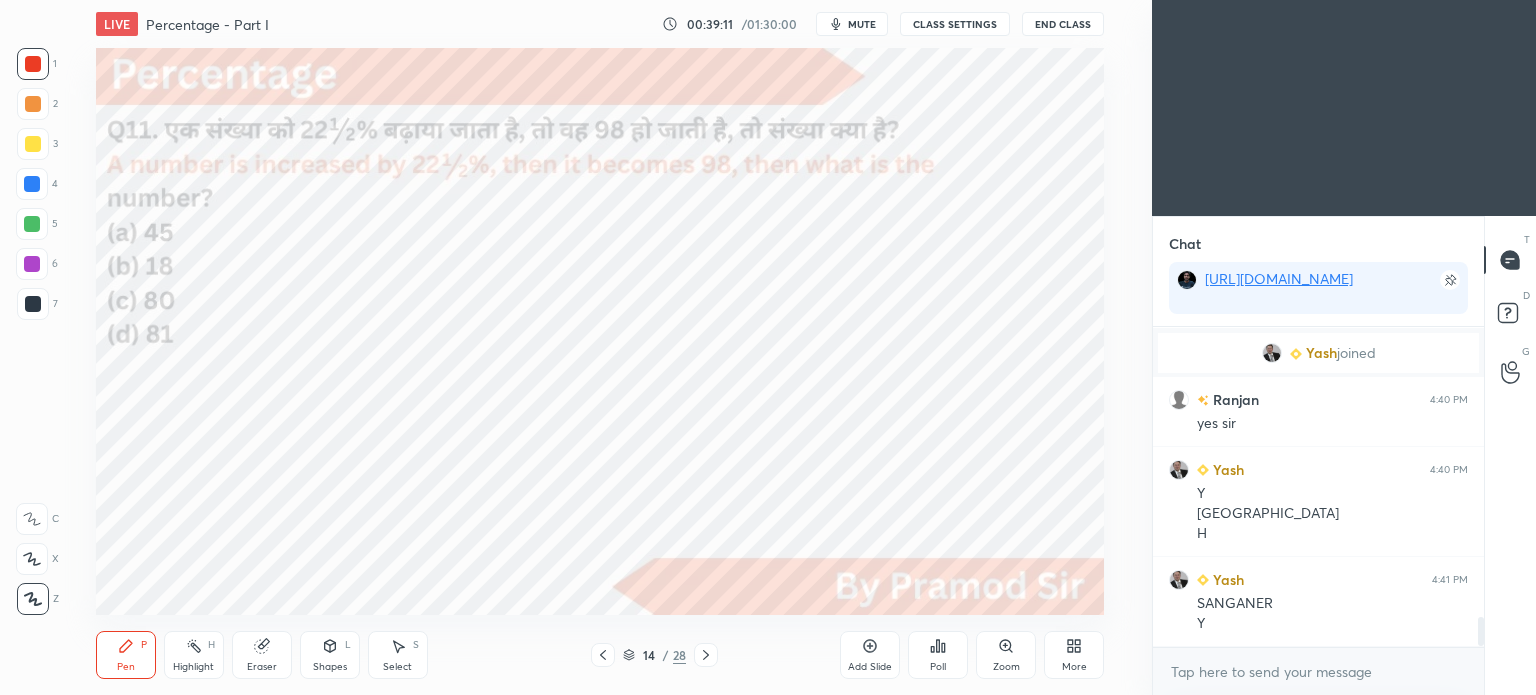 click 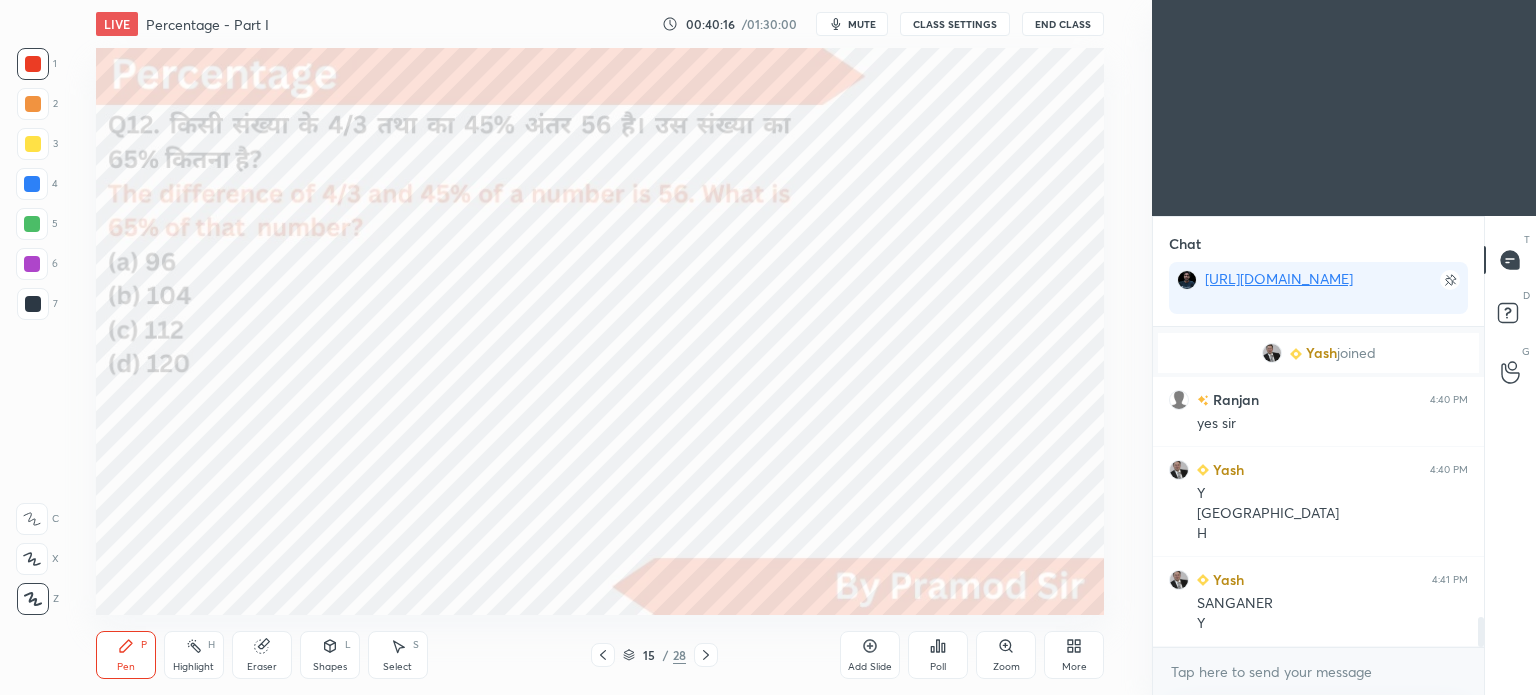 scroll, scrollTop: 3104, scrollLeft: 0, axis: vertical 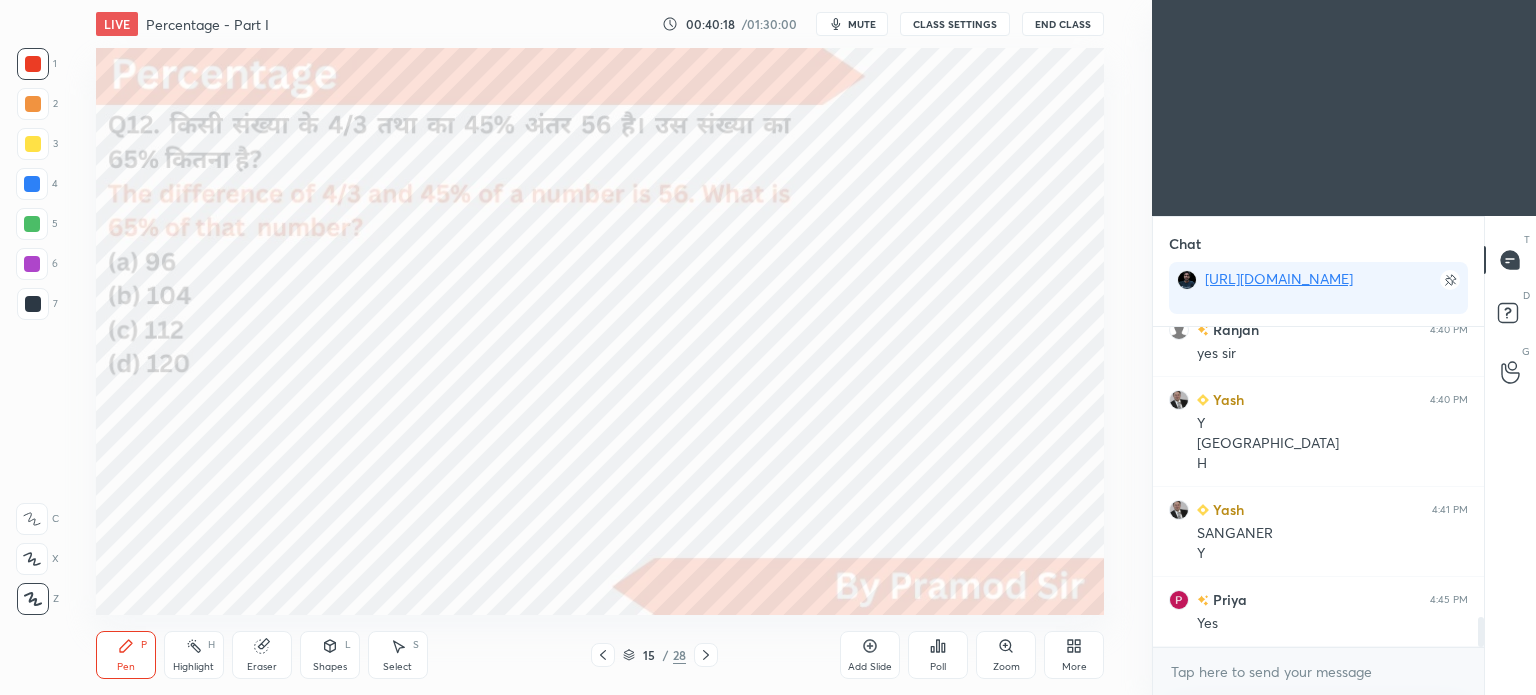 click on "Poll" at bounding box center (938, 655) 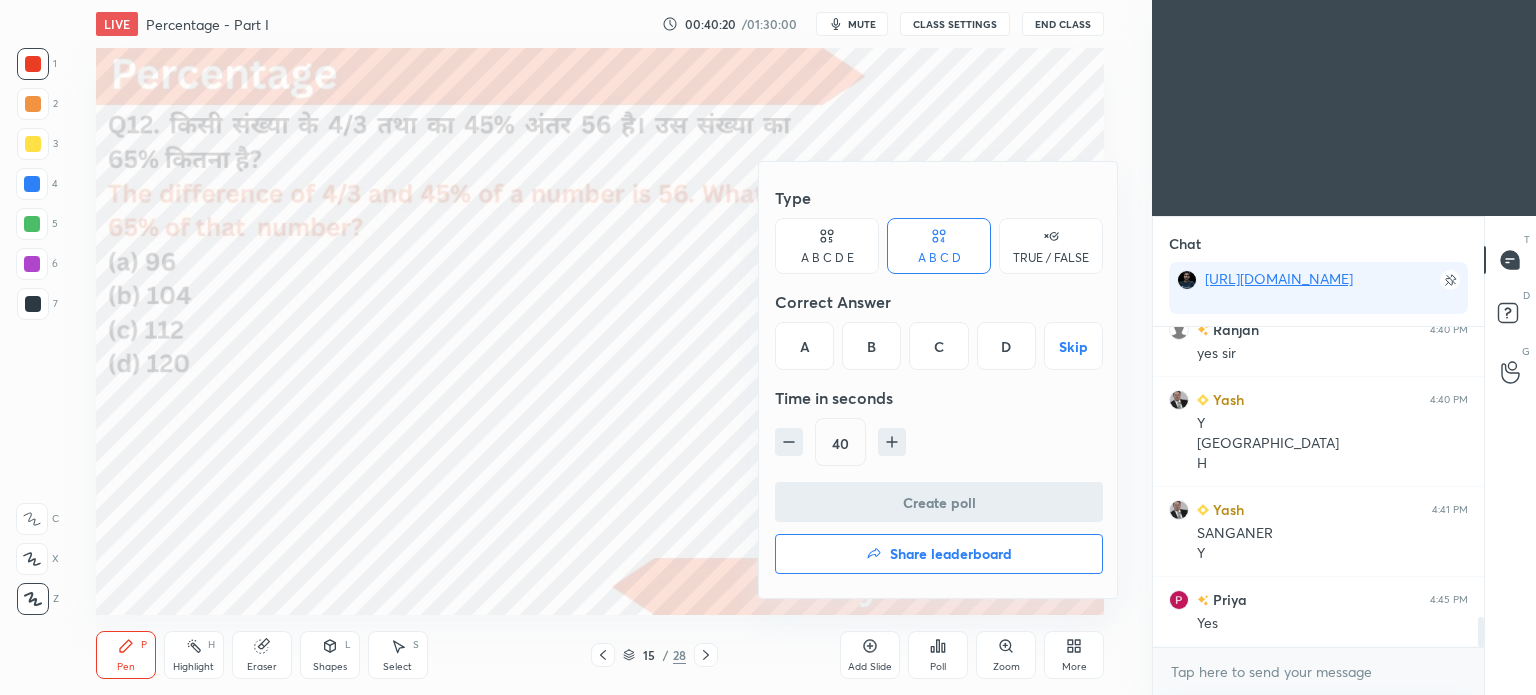 click on "B" at bounding box center (871, 346) 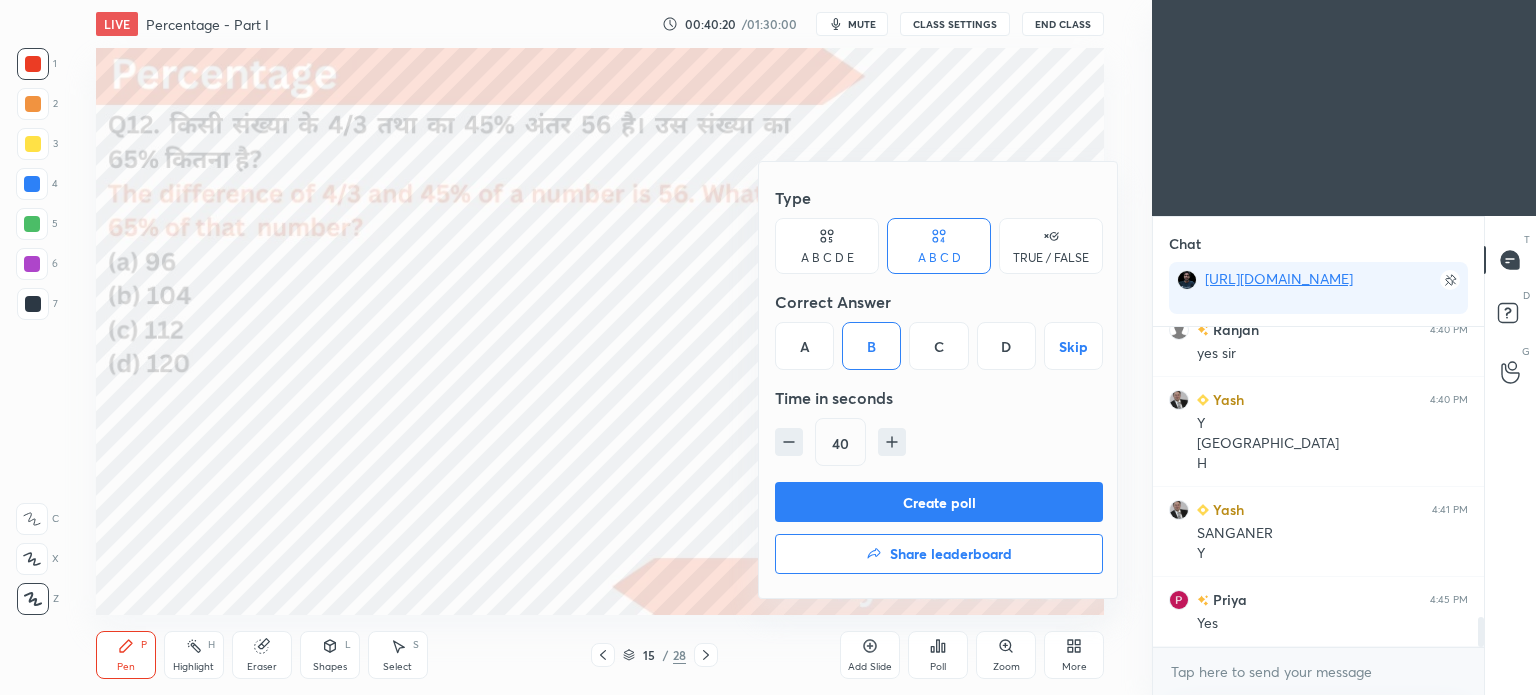 click on "Create poll" at bounding box center (939, 502) 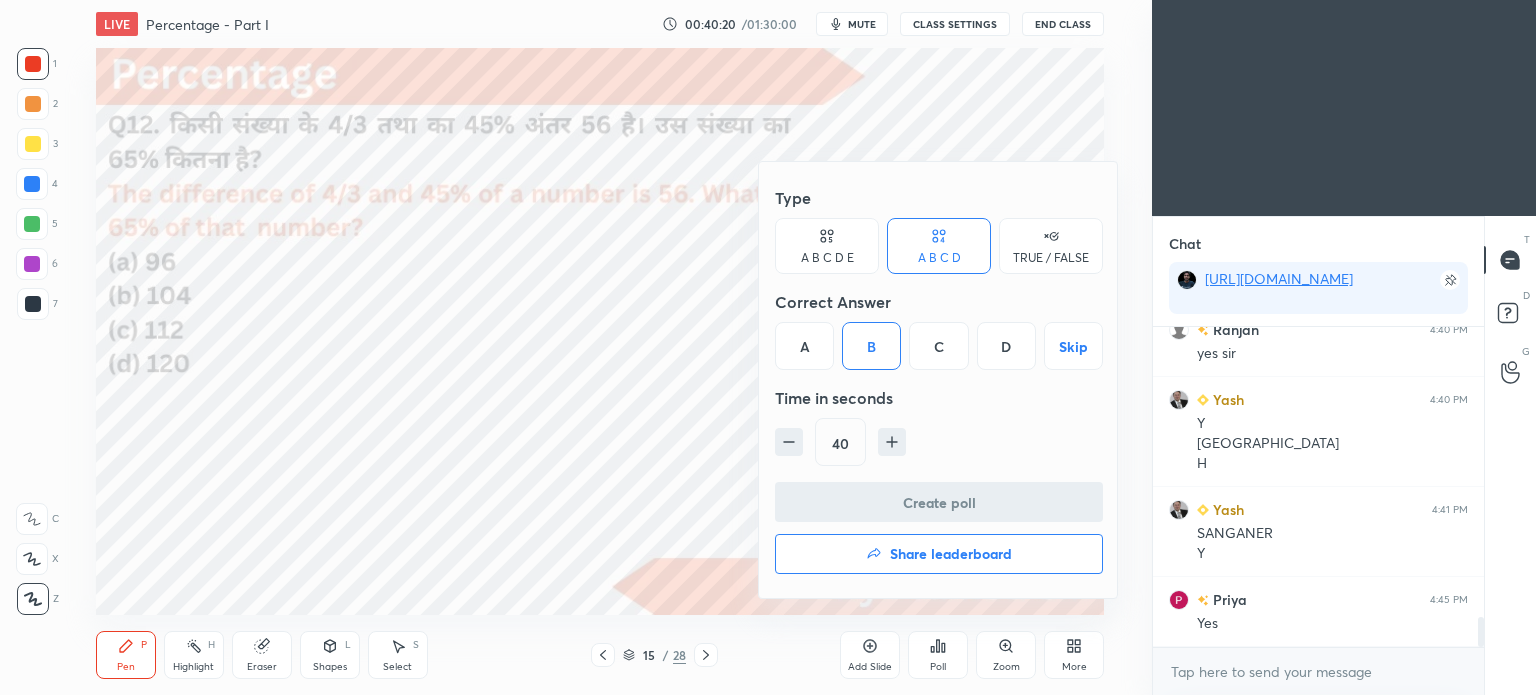 scroll, scrollTop: 128, scrollLeft: 325, axis: both 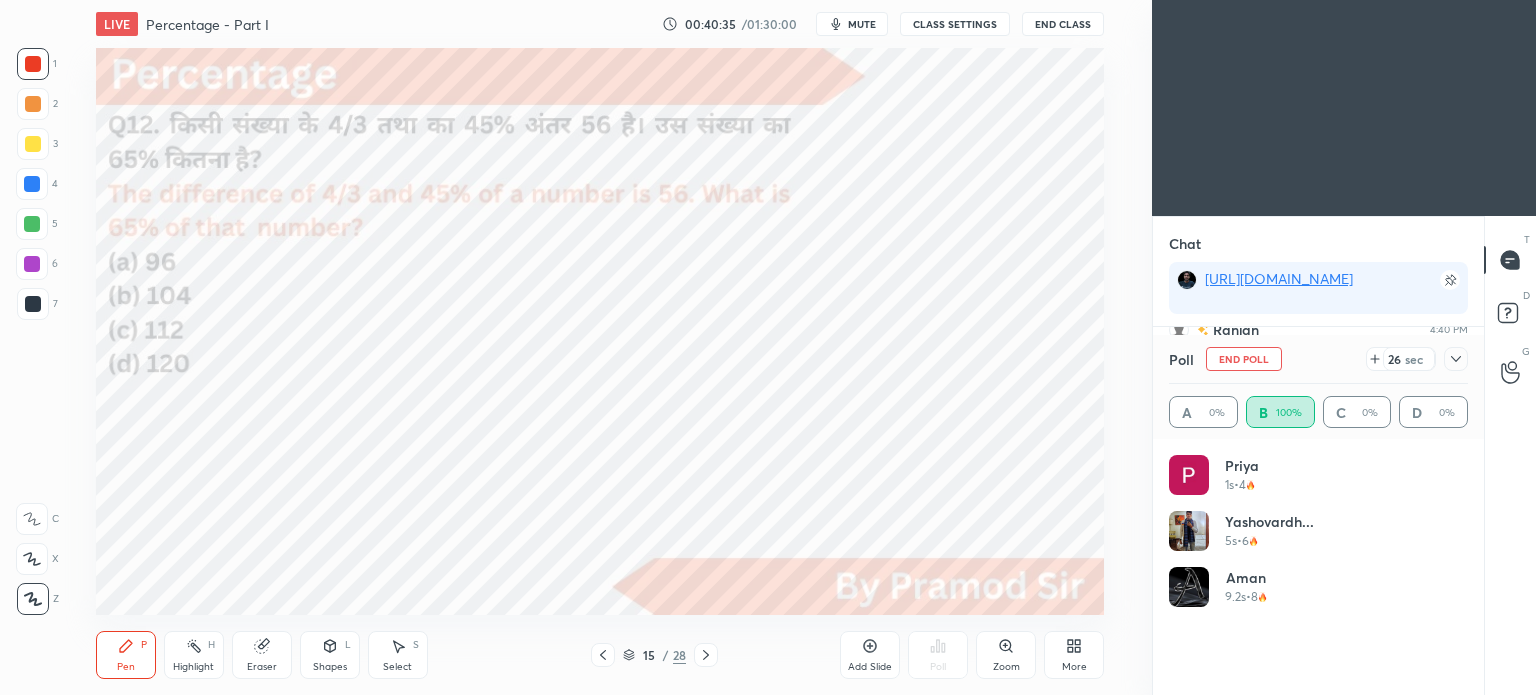 click 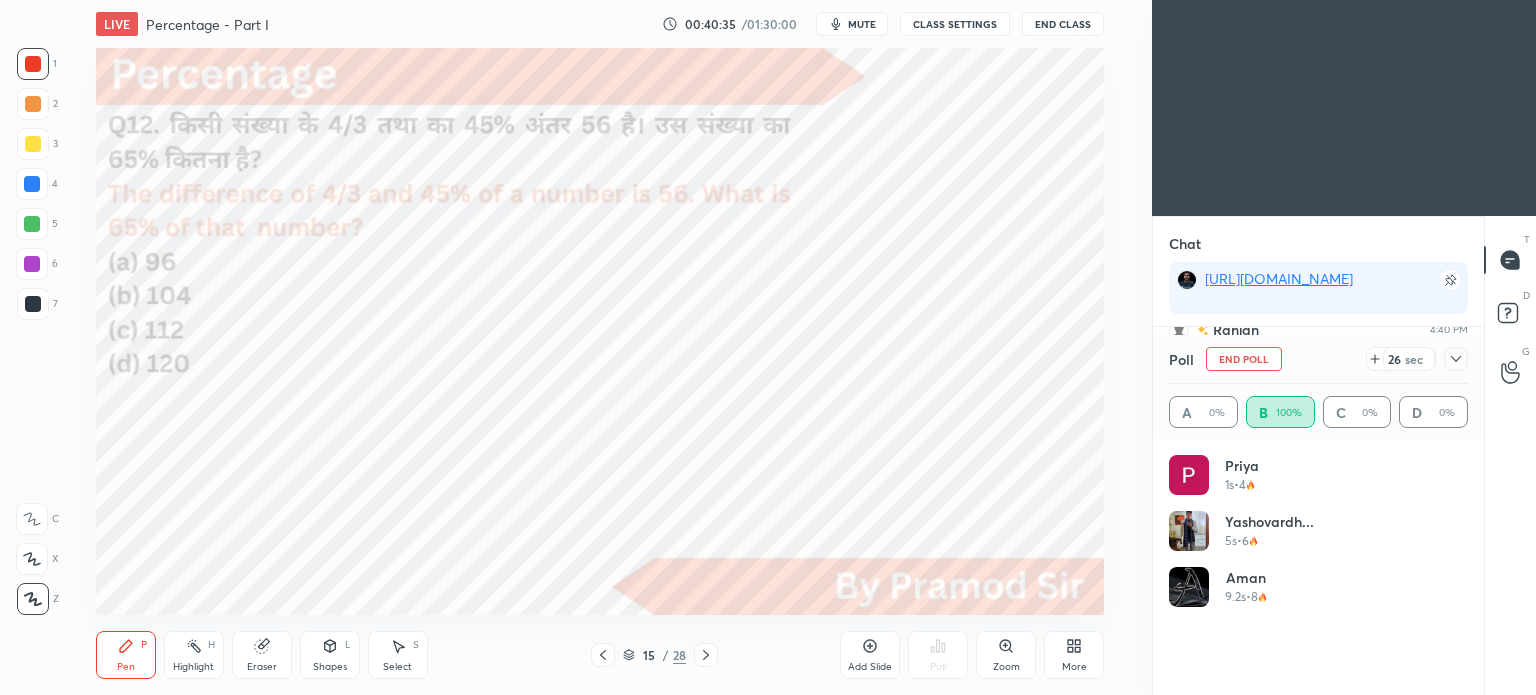 scroll, scrollTop: 200, scrollLeft: 293, axis: both 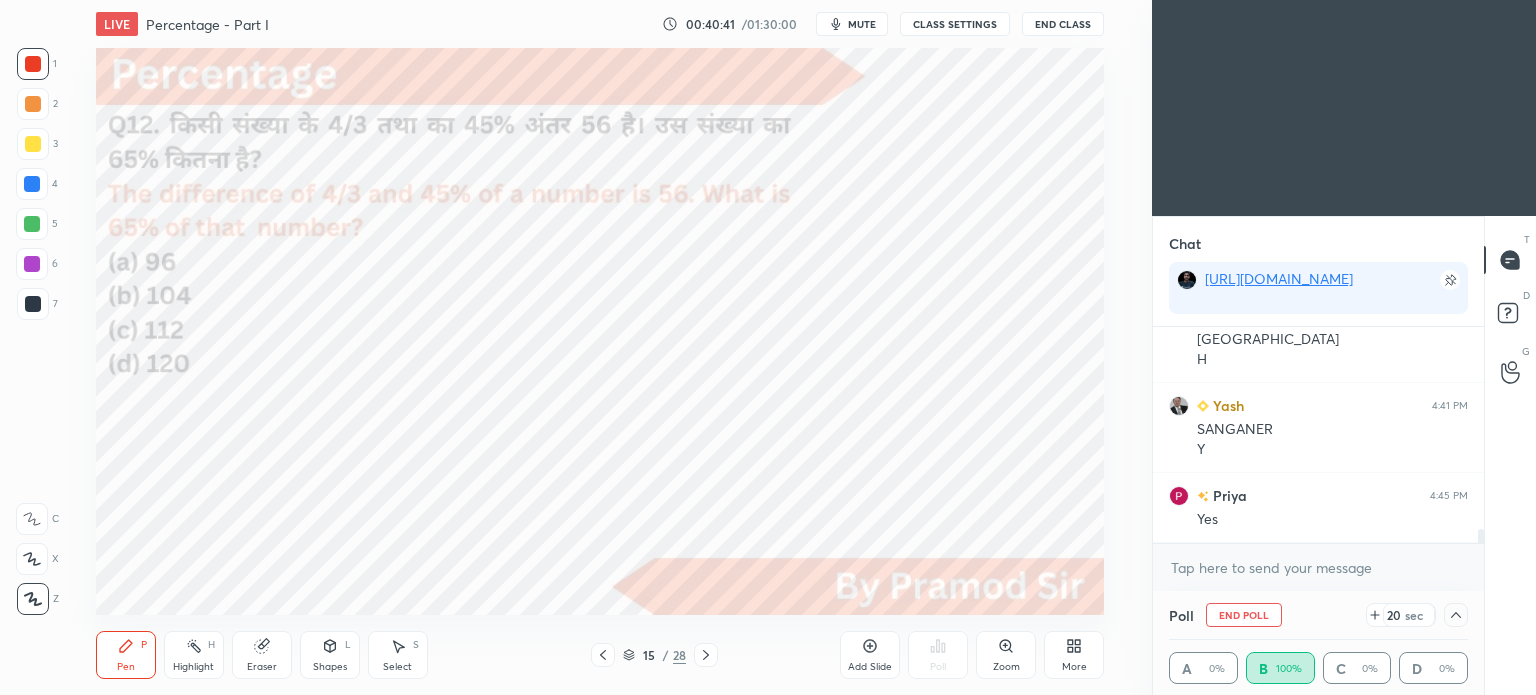 click on "mute" at bounding box center (862, 24) 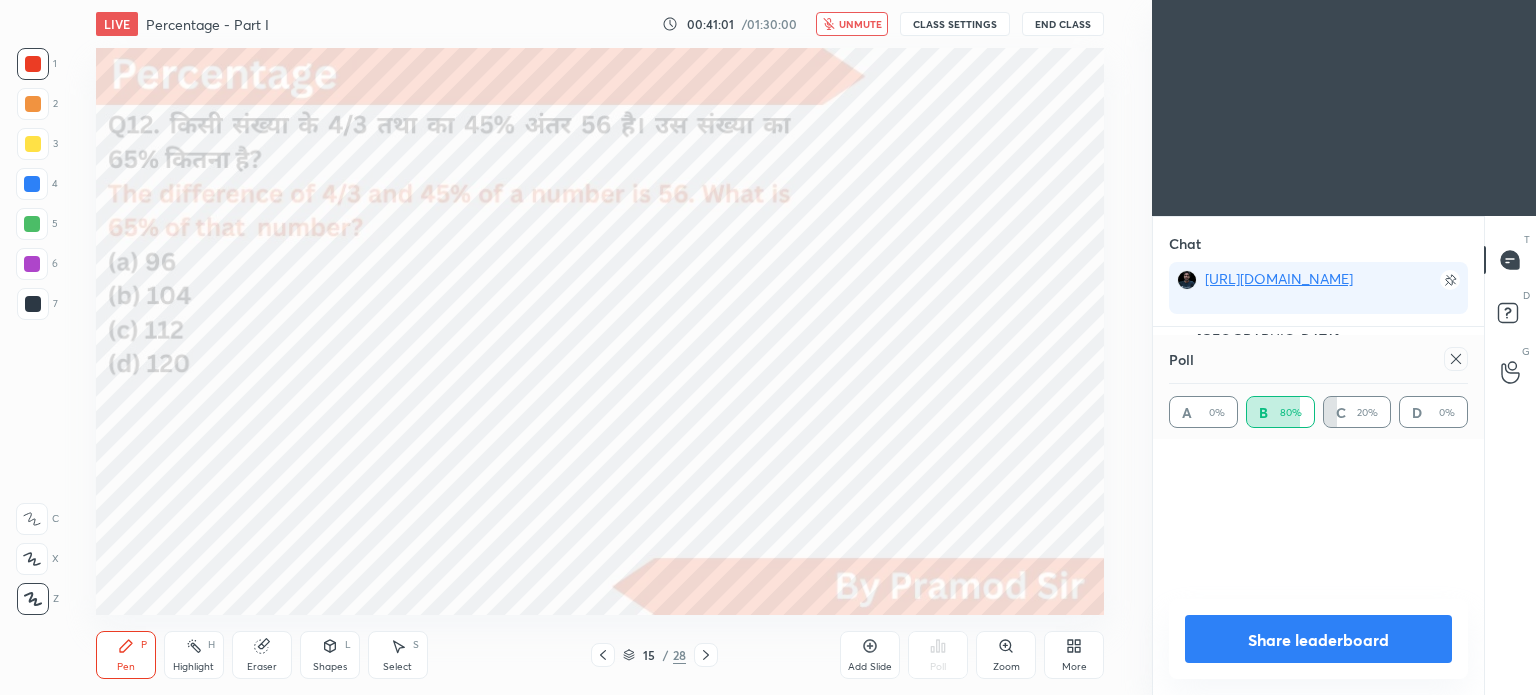 scroll, scrollTop: 0, scrollLeft: 0, axis: both 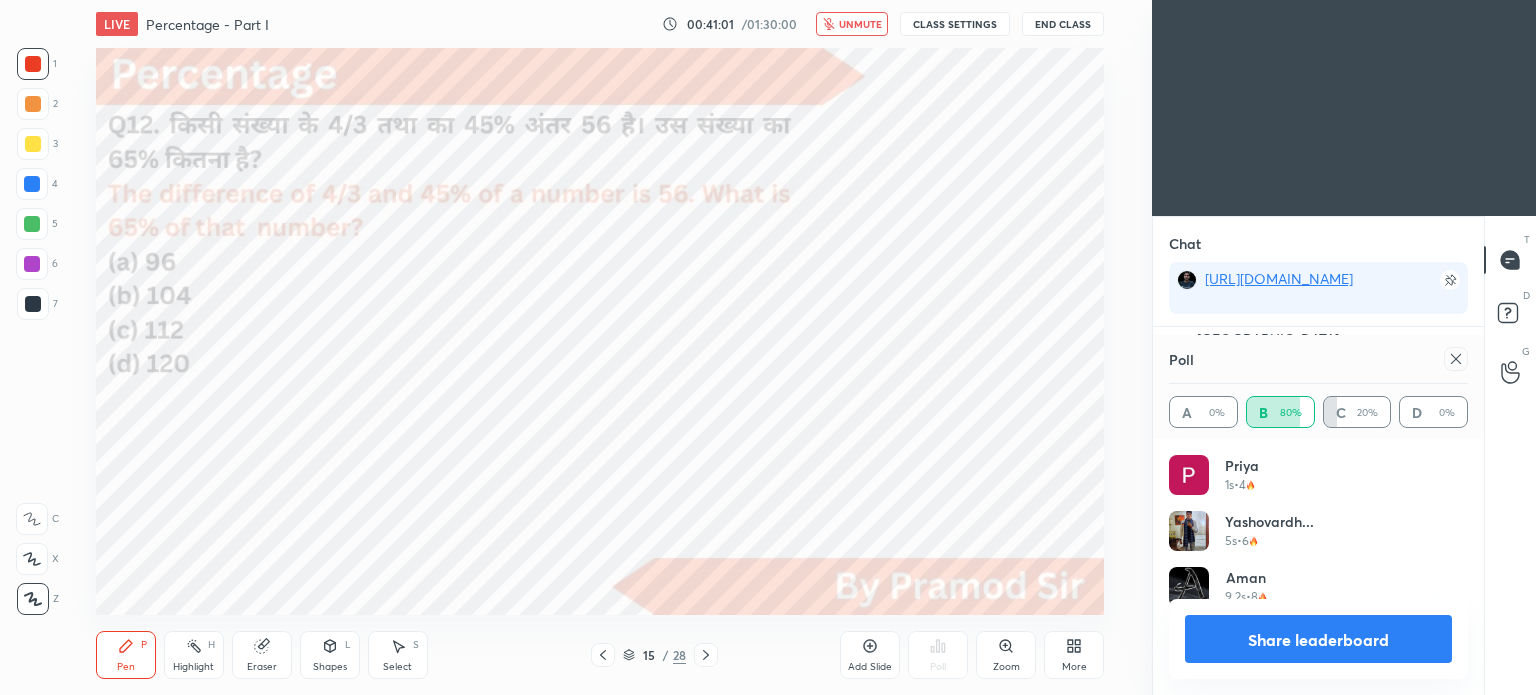 click on "unmute" at bounding box center (860, 24) 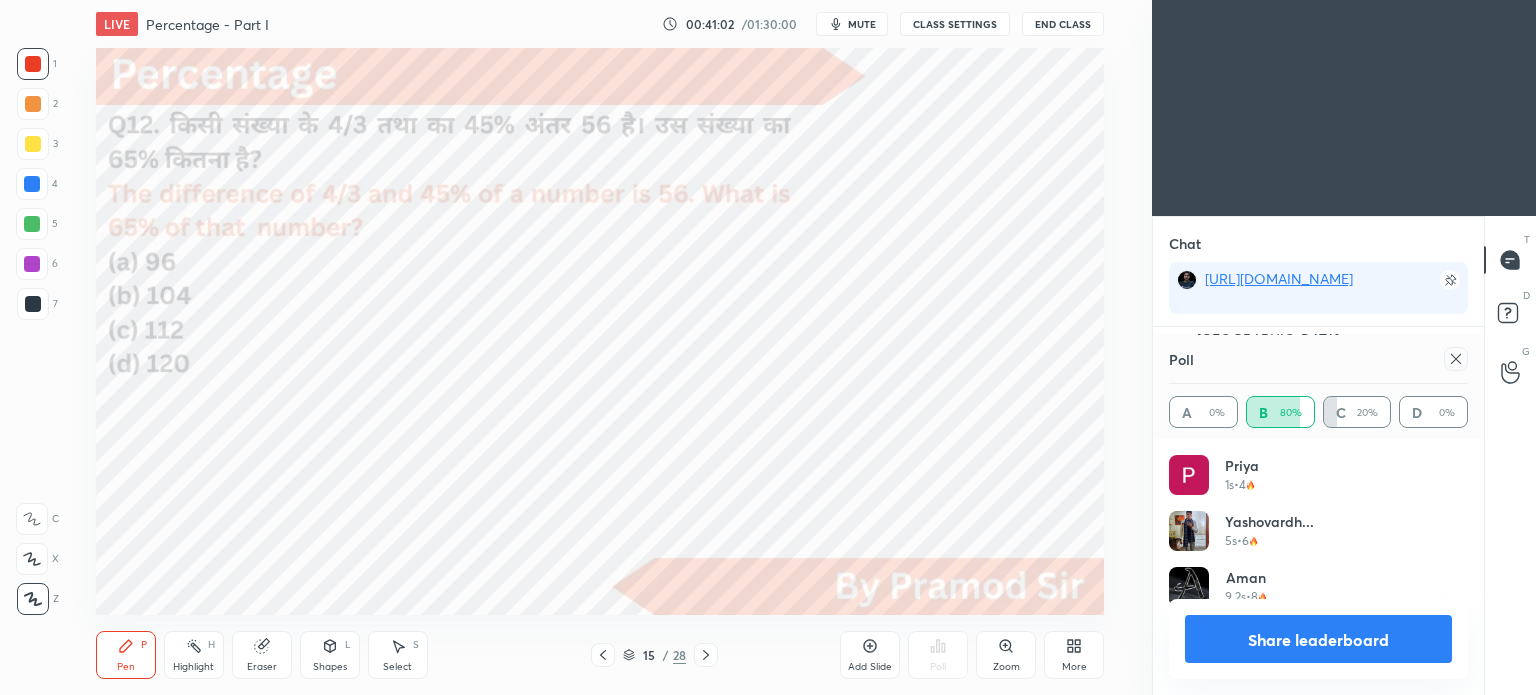 click 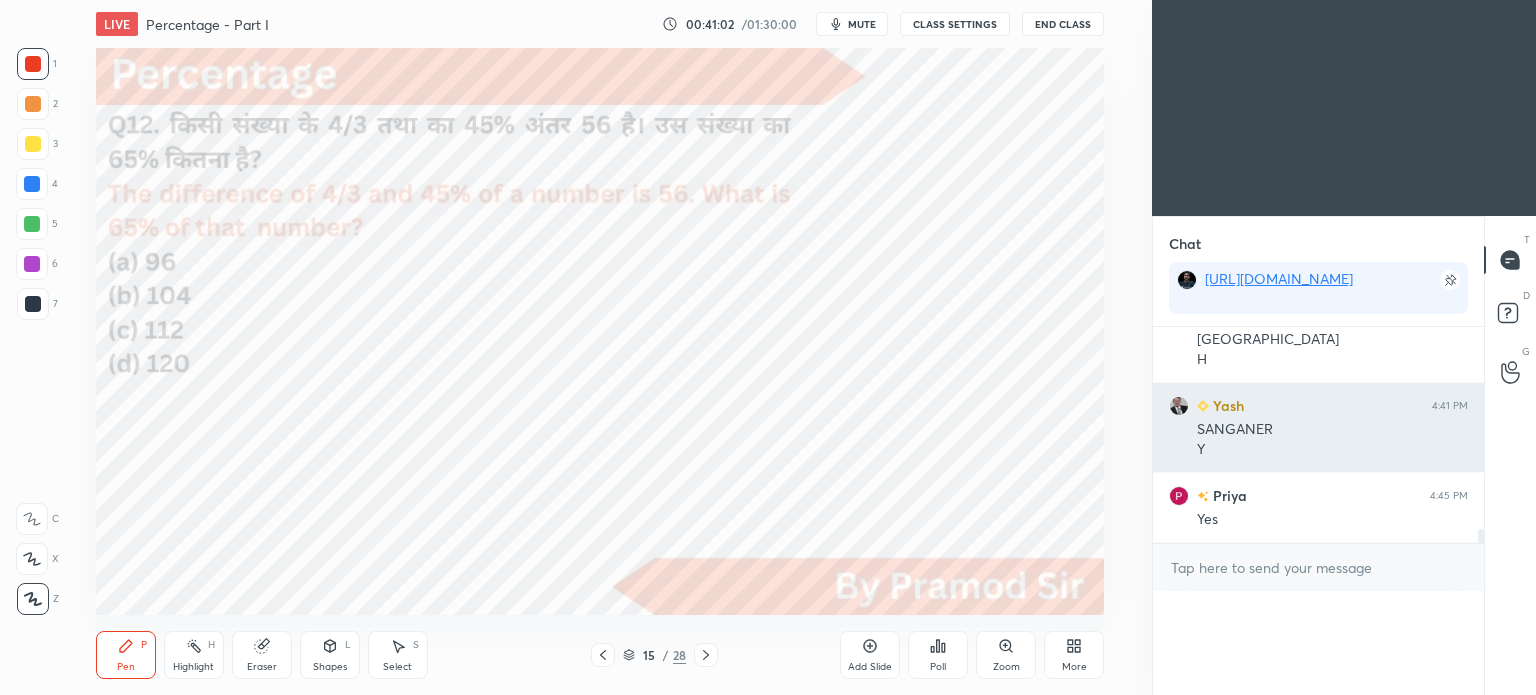 scroll, scrollTop: 20, scrollLeft: 293, axis: both 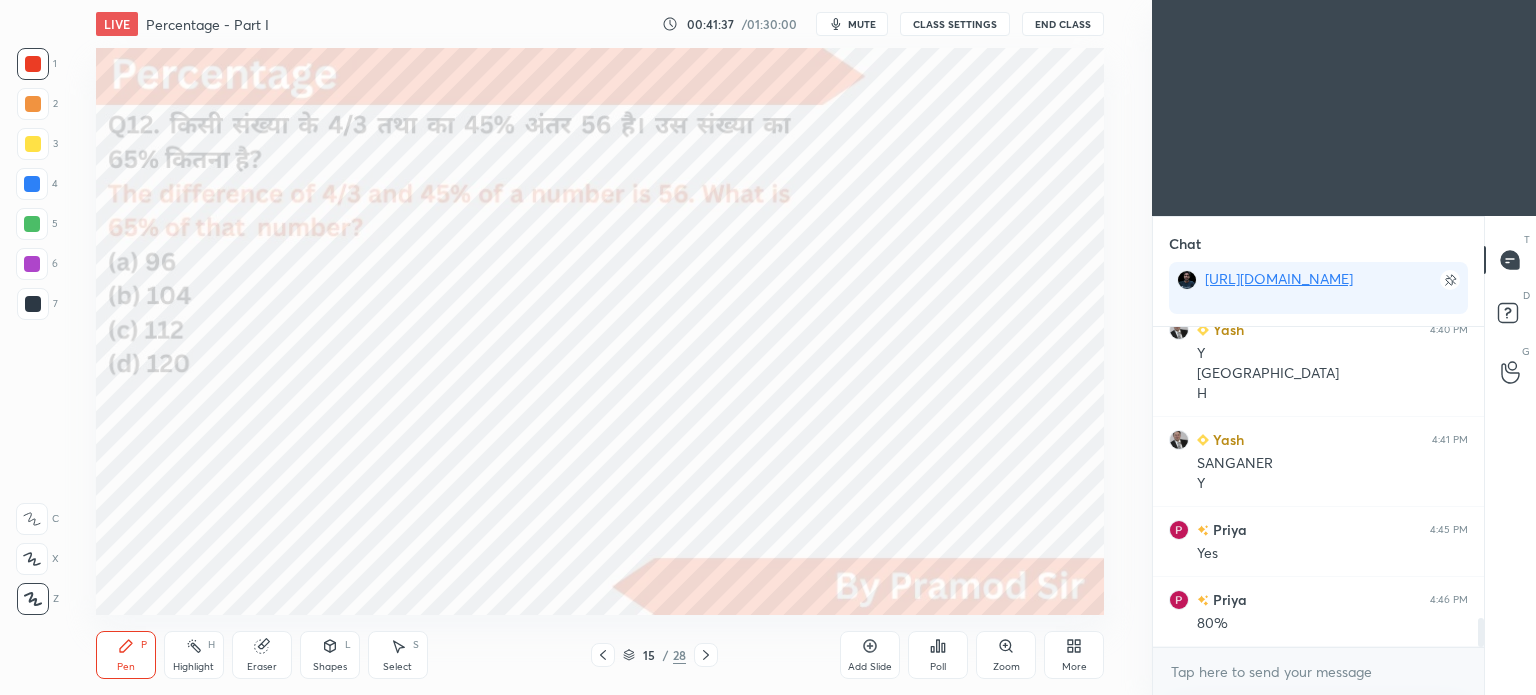click at bounding box center [33, 304] 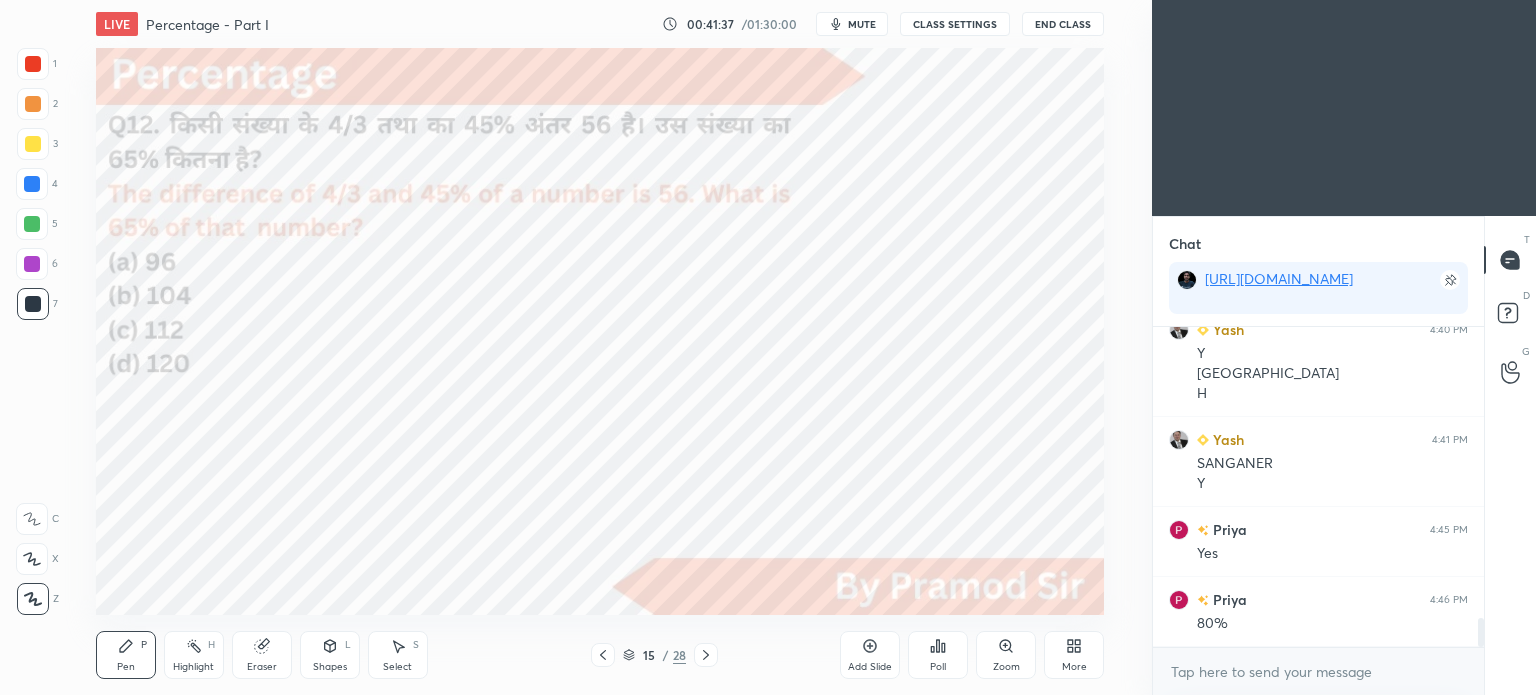 click at bounding box center [33, 304] 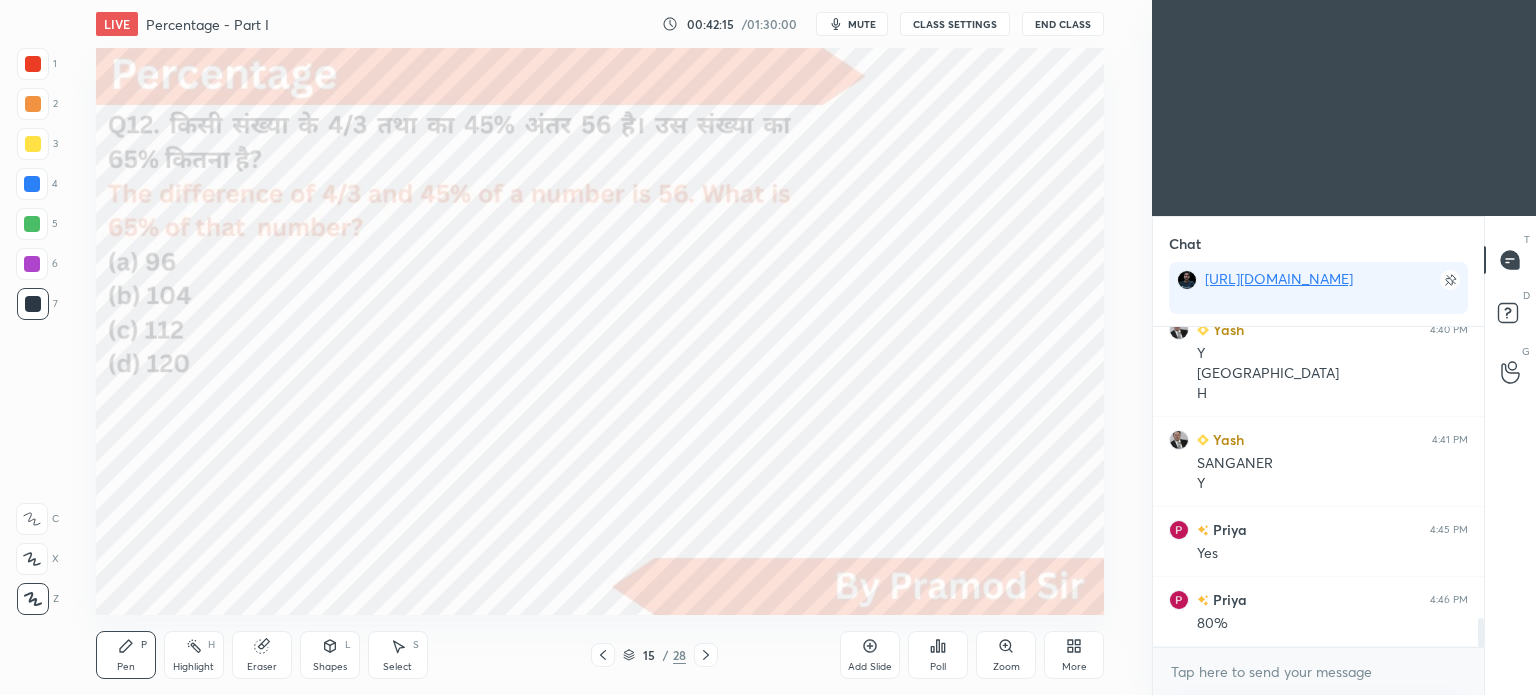 scroll, scrollTop: 6, scrollLeft: 6, axis: both 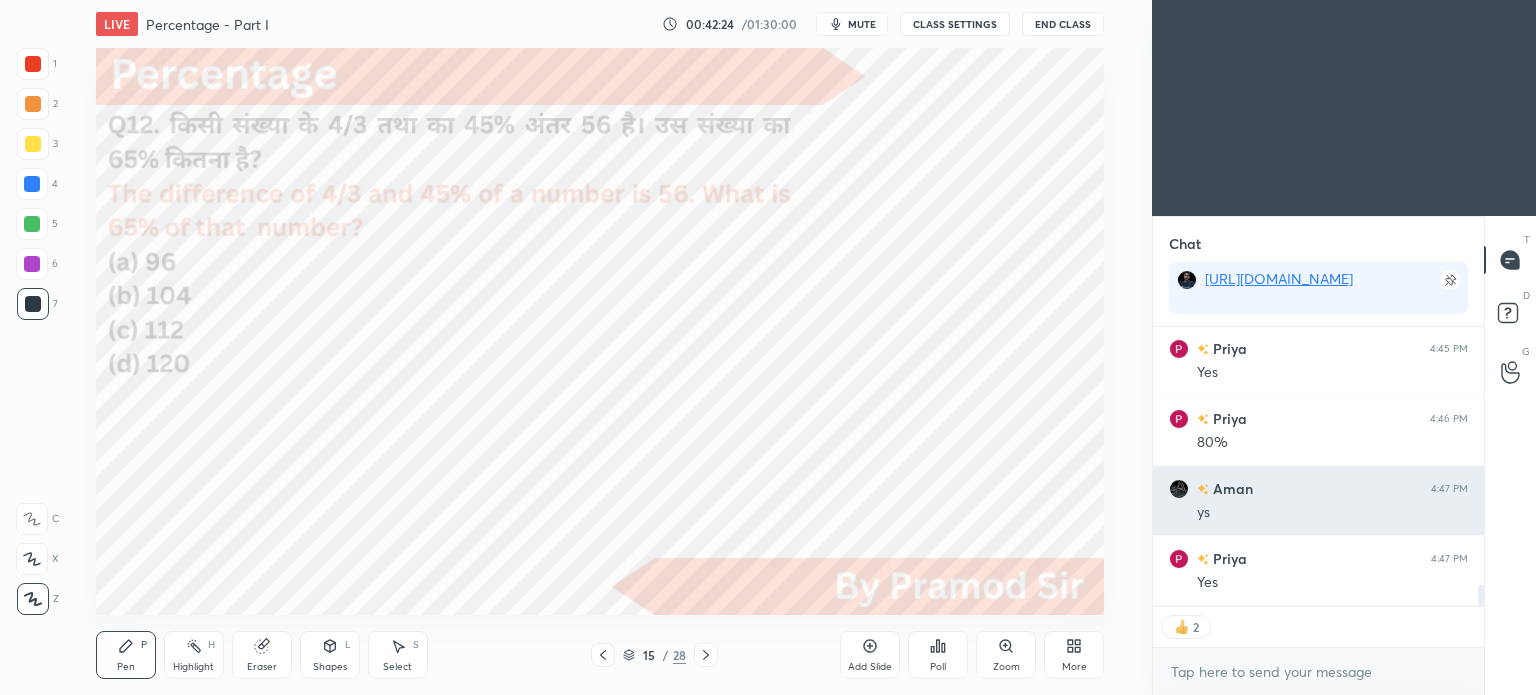 click on "Aman 4:47 PM" at bounding box center (1318, 488) 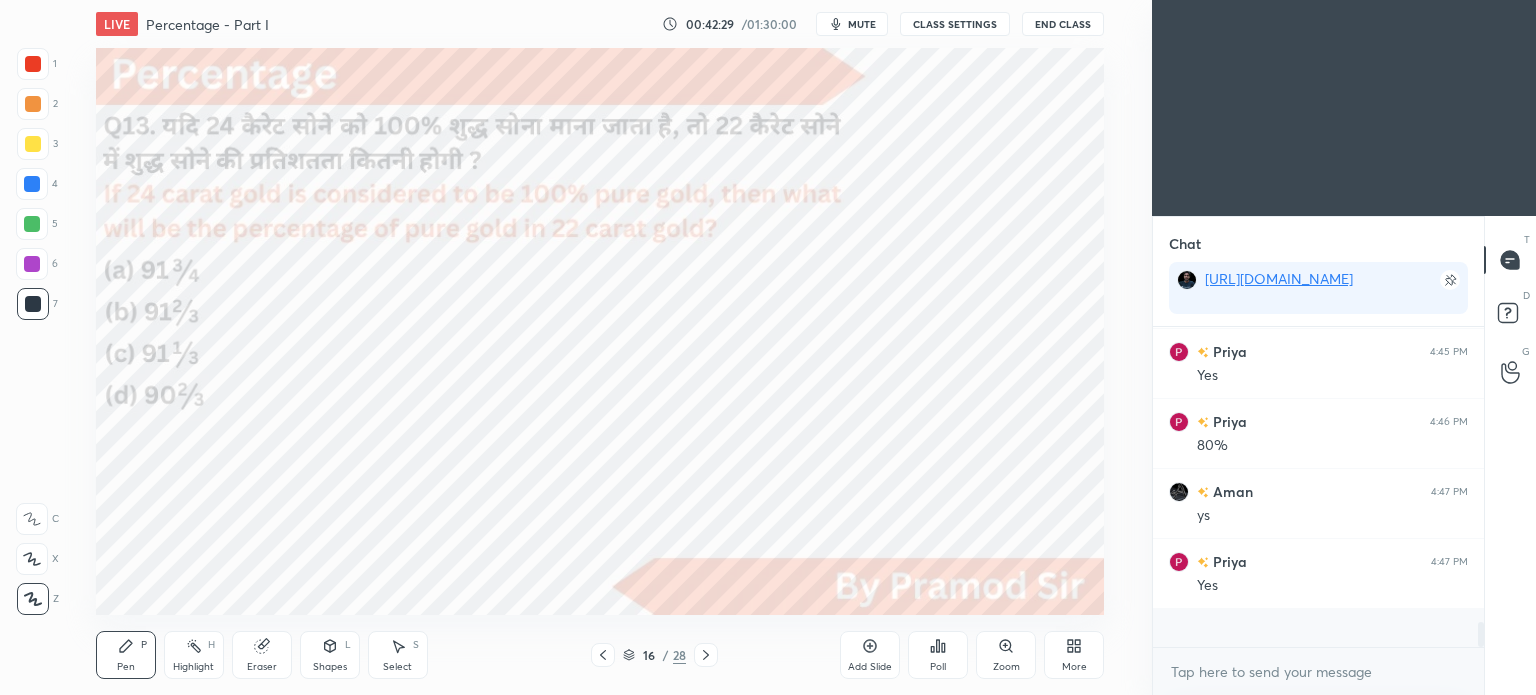 scroll, scrollTop: 5, scrollLeft: 6, axis: both 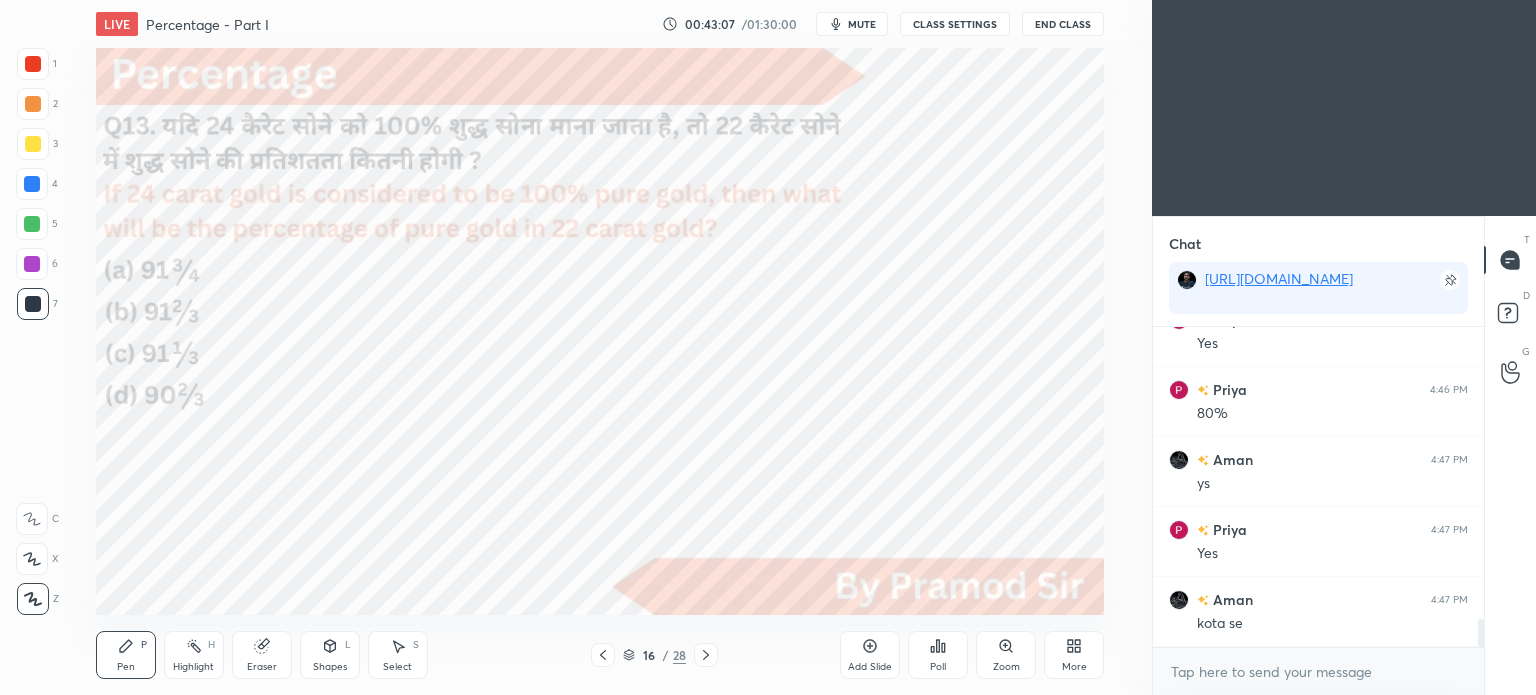 click on "Poll" at bounding box center [938, 655] 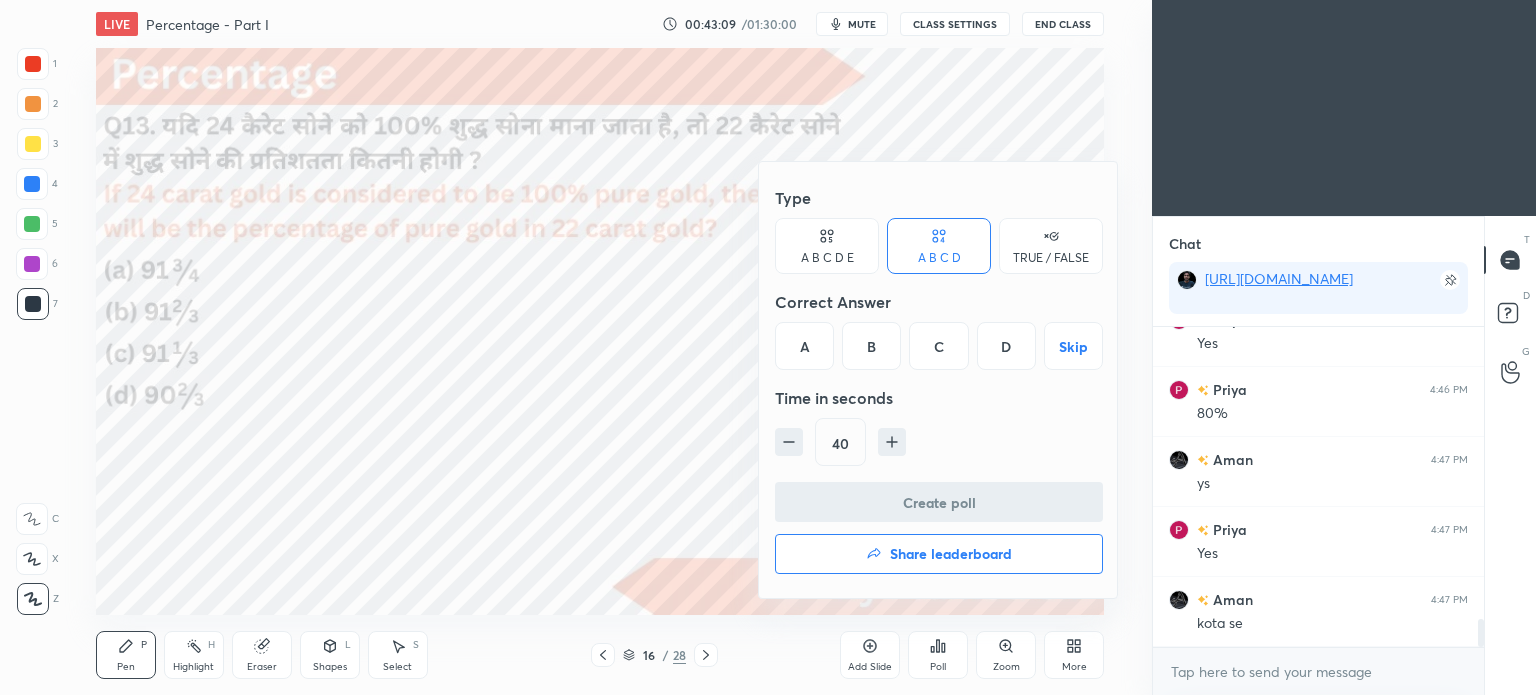 click on "B" at bounding box center [871, 346] 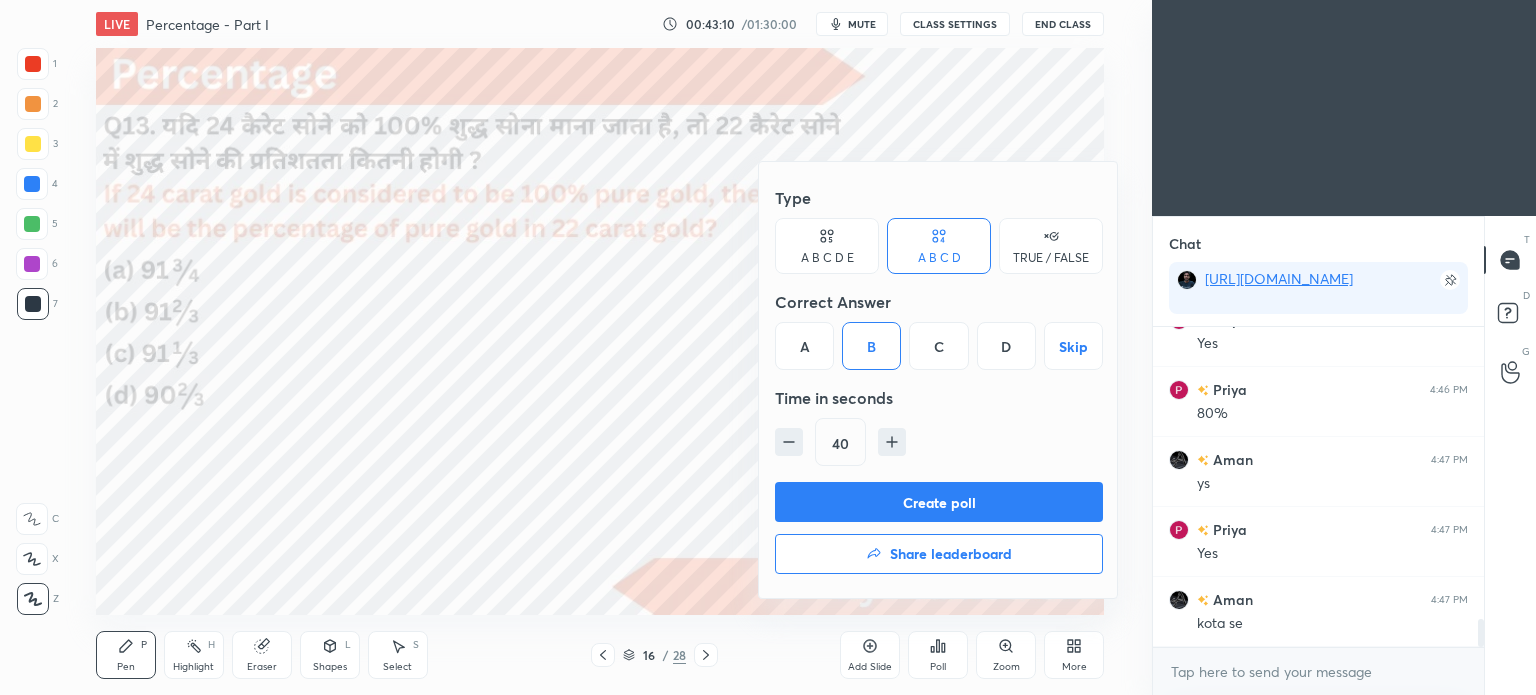 click on "Create poll" at bounding box center [939, 502] 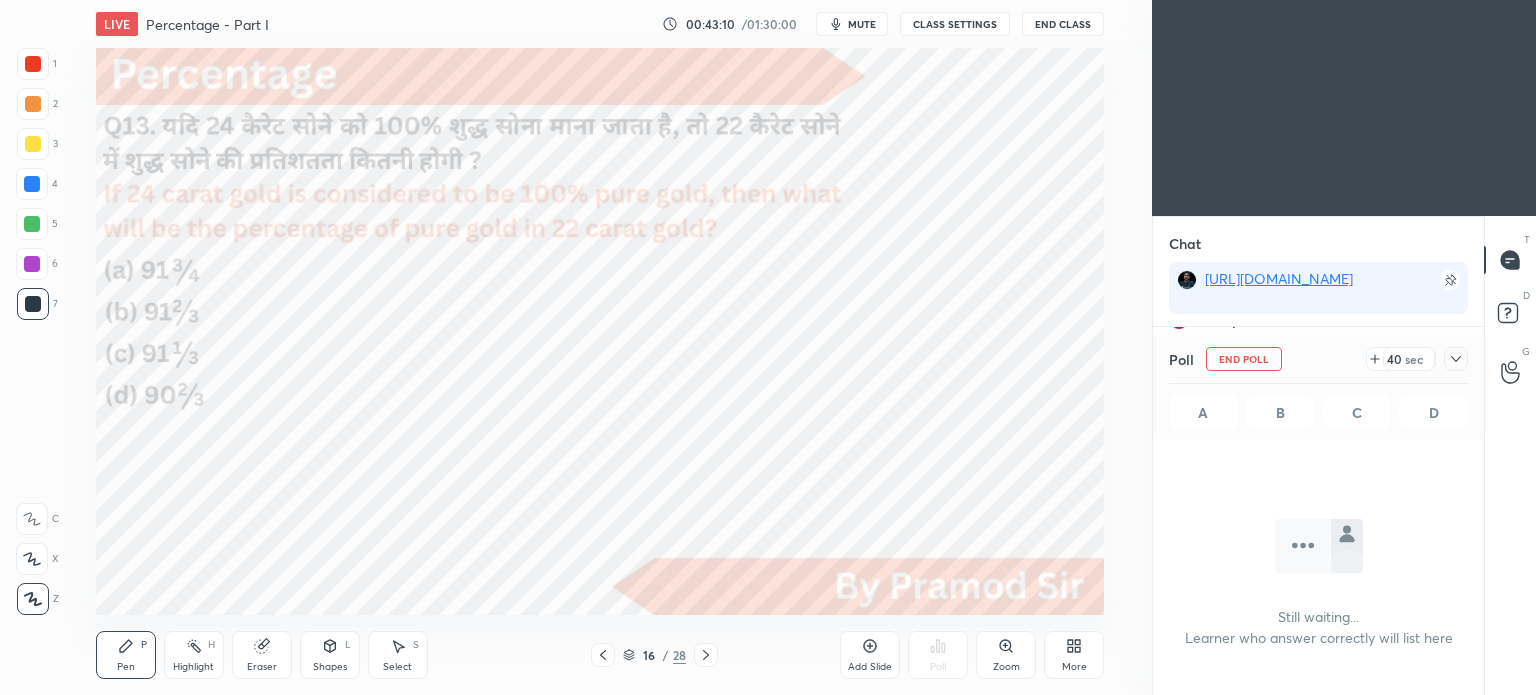 scroll, scrollTop: 248, scrollLeft: 325, axis: both 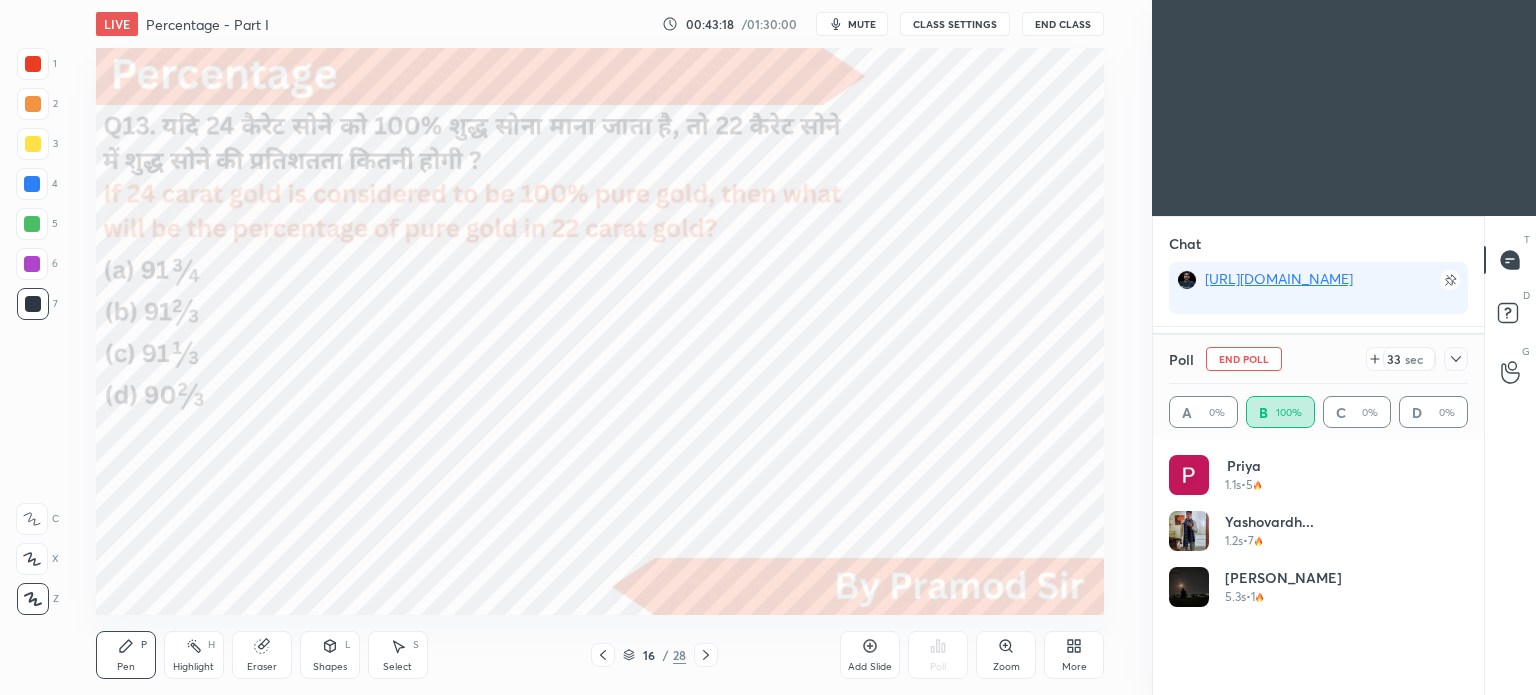 click 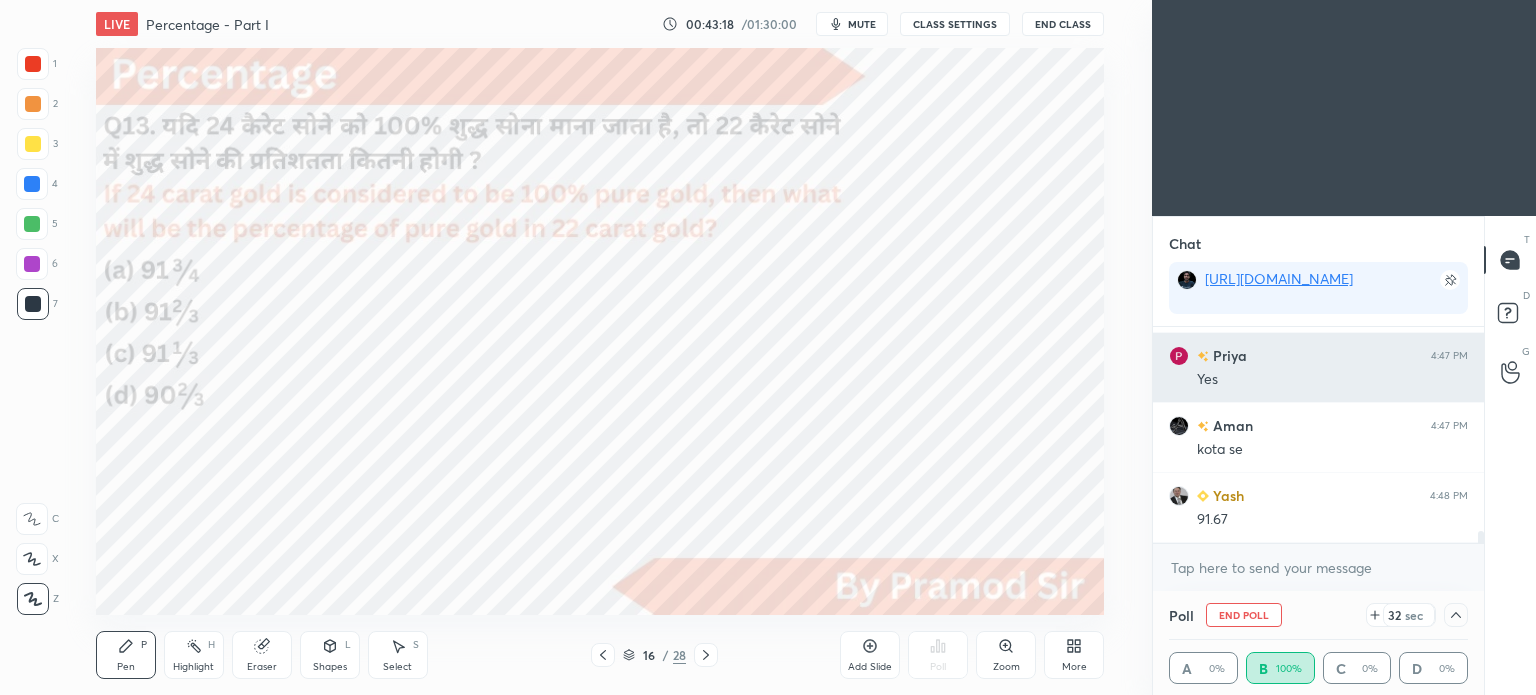 scroll, scrollTop: 0, scrollLeft: 0, axis: both 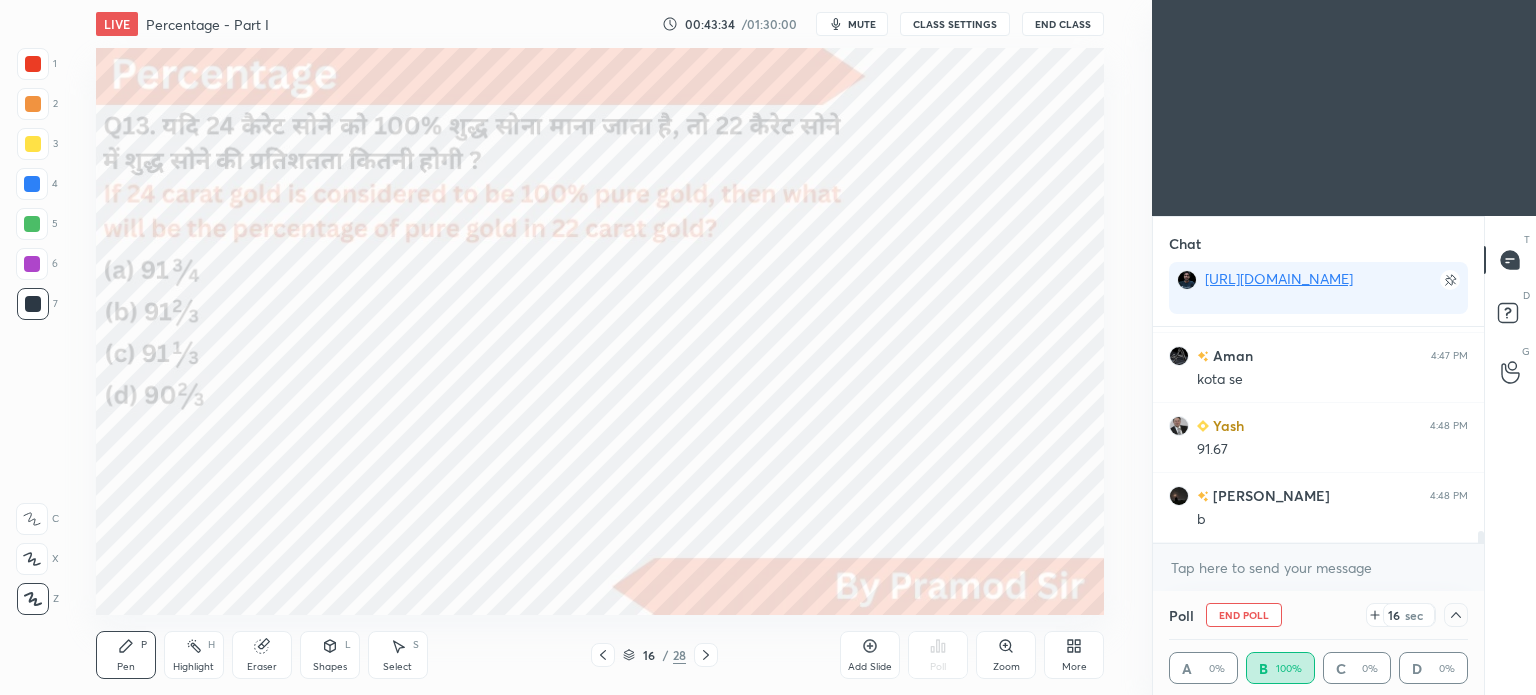 click 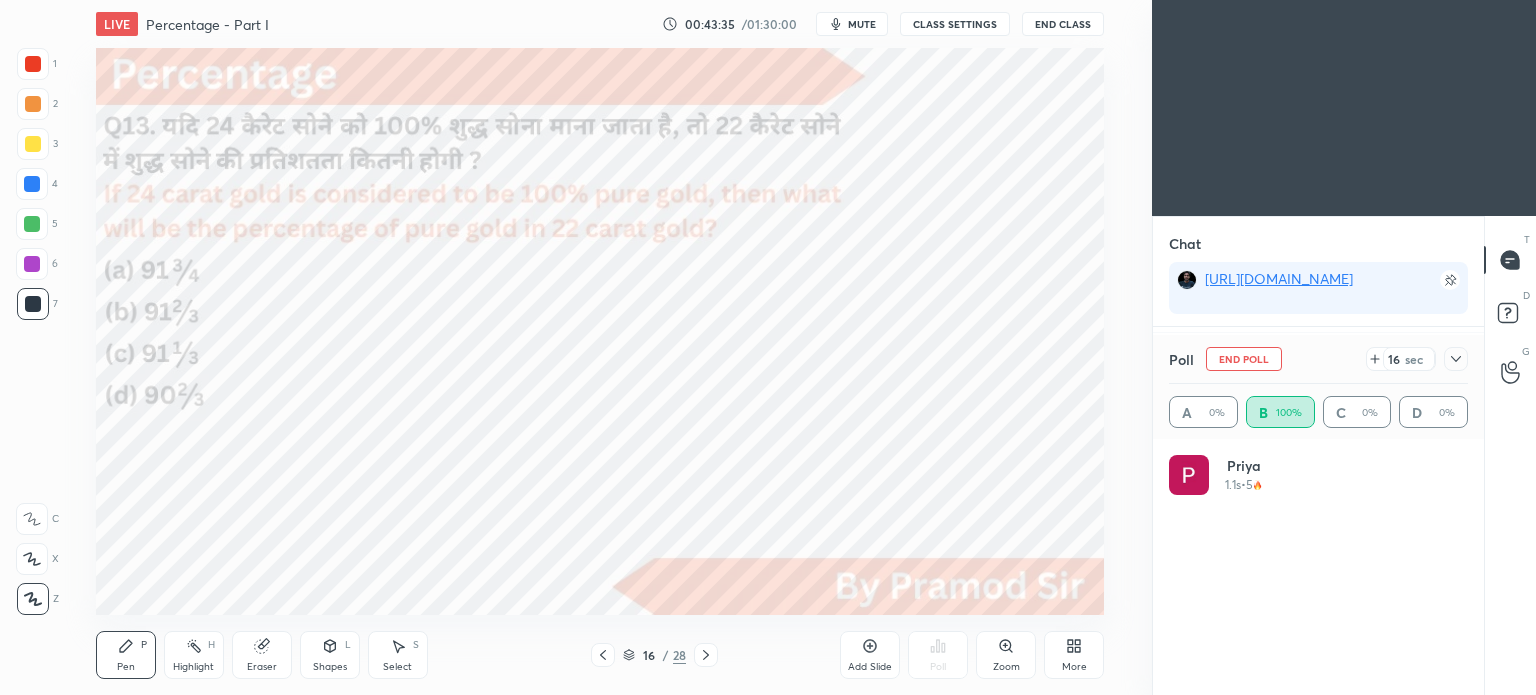 scroll, scrollTop: 6, scrollLeft: 6, axis: both 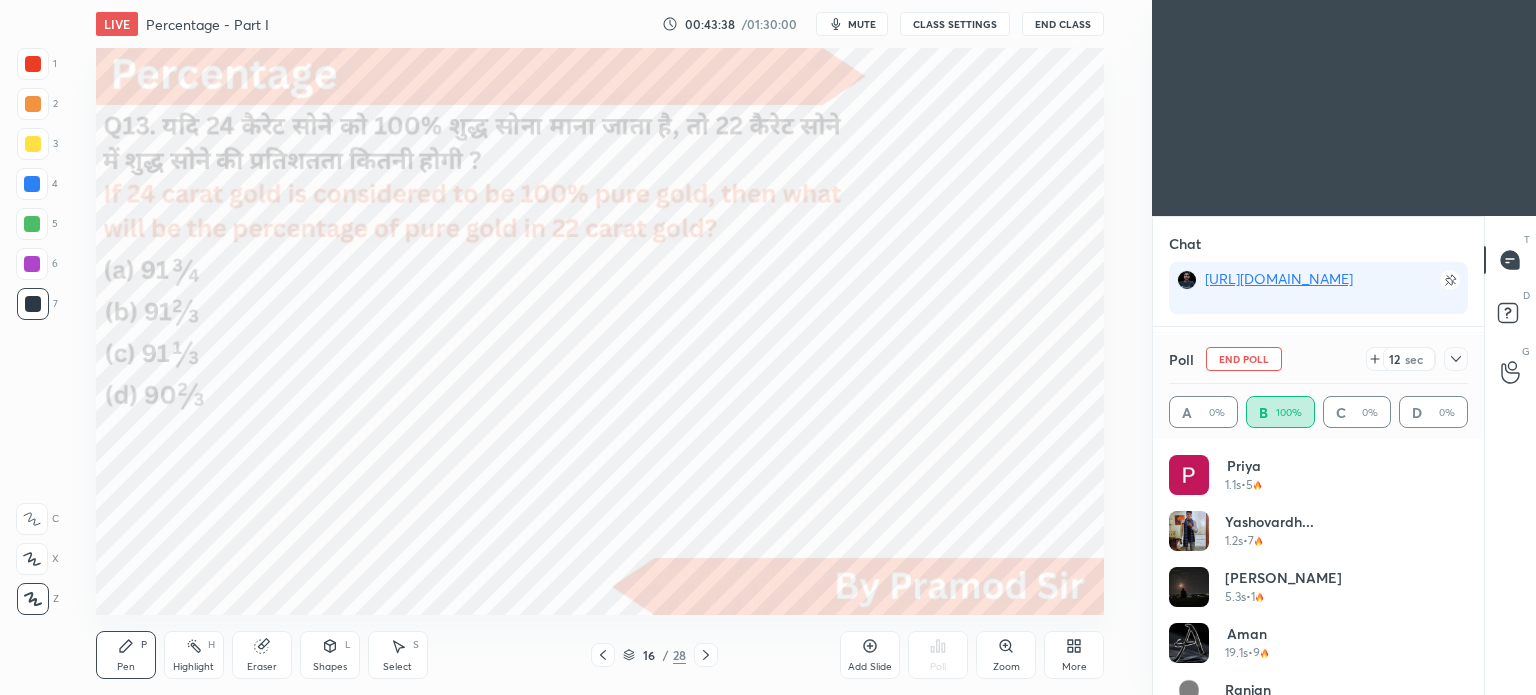 click 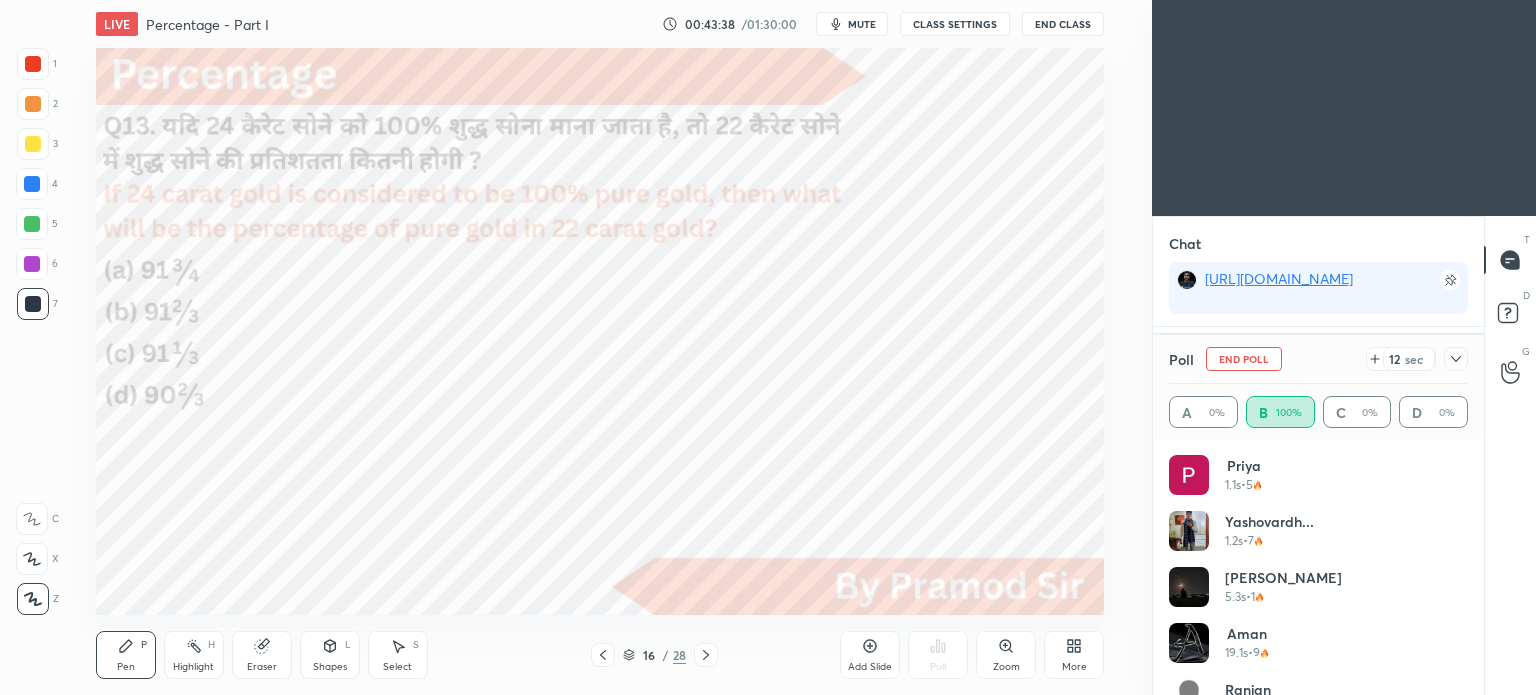 scroll, scrollTop: 175, scrollLeft: 293, axis: both 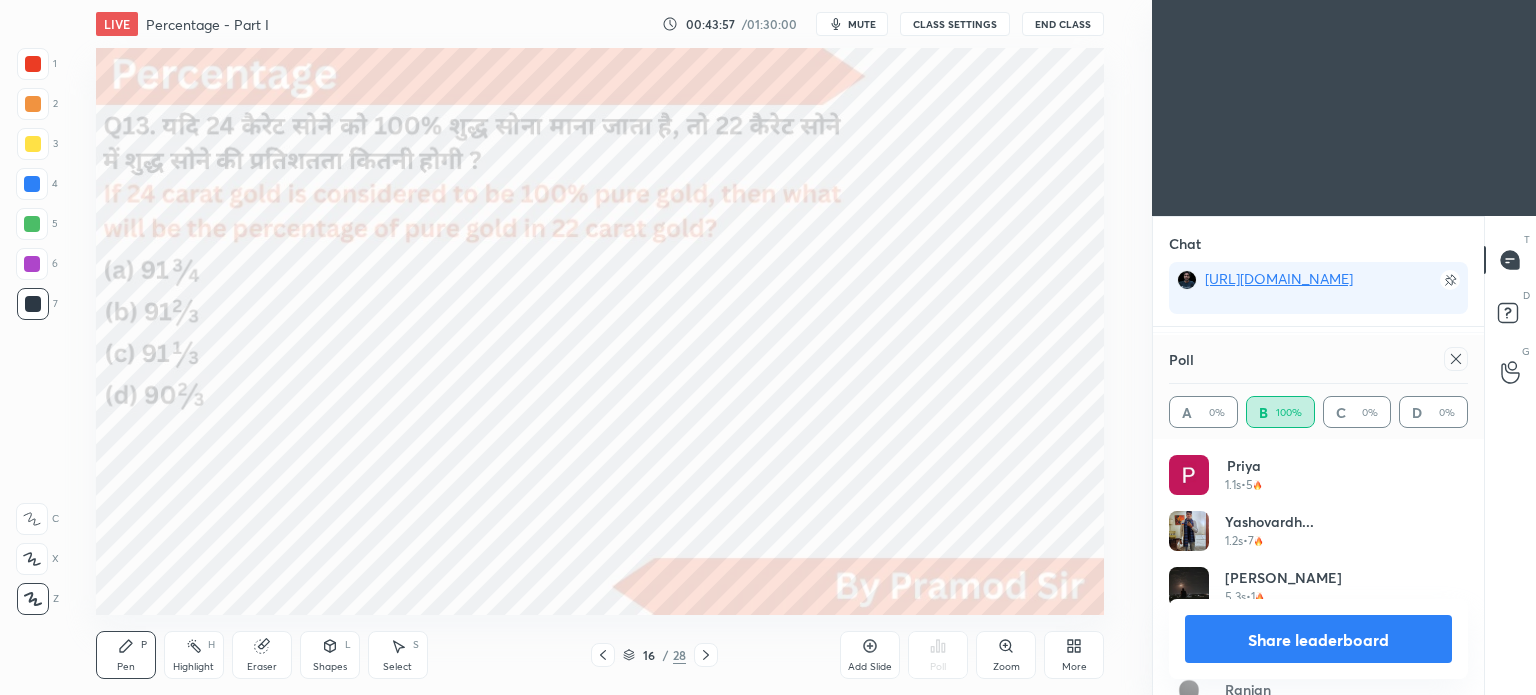 click 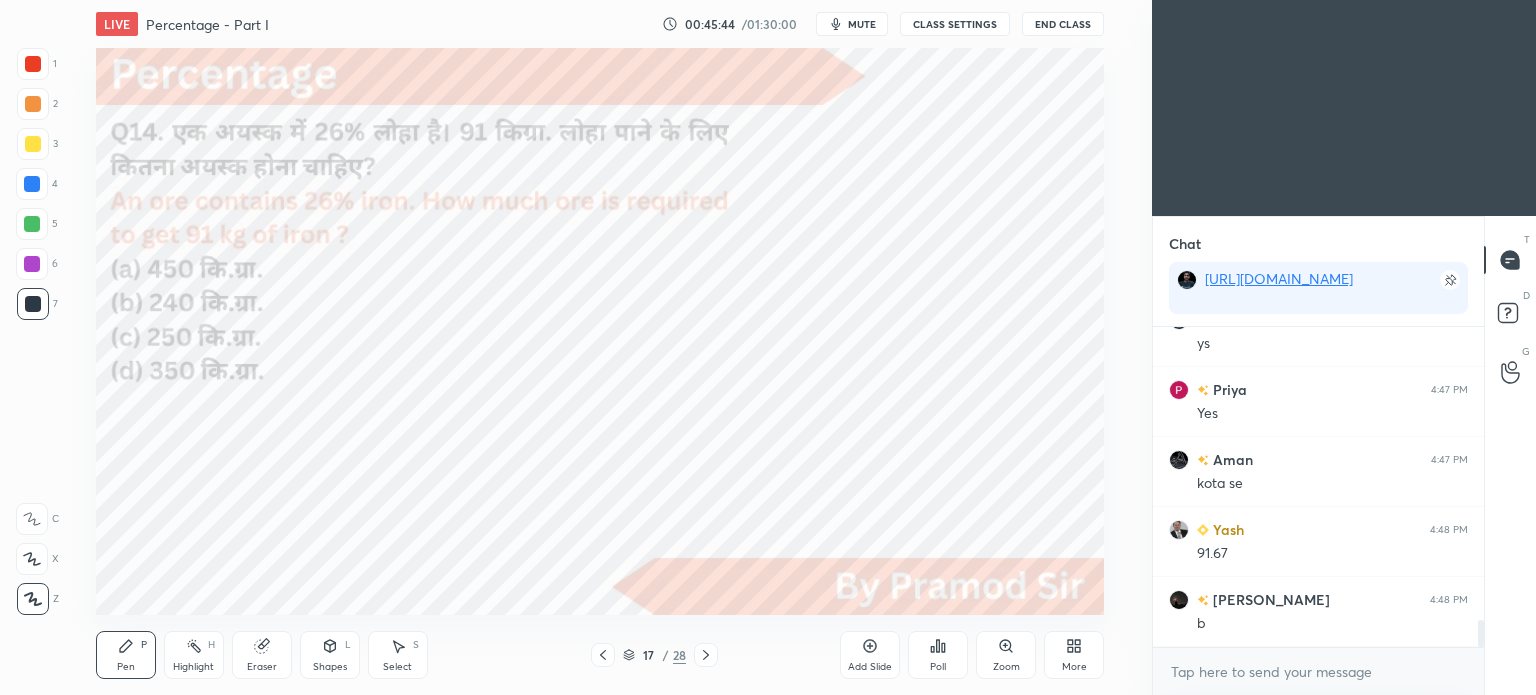 click on "mute" at bounding box center (862, 24) 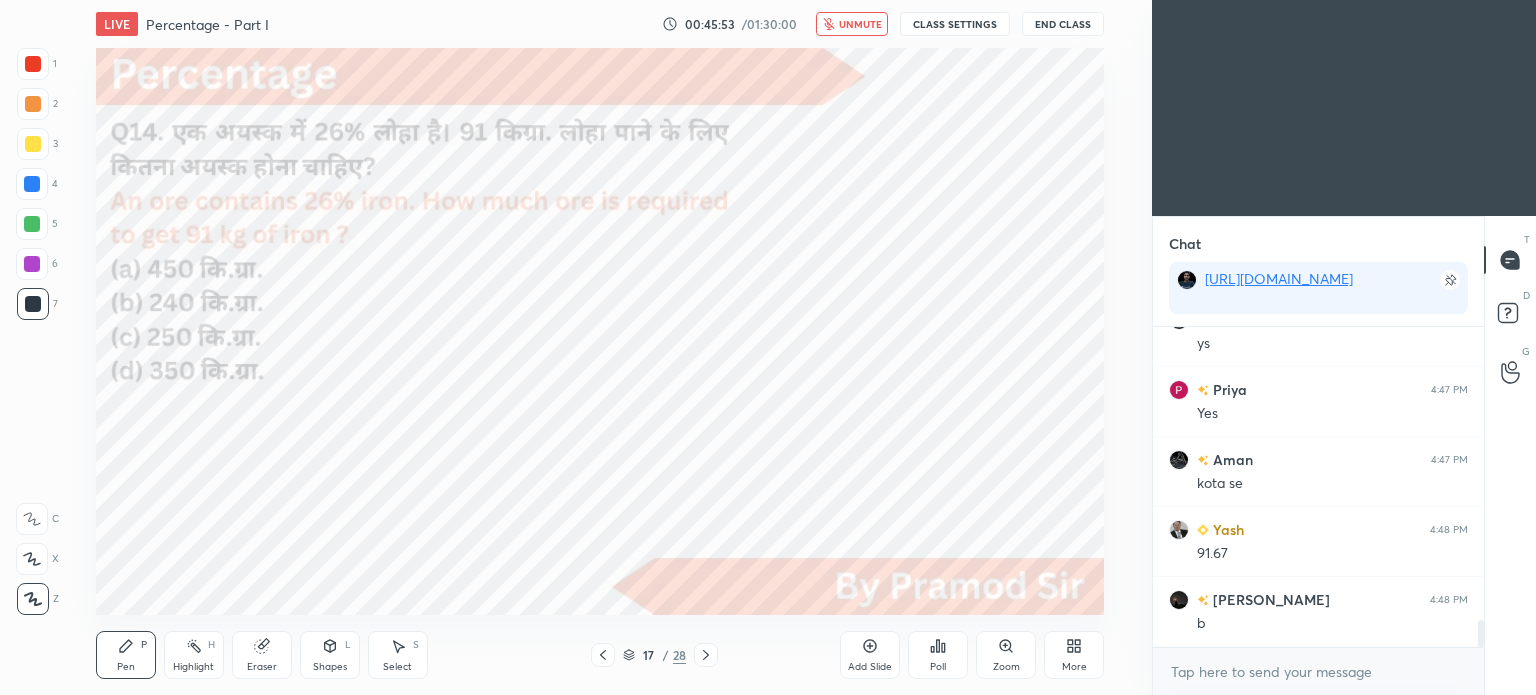 scroll, scrollTop: 3572, scrollLeft: 0, axis: vertical 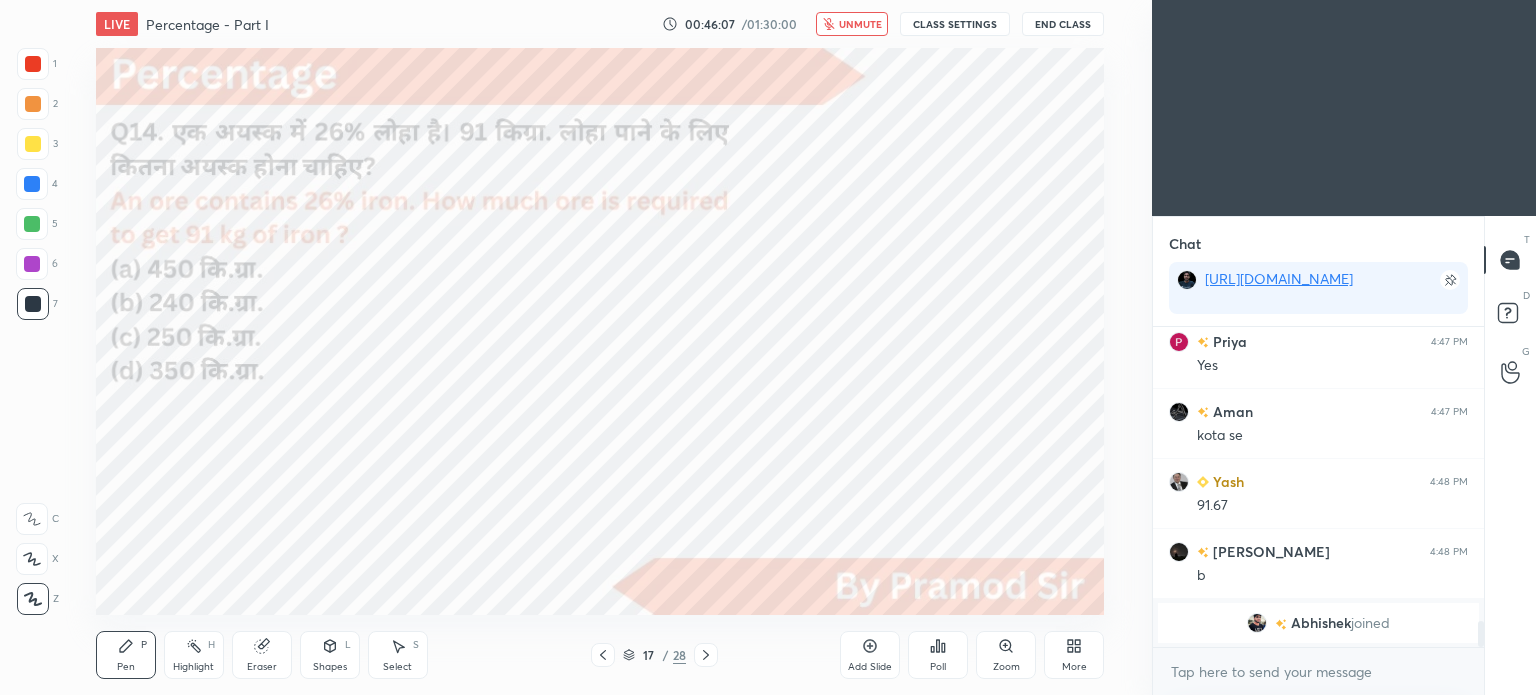 click 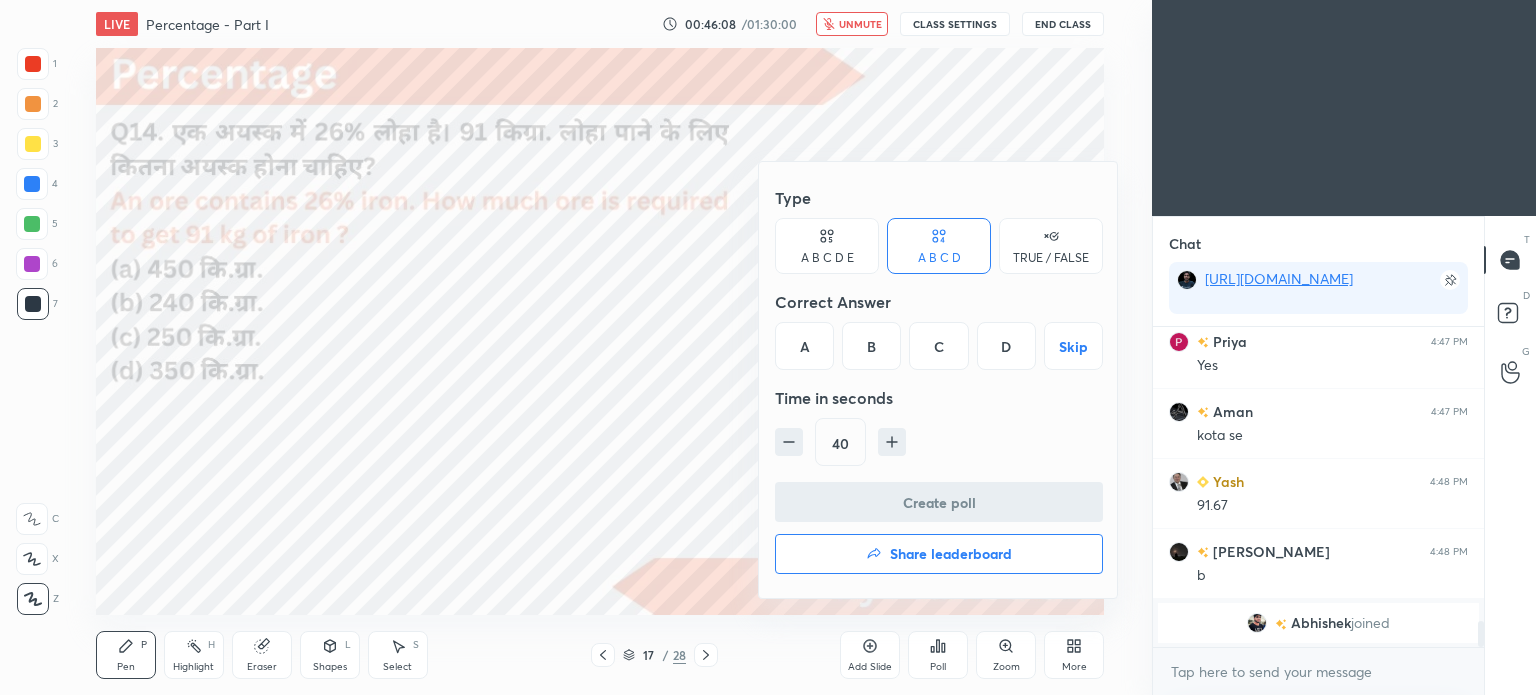 click on "D" at bounding box center (1006, 346) 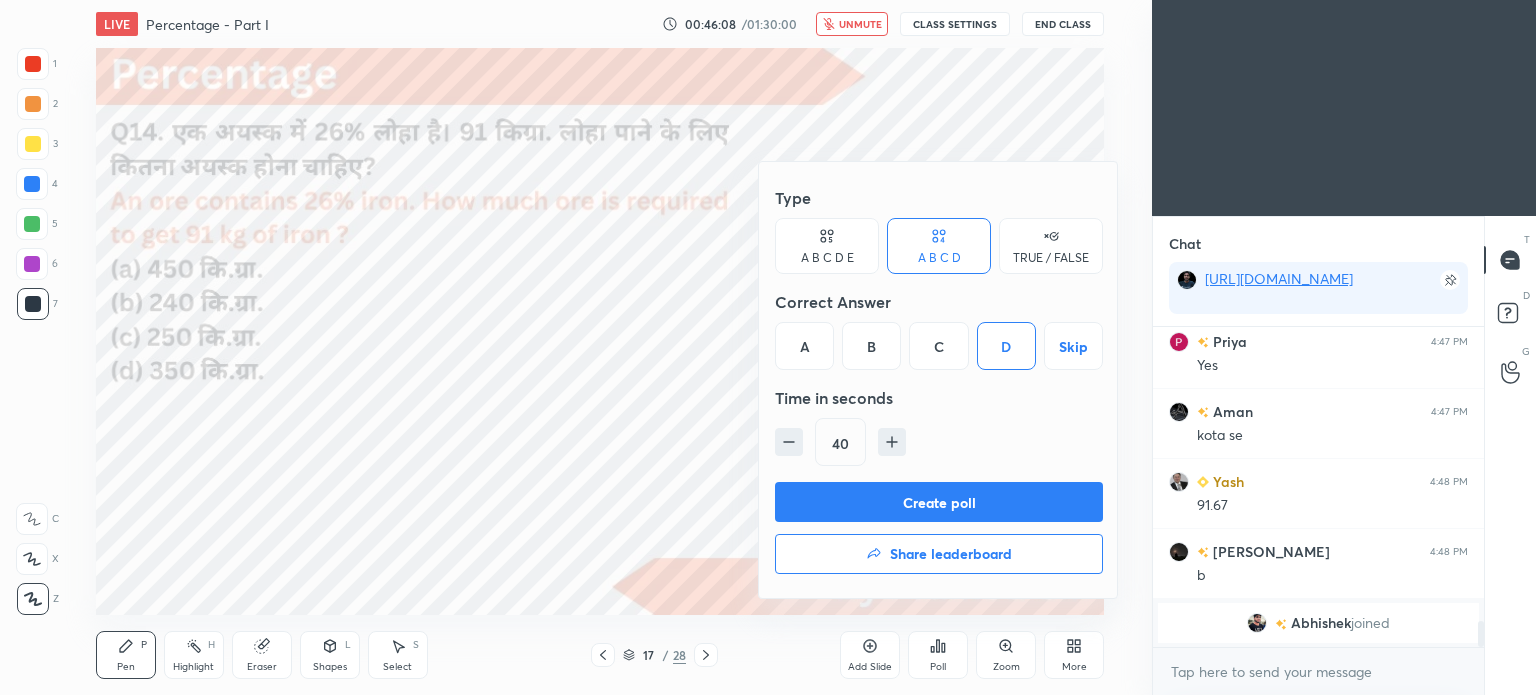 click on "Create poll" at bounding box center [939, 502] 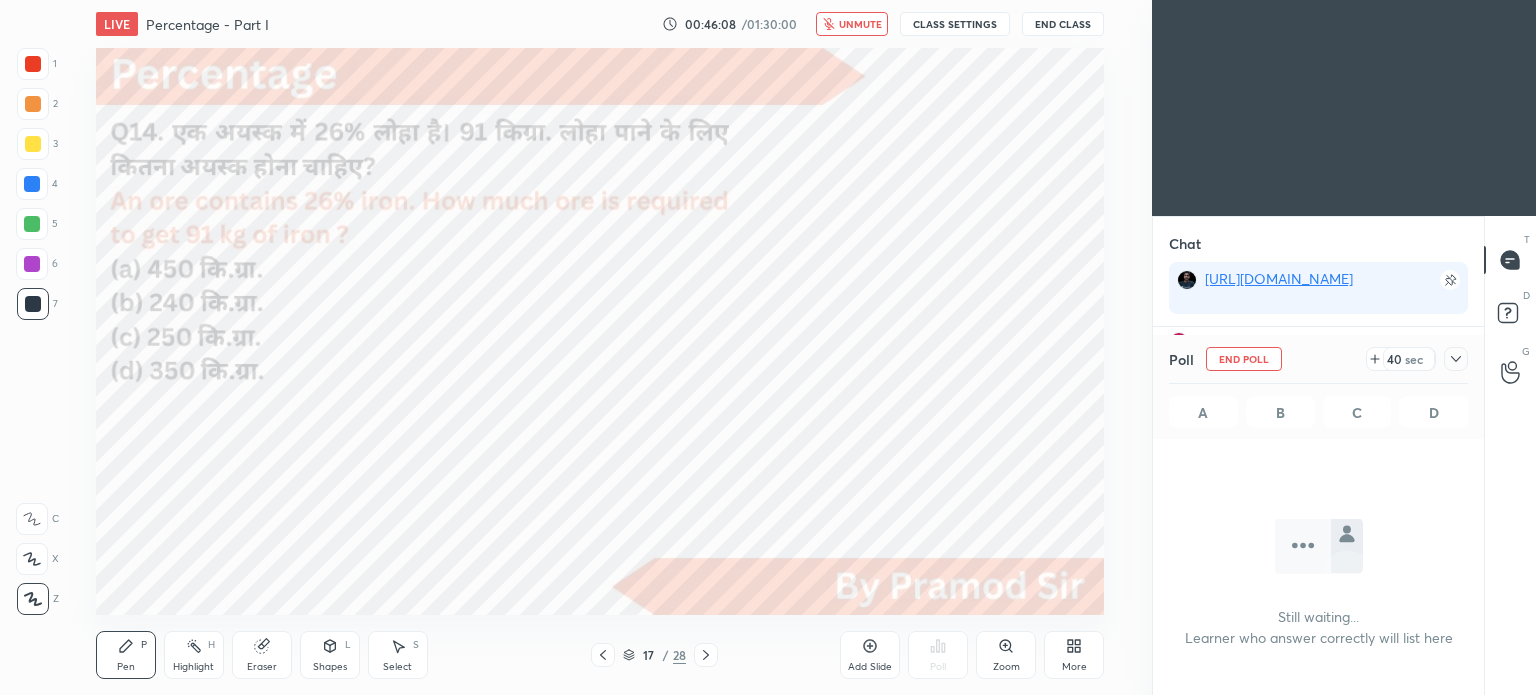 scroll, scrollTop: 128, scrollLeft: 325, axis: both 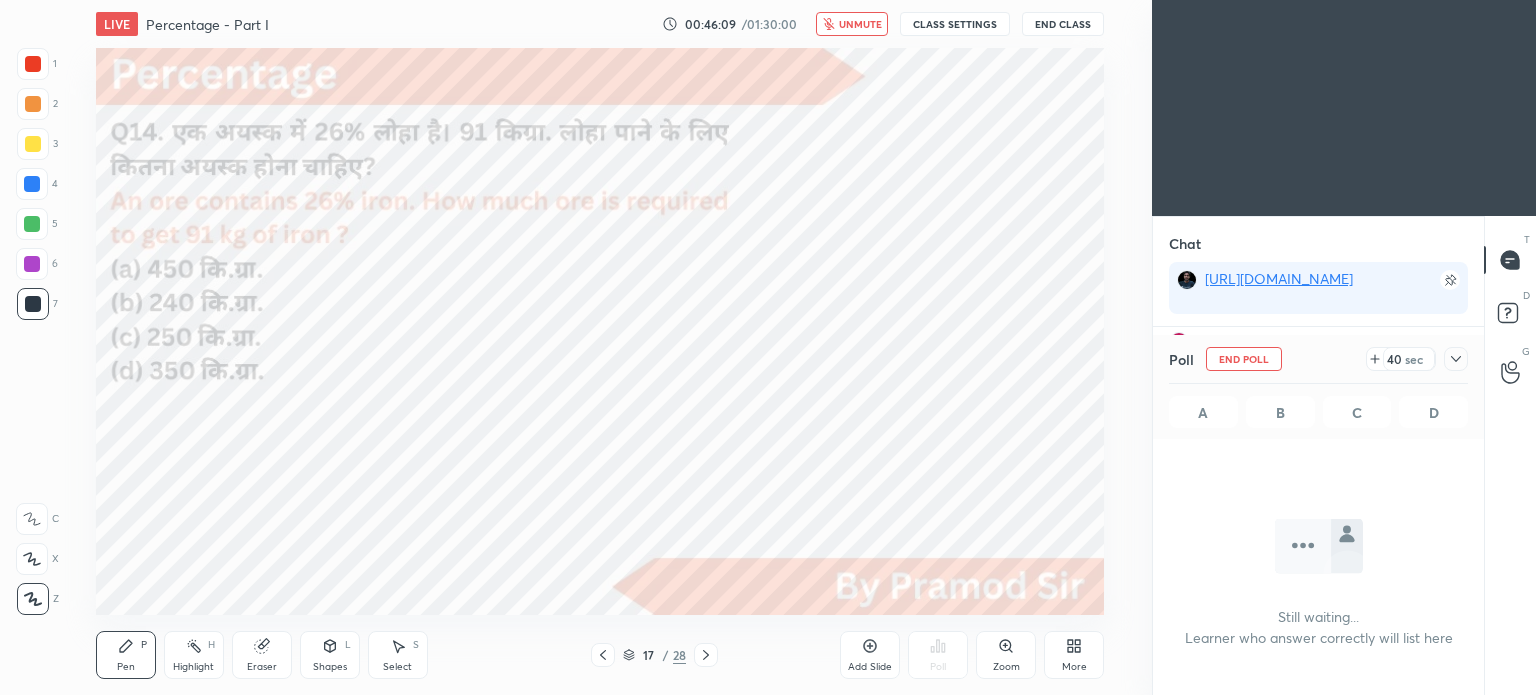 click on "unmute" at bounding box center (860, 24) 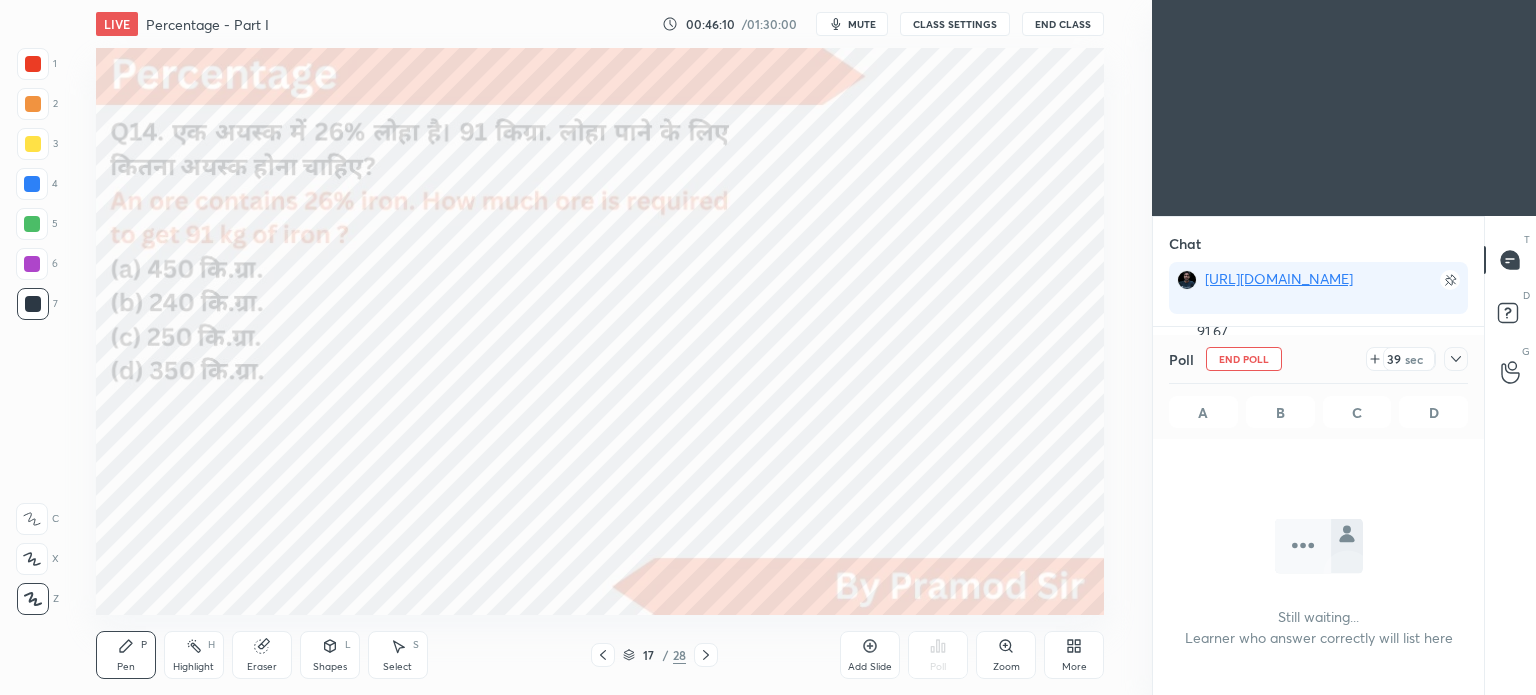 scroll, scrollTop: 3468, scrollLeft: 0, axis: vertical 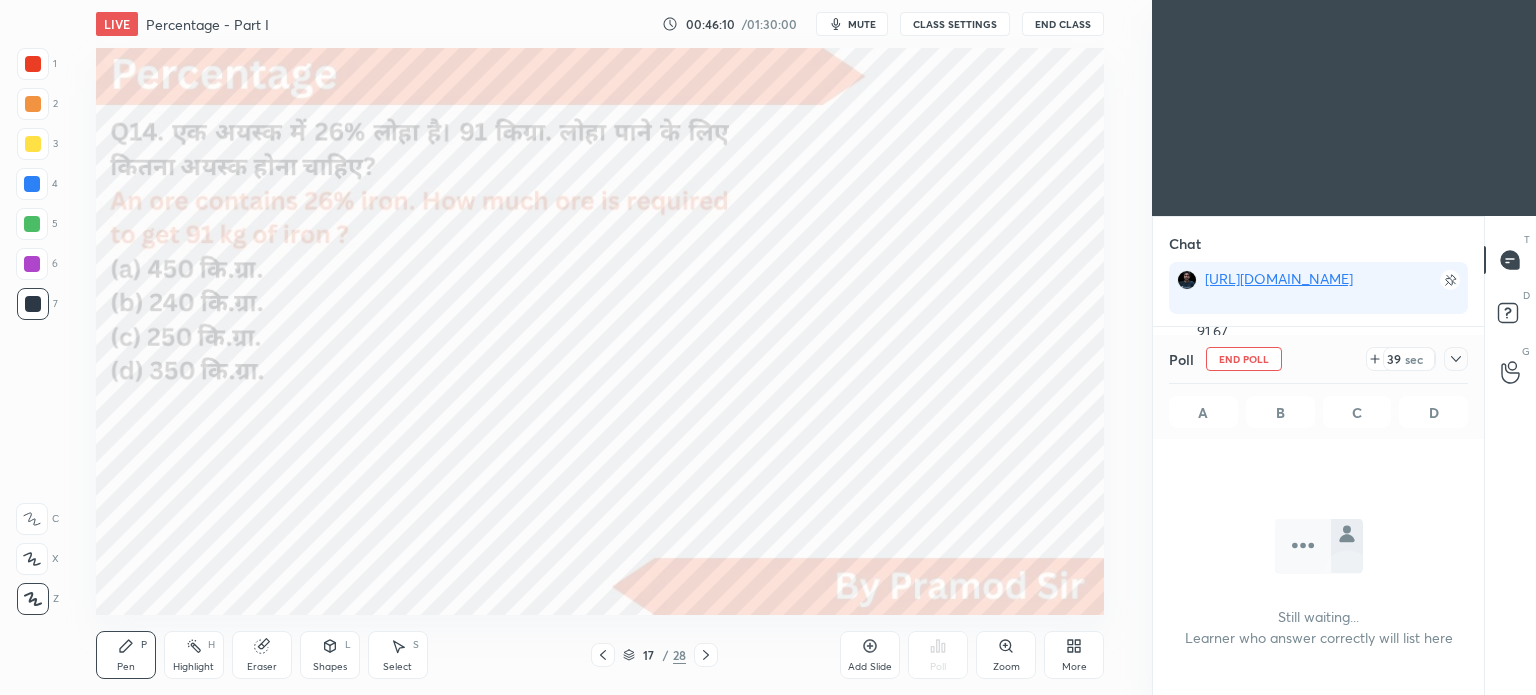 click 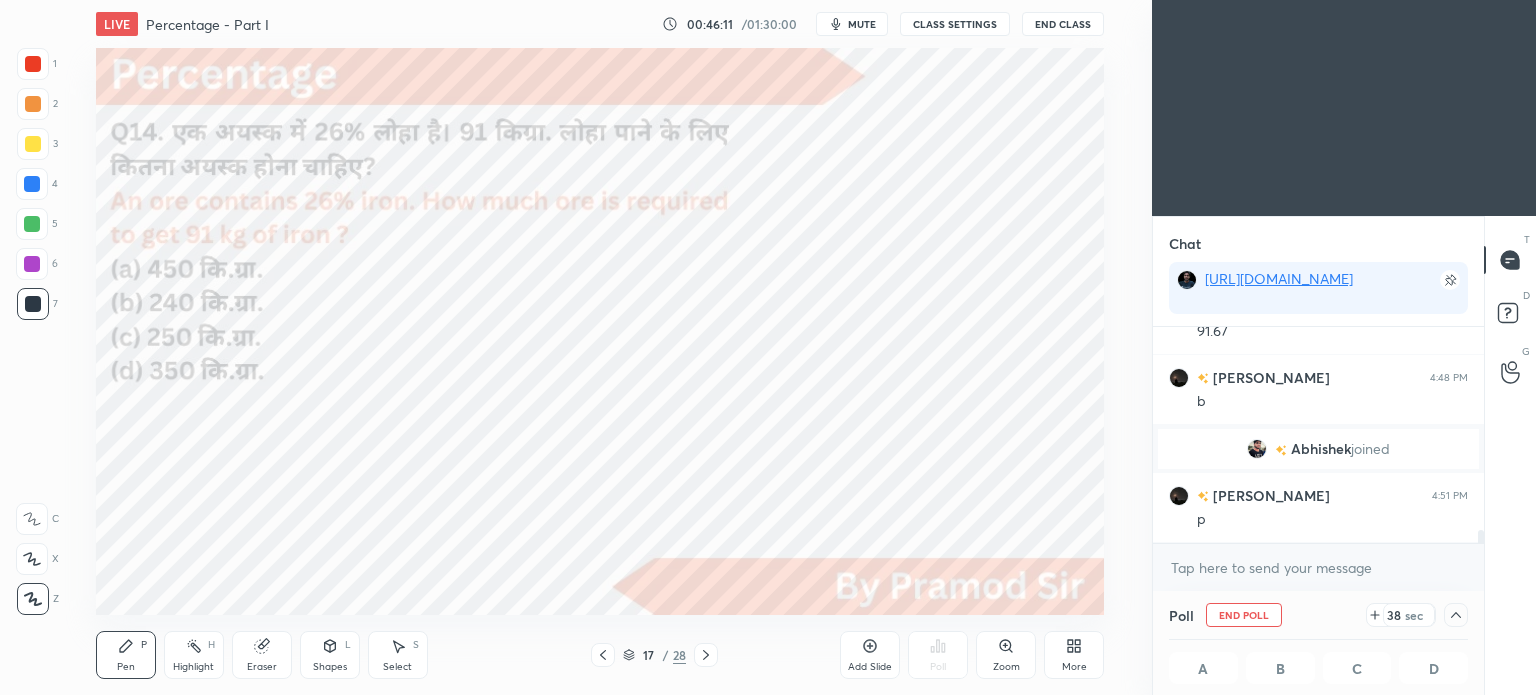 click on "Abhishek" at bounding box center (1321, 449) 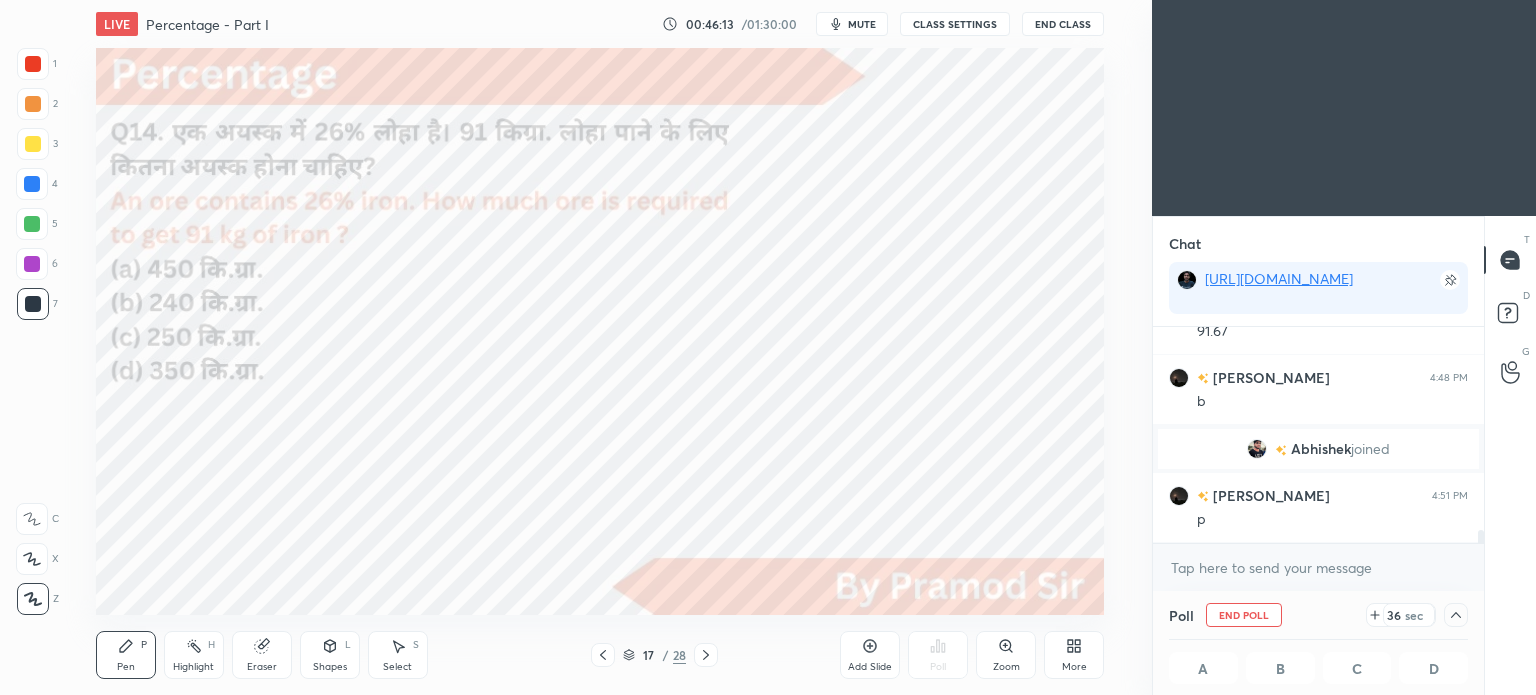 scroll, scrollTop: 0, scrollLeft: 6, axis: horizontal 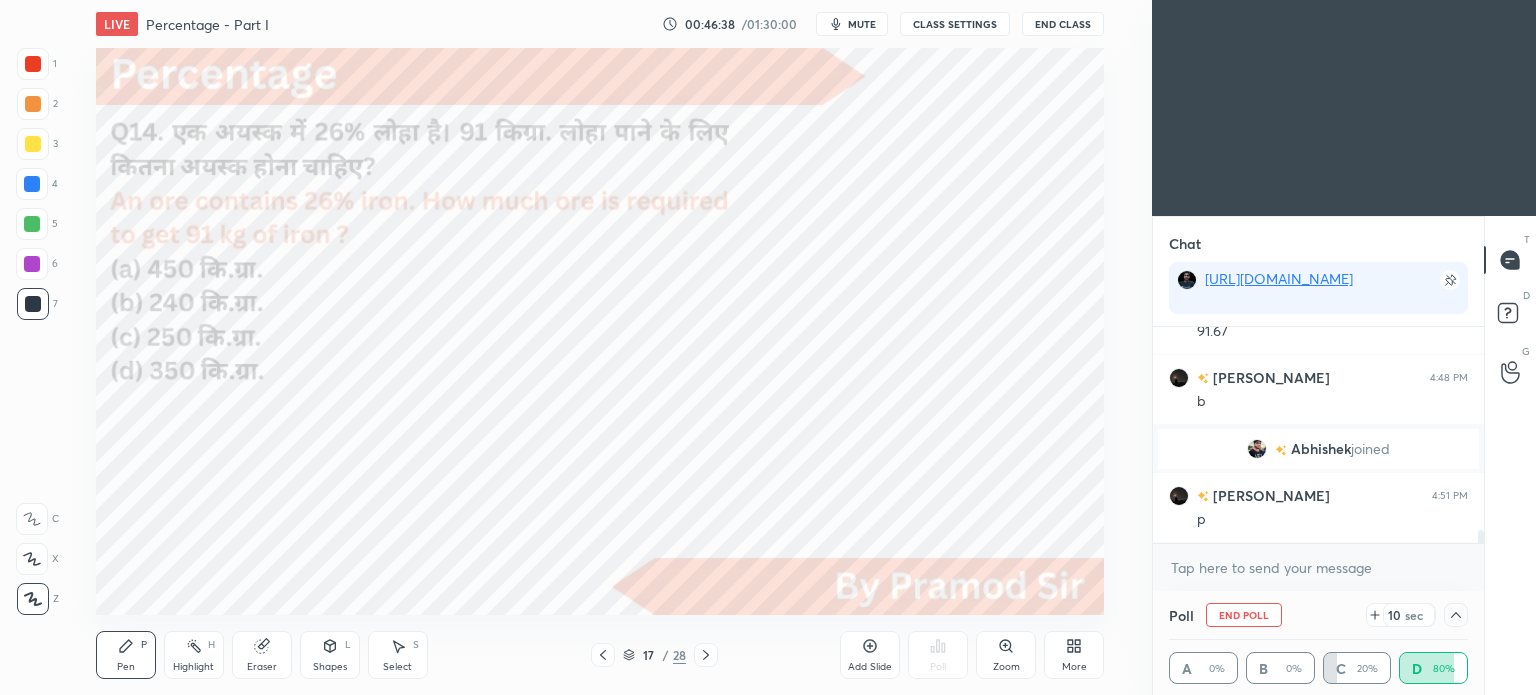 click 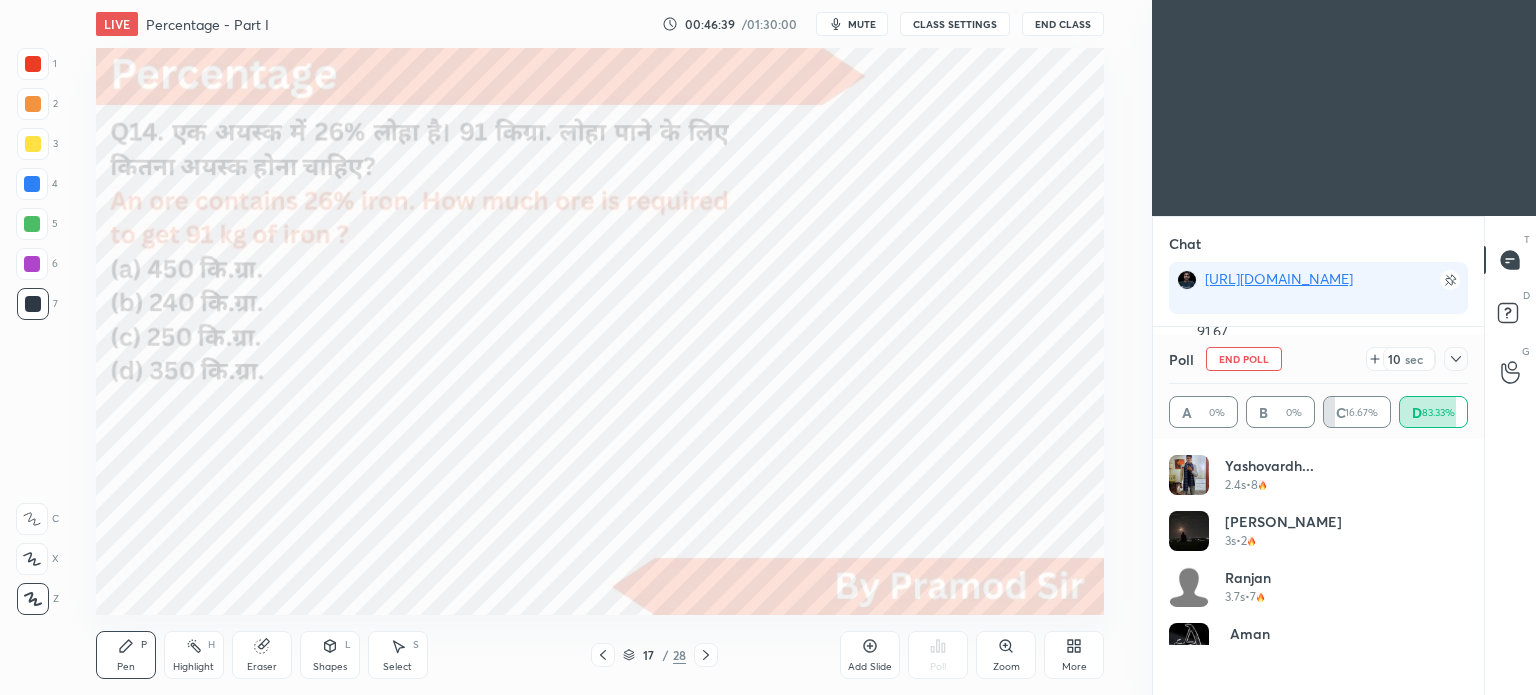 scroll, scrollTop: 0, scrollLeft: 0, axis: both 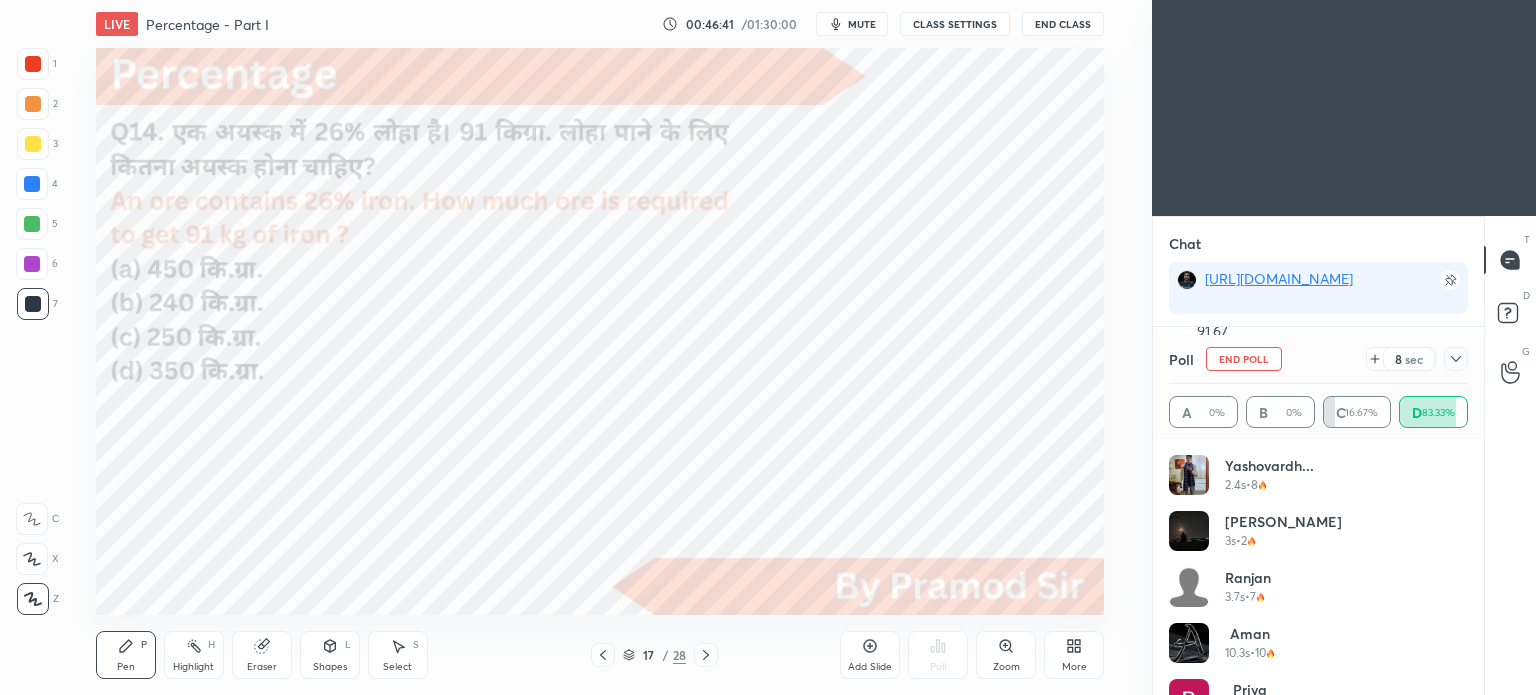 click 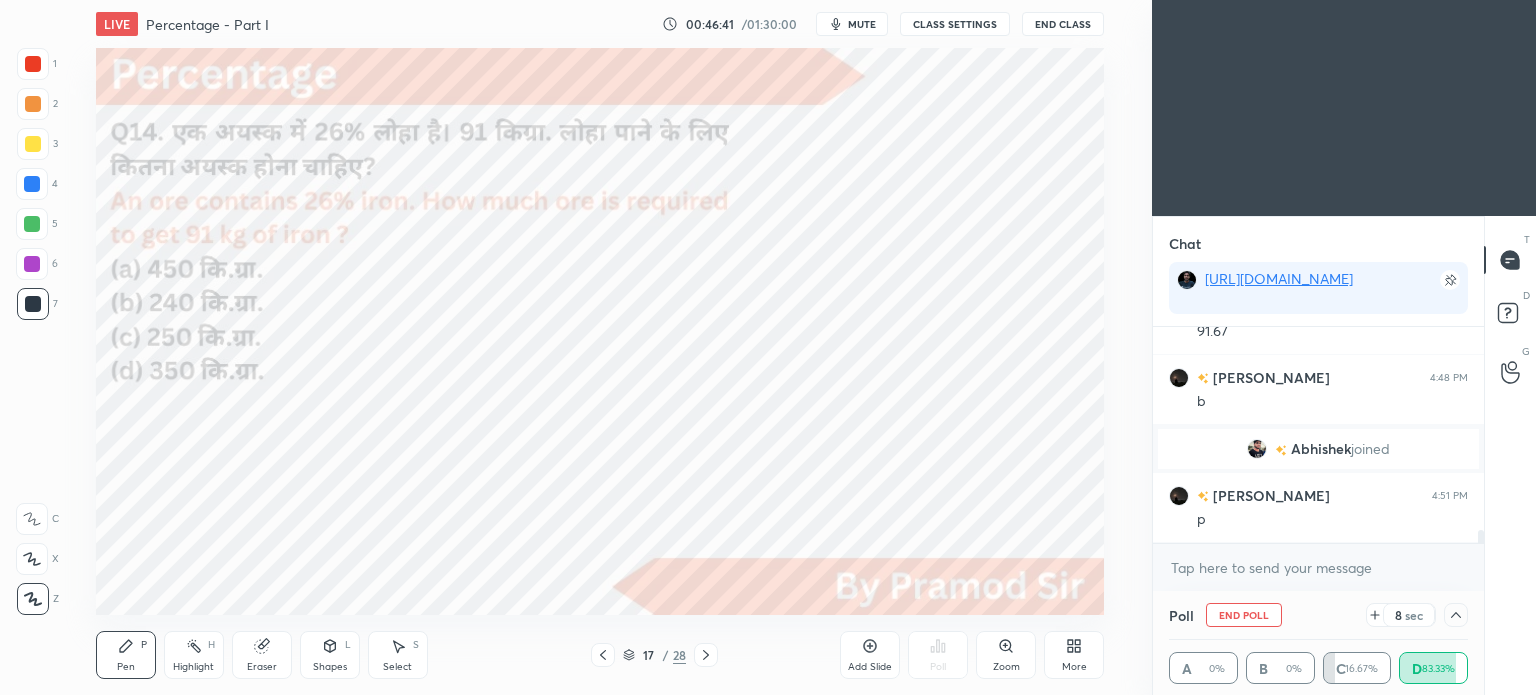 scroll, scrollTop: 0, scrollLeft: 0, axis: both 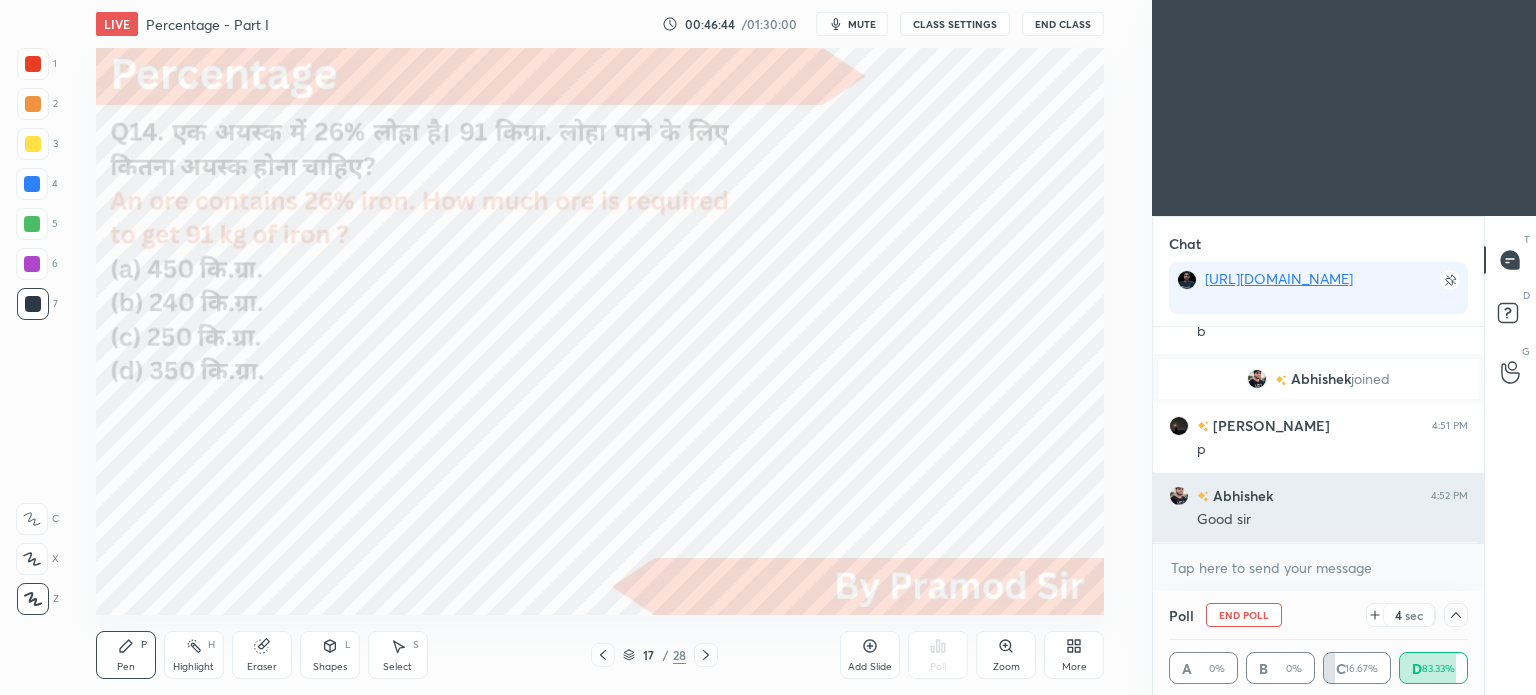 click on "Abhishek" at bounding box center (1241, 495) 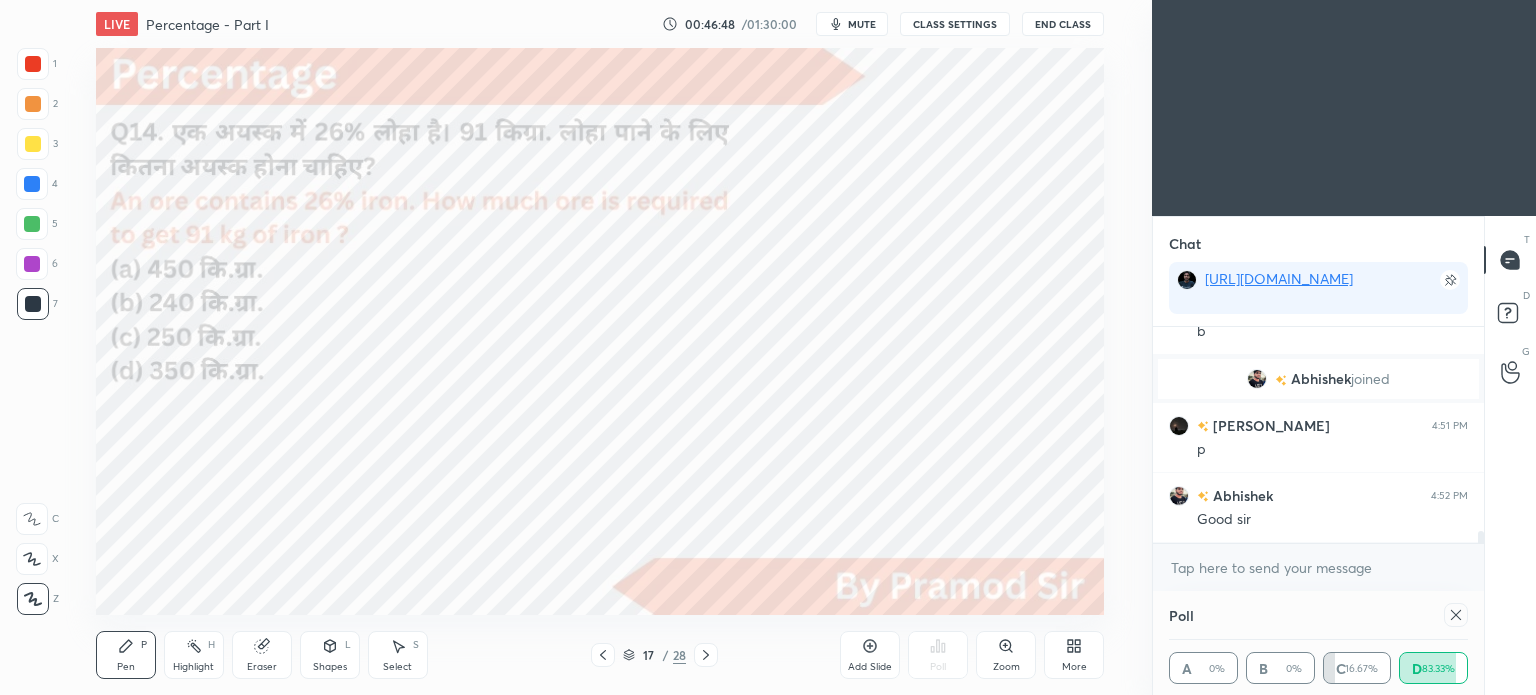 scroll, scrollTop: 0, scrollLeft: 0, axis: both 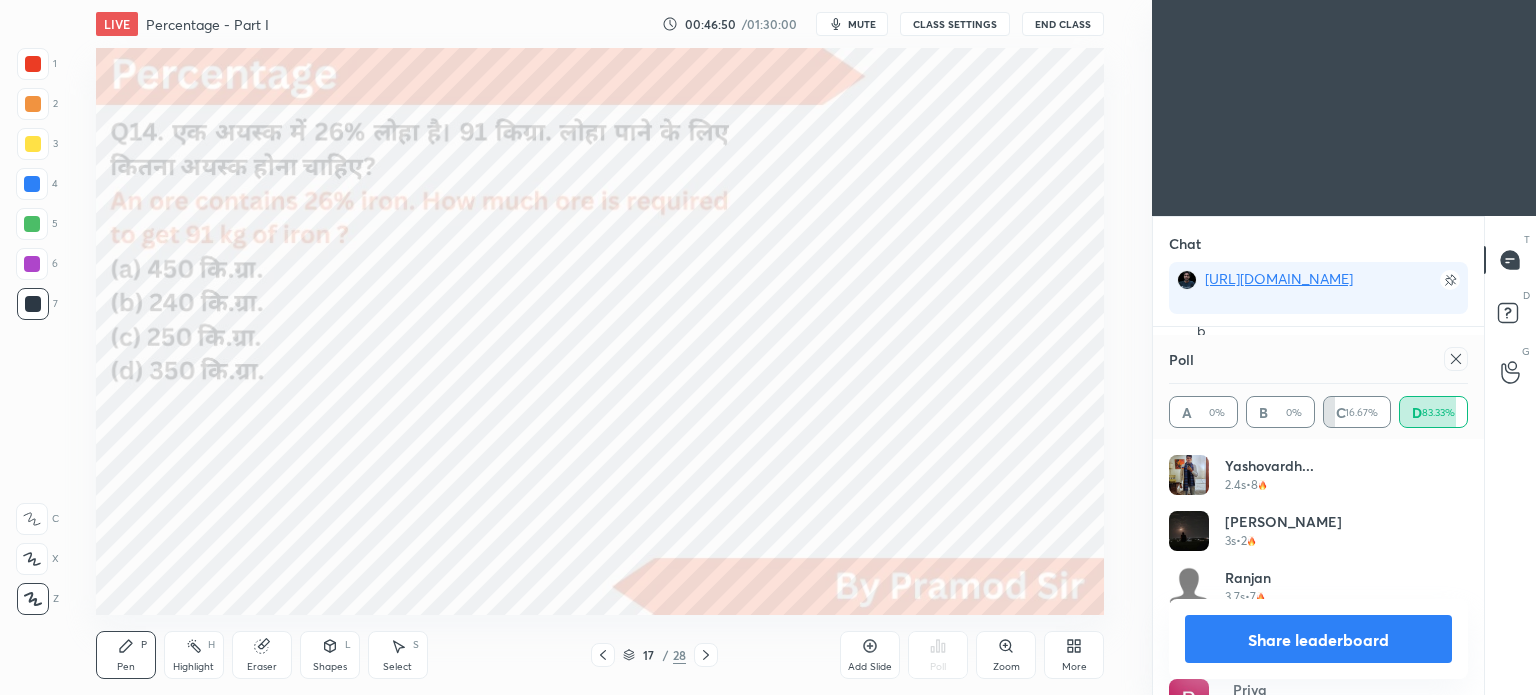click 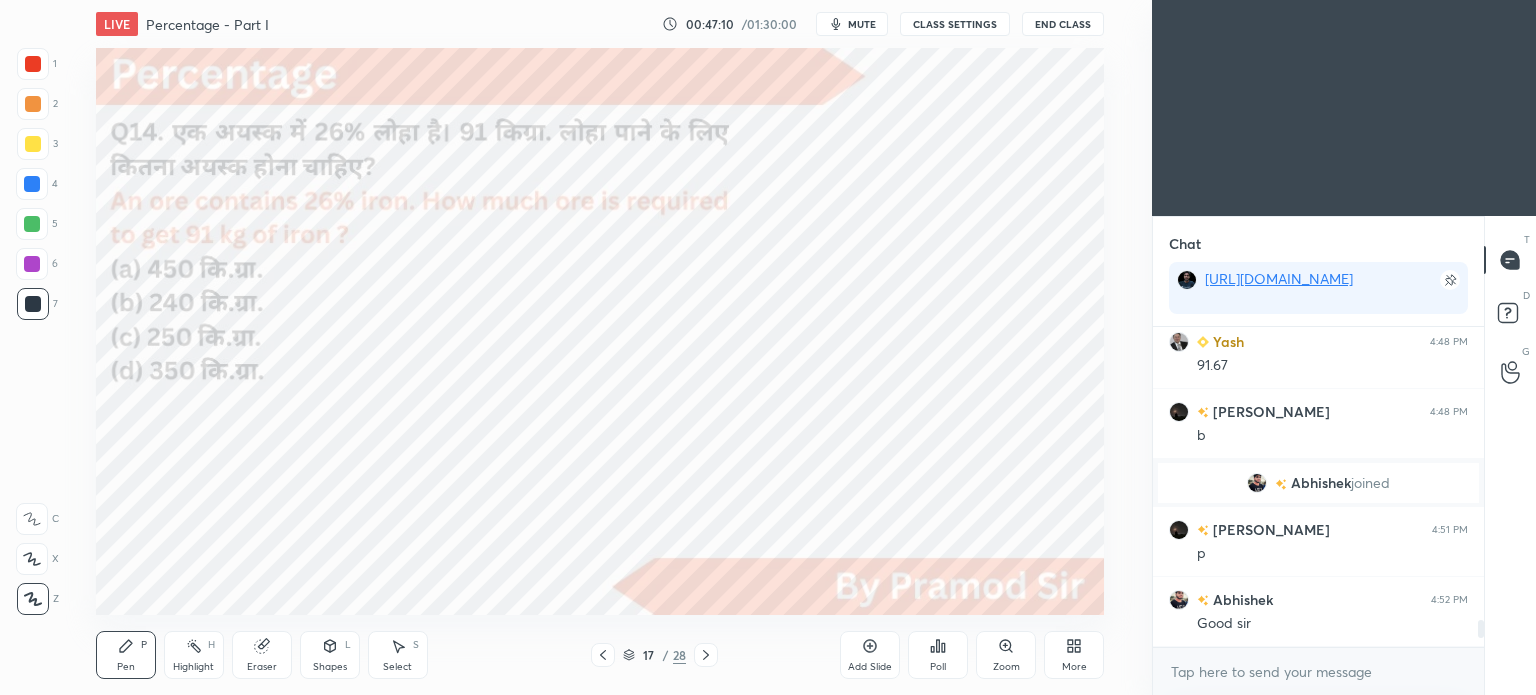 click at bounding box center (33, 64) 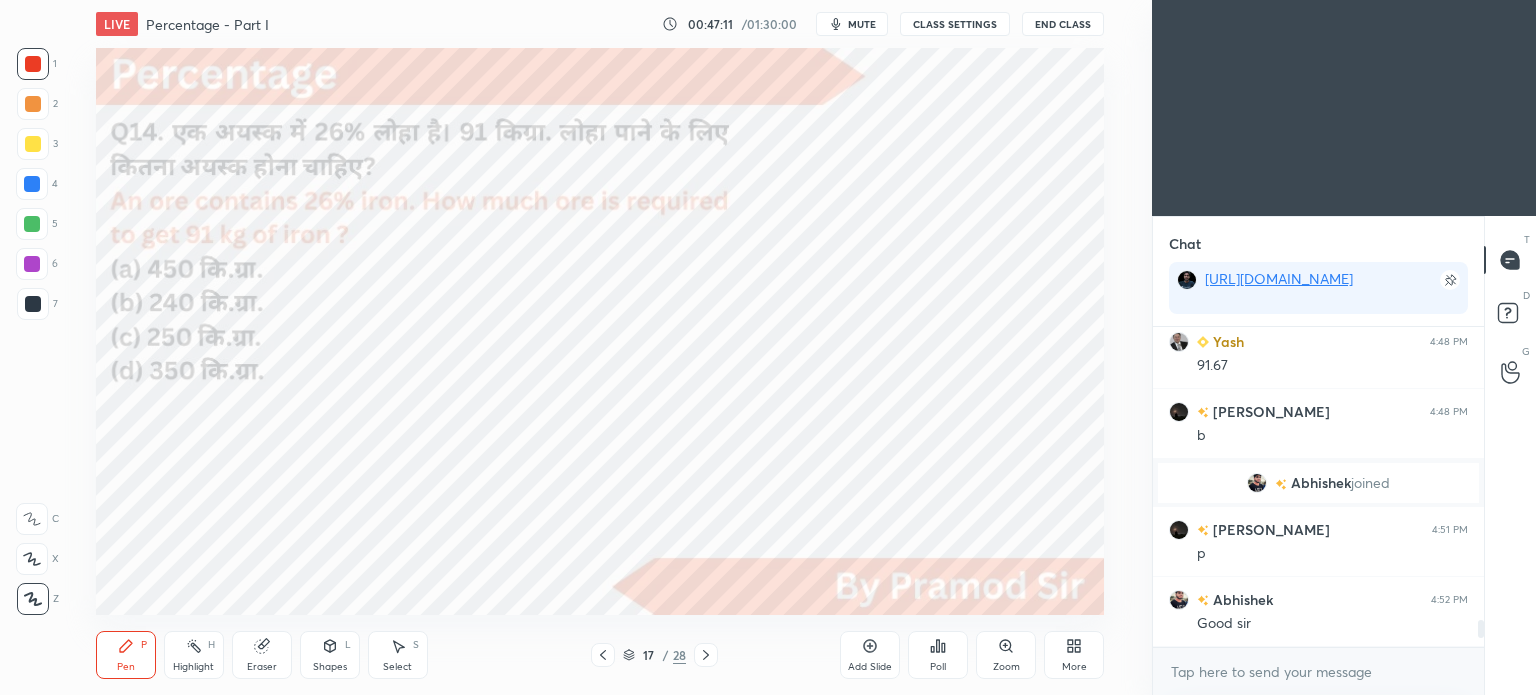 click at bounding box center [33, 64] 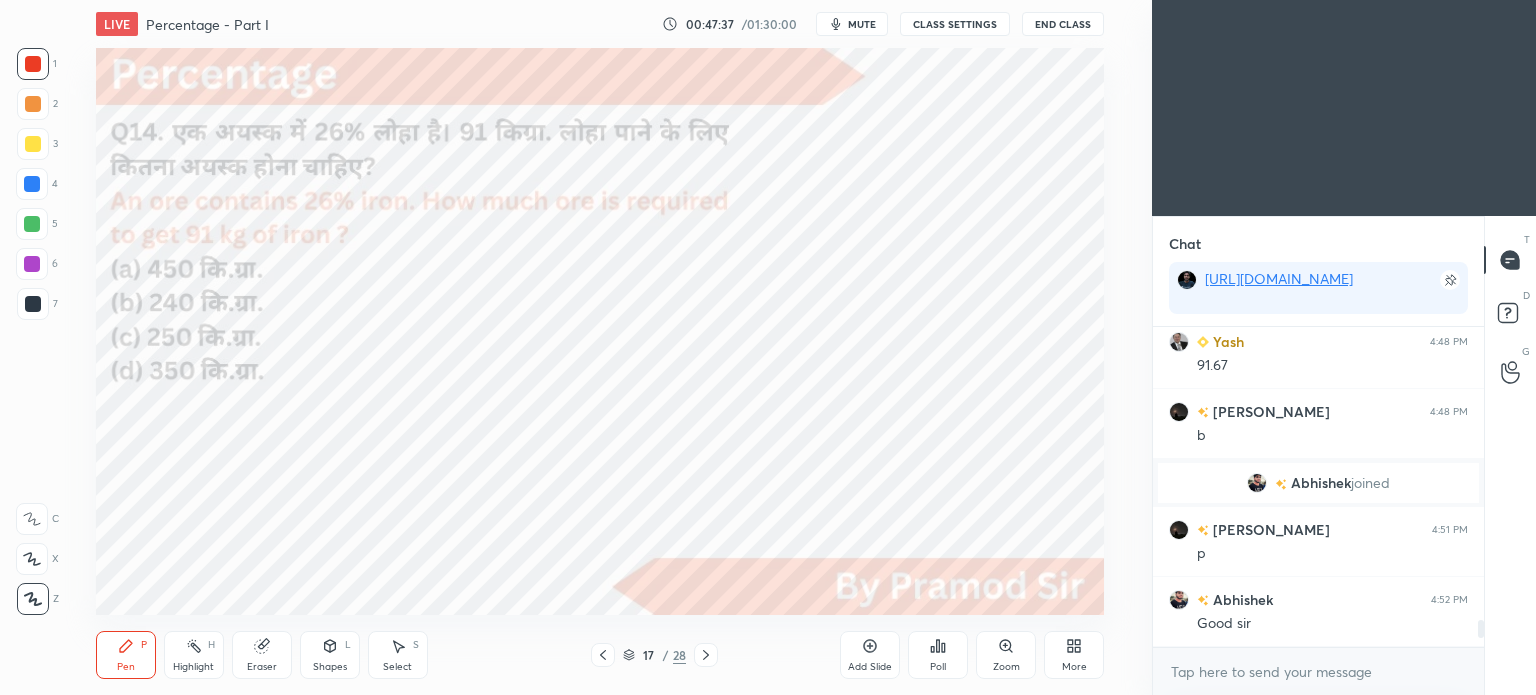 click 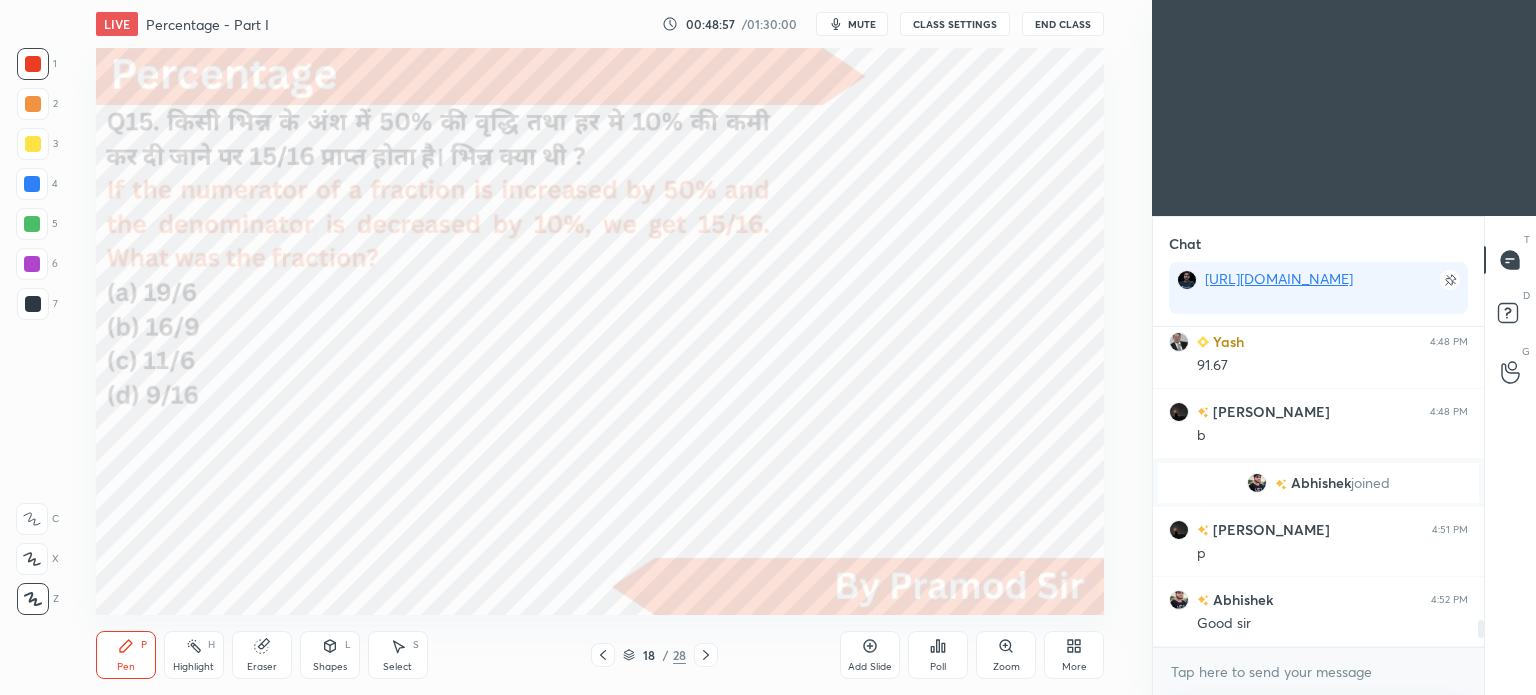 click on "mute" at bounding box center [852, 24] 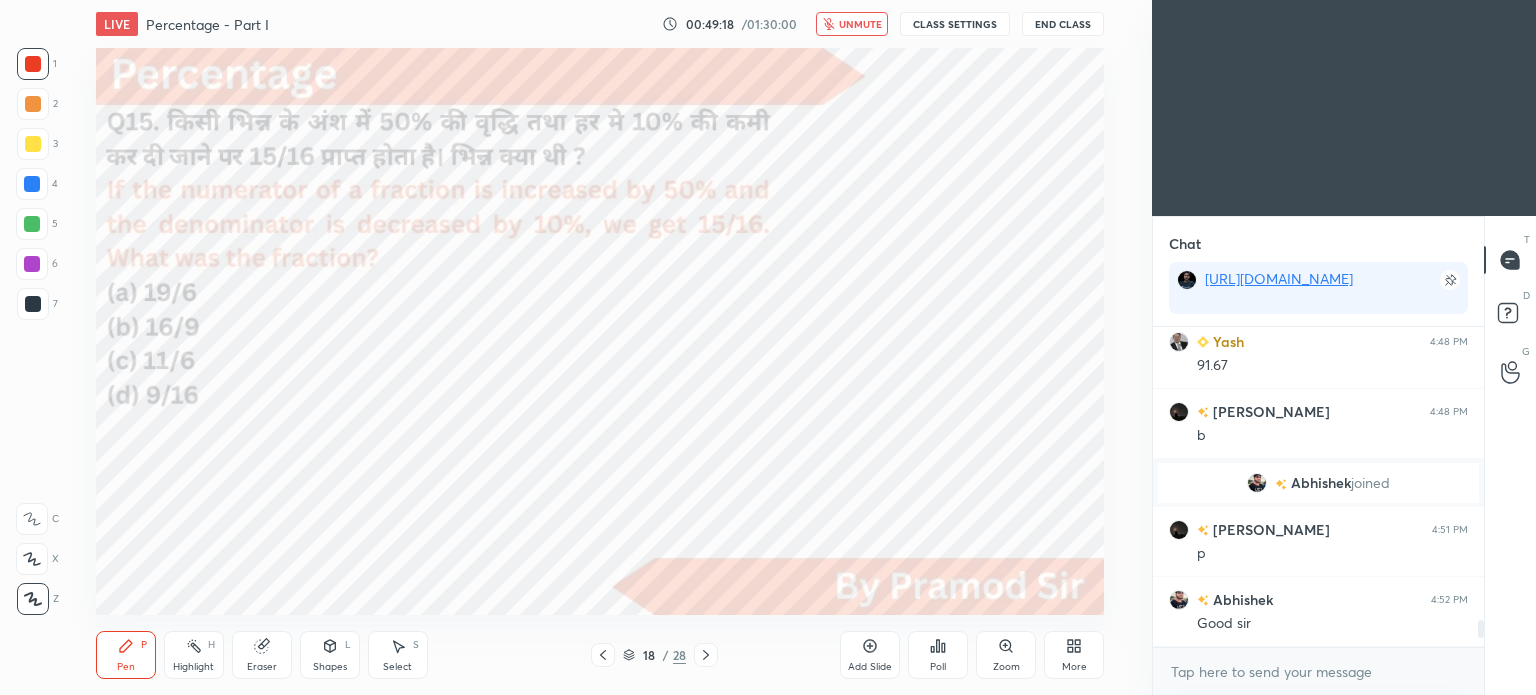 click on "Poll" at bounding box center [938, 667] 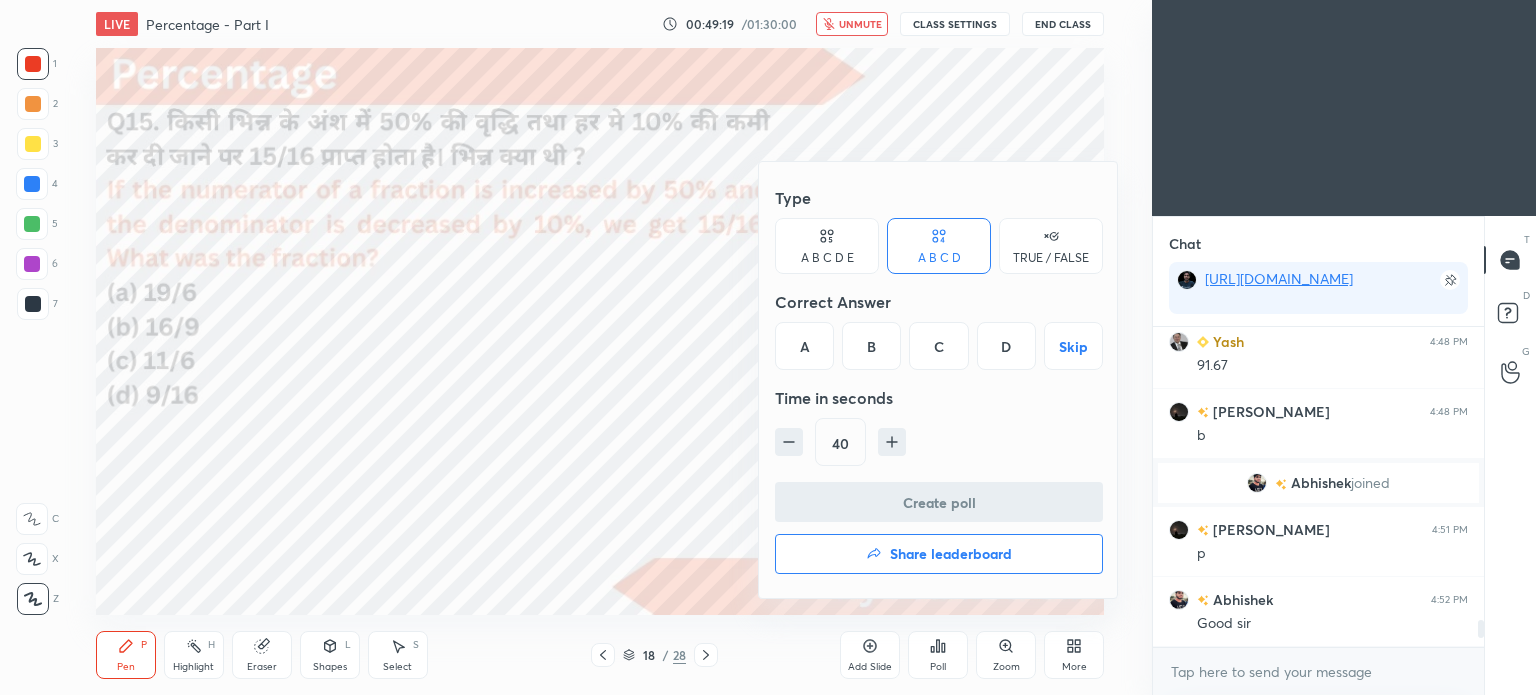 click on "D" at bounding box center (1006, 346) 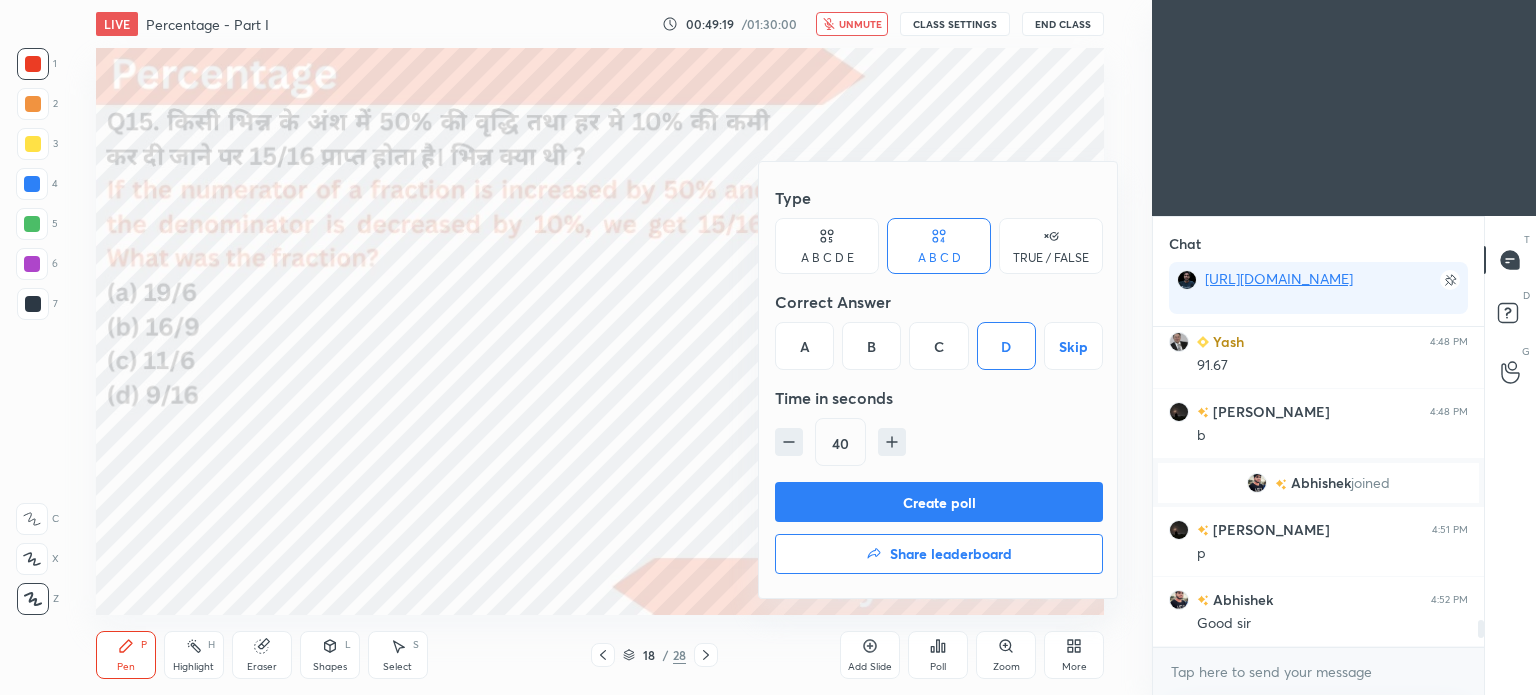 click on "Create poll" at bounding box center [939, 502] 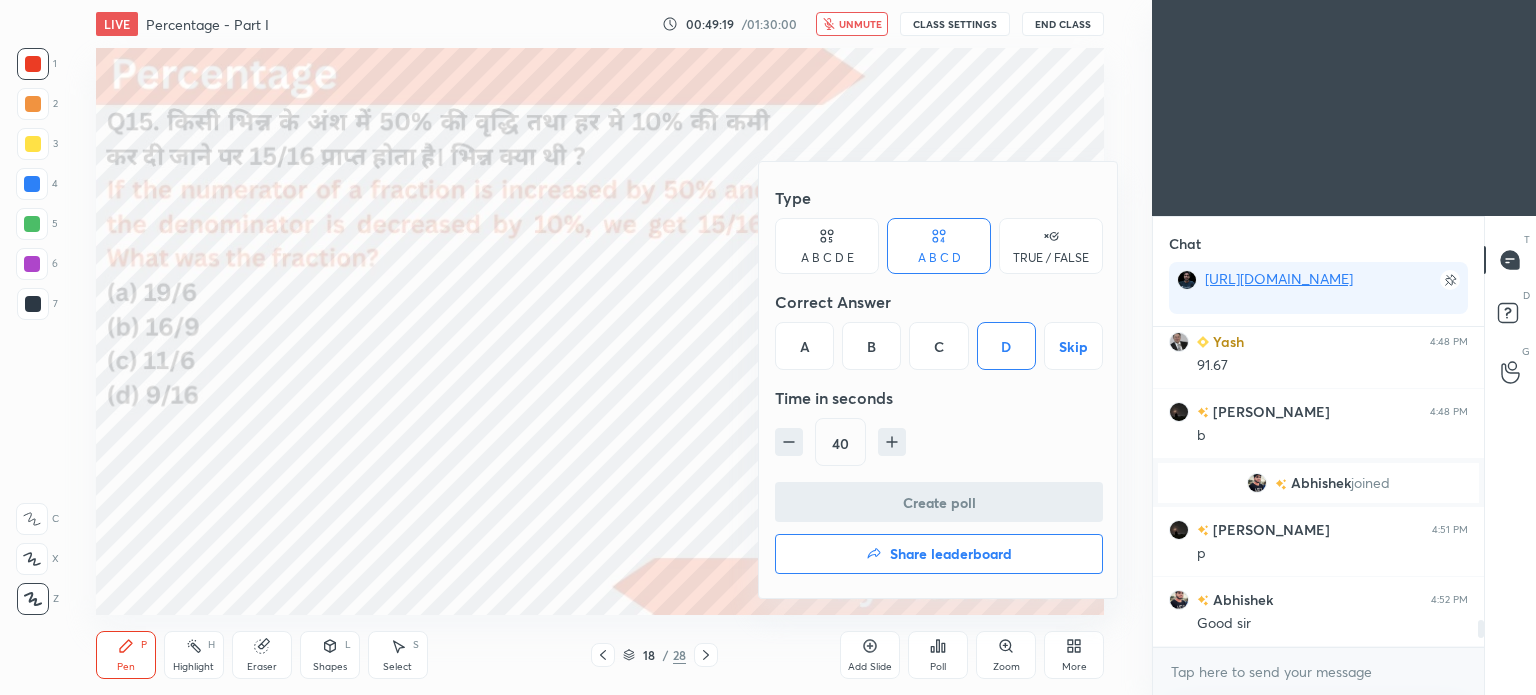 scroll, scrollTop: 81, scrollLeft: 325, axis: both 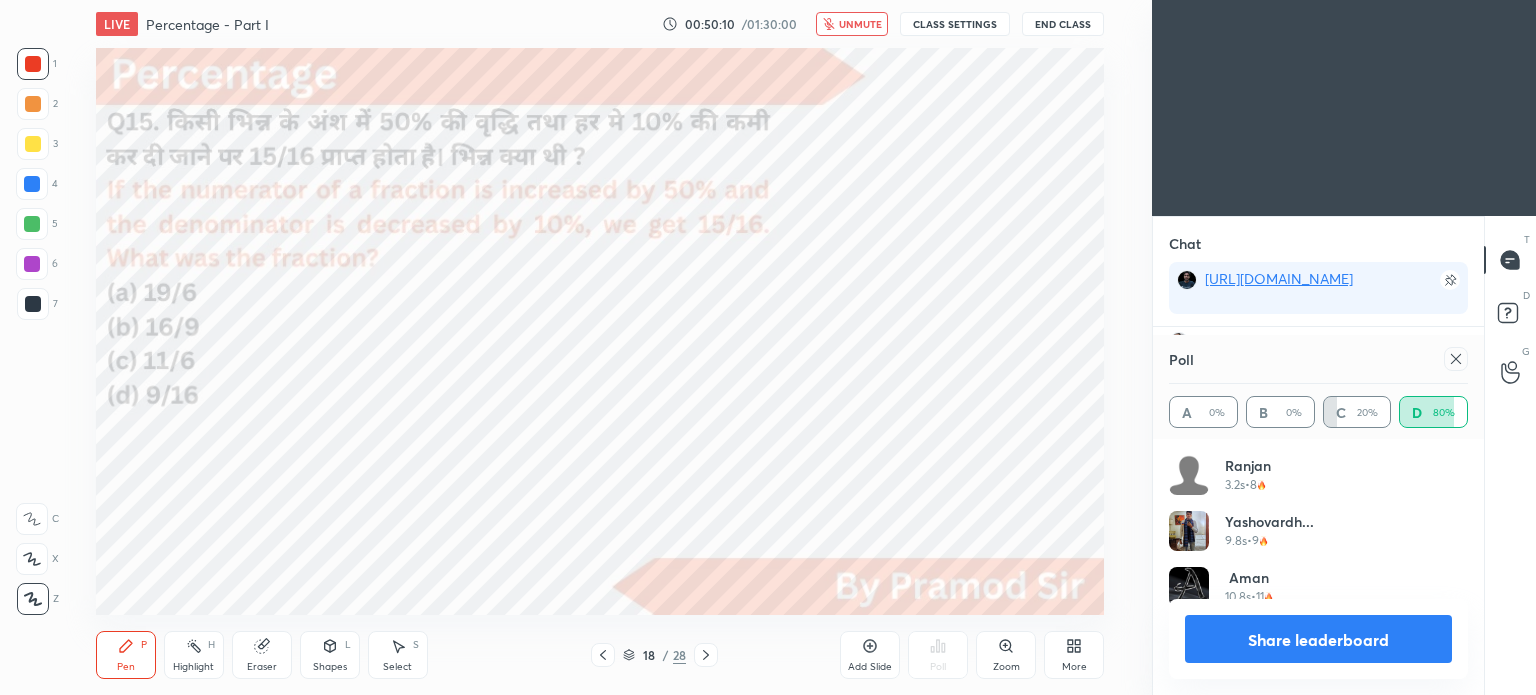 click on "unmute" at bounding box center (852, 24) 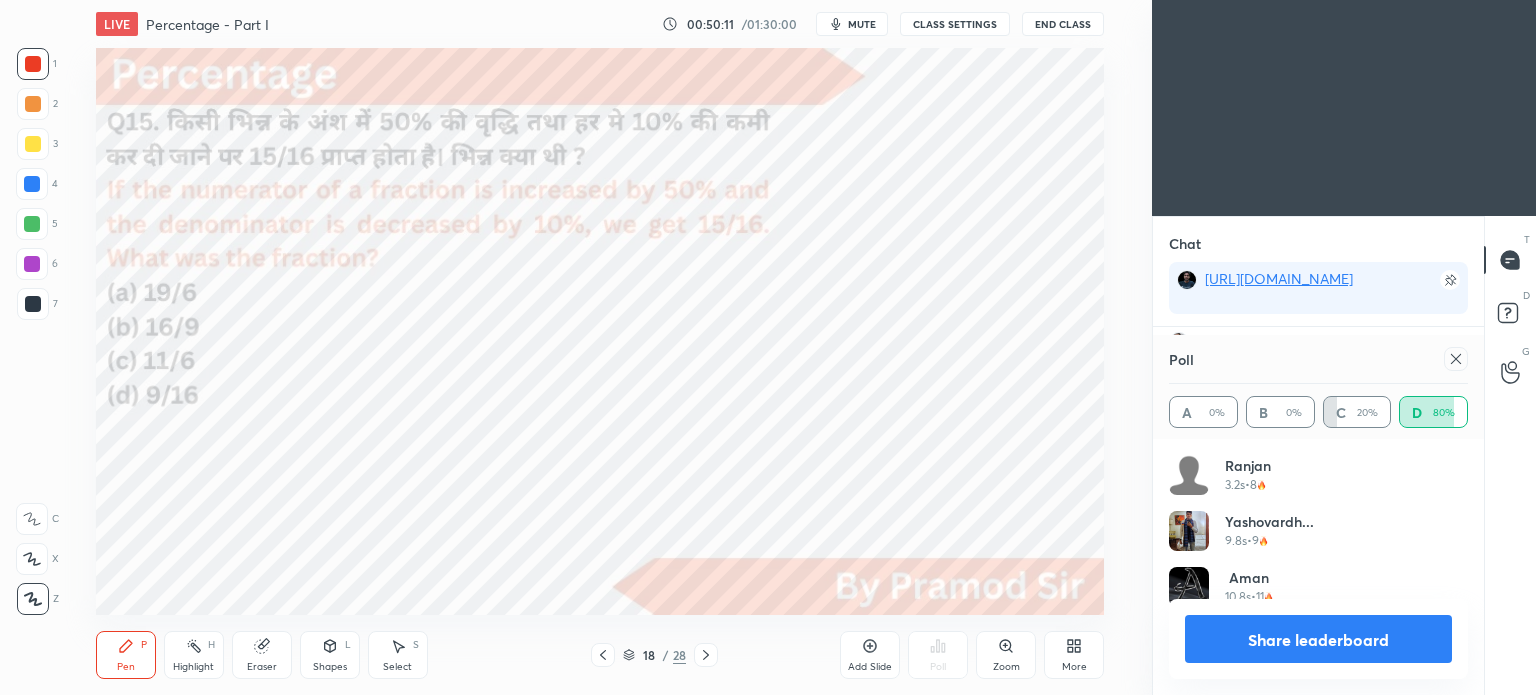 click 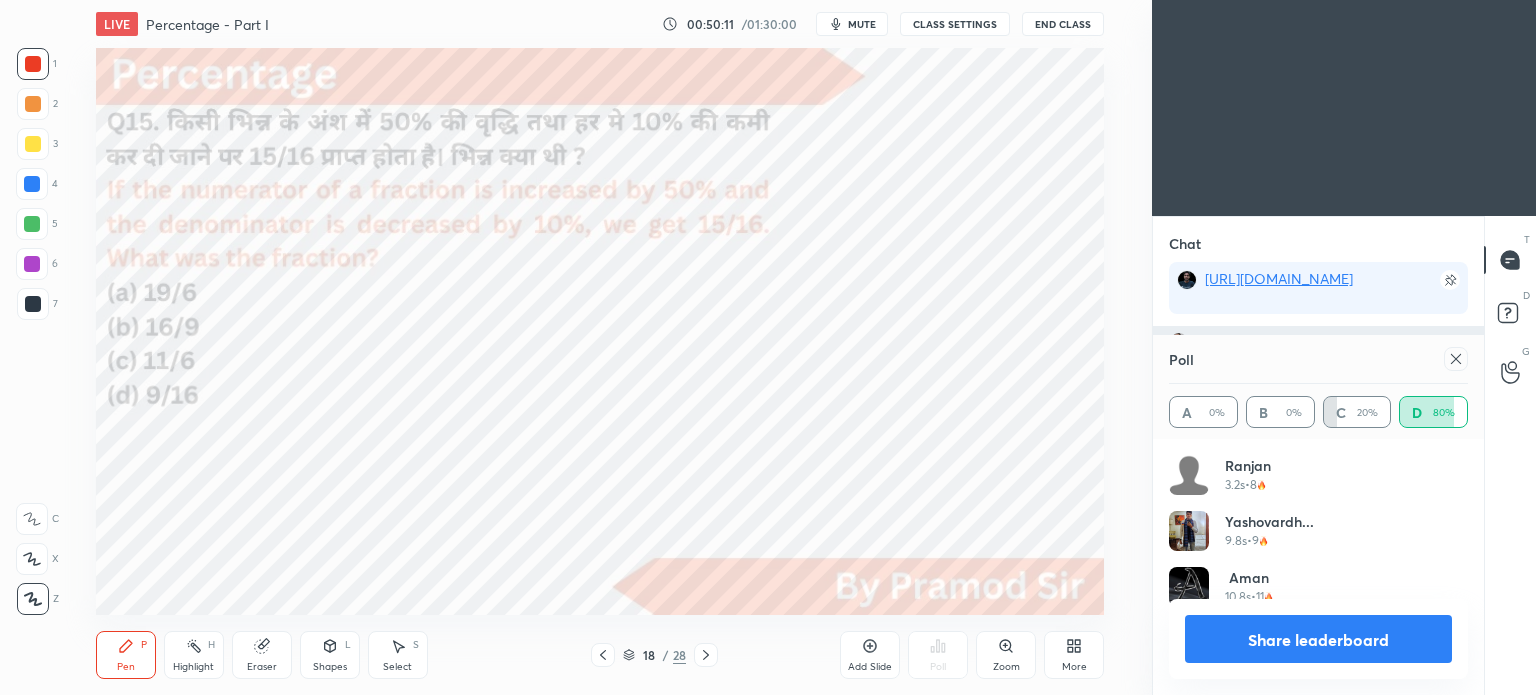 scroll, scrollTop: 151, scrollLeft: 293, axis: both 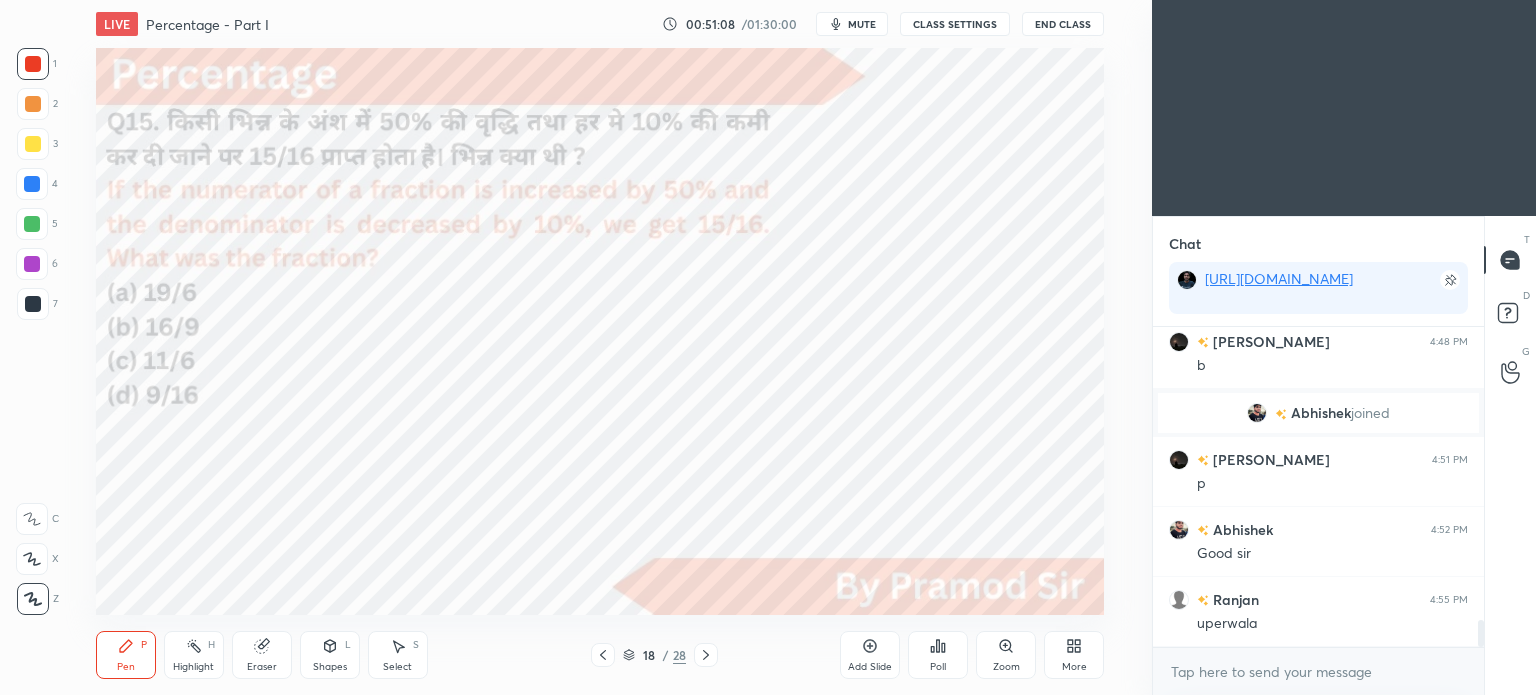 click on "mute" at bounding box center [862, 24] 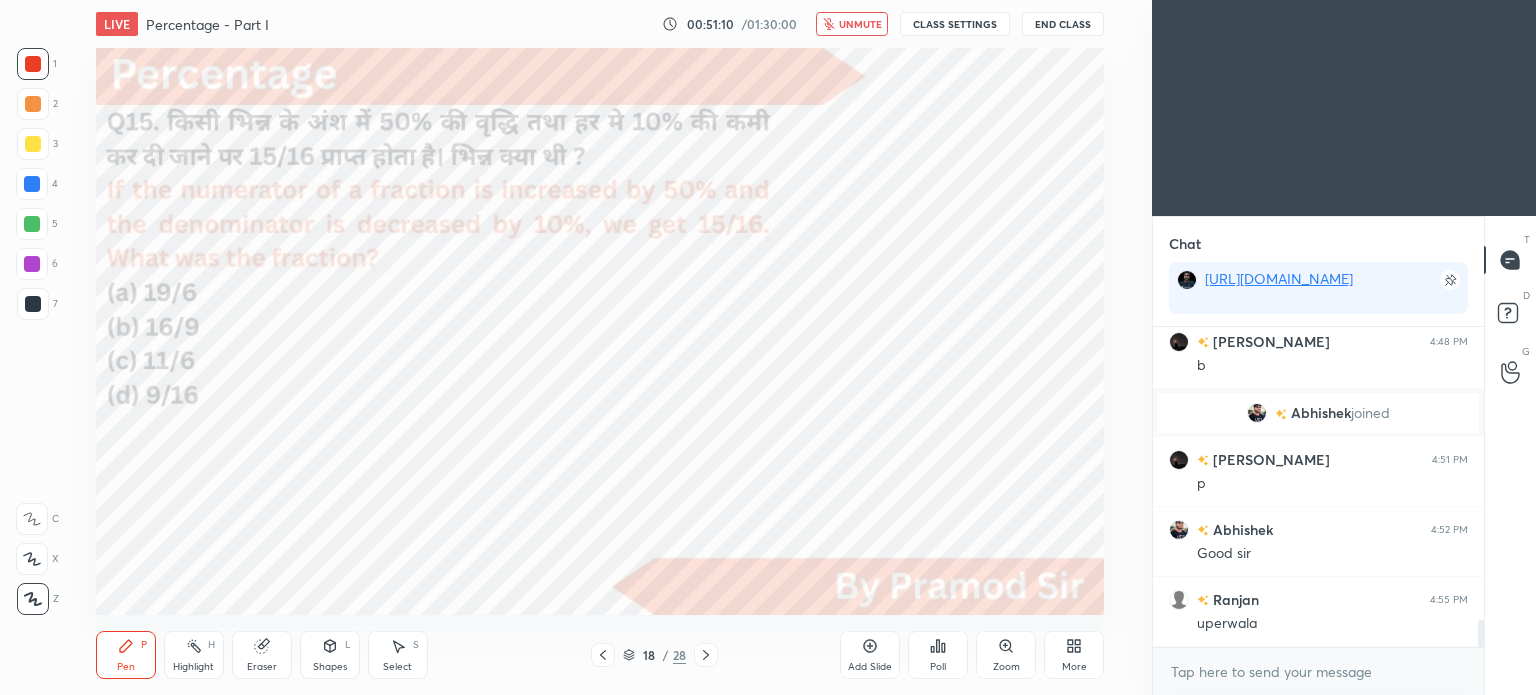 click on "unmute" at bounding box center (860, 24) 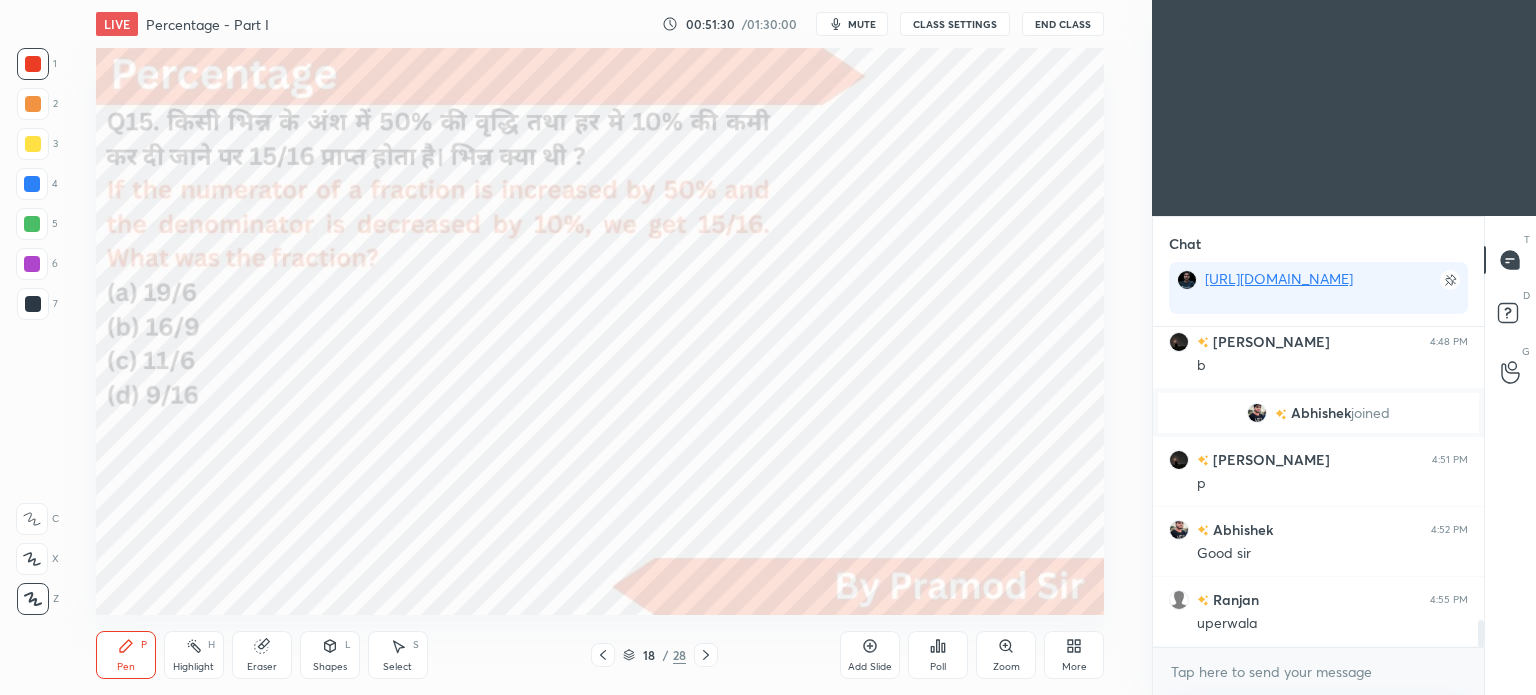click at bounding box center [33, 304] 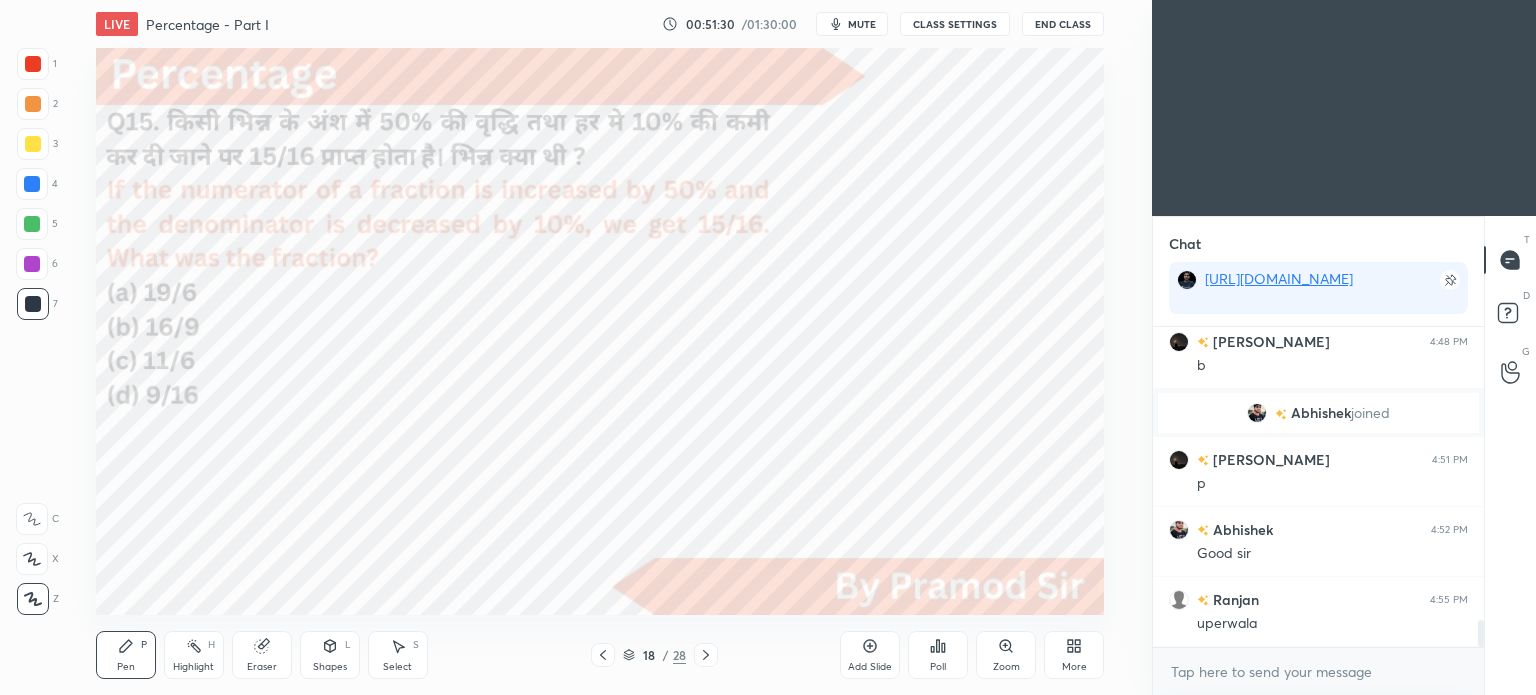 click at bounding box center (33, 304) 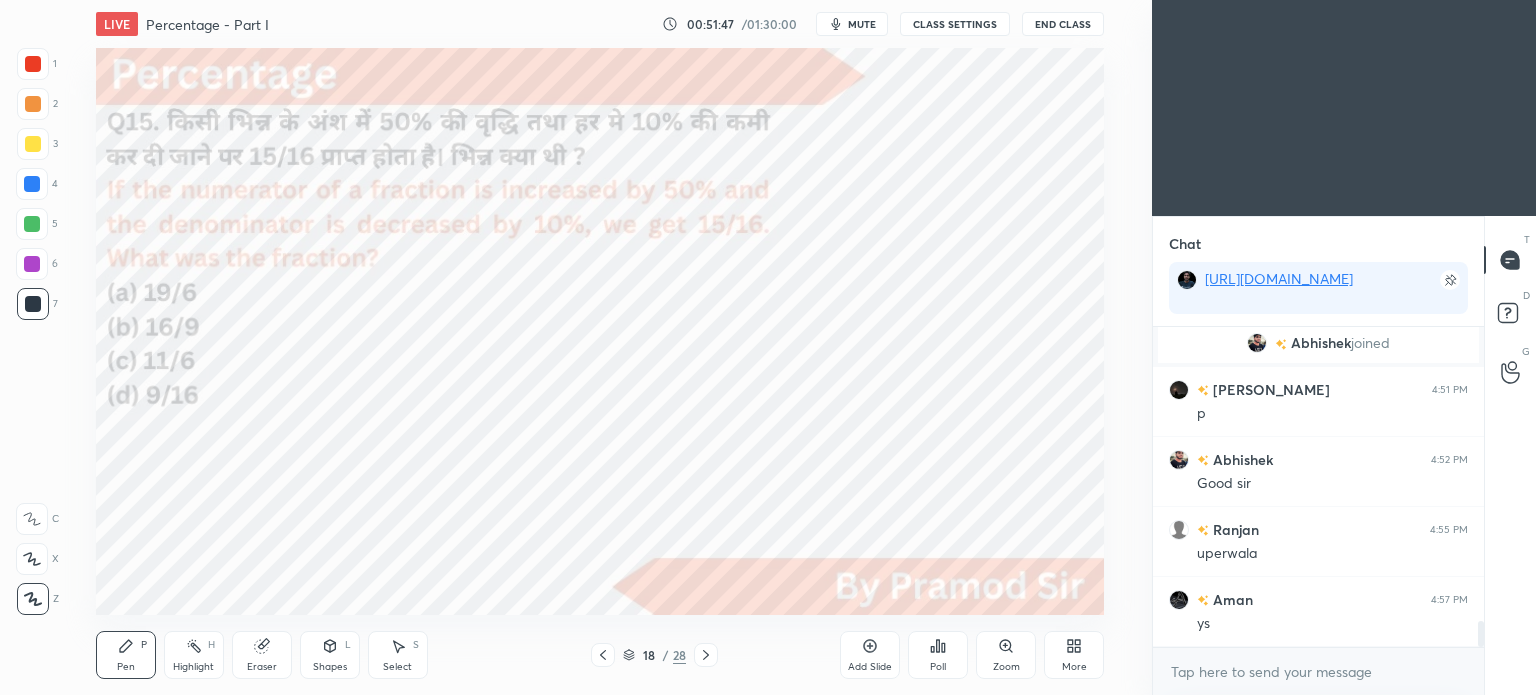 scroll, scrollTop: 3644, scrollLeft: 0, axis: vertical 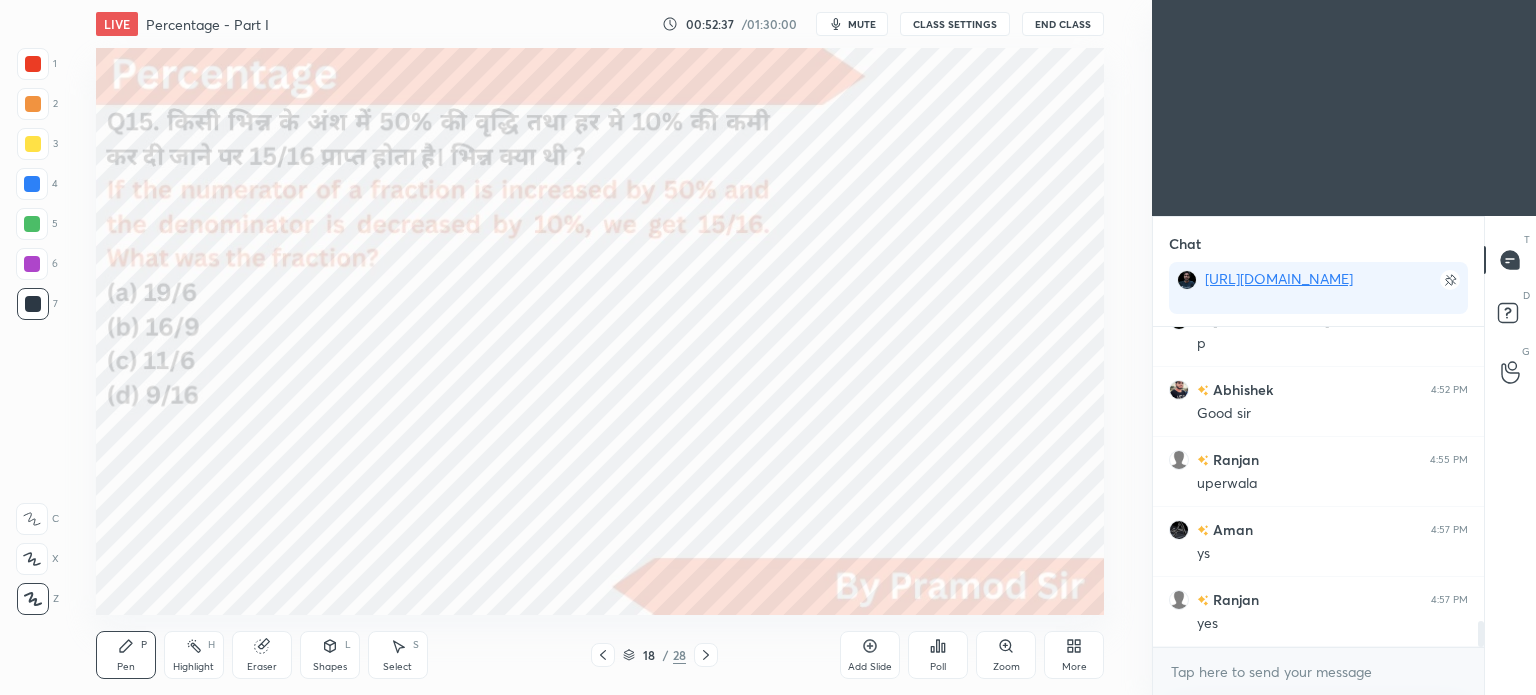 click 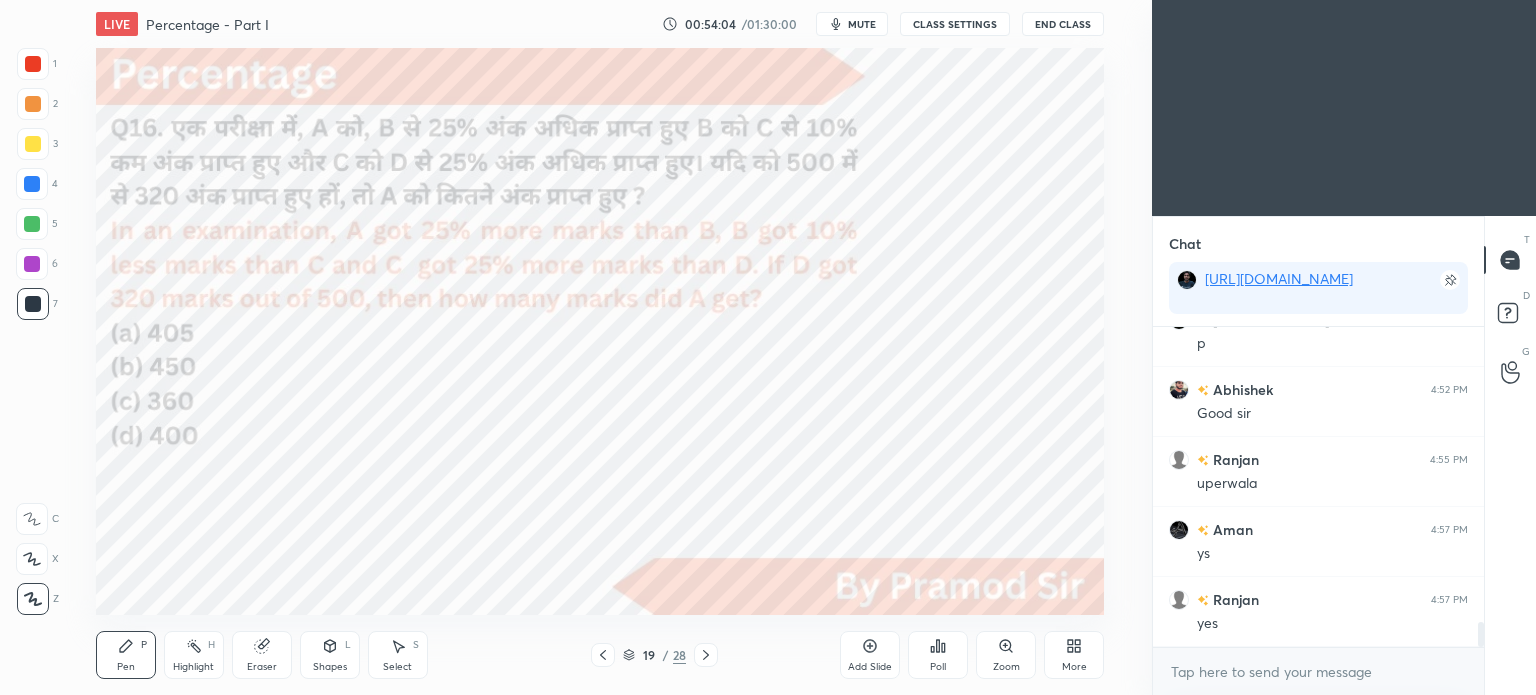 scroll, scrollTop: 3714, scrollLeft: 0, axis: vertical 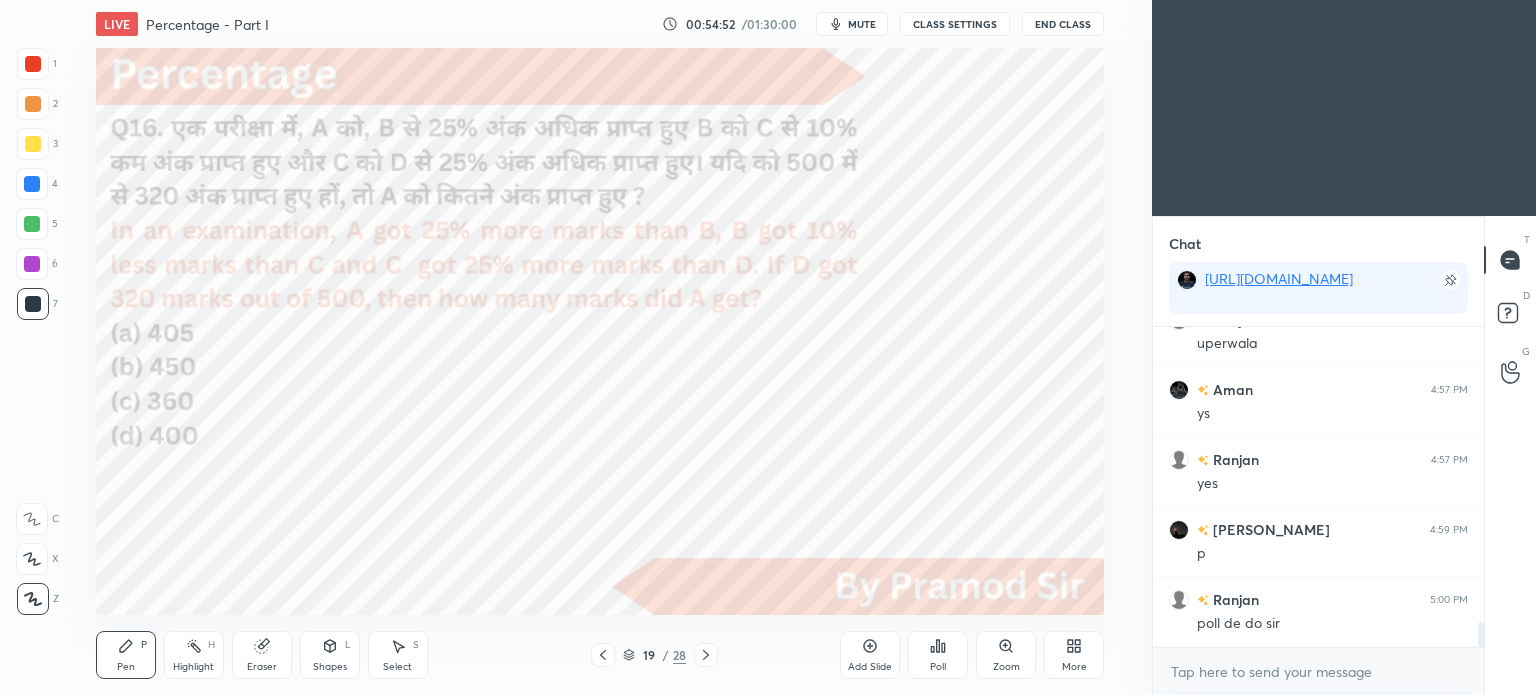click 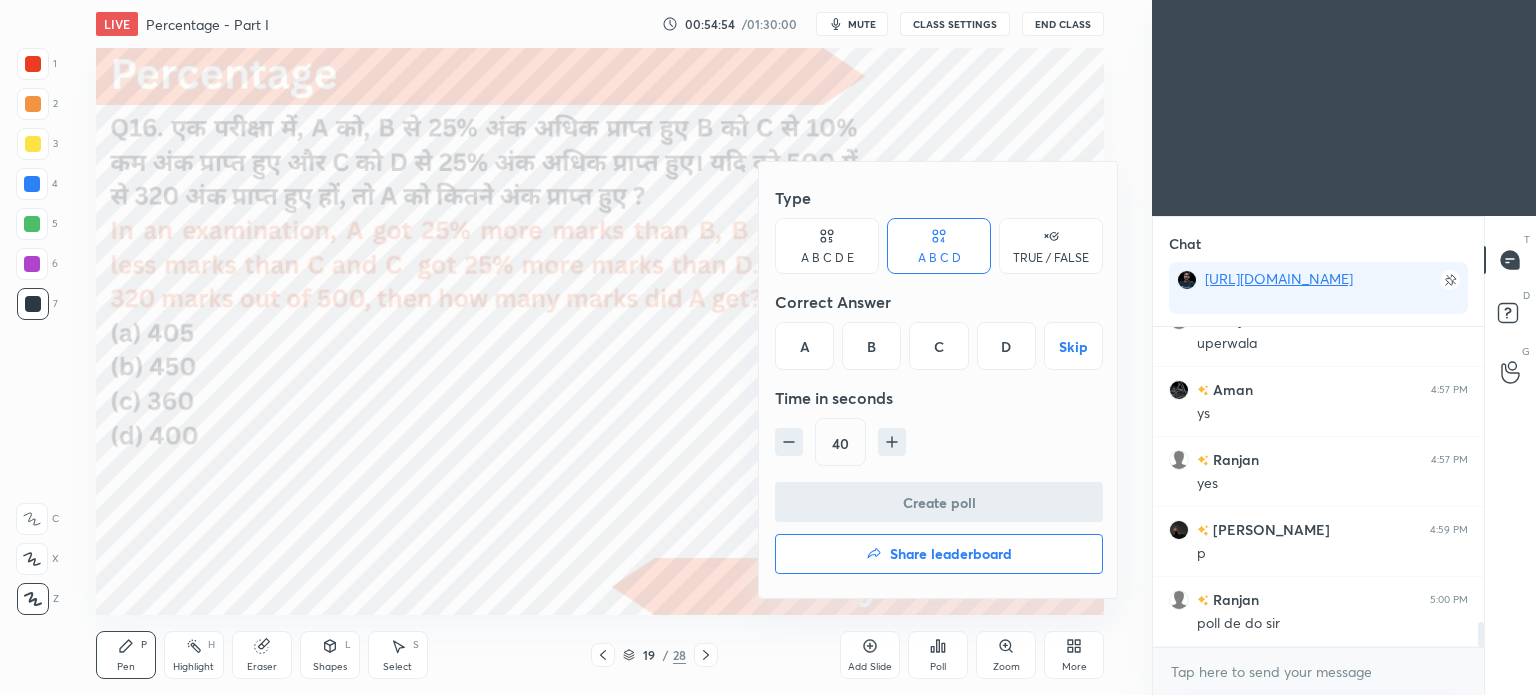 click on "B" at bounding box center [871, 346] 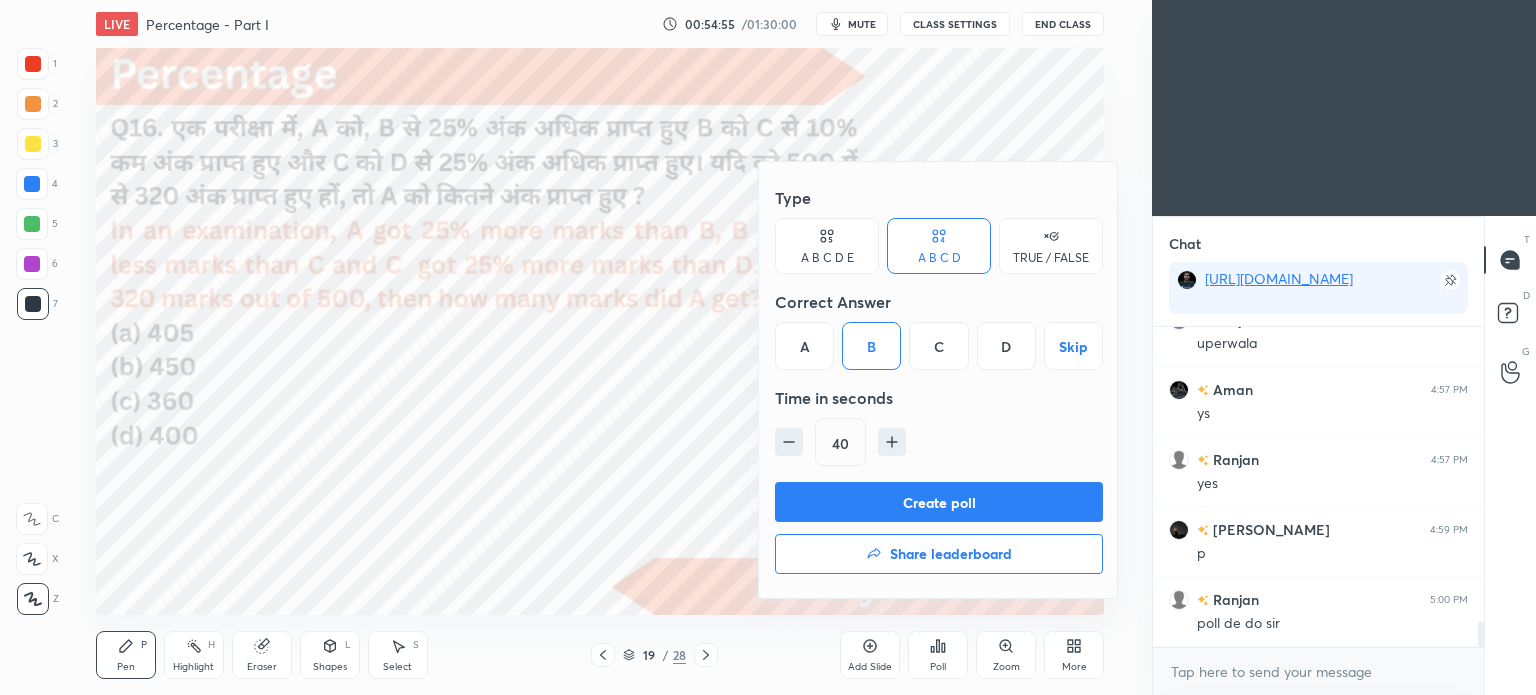 click on "Create poll" at bounding box center (939, 502) 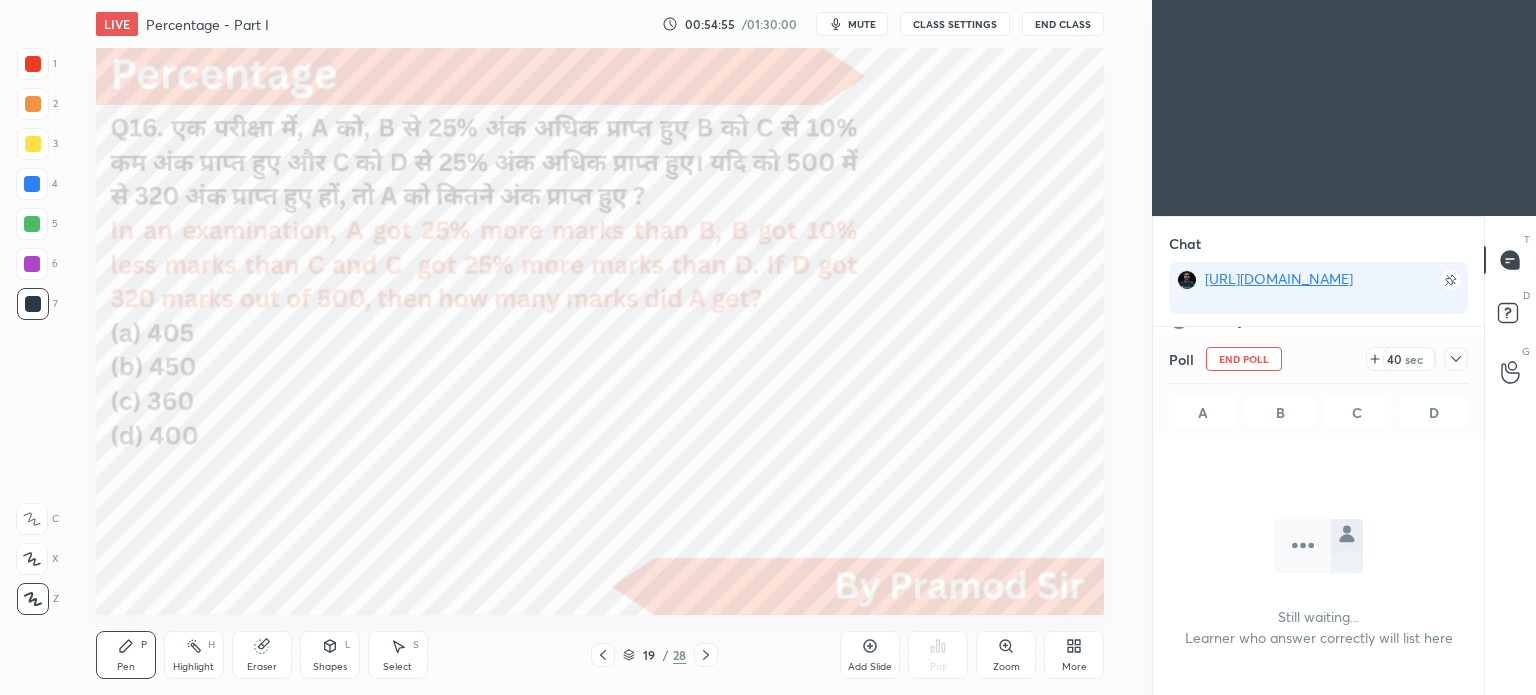 scroll, scrollTop: 81, scrollLeft: 325, axis: both 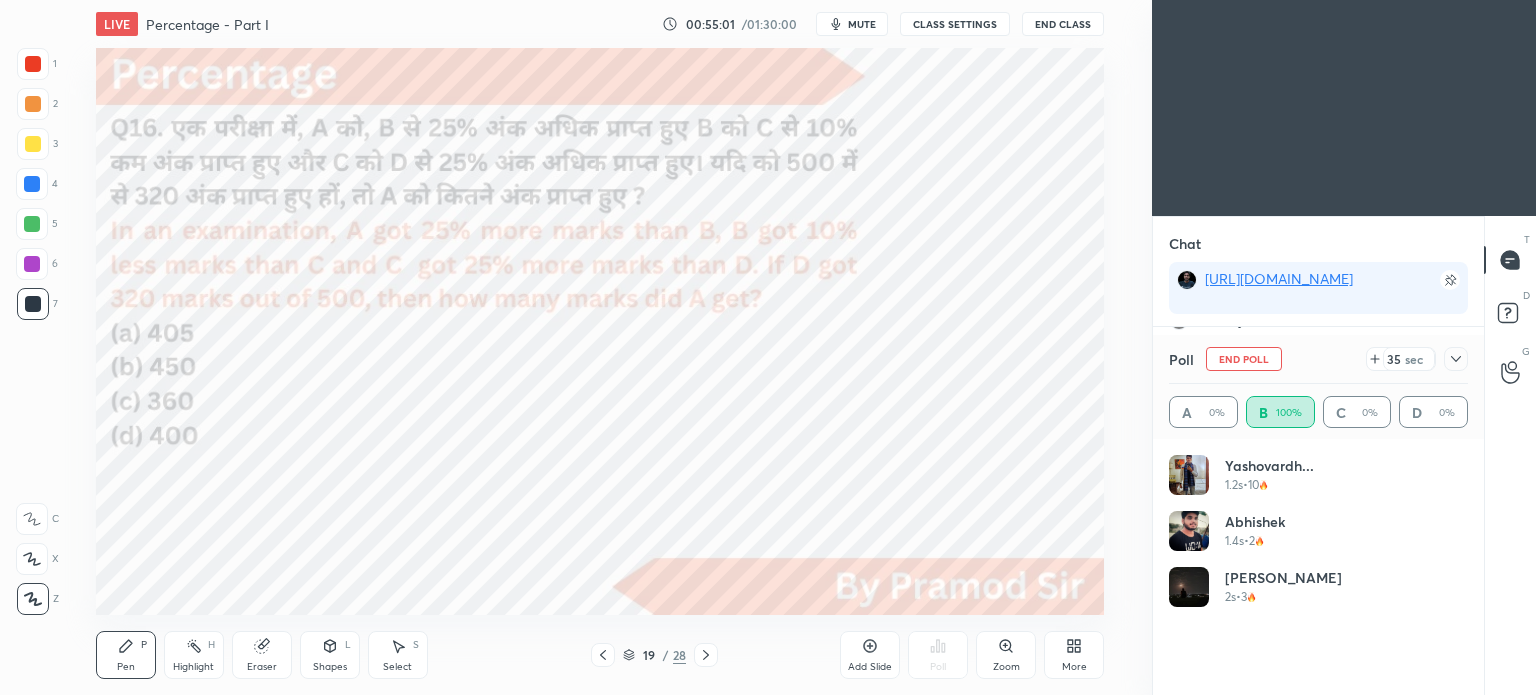 click on "mute" at bounding box center (862, 24) 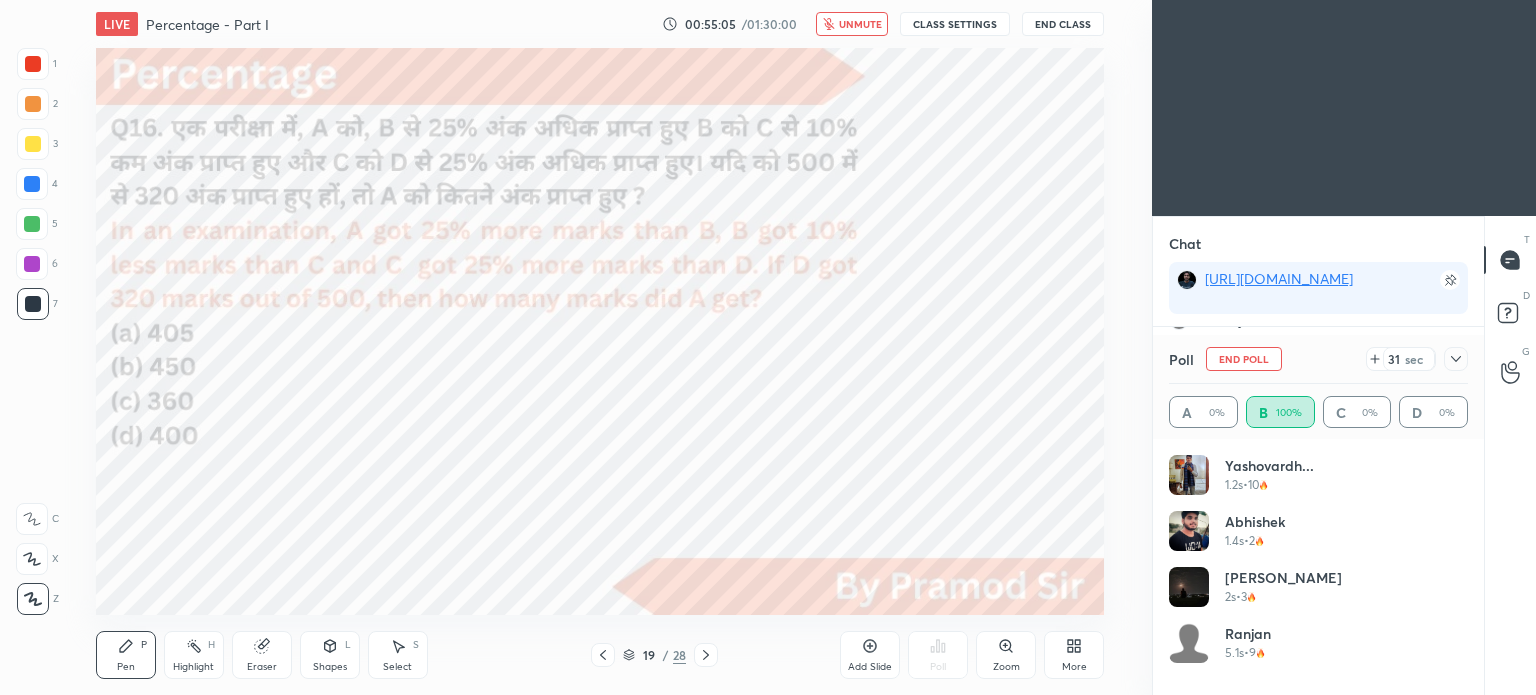 click on "unmute" at bounding box center [860, 24] 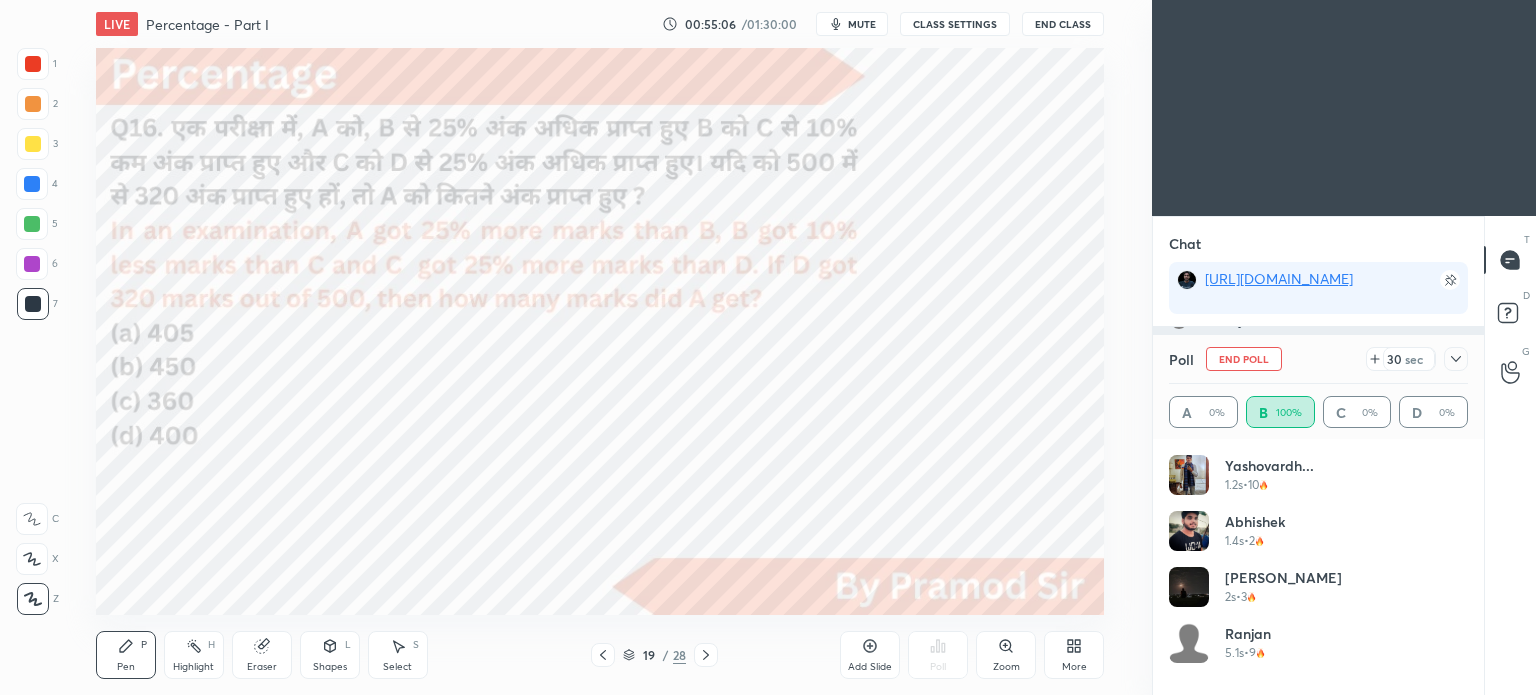 click 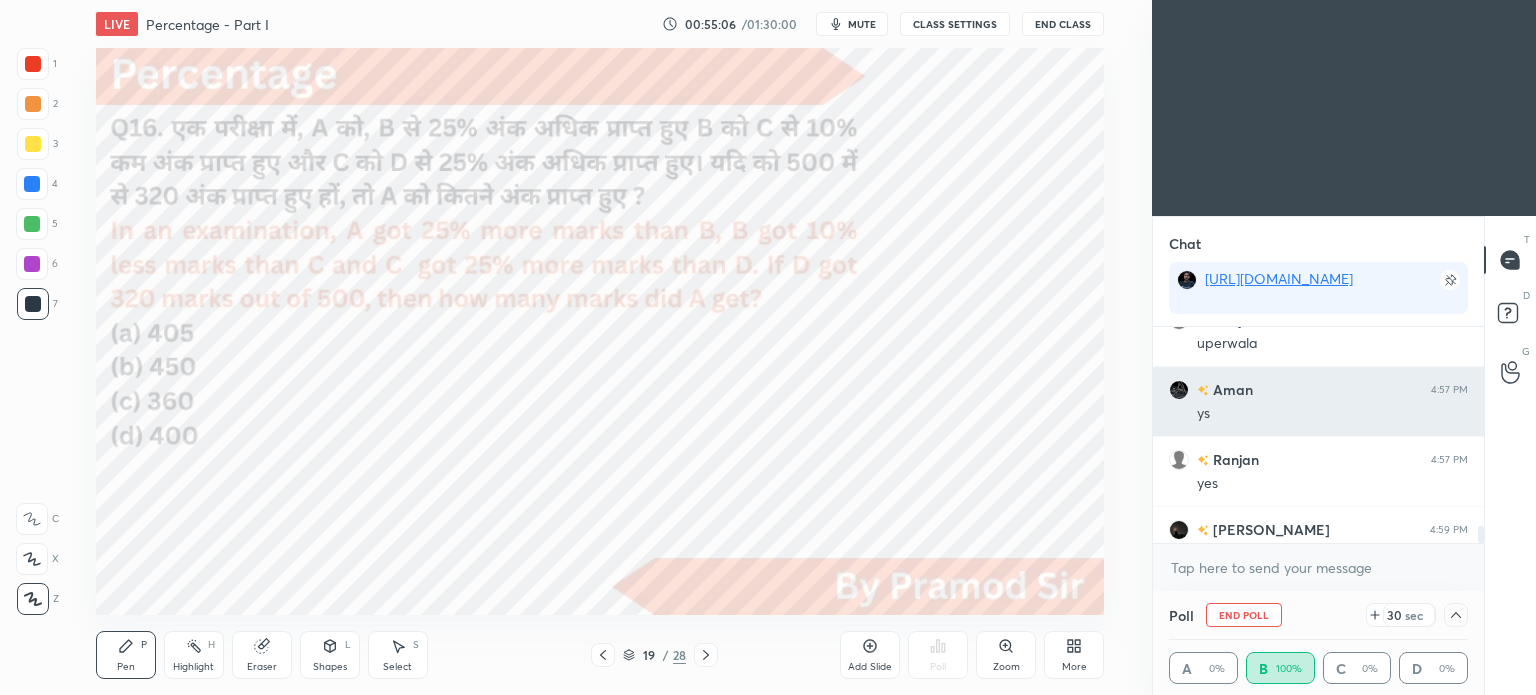 scroll, scrollTop: 0, scrollLeft: 0, axis: both 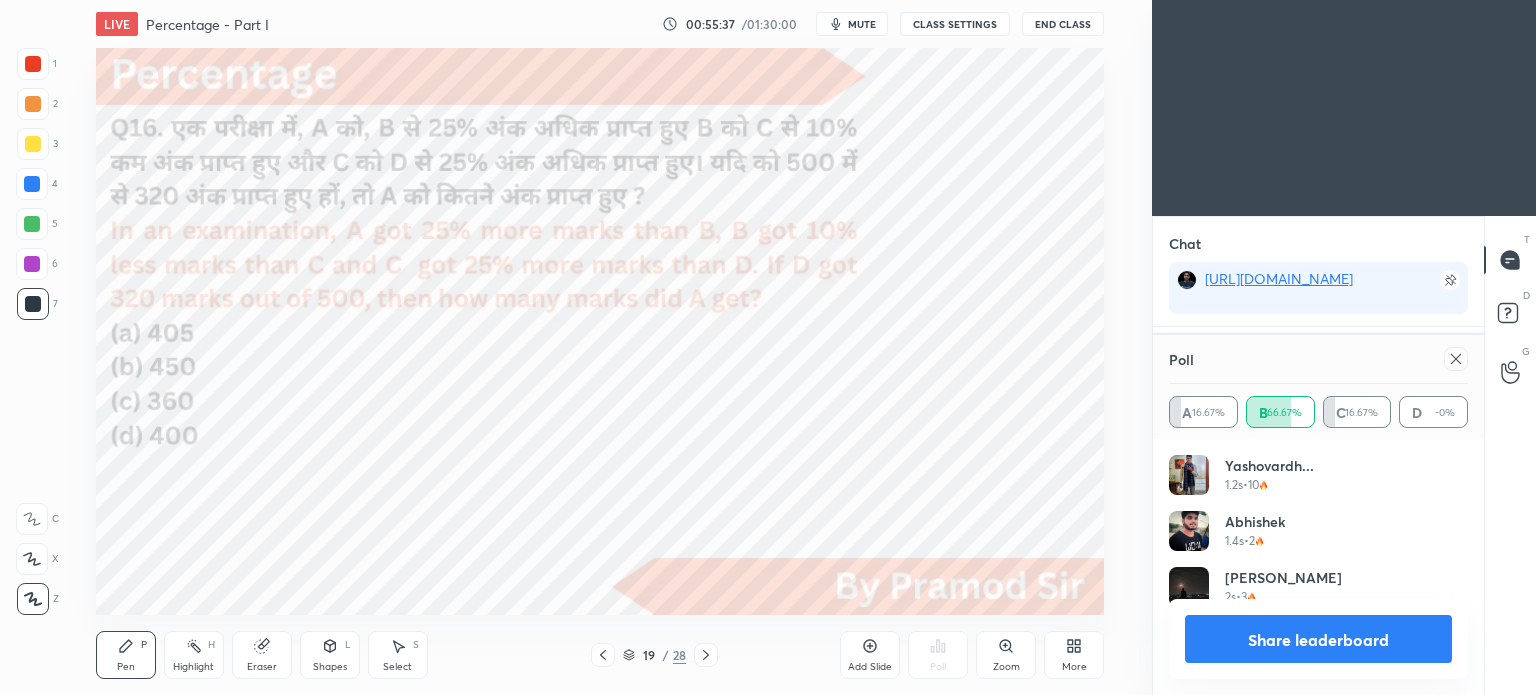 click 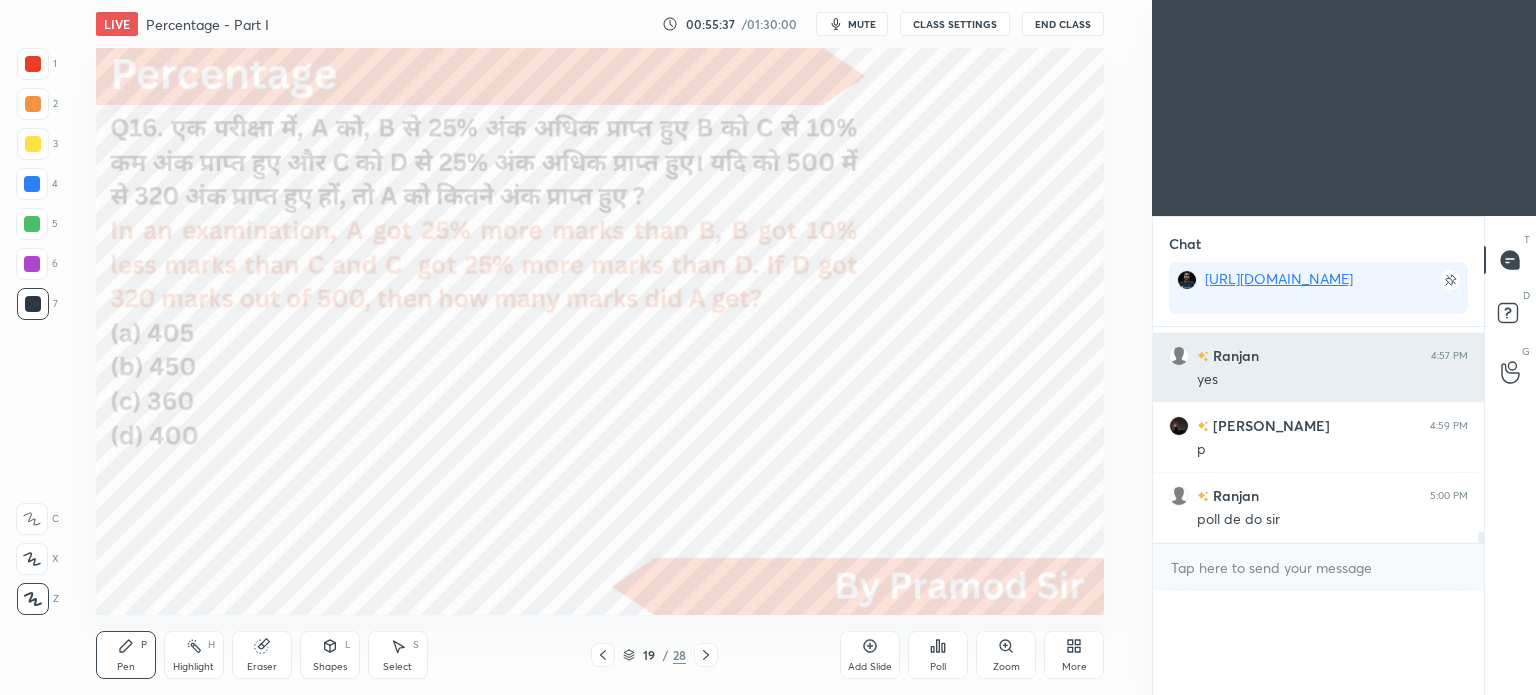 scroll, scrollTop: 151, scrollLeft: 293, axis: both 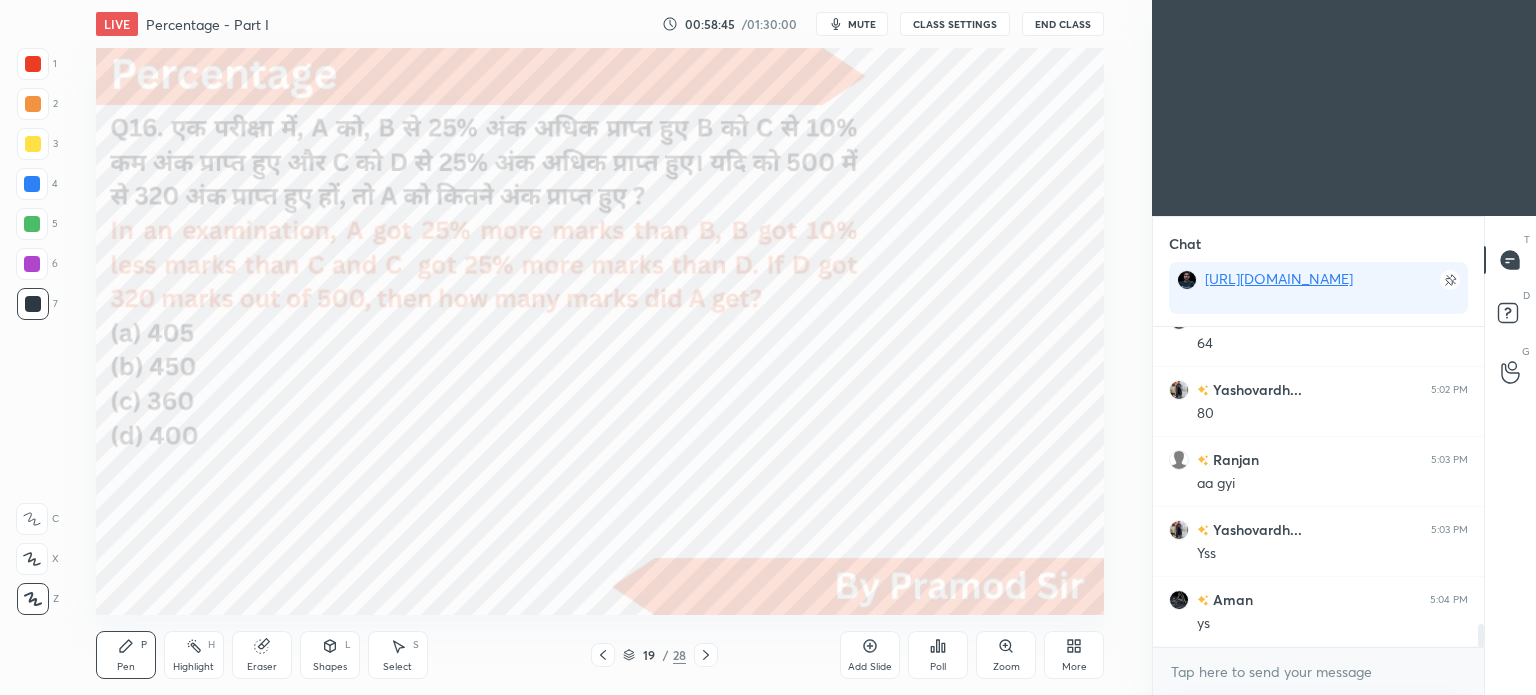 click 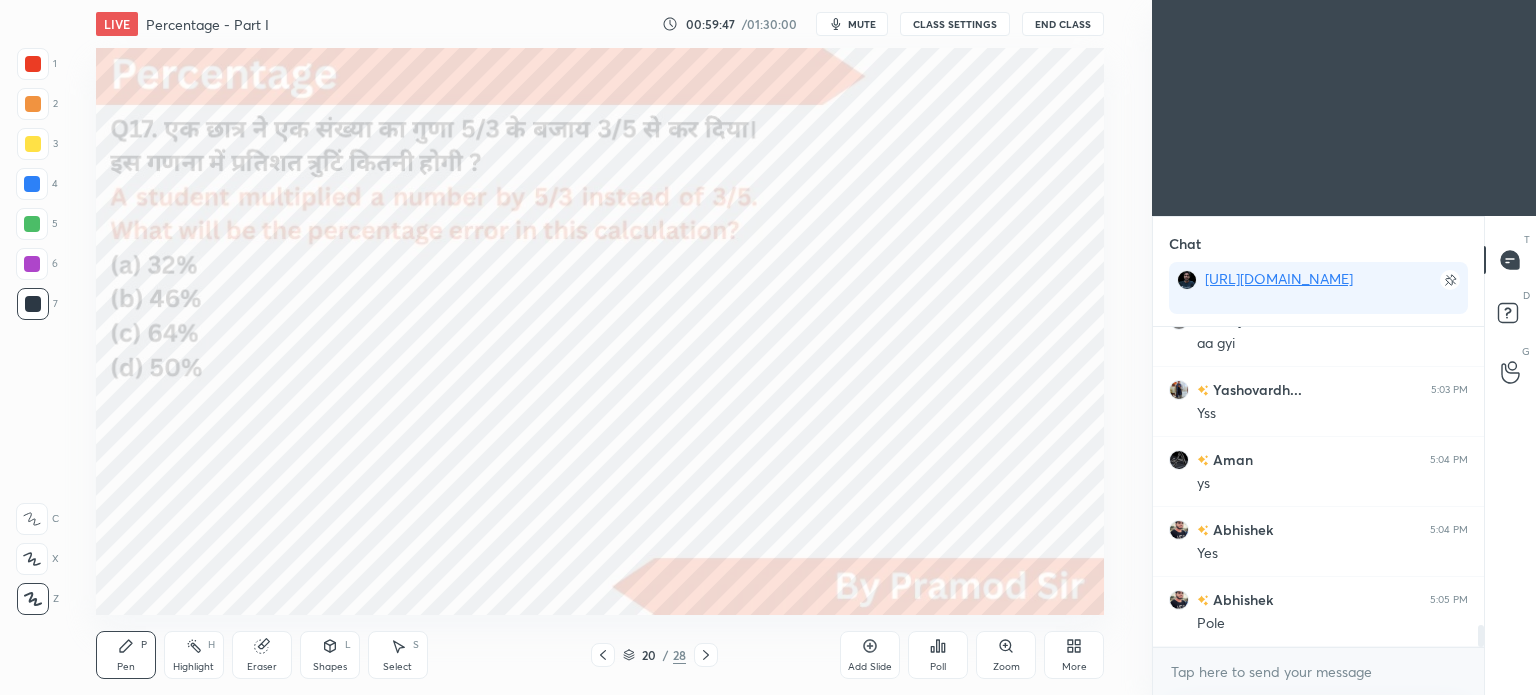 scroll, scrollTop: 4344, scrollLeft: 0, axis: vertical 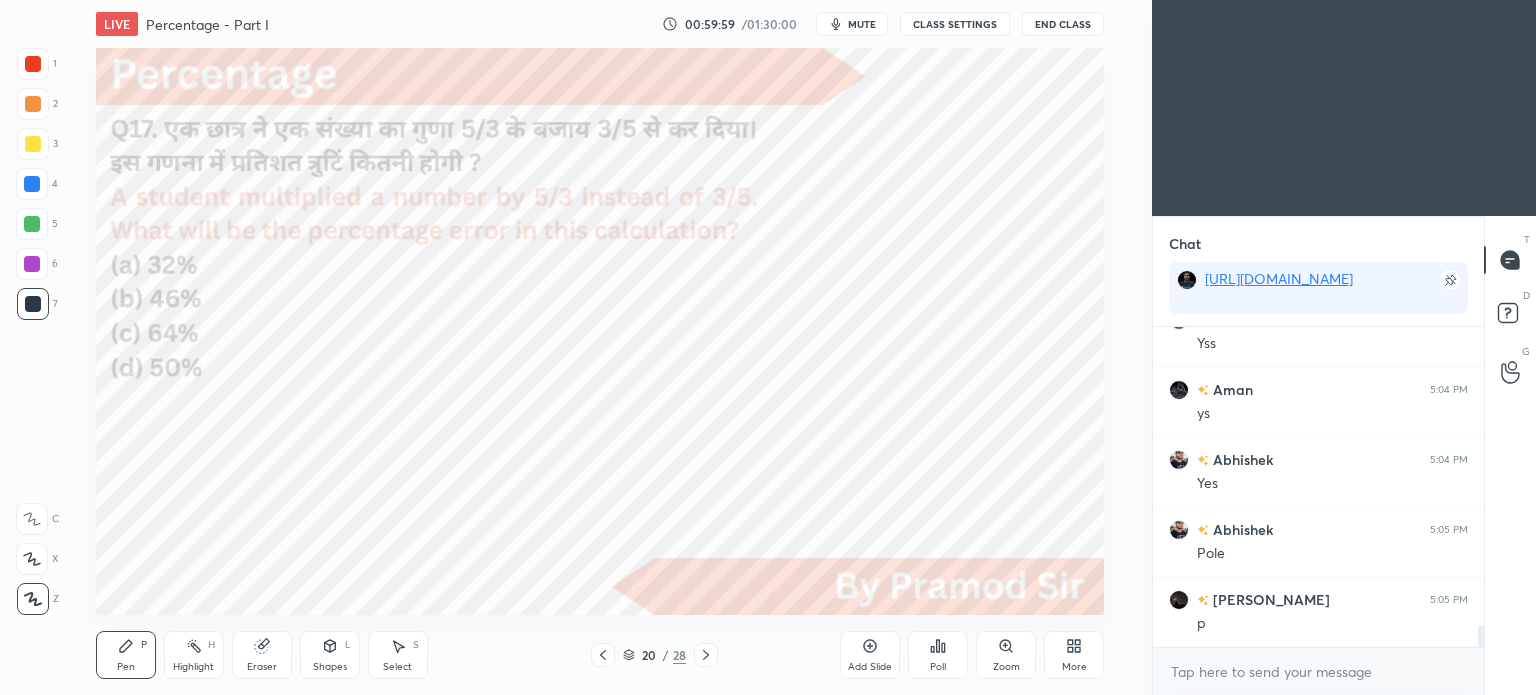 click 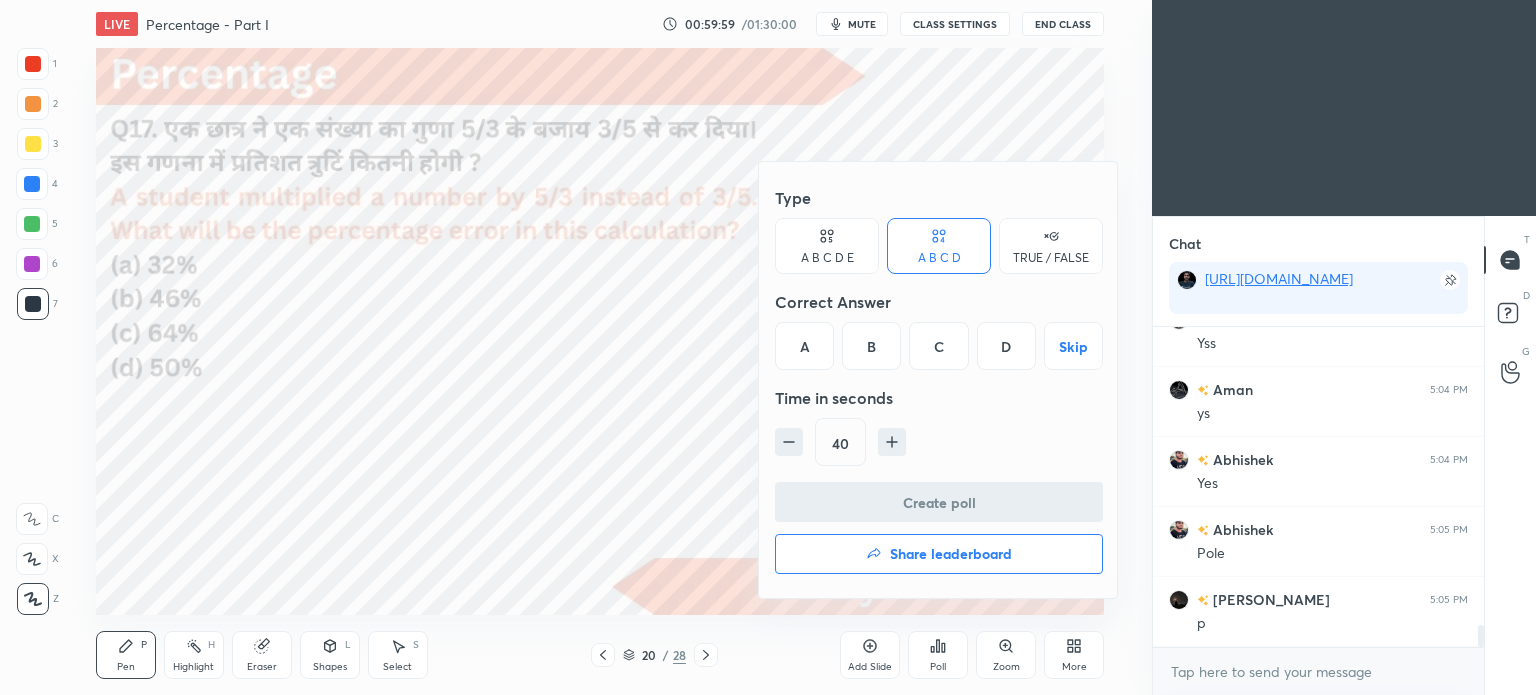 click on "C" at bounding box center [938, 346] 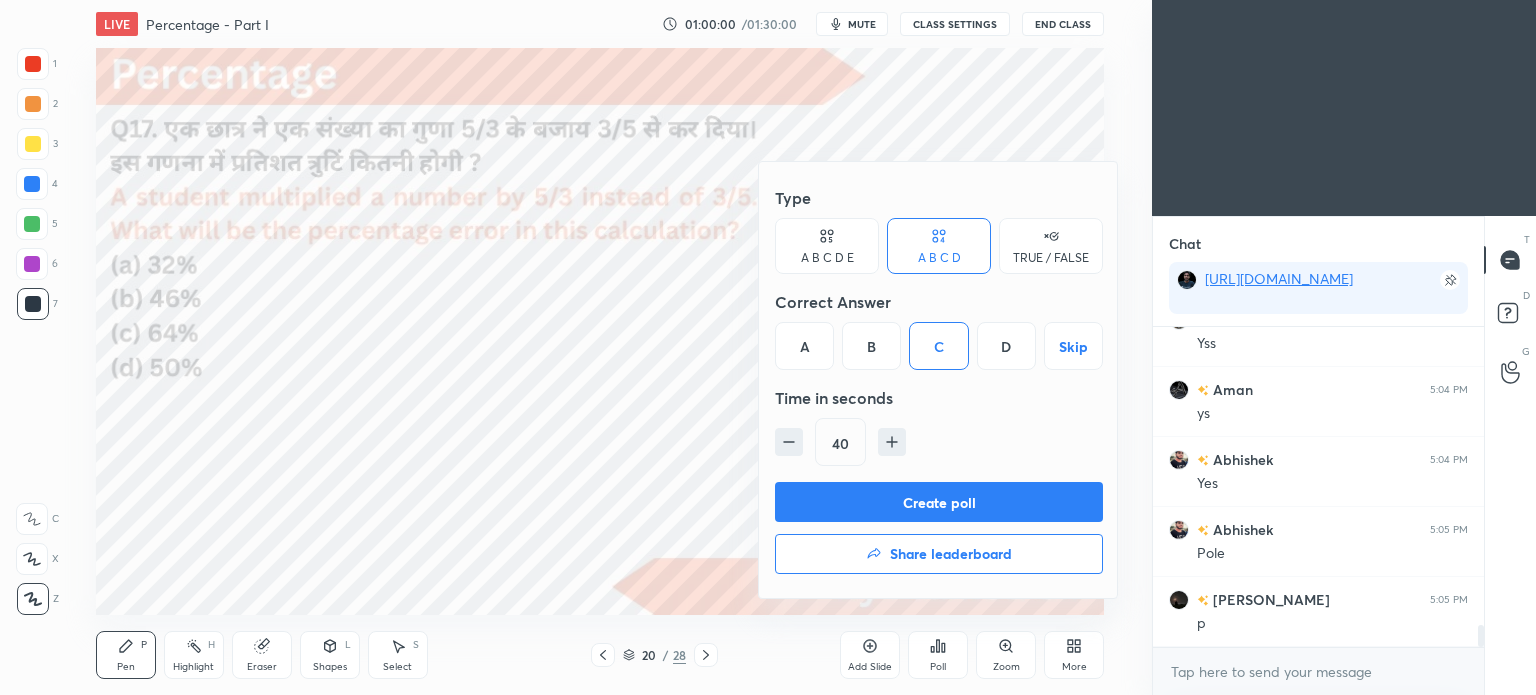 click on "Create poll" at bounding box center (939, 502) 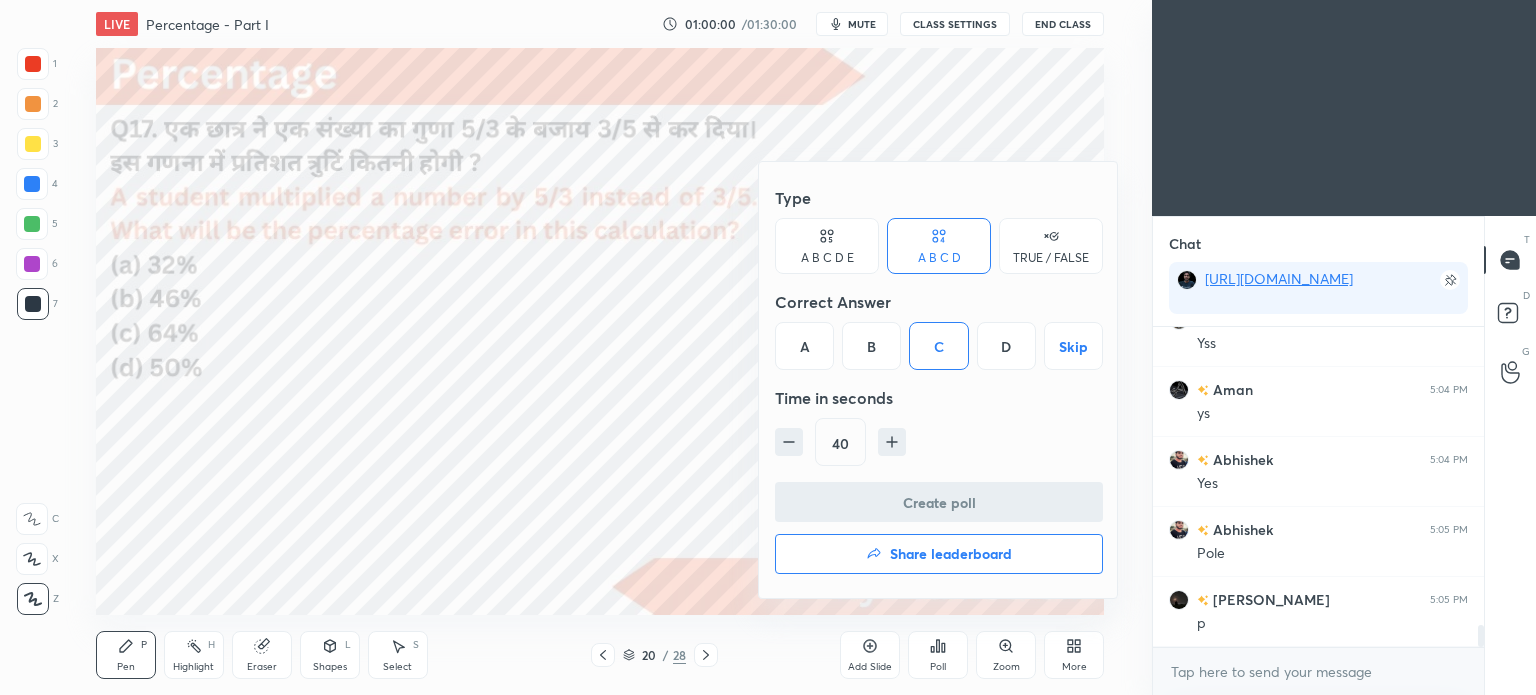 scroll, scrollTop: 128, scrollLeft: 325, axis: both 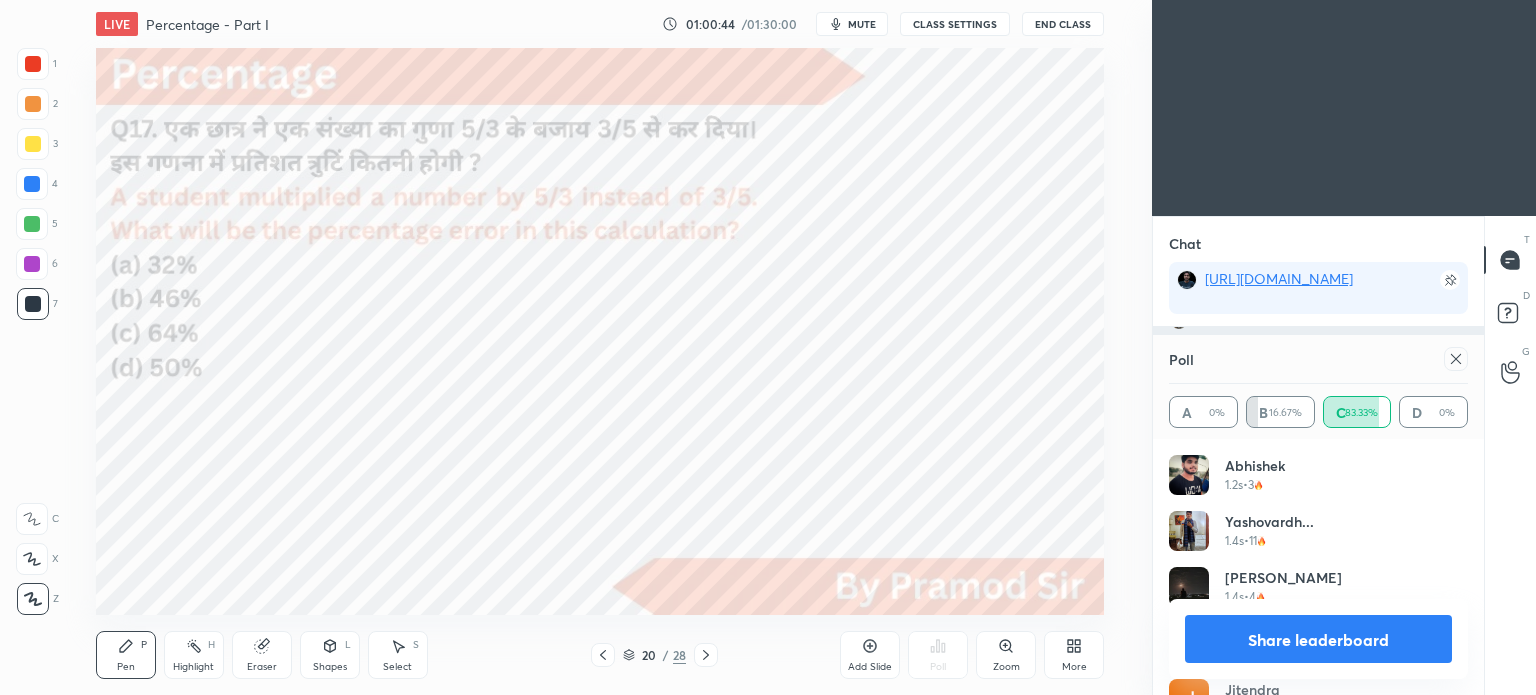 click 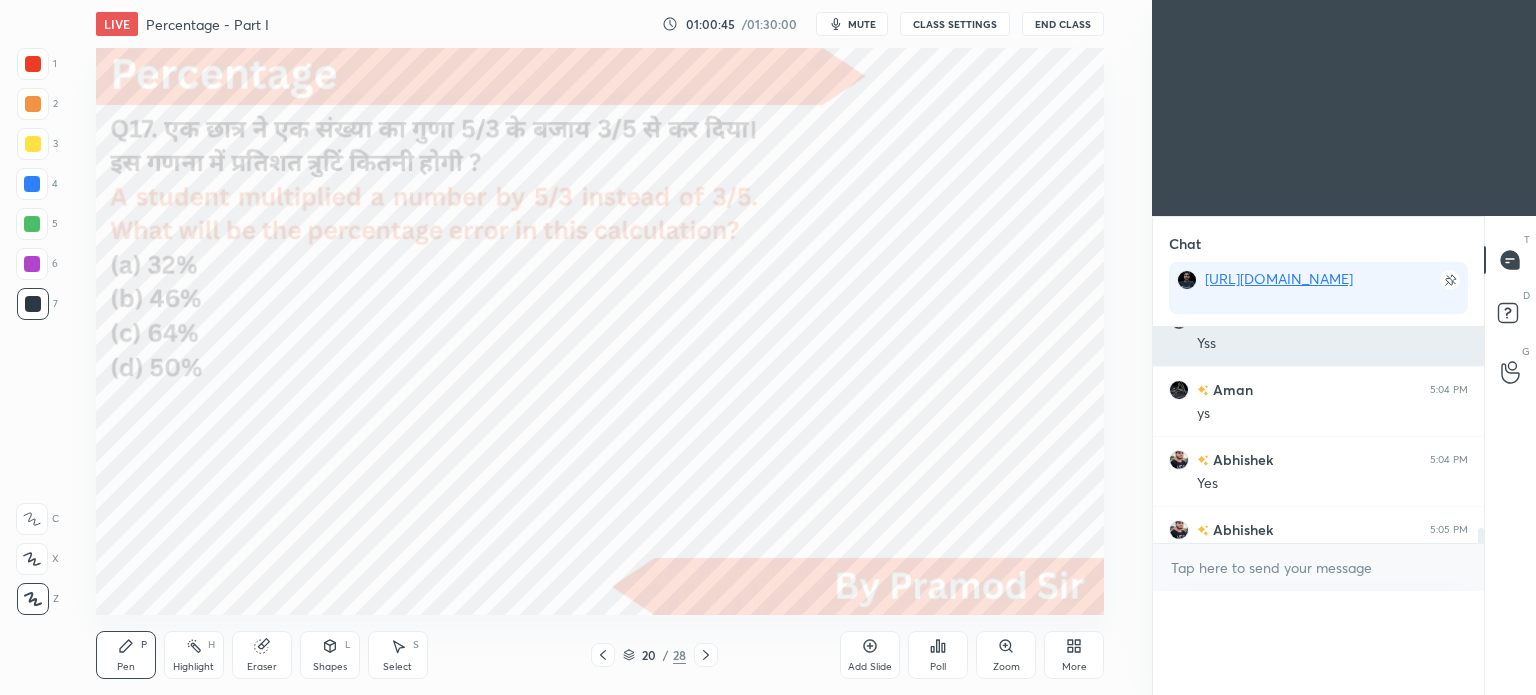 scroll, scrollTop: 0, scrollLeft: 6, axis: horizontal 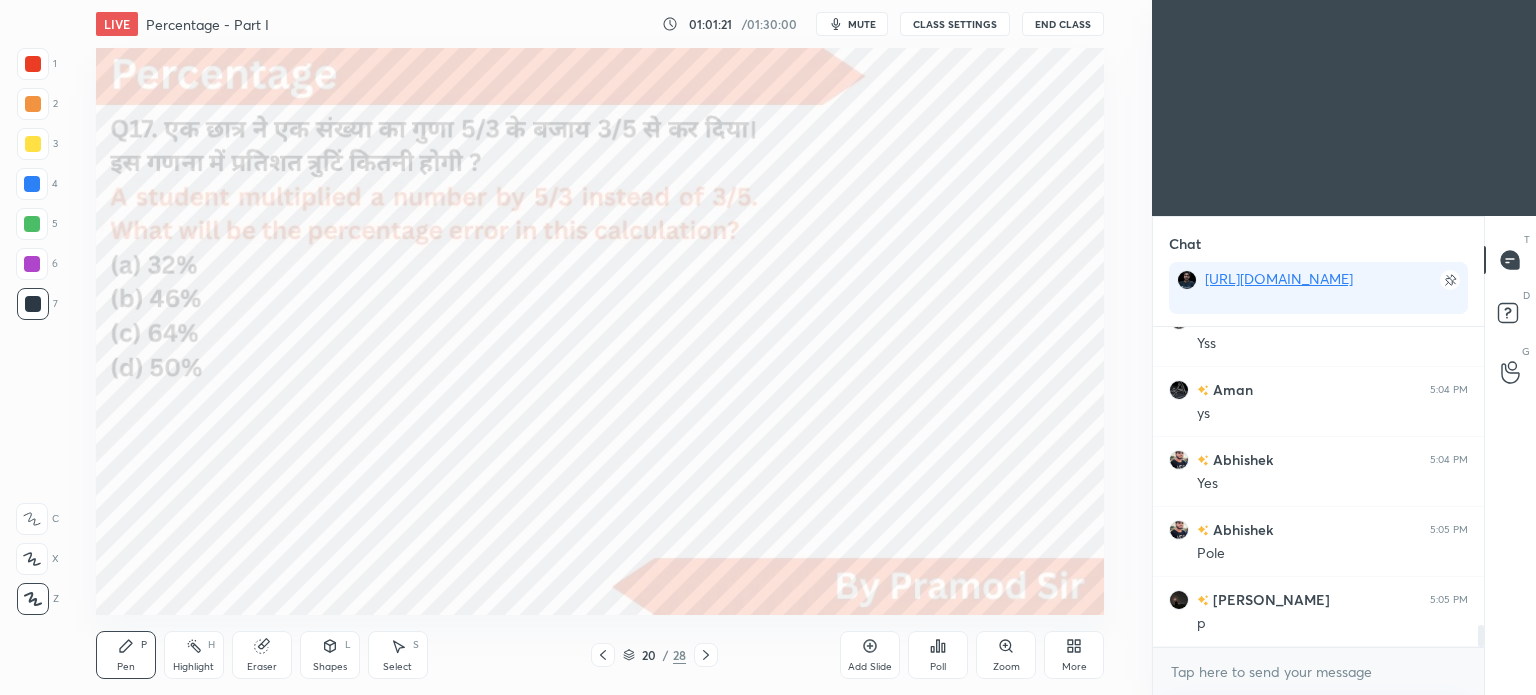 click at bounding box center [32, 264] 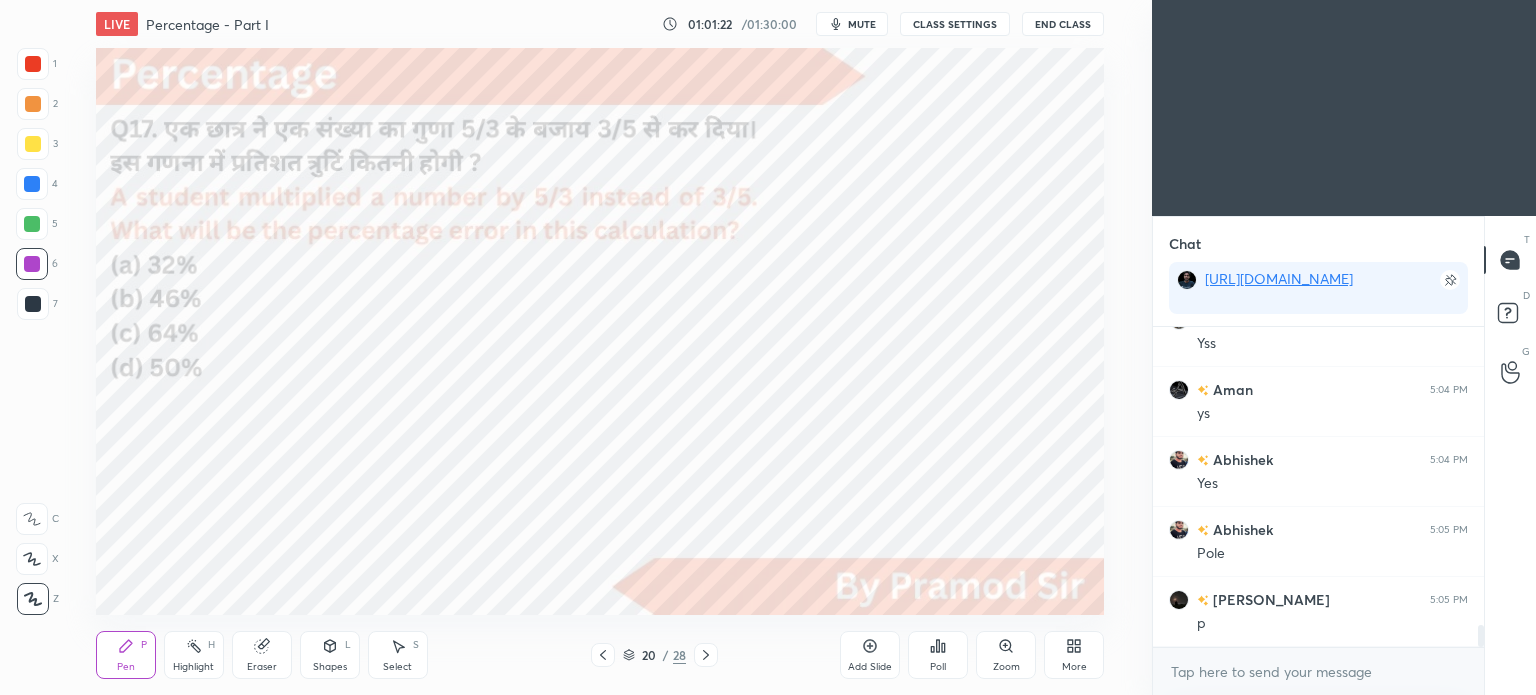 click at bounding box center (32, 264) 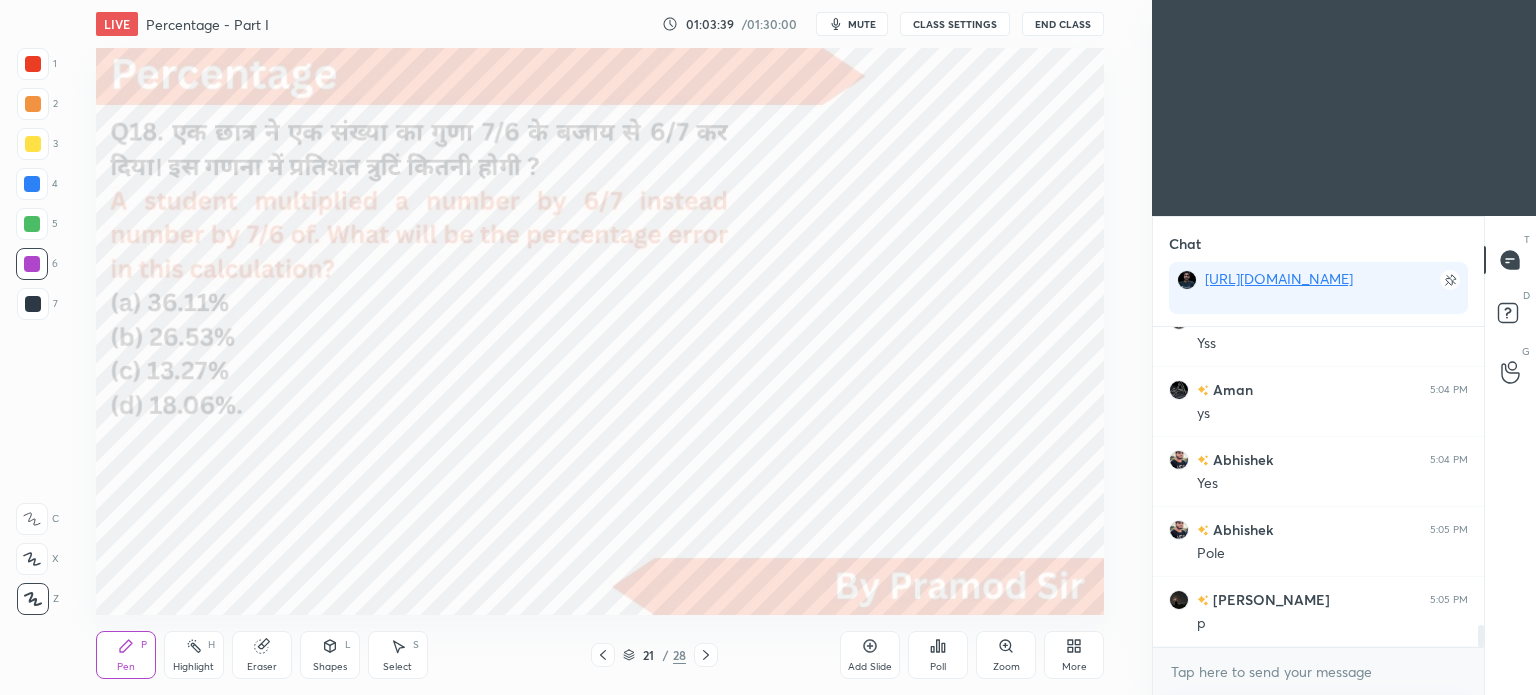 scroll, scrollTop: 4414, scrollLeft: 0, axis: vertical 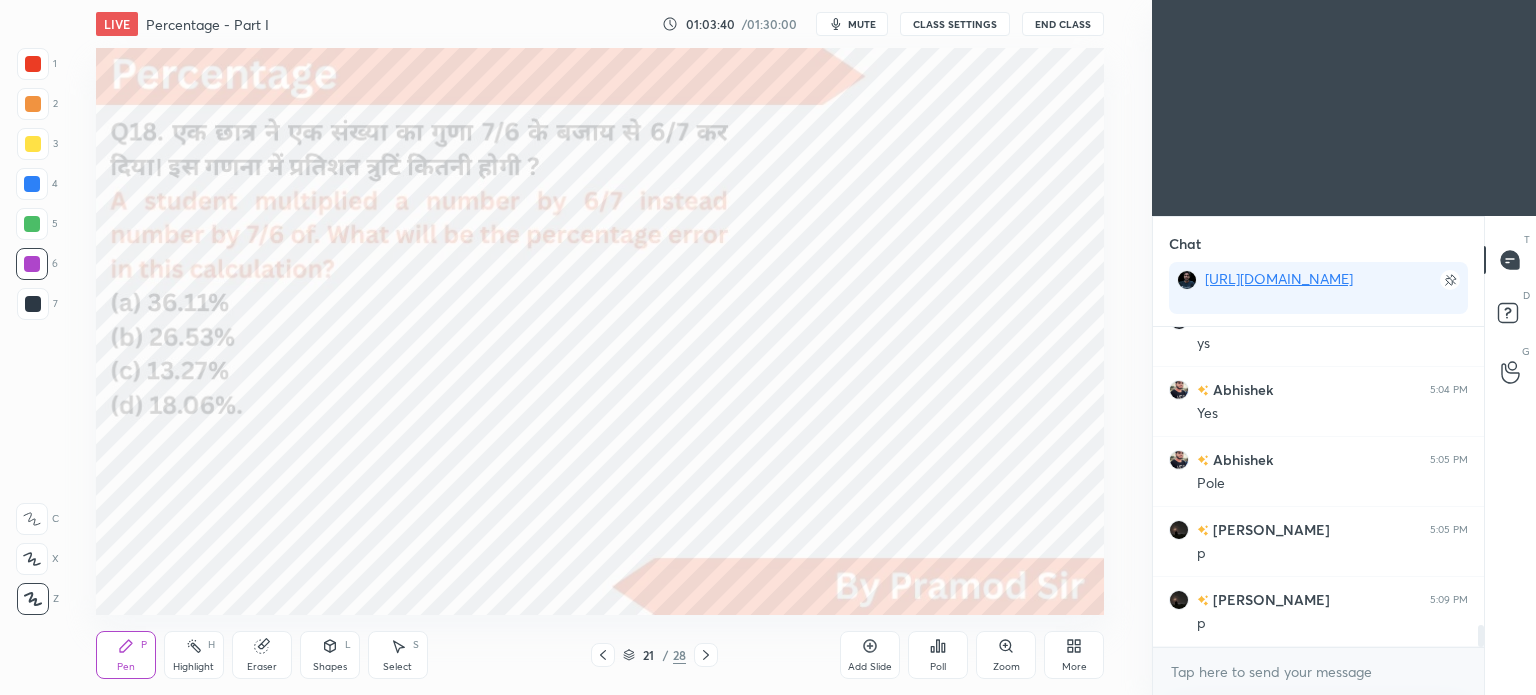 click 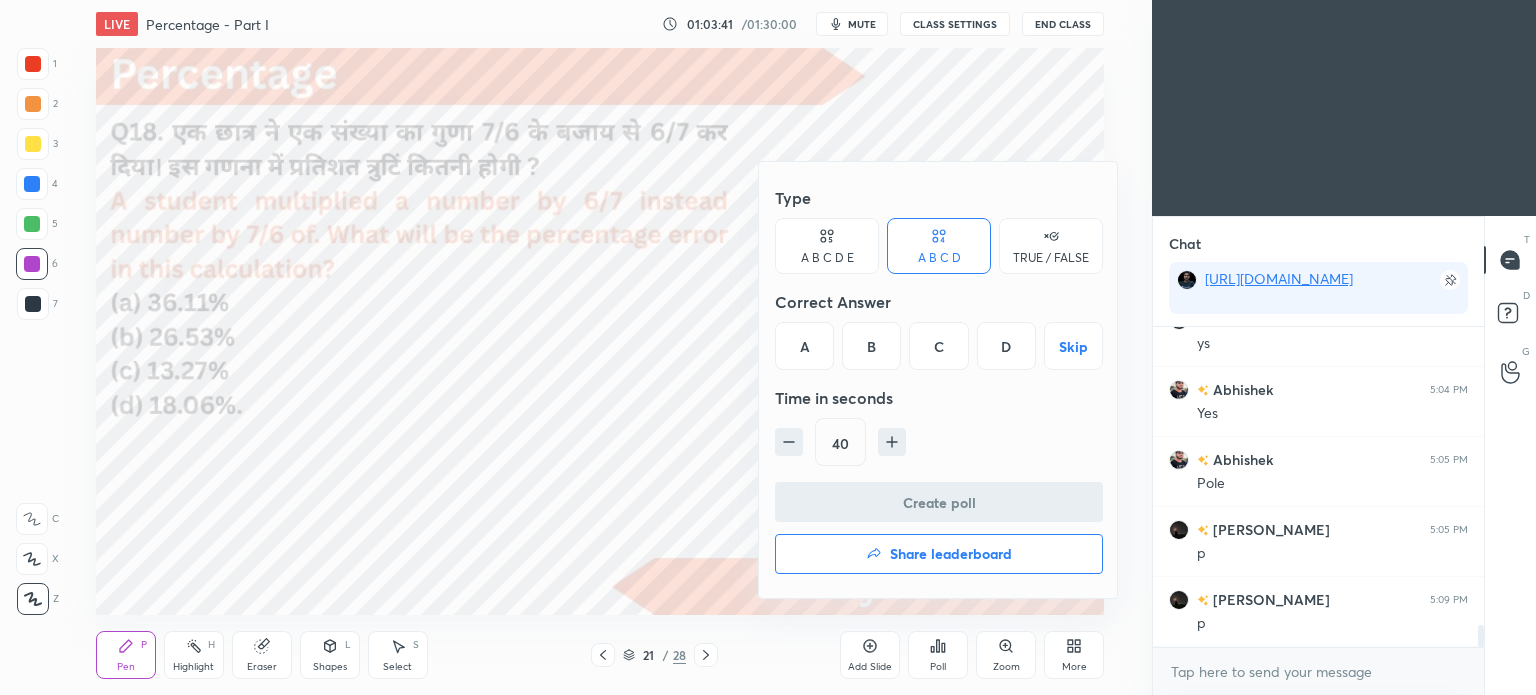 click on "B" at bounding box center (871, 346) 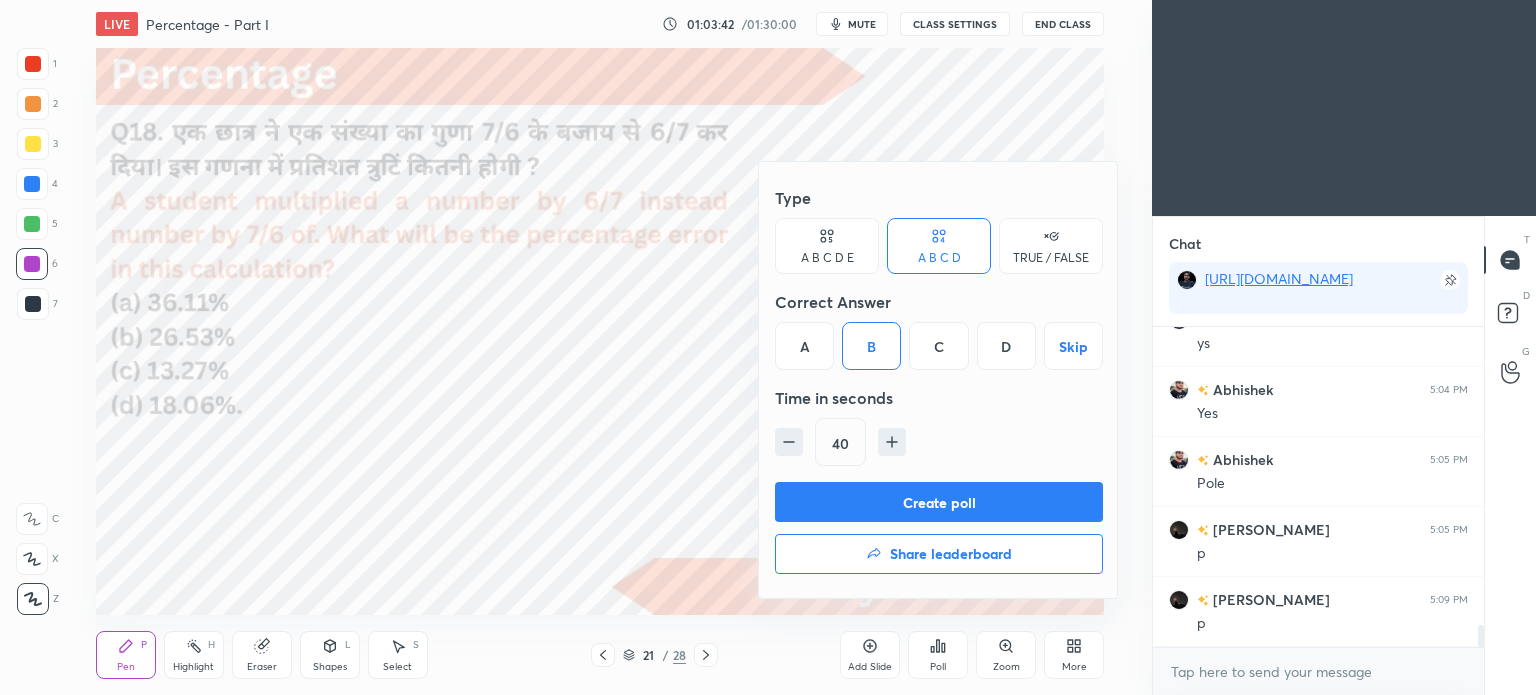 click on "Create poll" at bounding box center (939, 502) 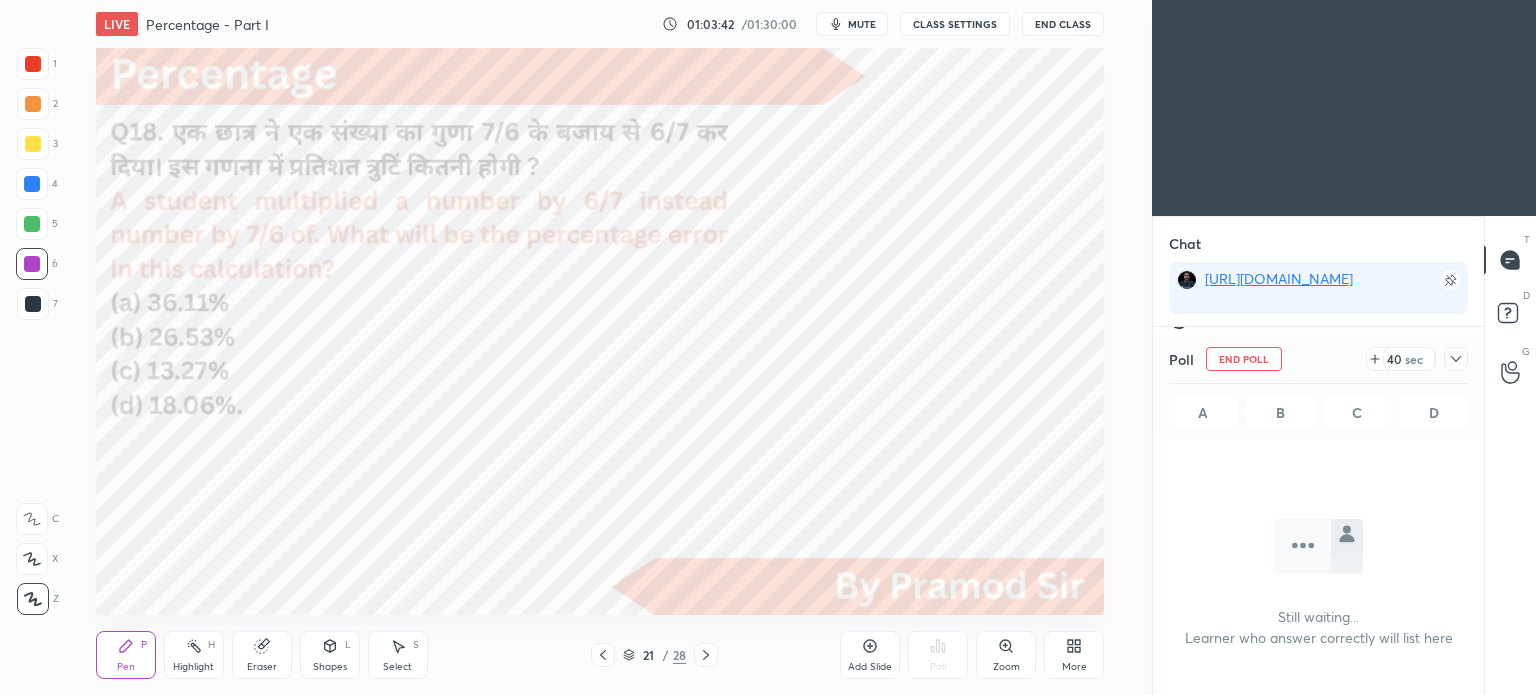 scroll, scrollTop: 248, scrollLeft: 325, axis: both 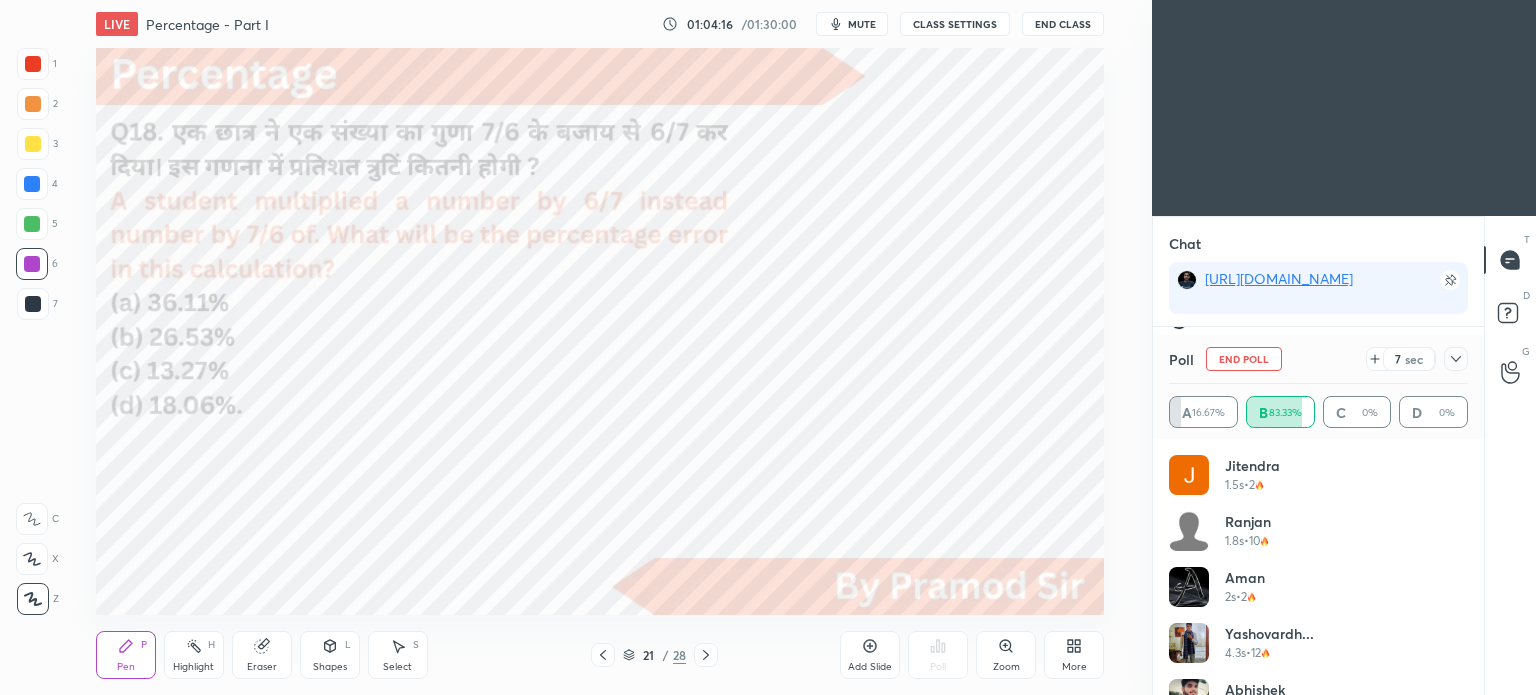 click at bounding box center (1456, 359) 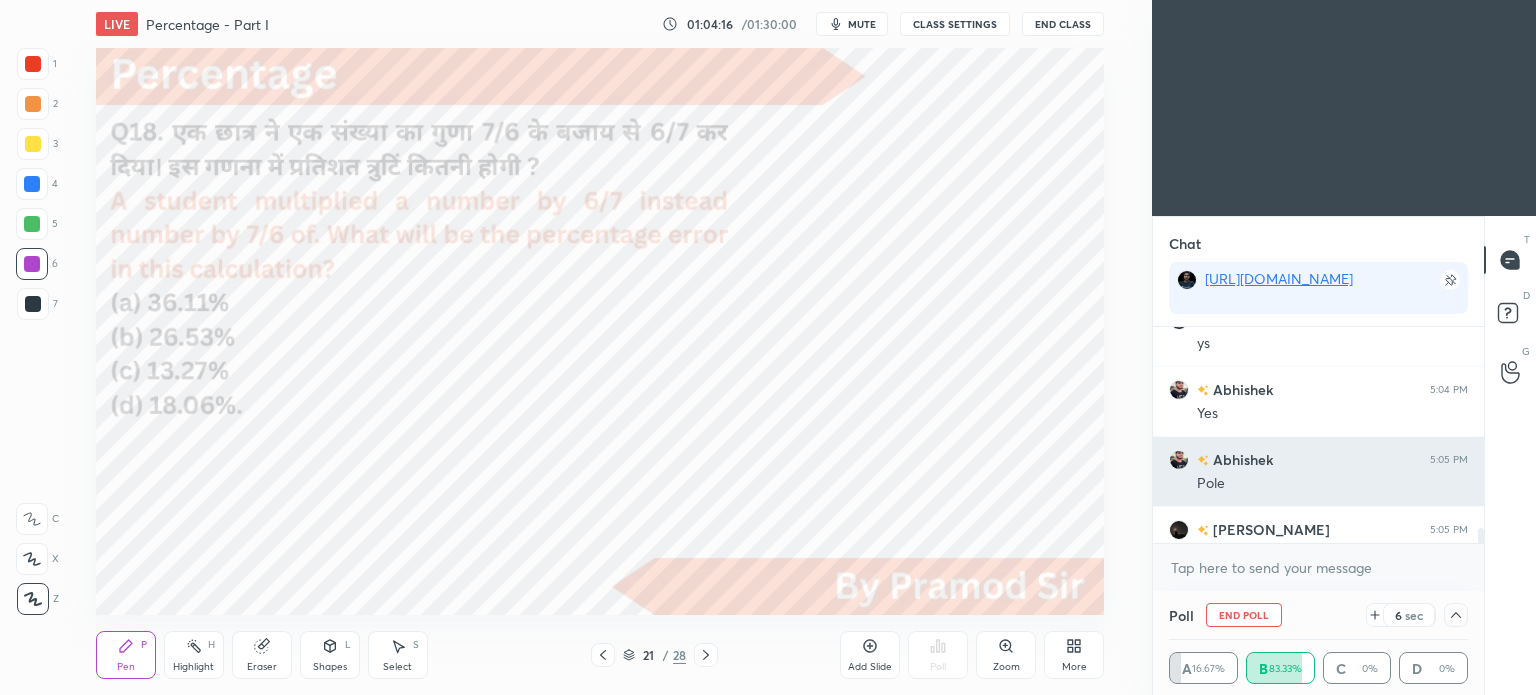 scroll, scrollTop: 0, scrollLeft: 0, axis: both 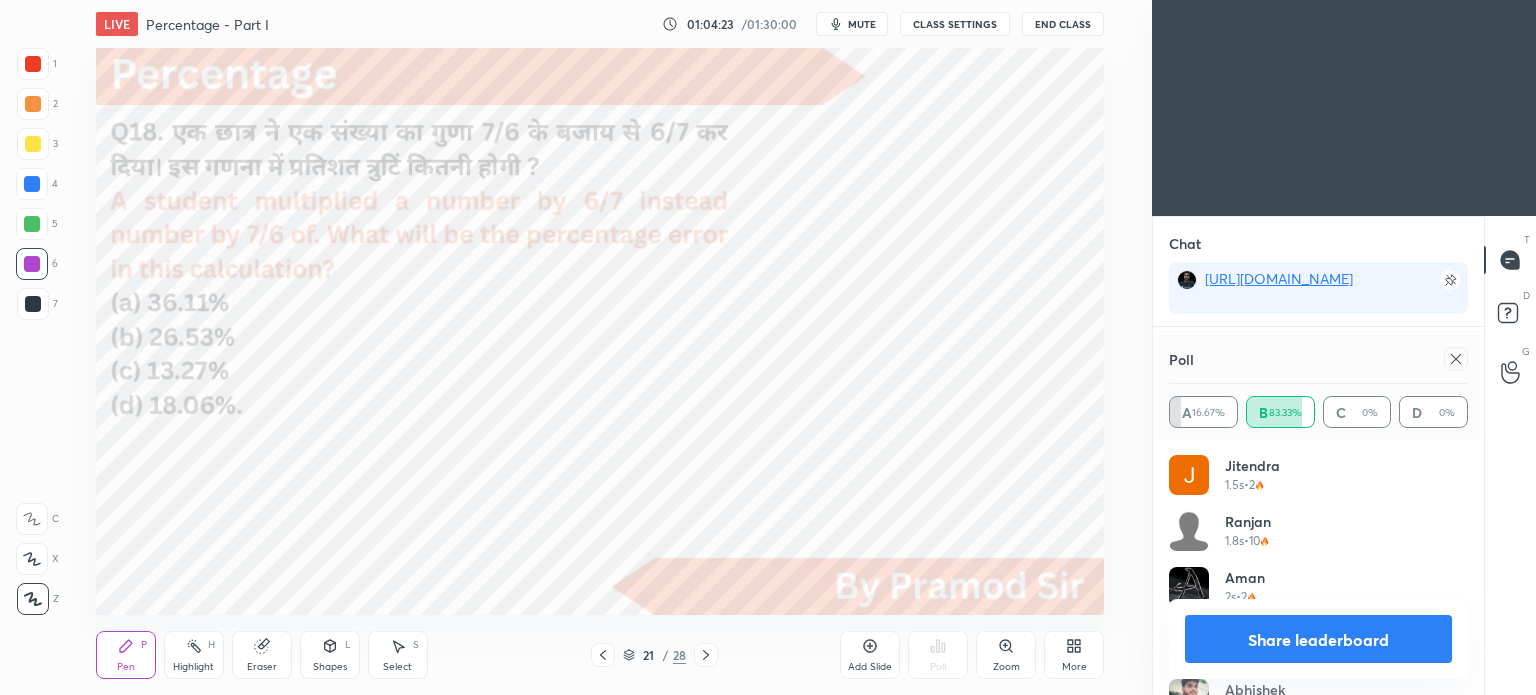 click 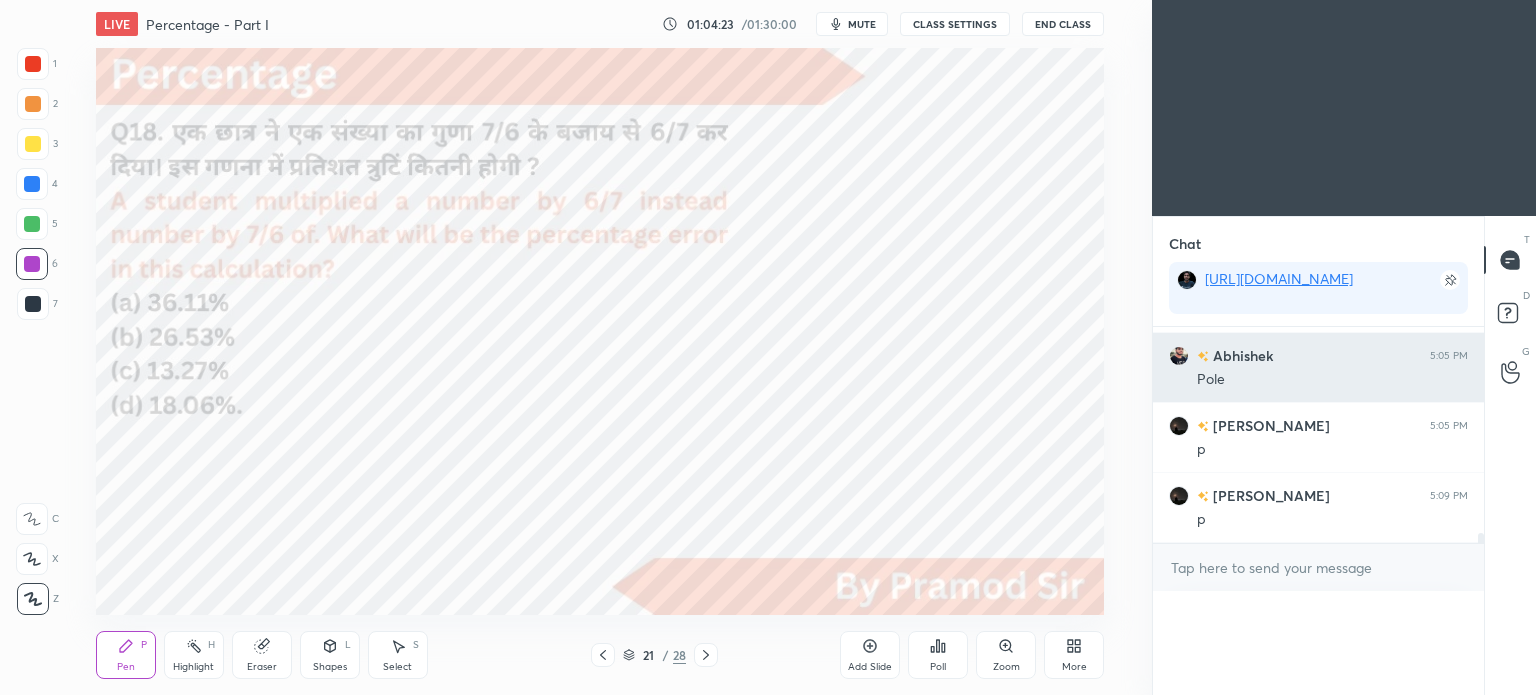 scroll, scrollTop: 150, scrollLeft: 293, axis: both 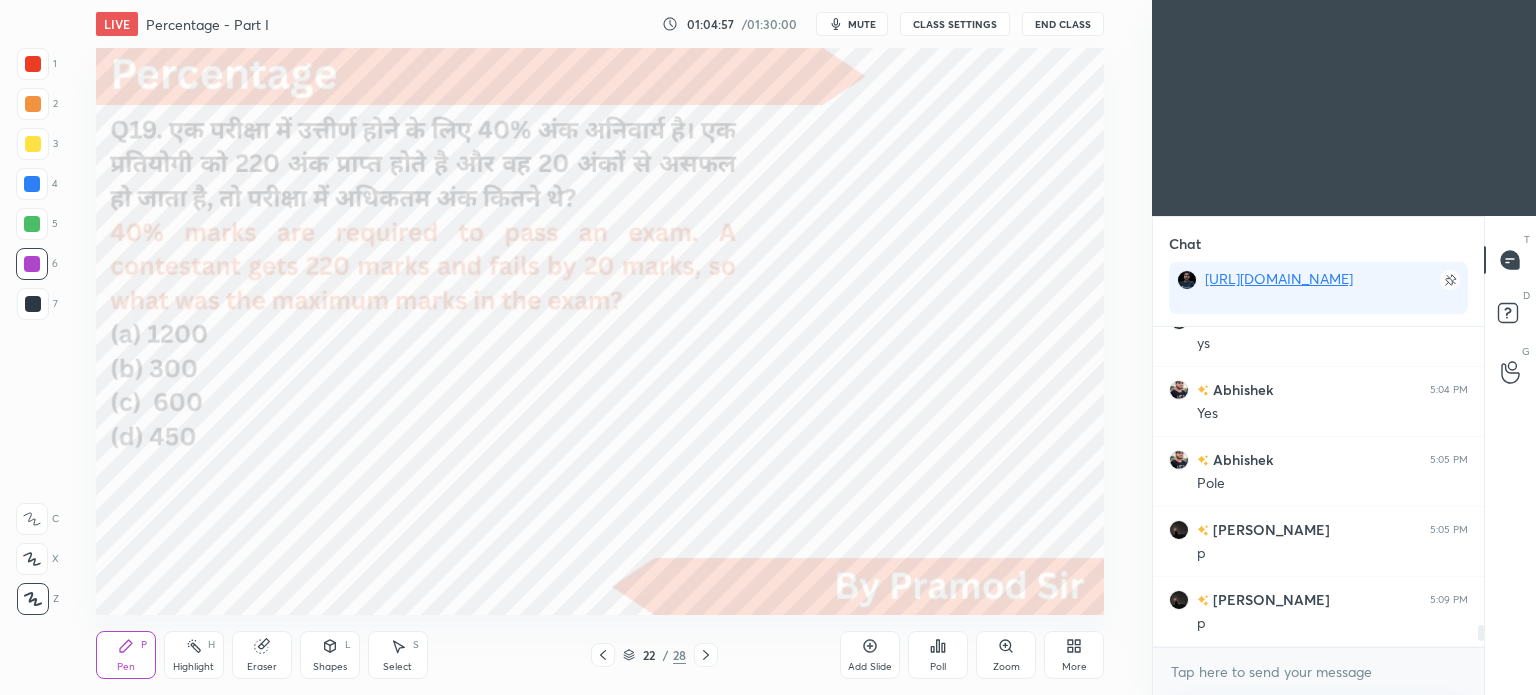 click on "mute" at bounding box center [862, 24] 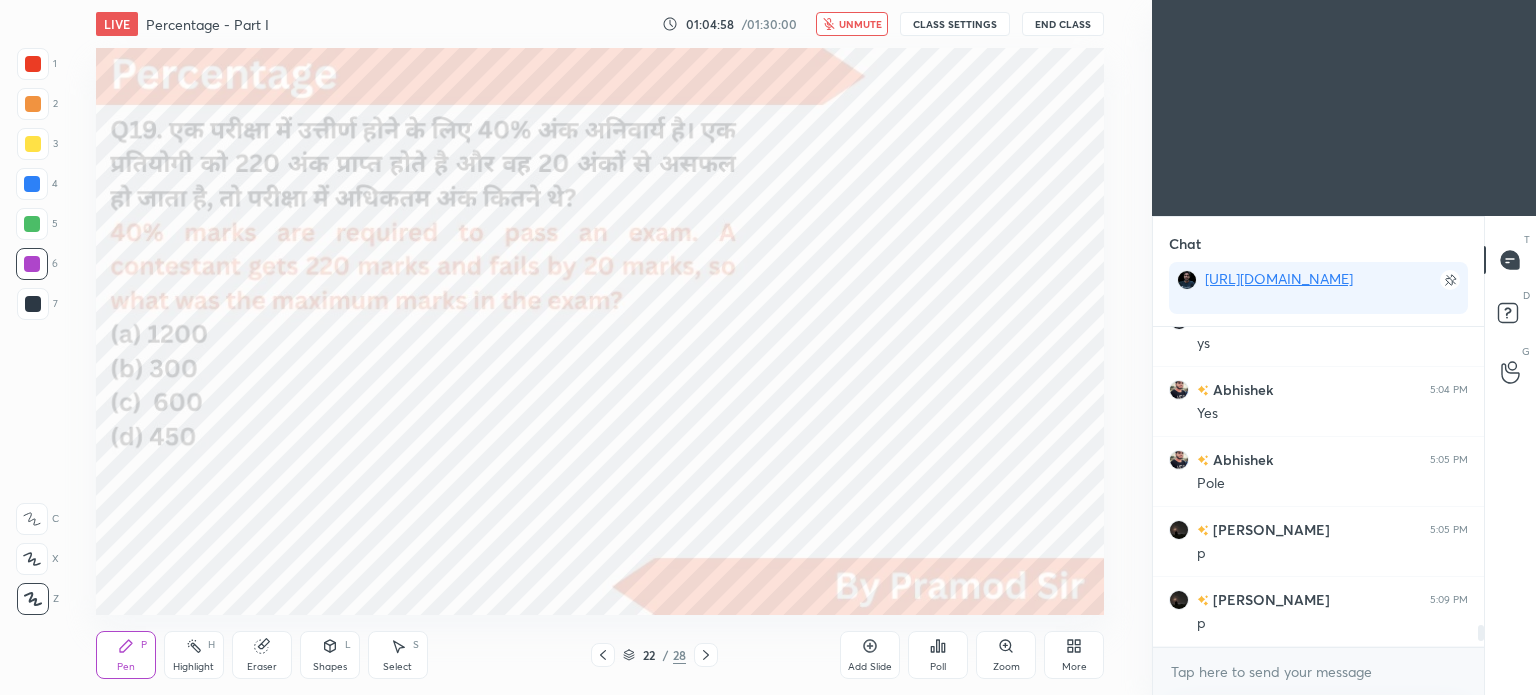 click on "End Class" at bounding box center (1063, 24) 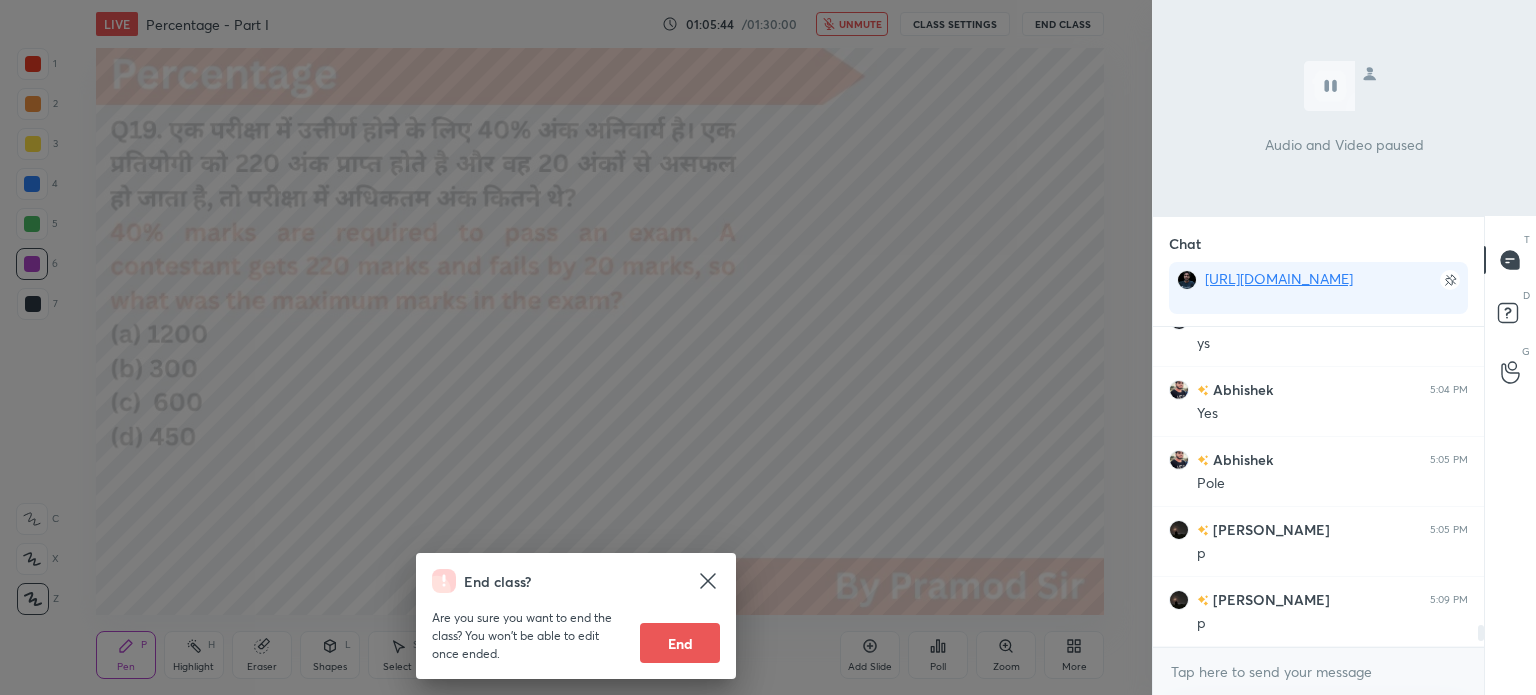 scroll, scrollTop: 4484, scrollLeft: 0, axis: vertical 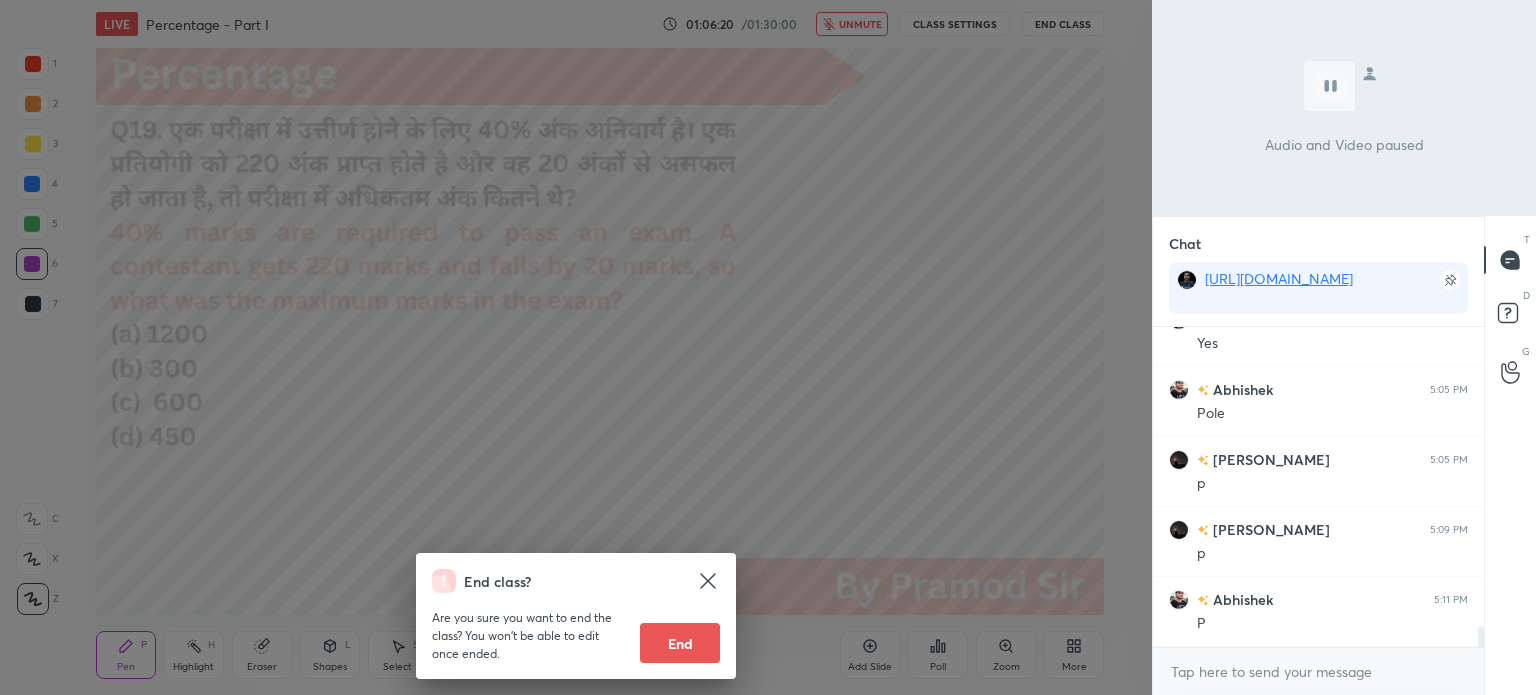 click on "End class? Are you sure you want to end the class? You won’t be able to edit once ended. End" at bounding box center [576, 347] 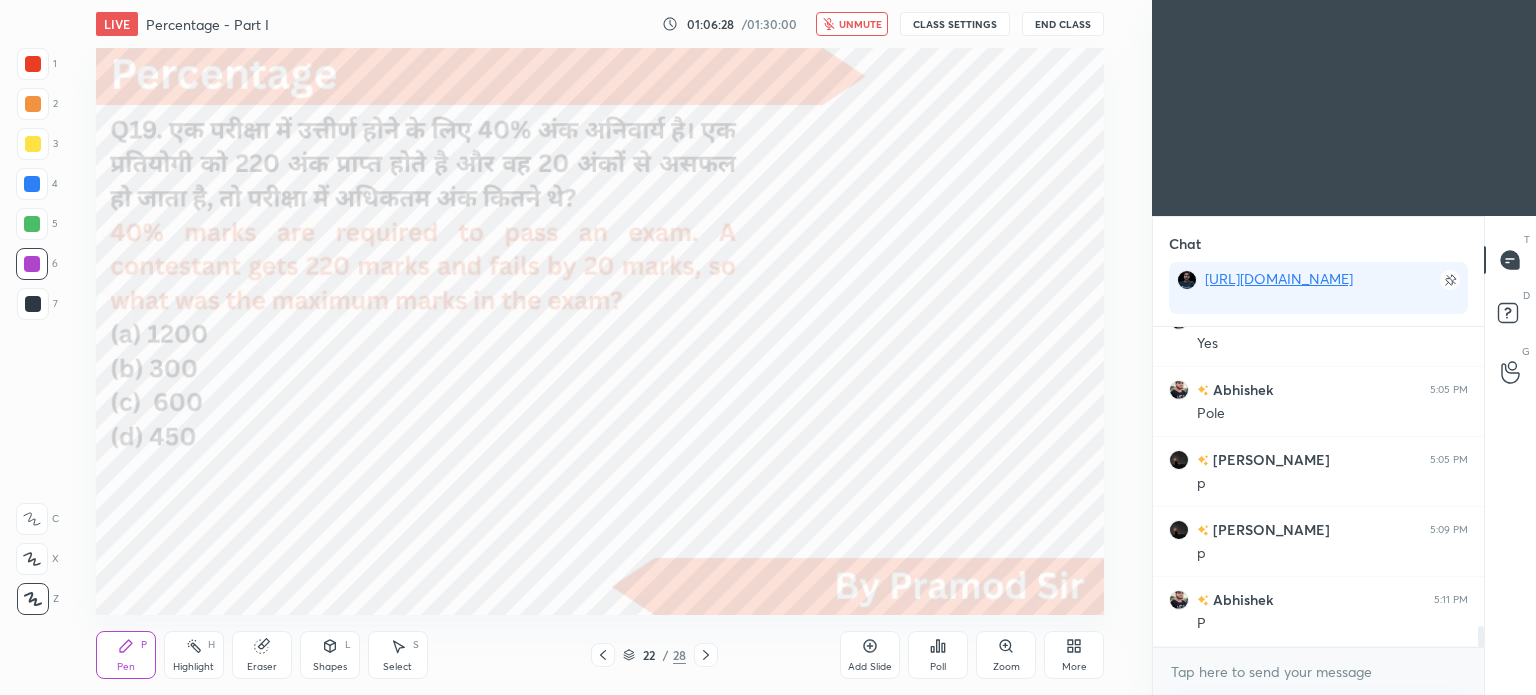 click on "Poll" at bounding box center (938, 655) 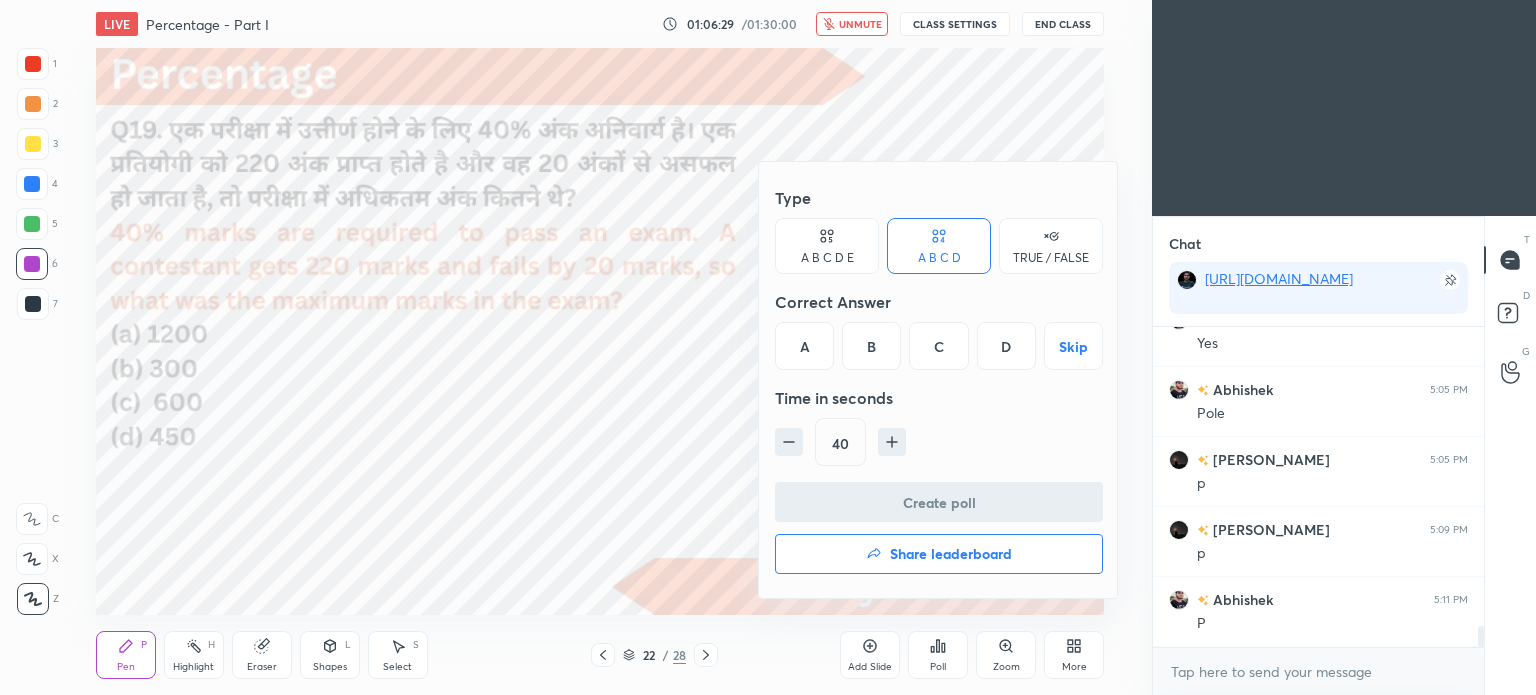 click on "C" at bounding box center (938, 346) 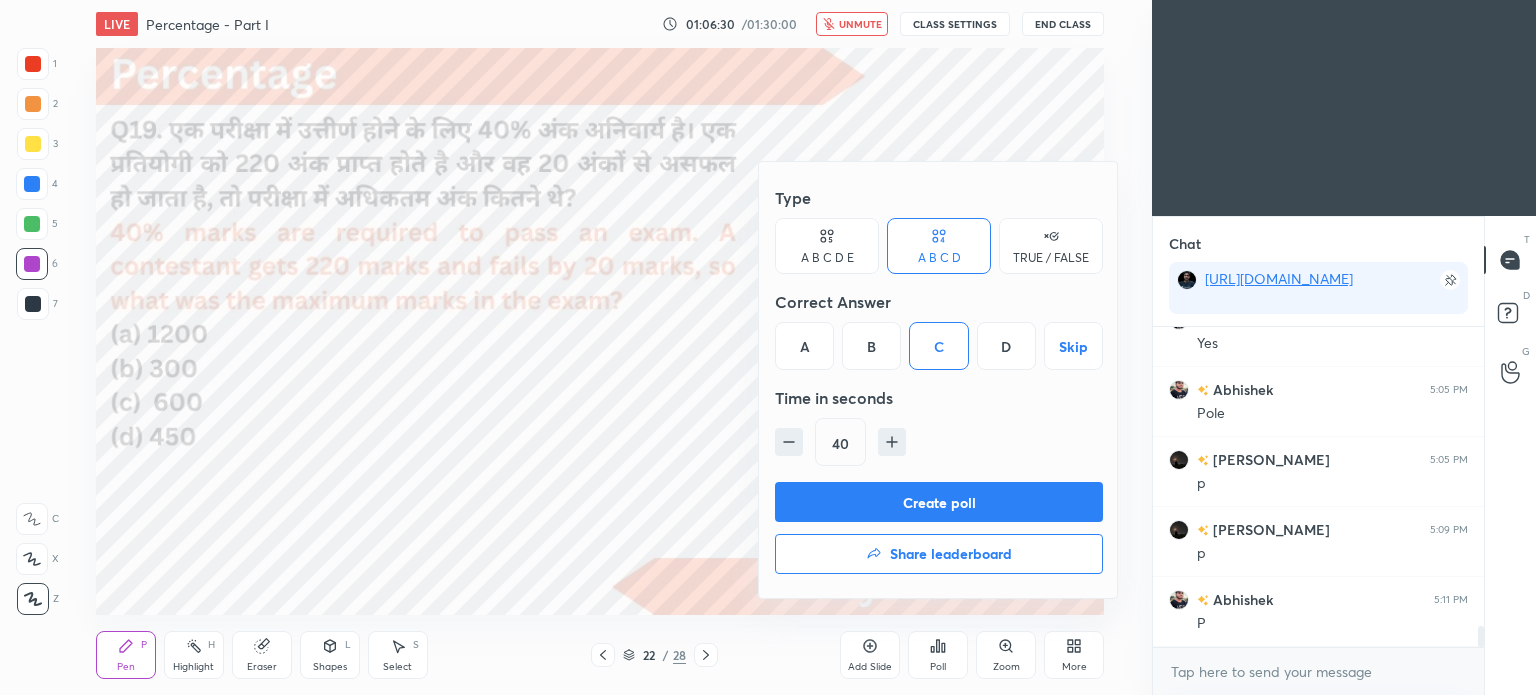 click on "Create poll" at bounding box center (939, 502) 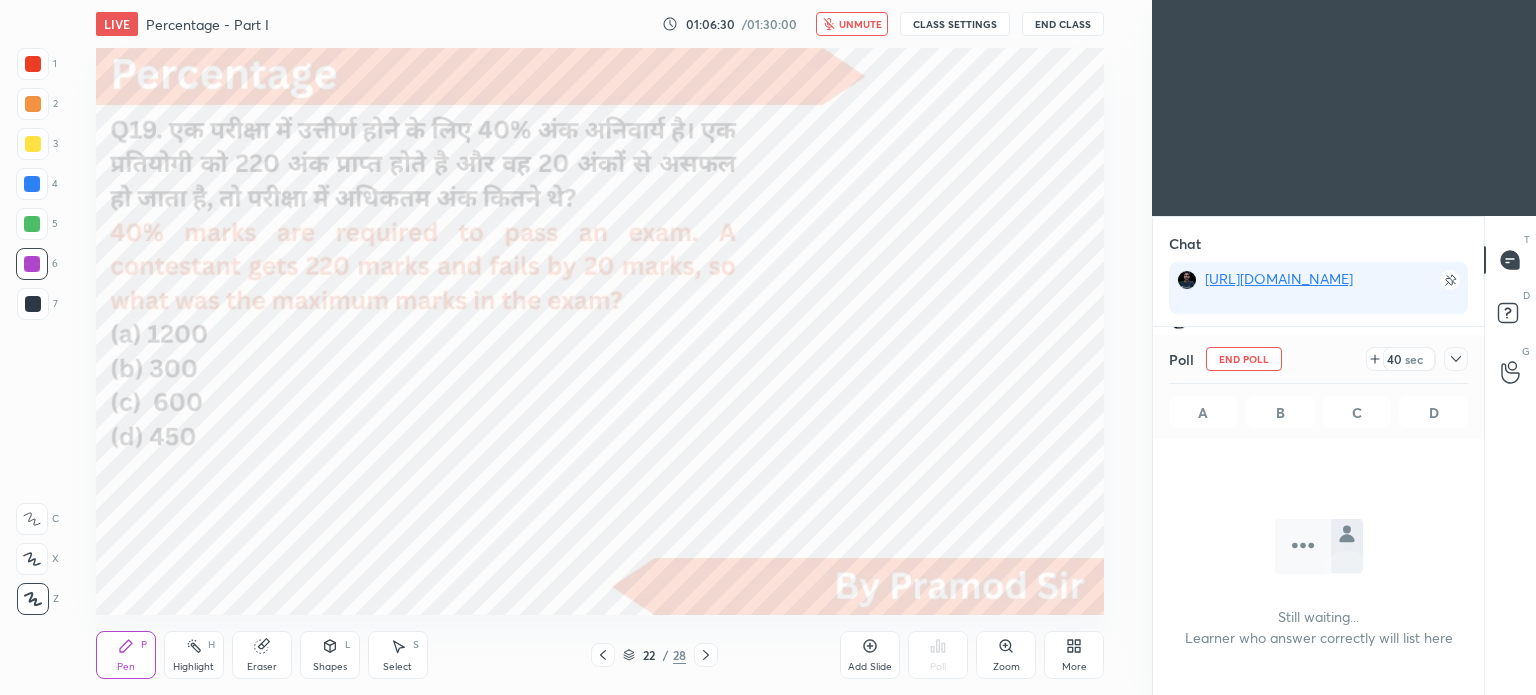 scroll, scrollTop: 128, scrollLeft: 325, axis: both 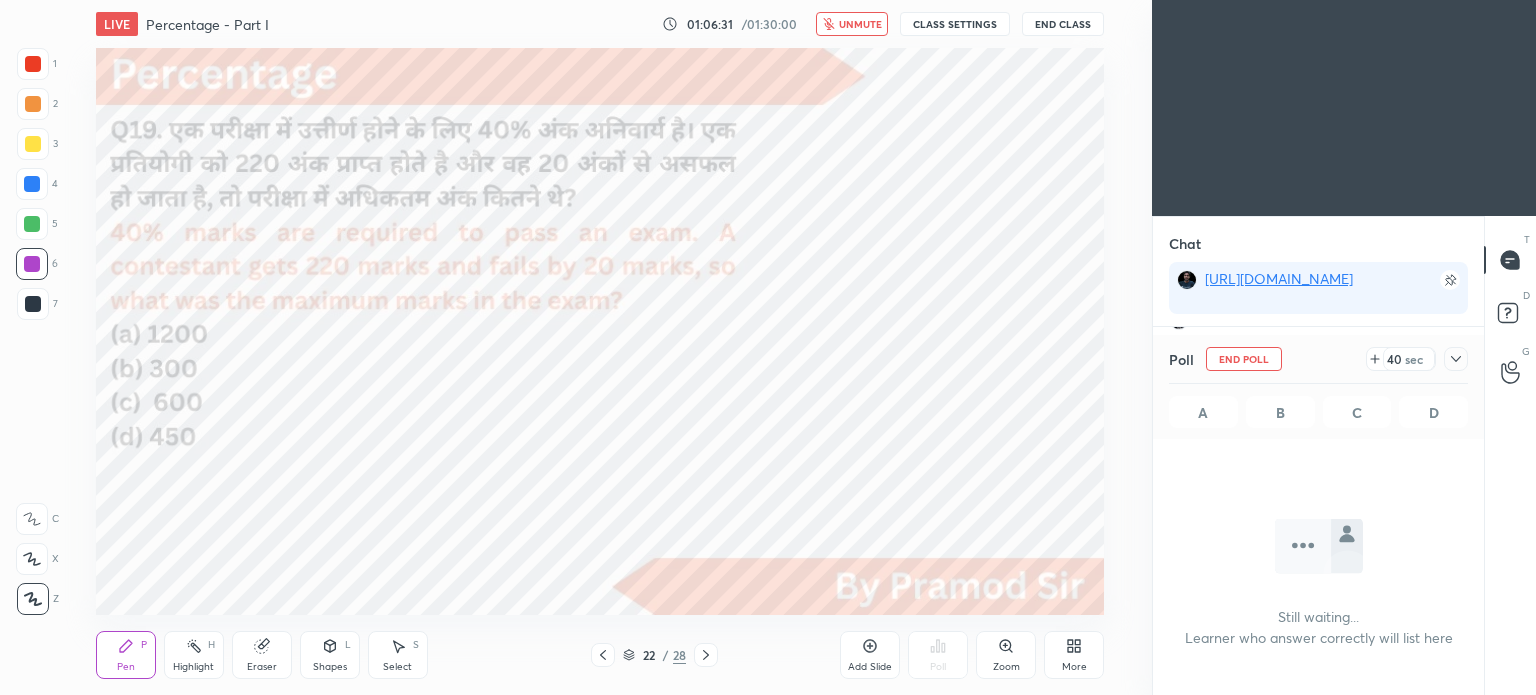 click on "unmute" at bounding box center (860, 24) 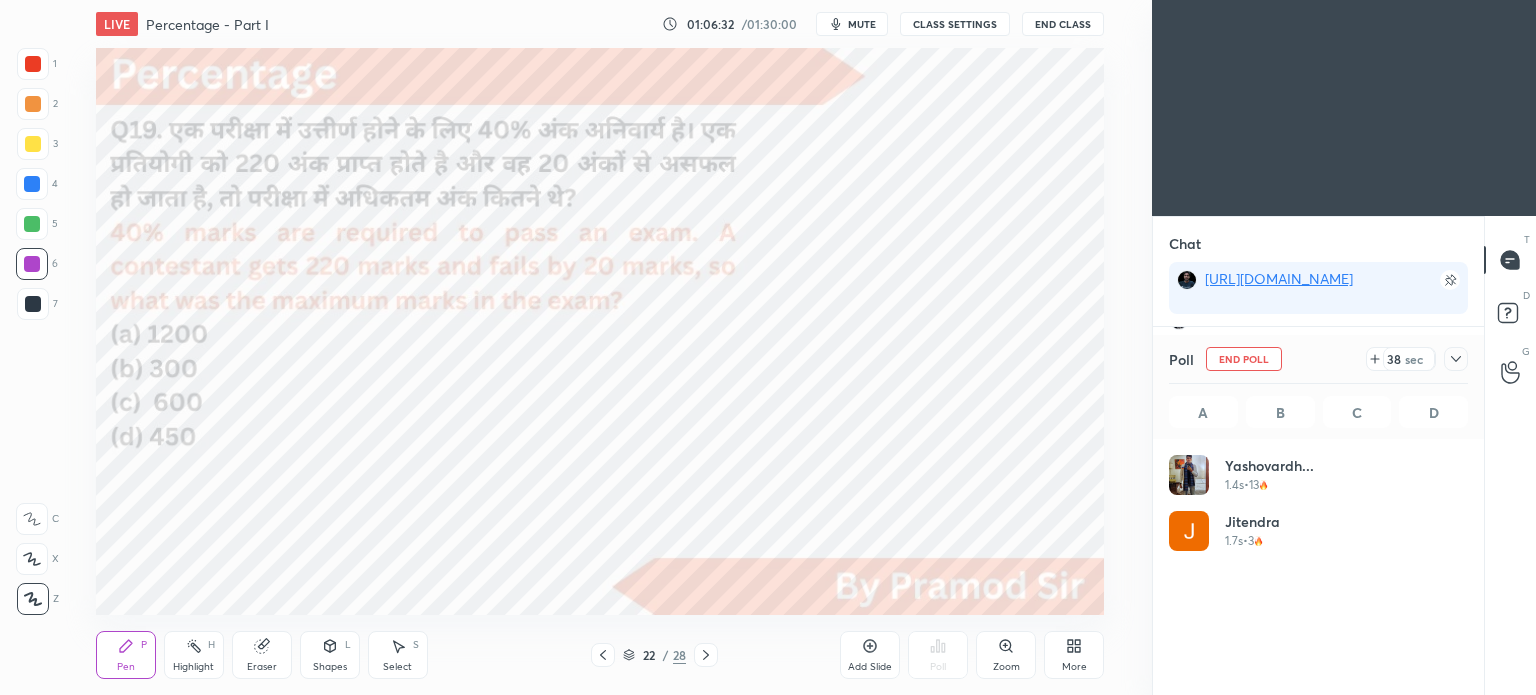 scroll, scrollTop: 6, scrollLeft: 6, axis: both 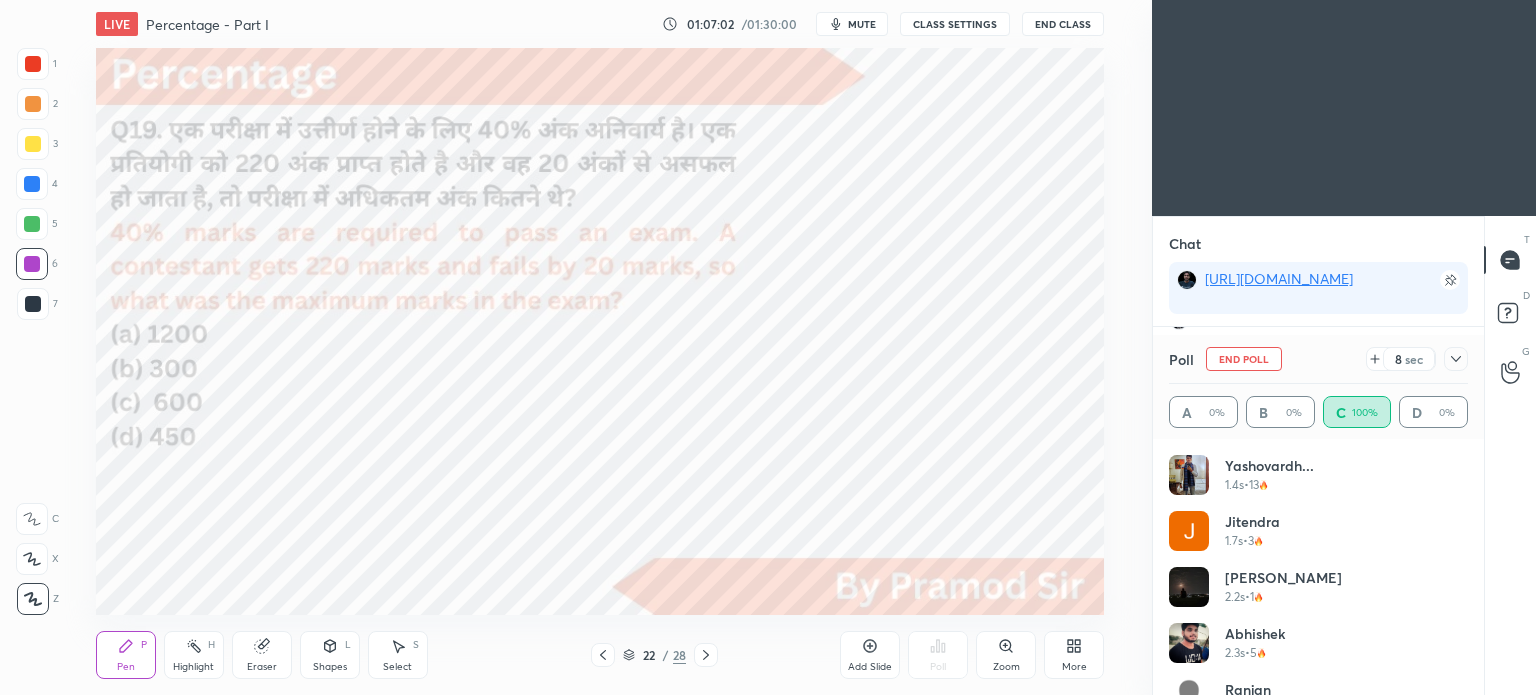click 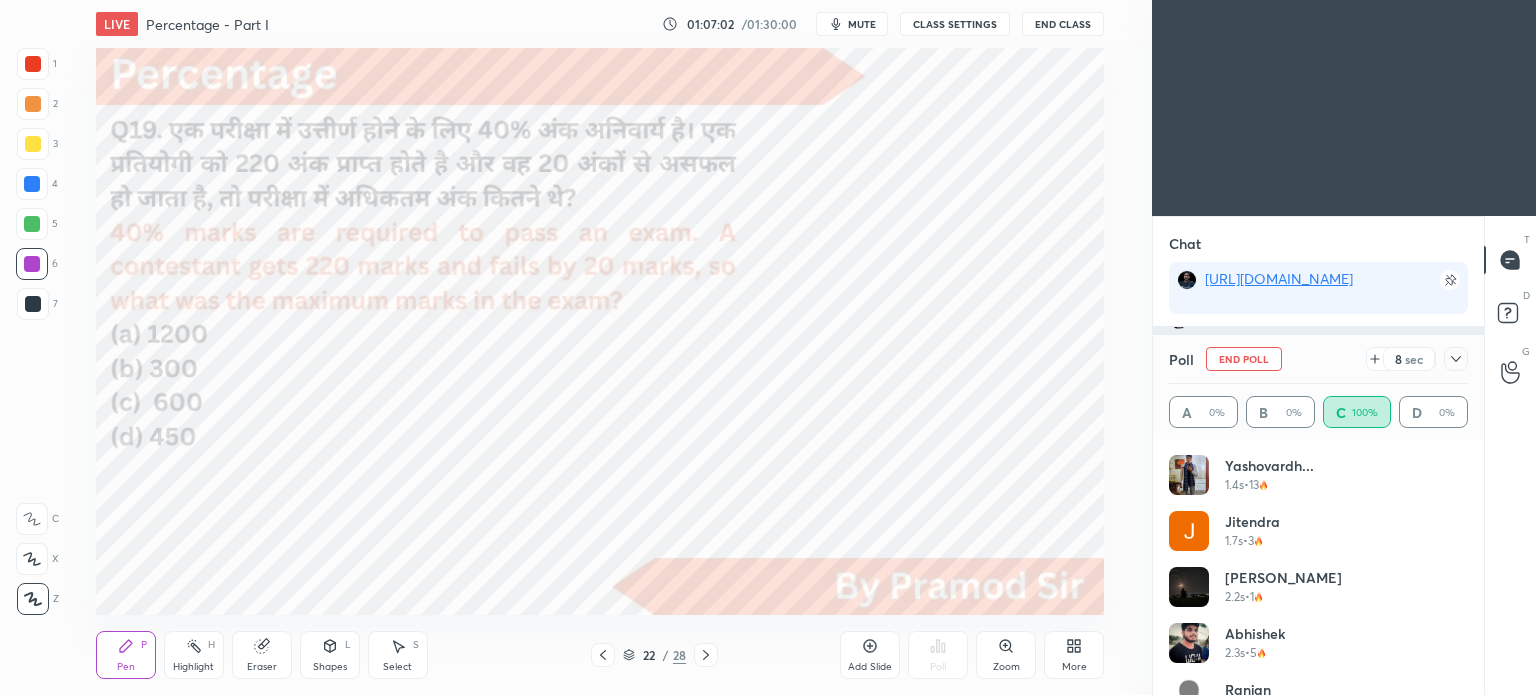 scroll, scrollTop: 184, scrollLeft: 293, axis: both 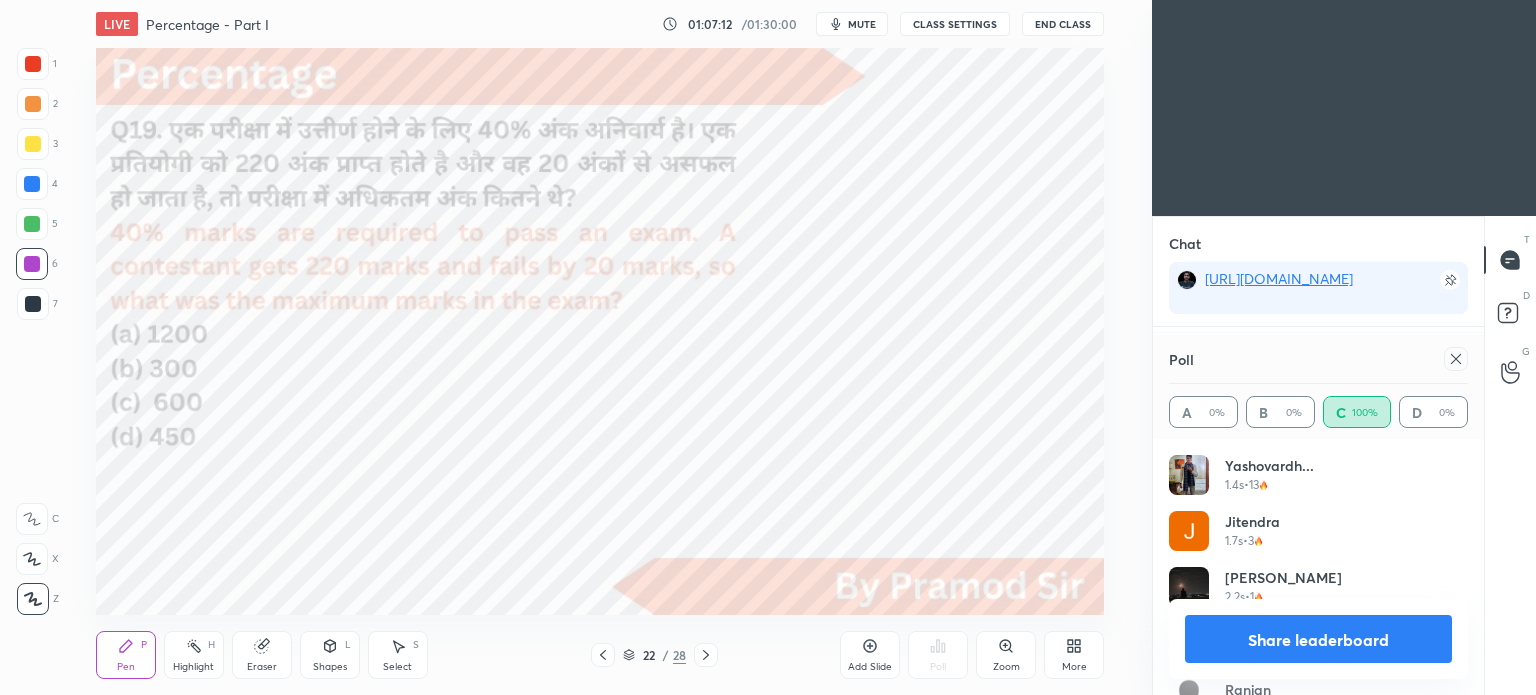 click 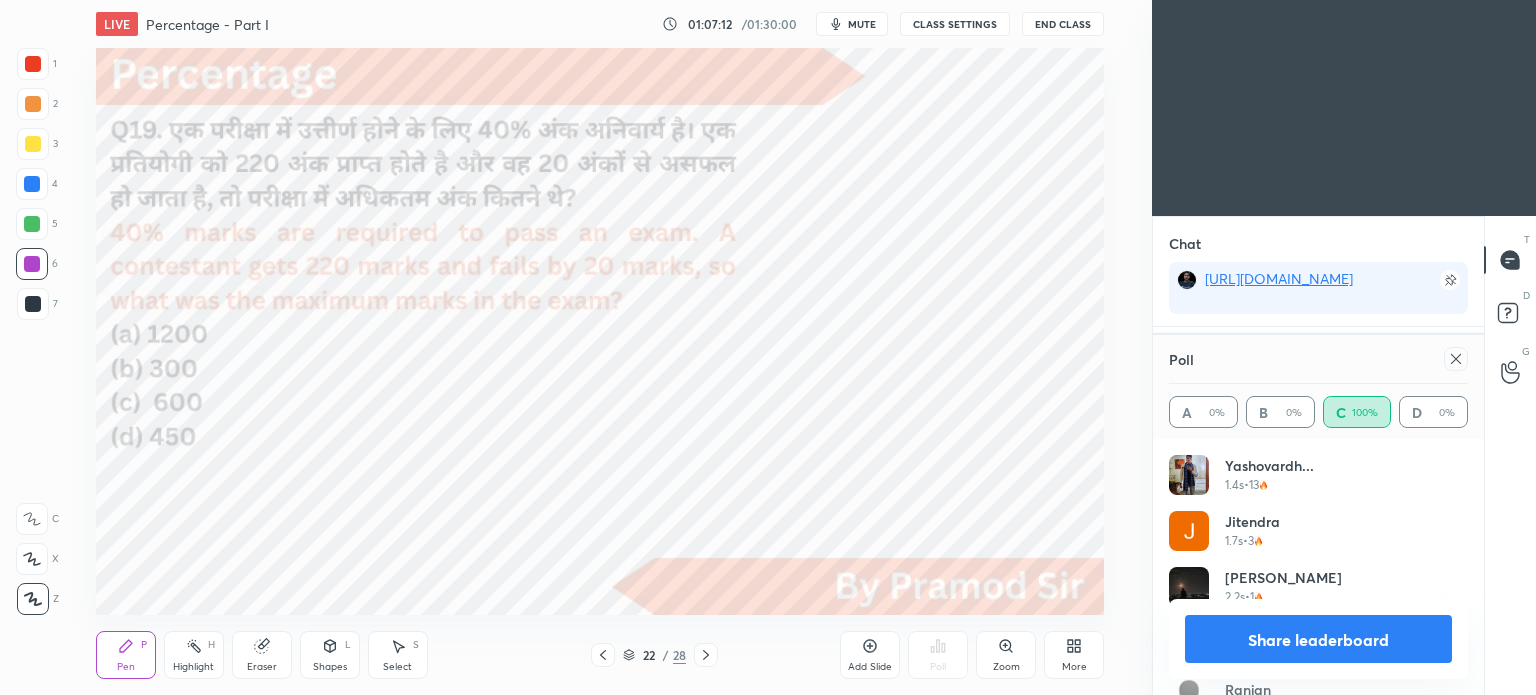 scroll, scrollTop: 150, scrollLeft: 293, axis: both 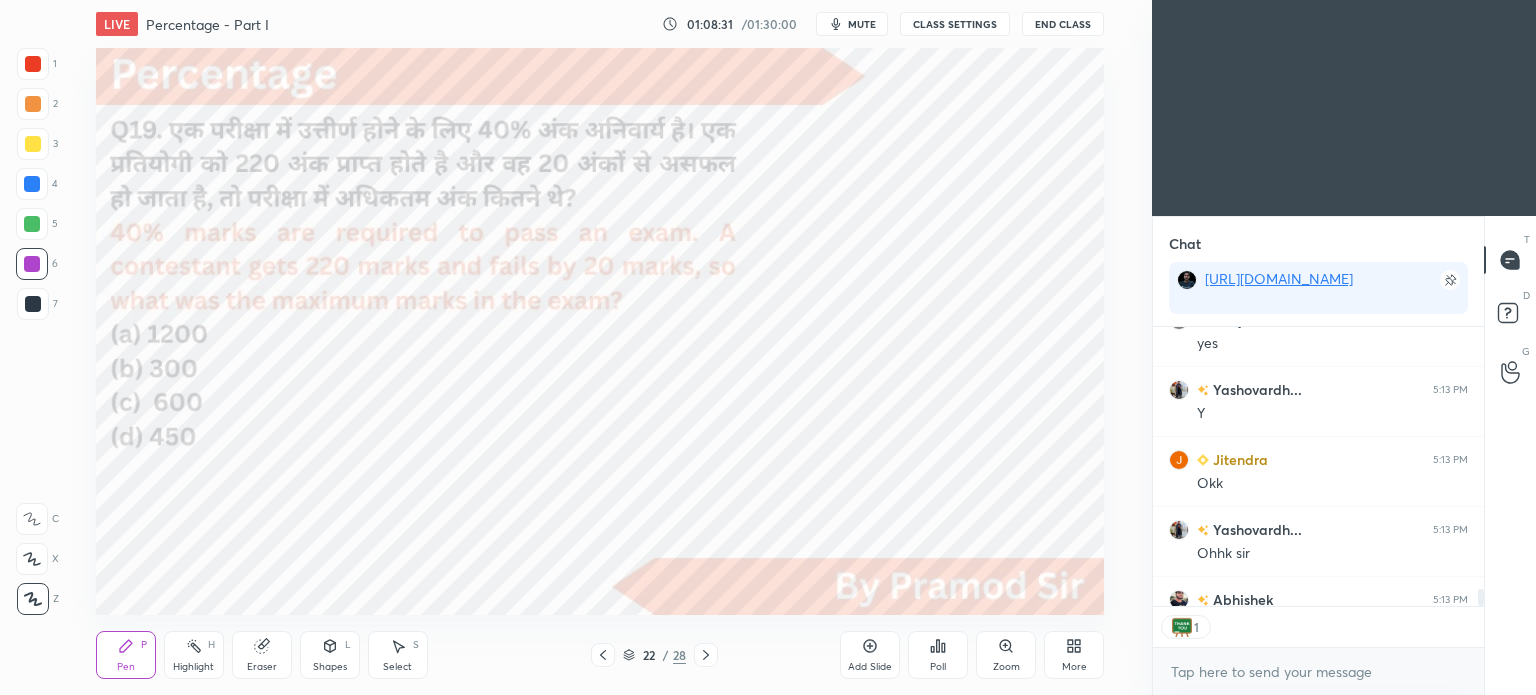 click 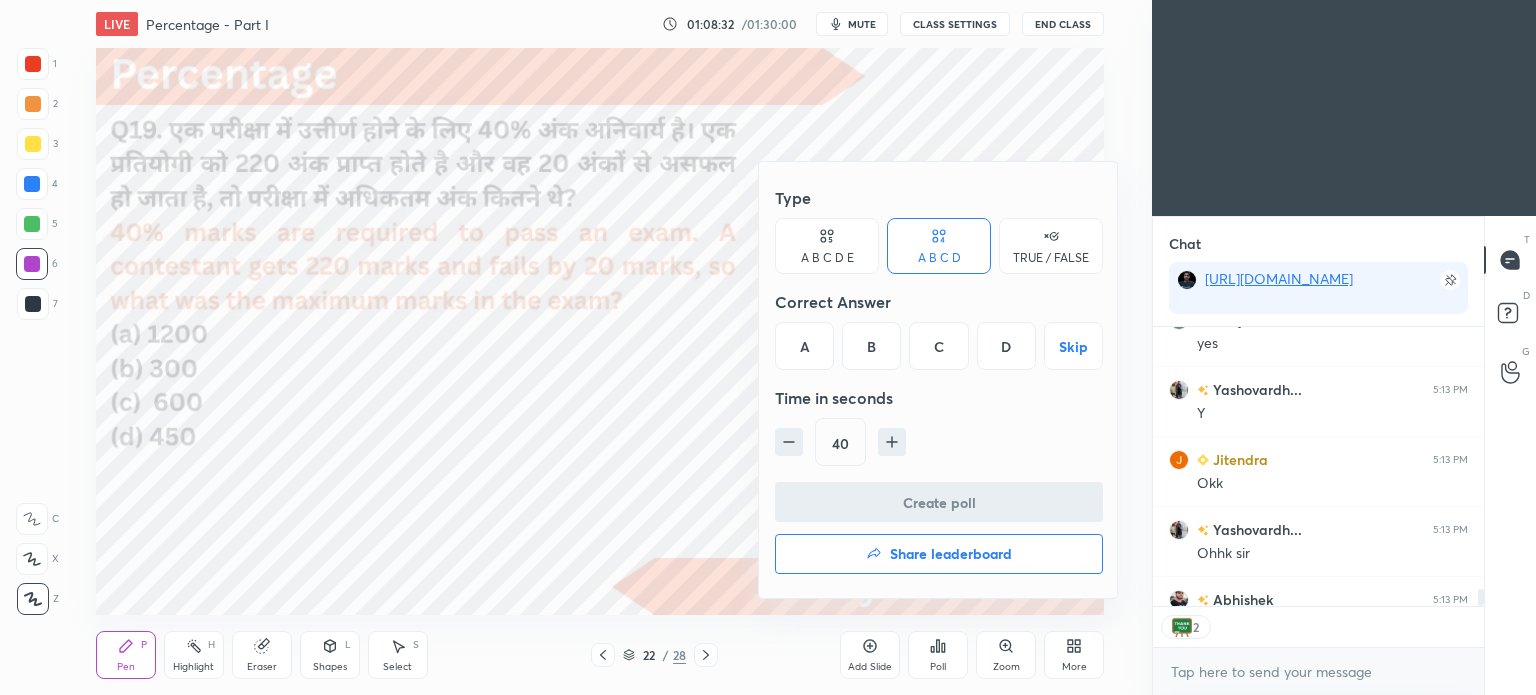 click on "Share leaderboard" at bounding box center (939, 554) 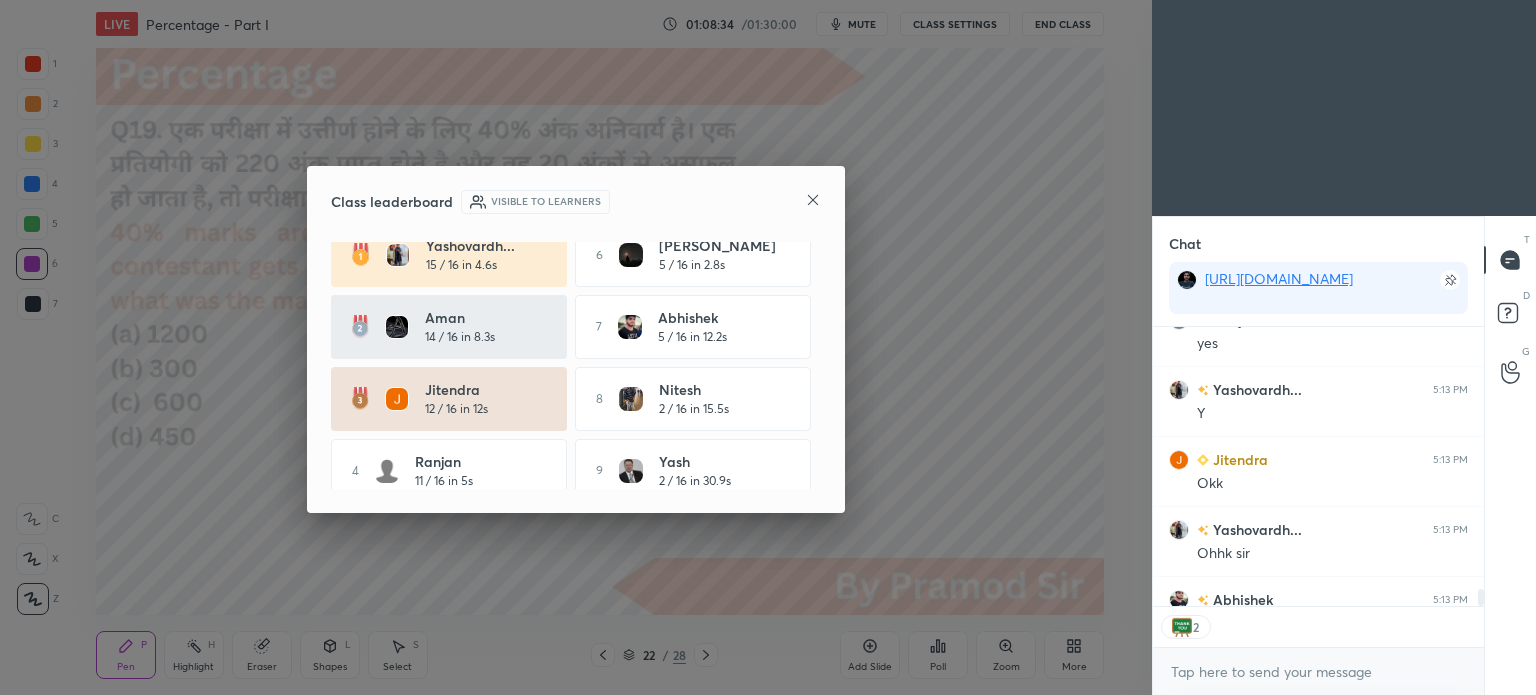 scroll, scrollTop: 0, scrollLeft: 0, axis: both 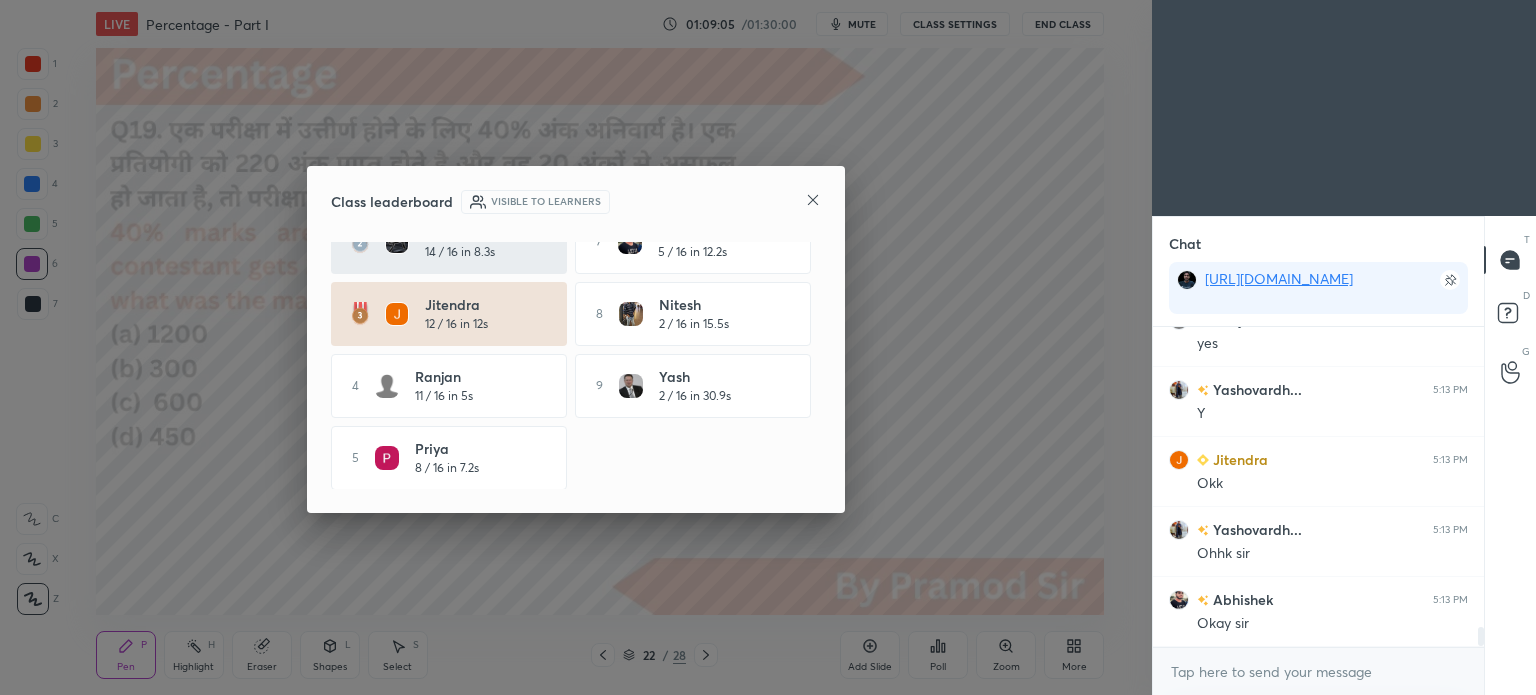 click at bounding box center [813, 201] 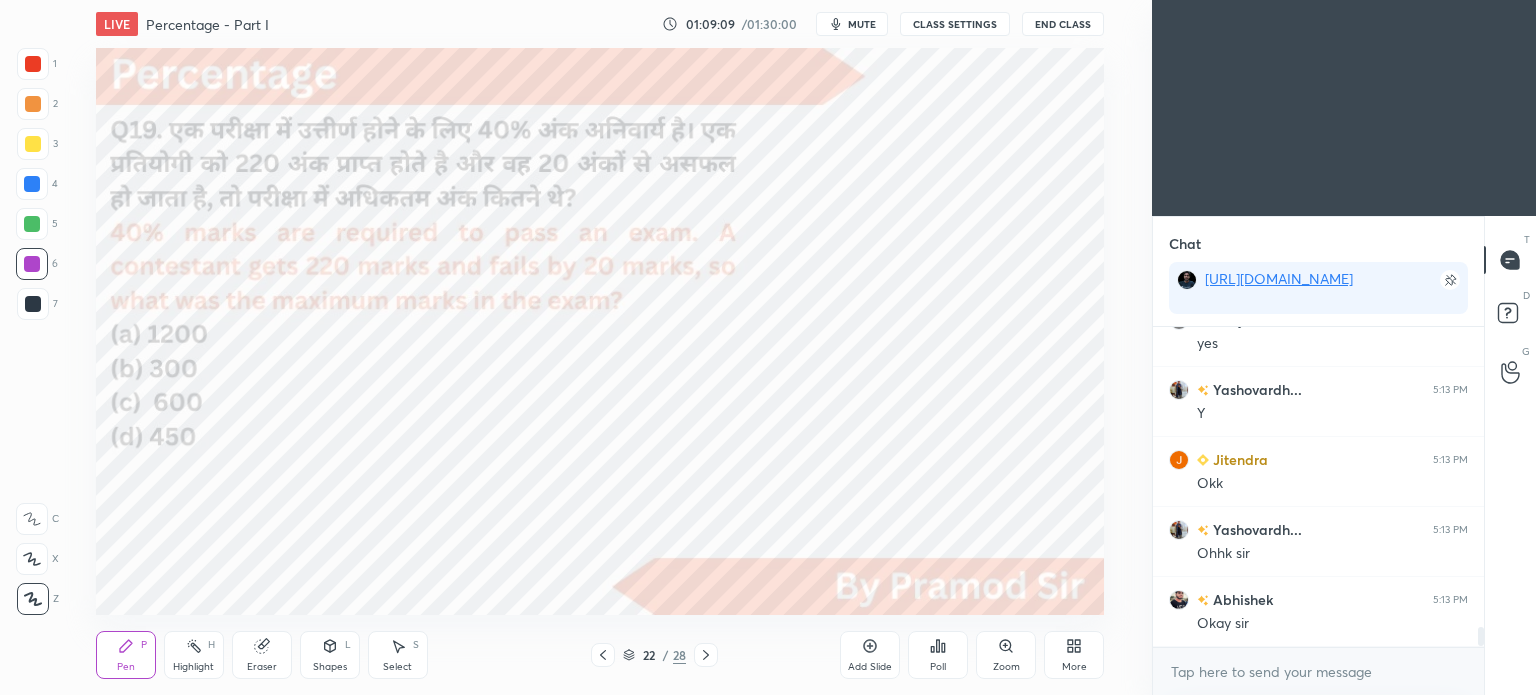 scroll, scrollTop: 7, scrollLeft: 6, axis: both 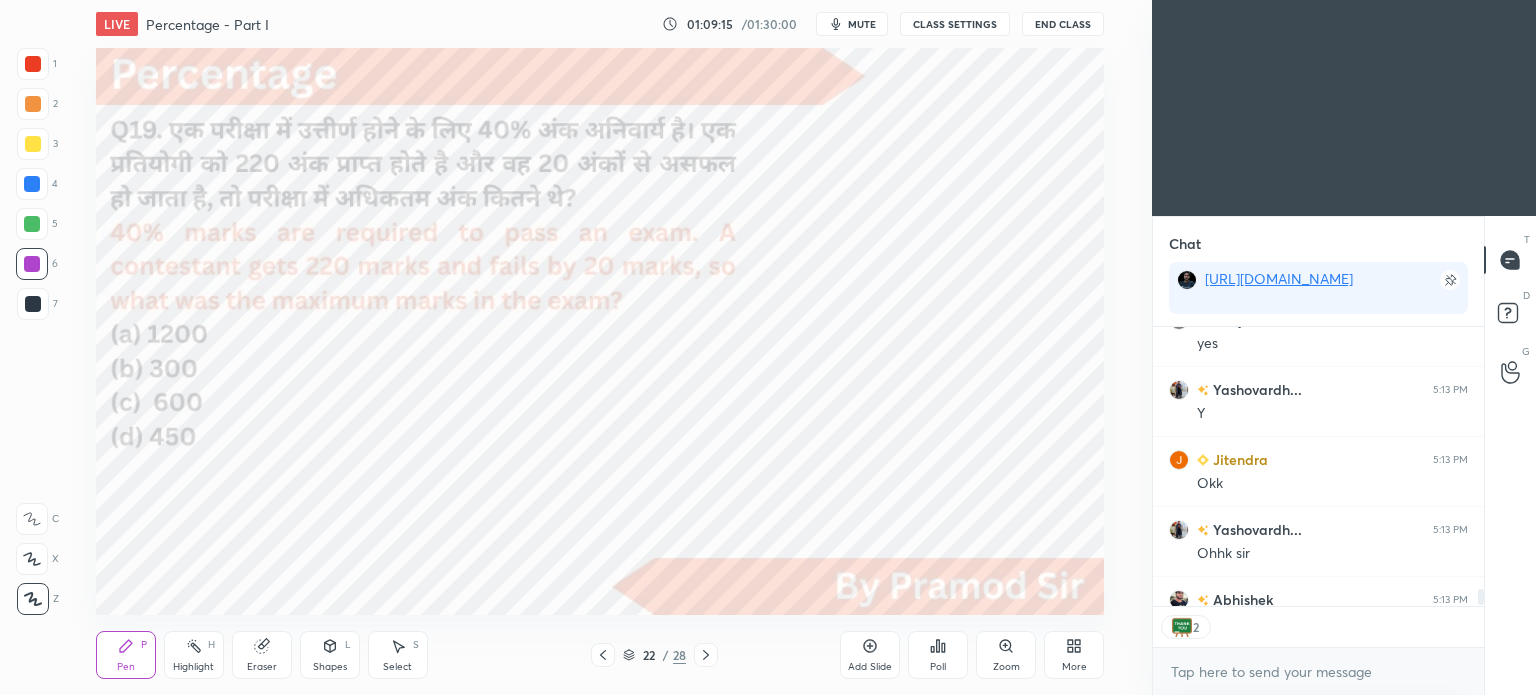 click on "End Class" at bounding box center (1063, 24) 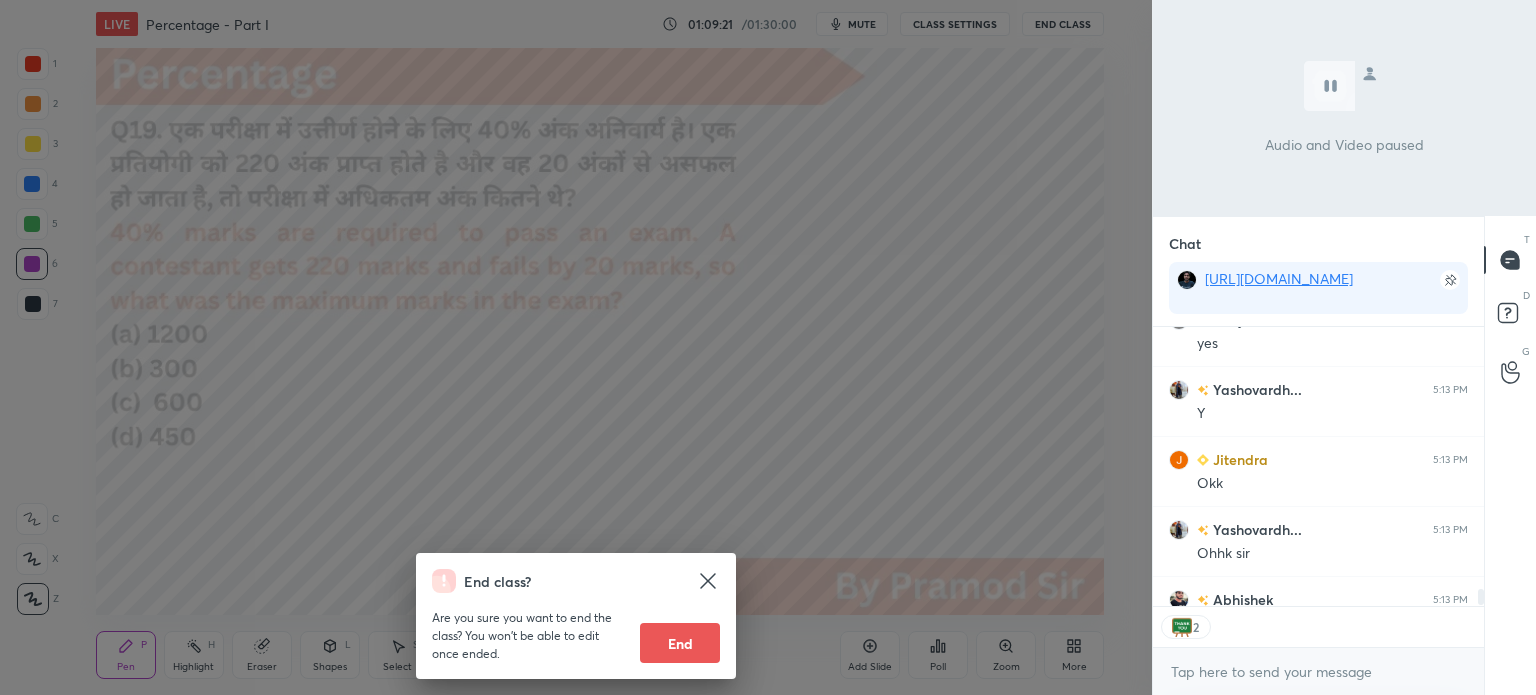 scroll, scrollTop: 7, scrollLeft: 6, axis: both 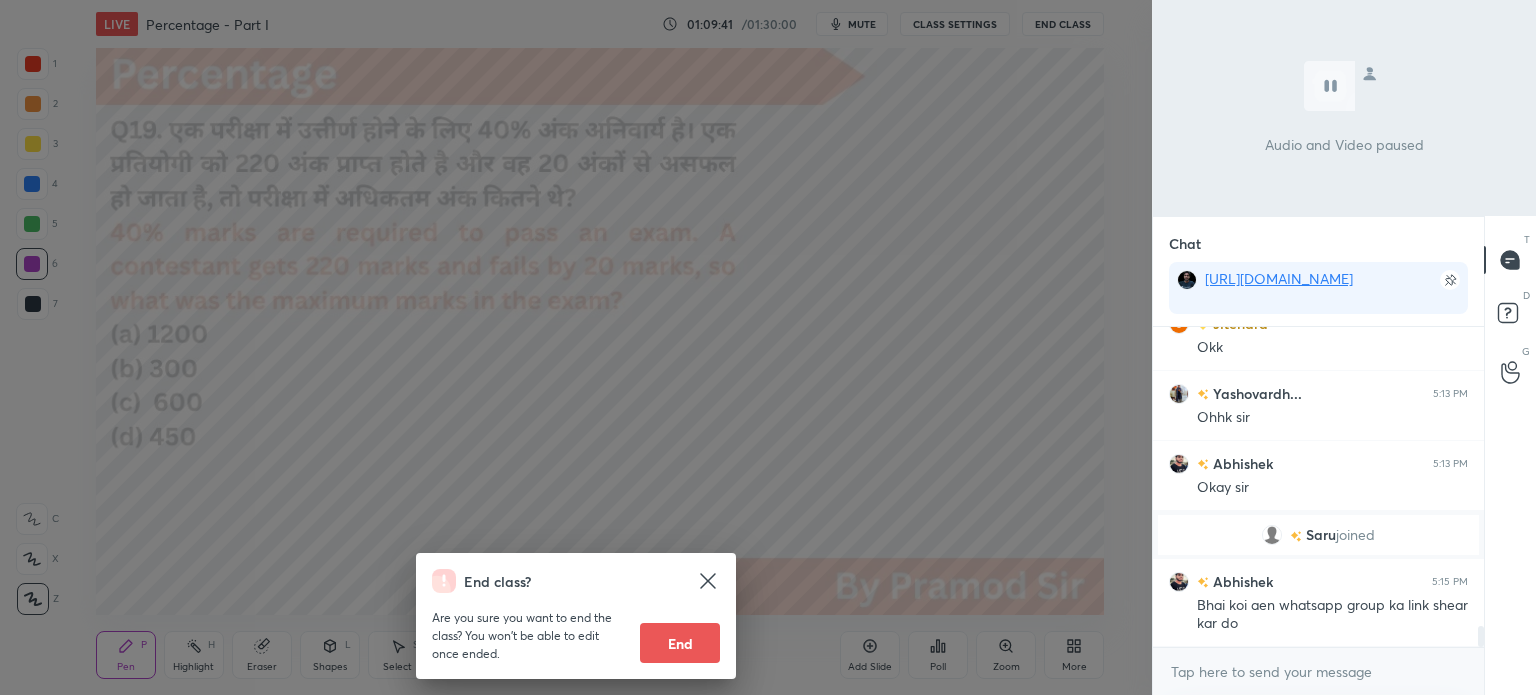 click on "End class? Are you sure you want to end the class? You won’t be able to edit once ended. End" at bounding box center [576, 347] 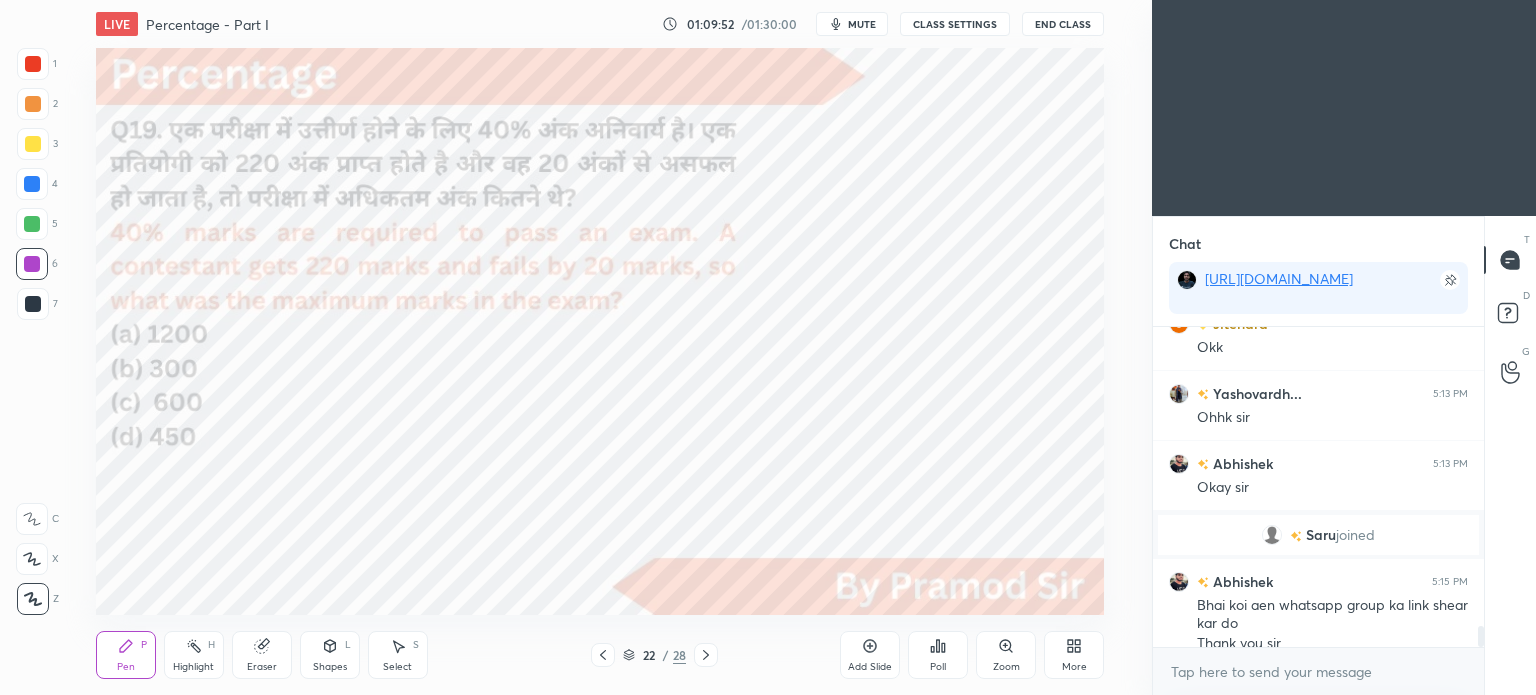 scroll, scrollTop: 4536, scrollLeft: 0, axis: vertical 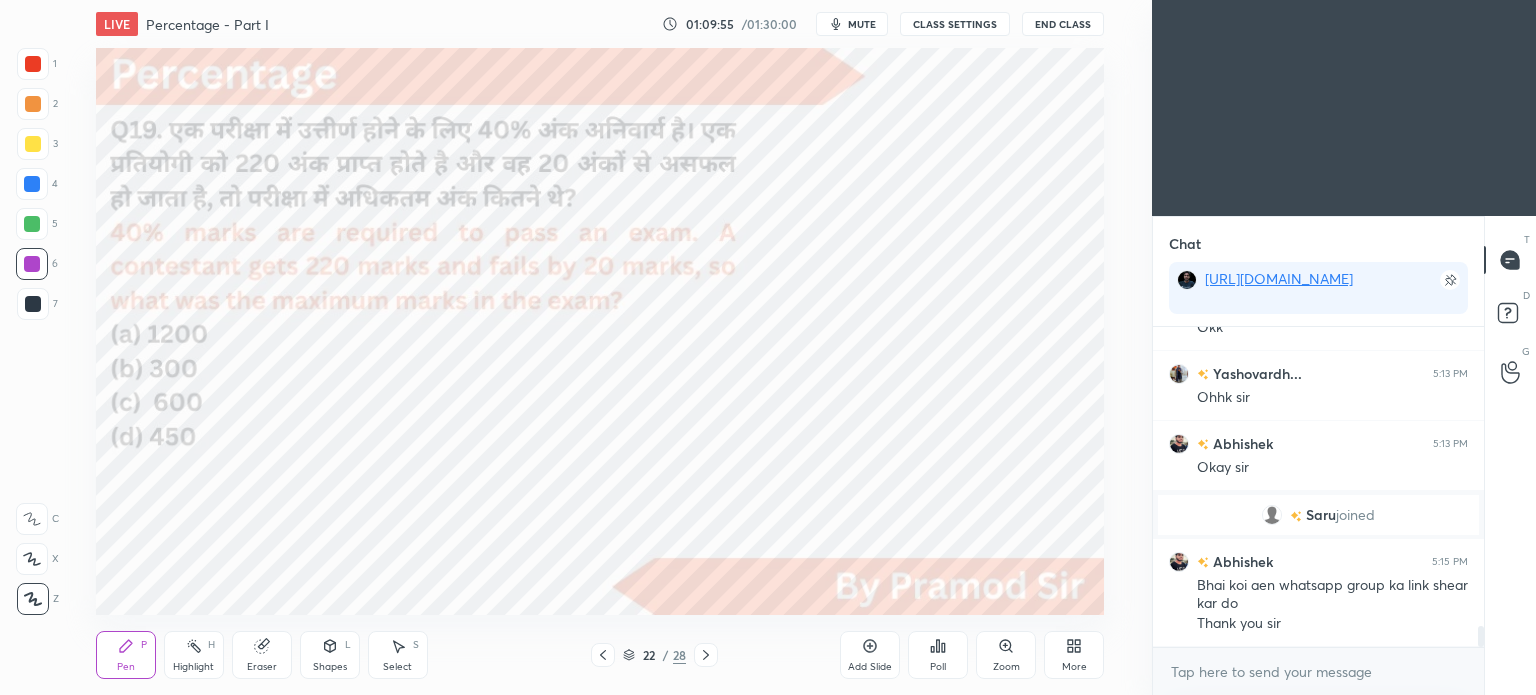 click on "End Class" at bounding box center [1063, 24] 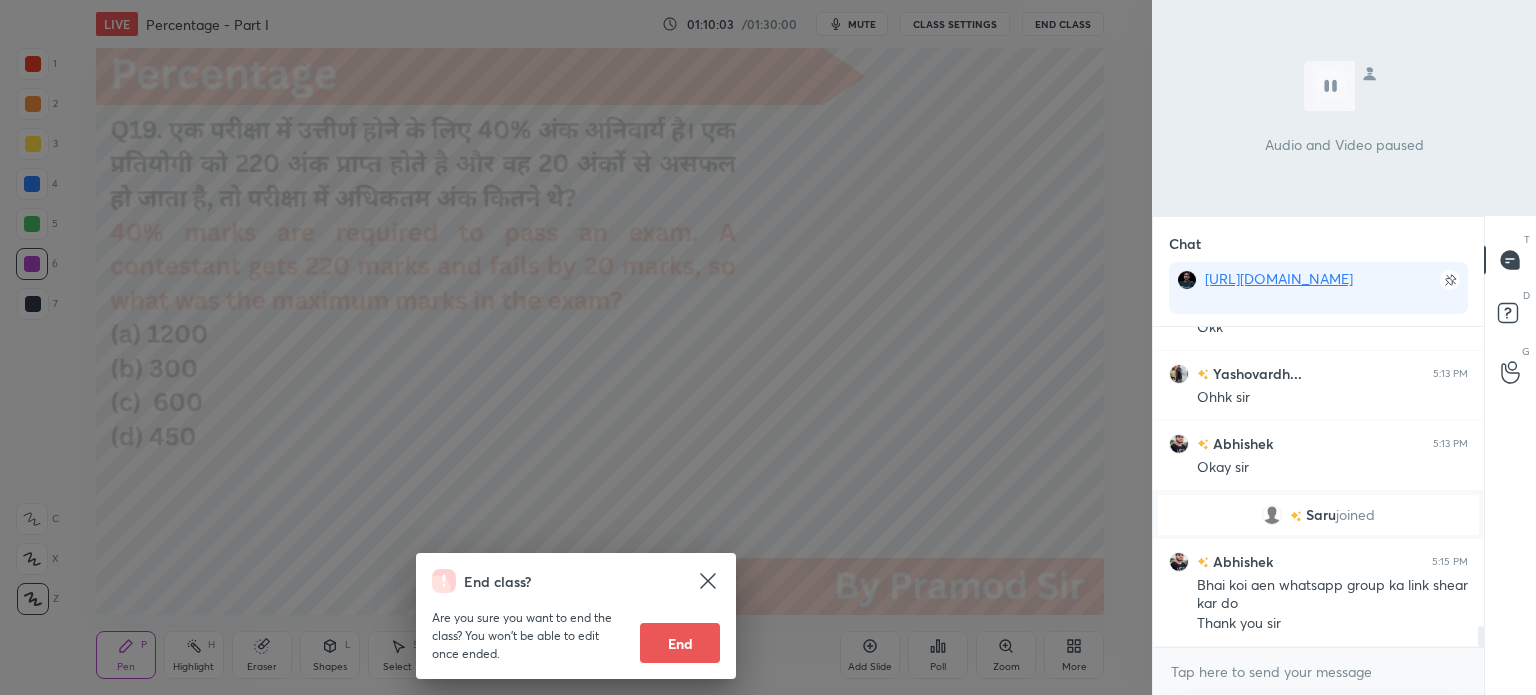 click on "End" at bounding box center (680, 643) 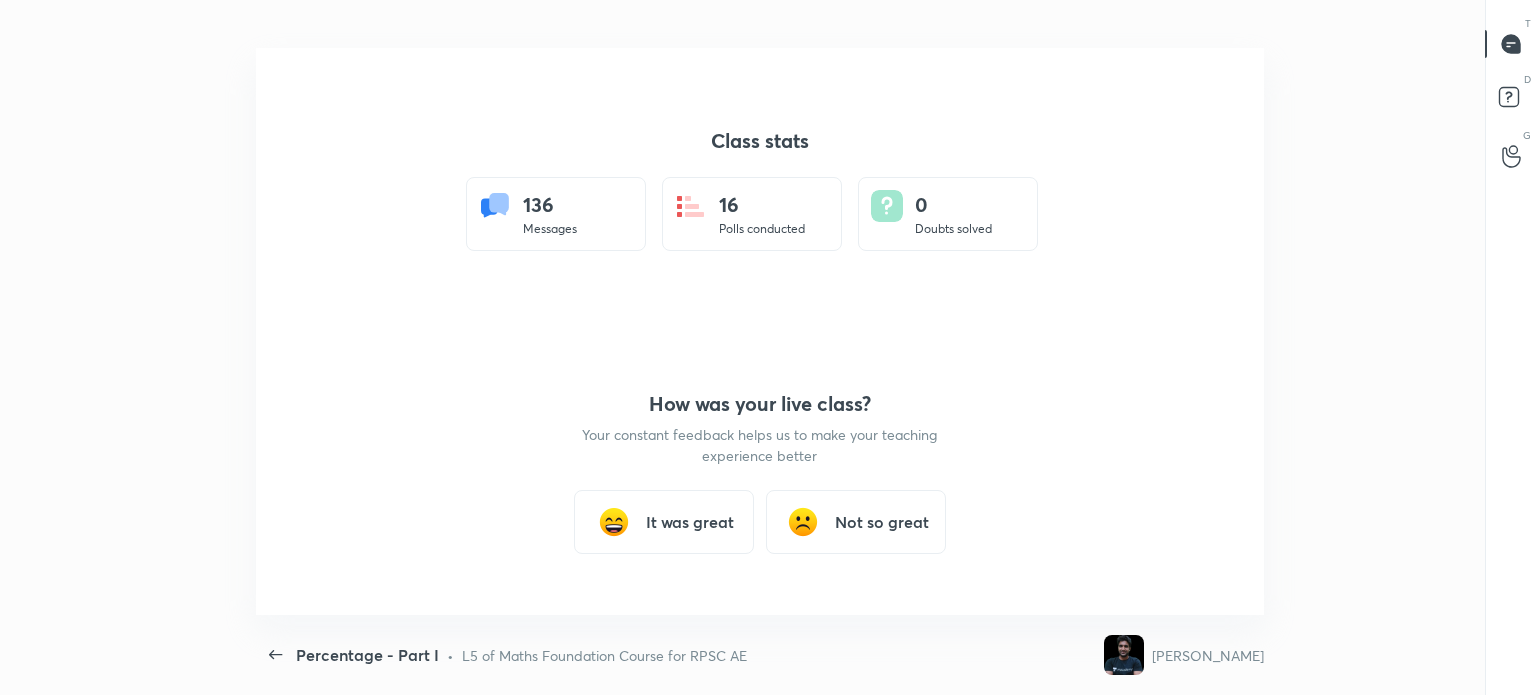 scroll, scrollTop: 99432, scrollLeft: 98617, axis: both 